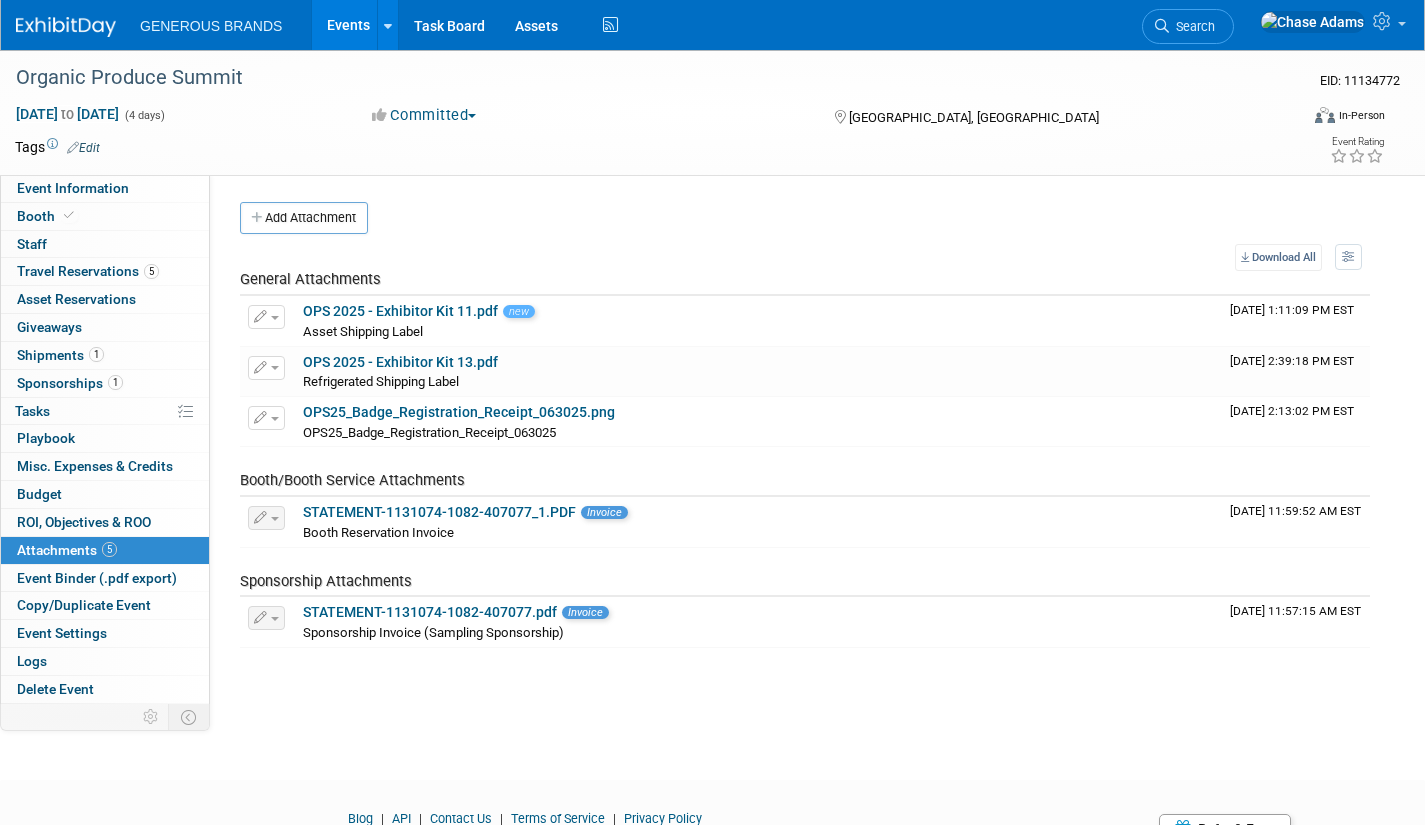 scroll, scrollTop: 0, scrollLeft: 0, axis: both 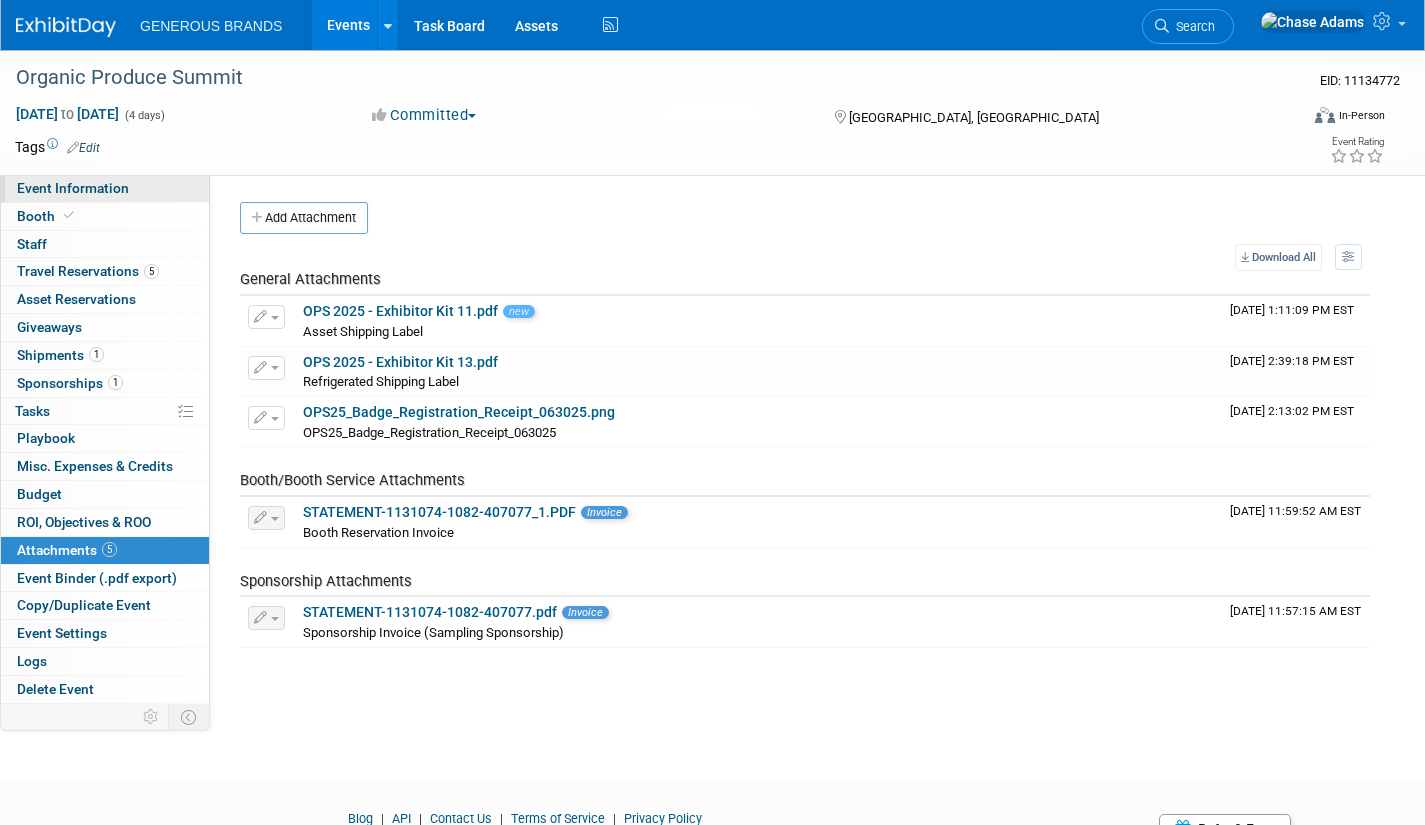 click on "Event Information" at bounding box center [73, 188] 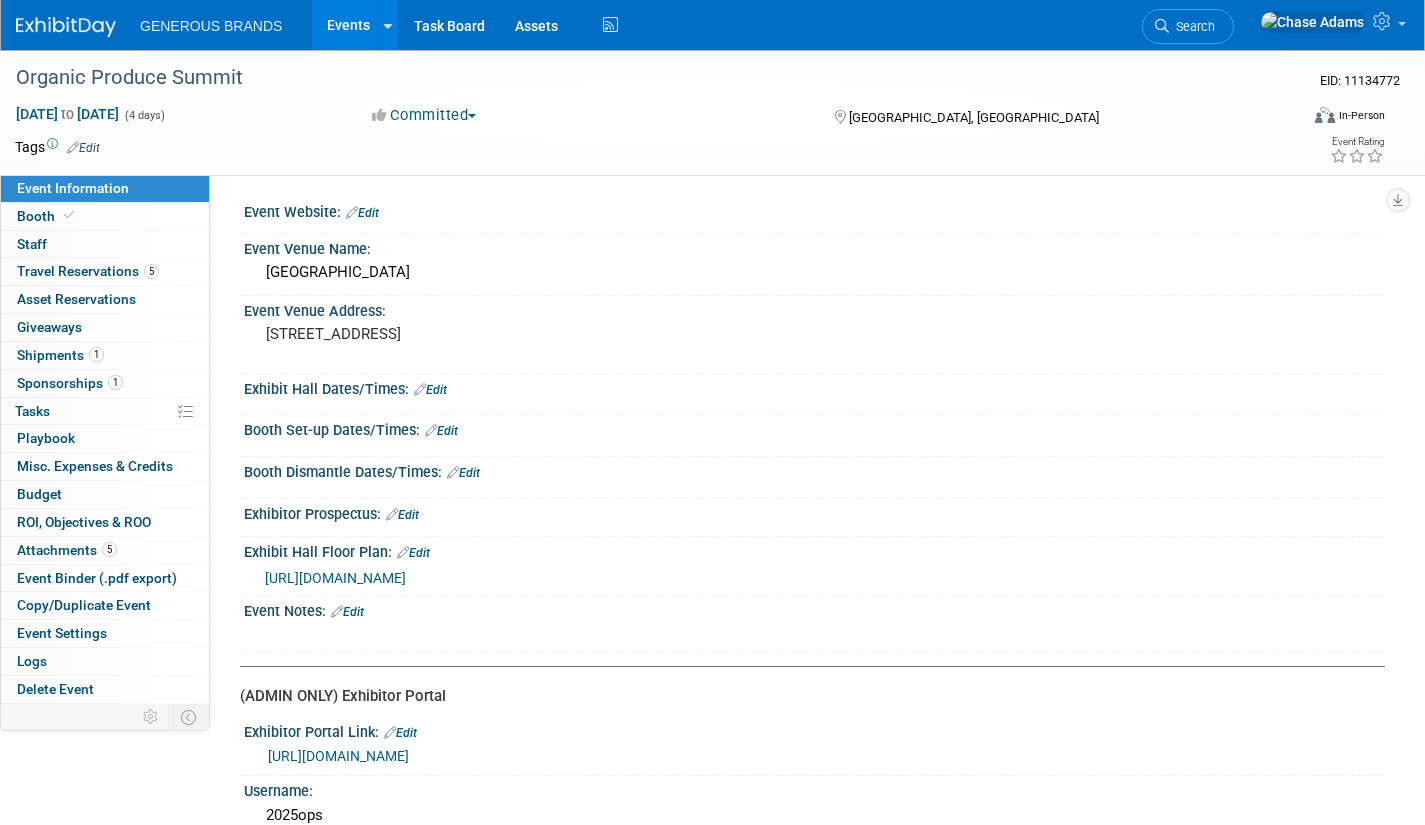 click on "Edit" at bounding box center [430, 390] 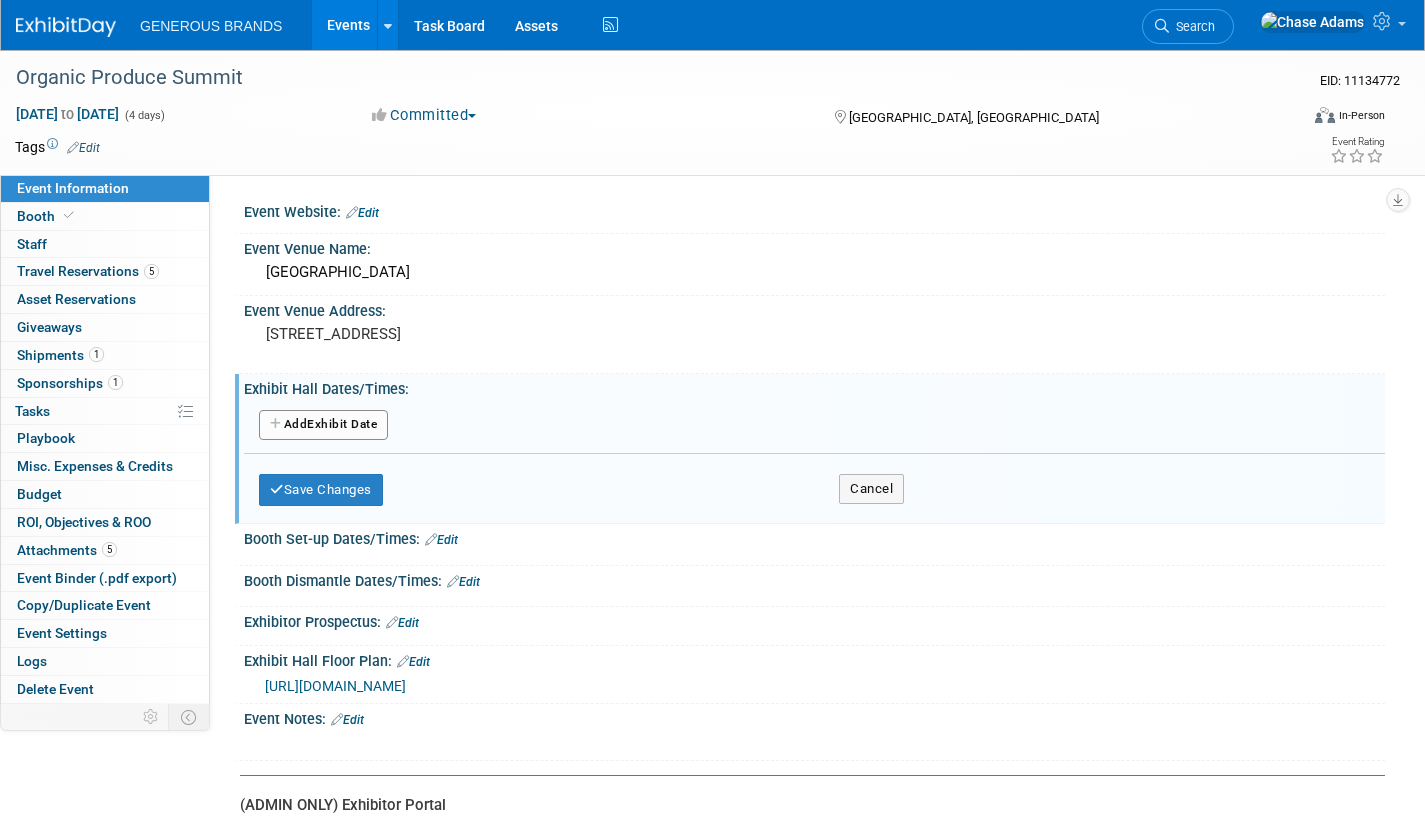 click on "Add  Another  Exhibit Date" at bounding box center [323, 425] 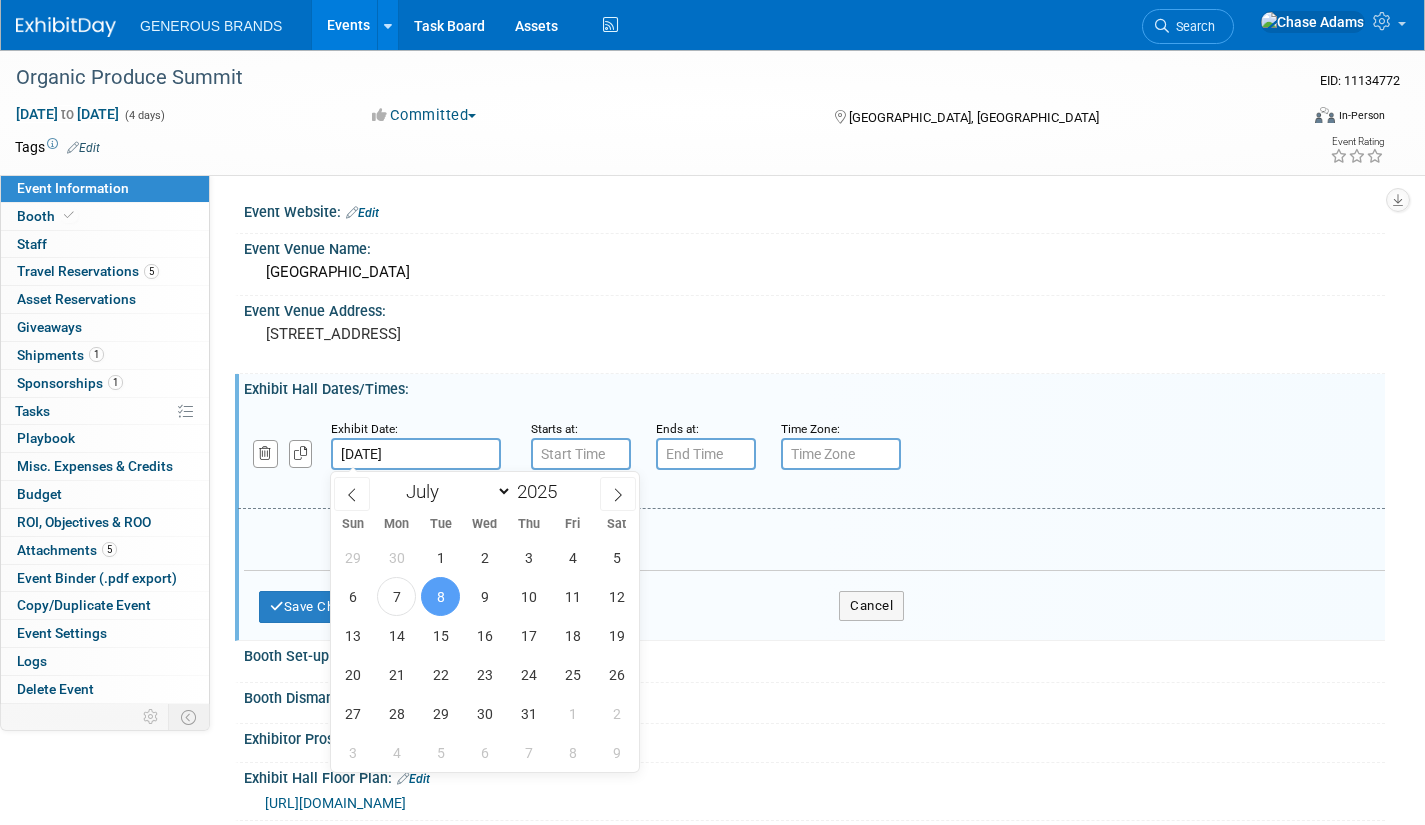 click on "[DATE]" at bounding box center (416, 454) 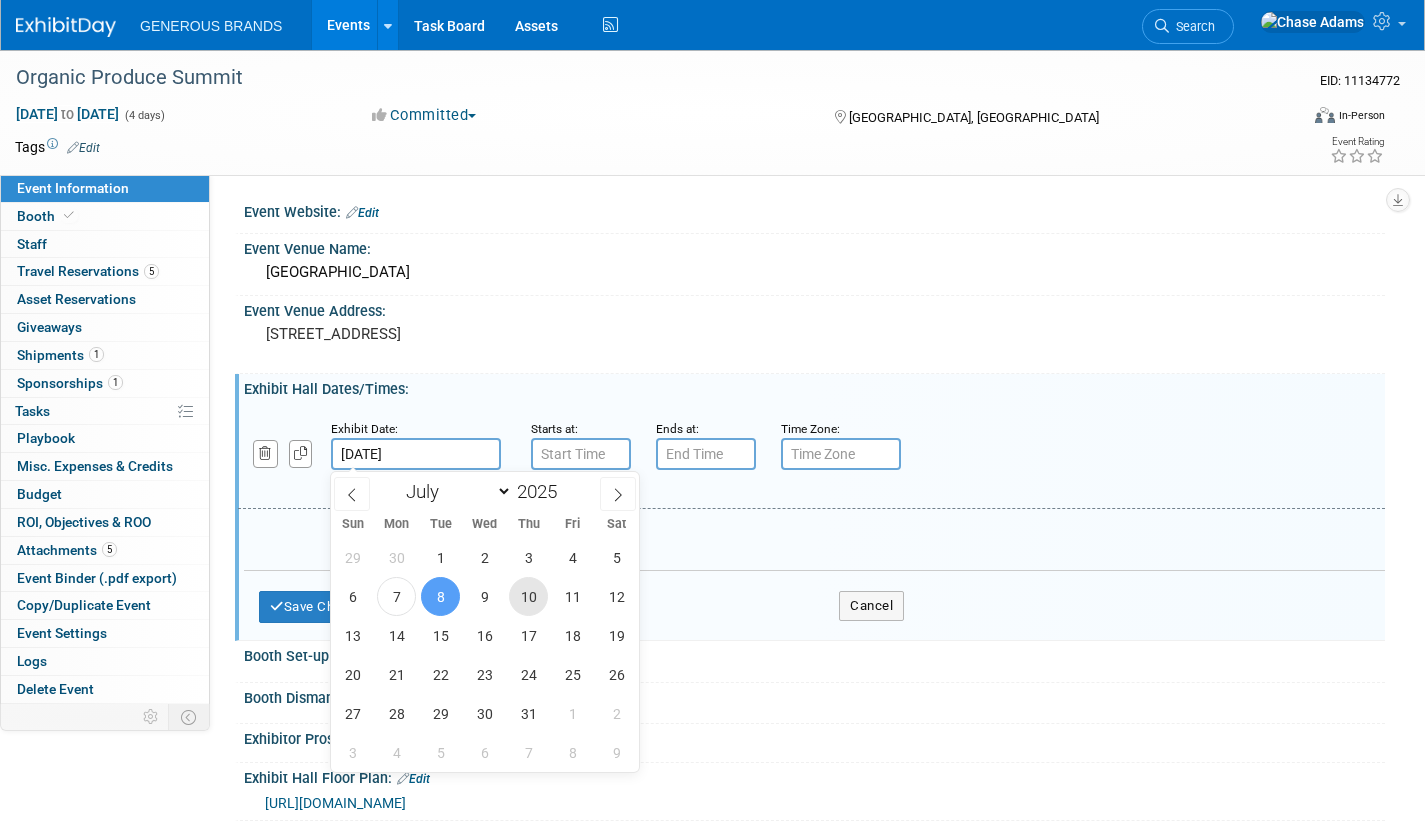 click on "10" at bounding box center [528, 596] 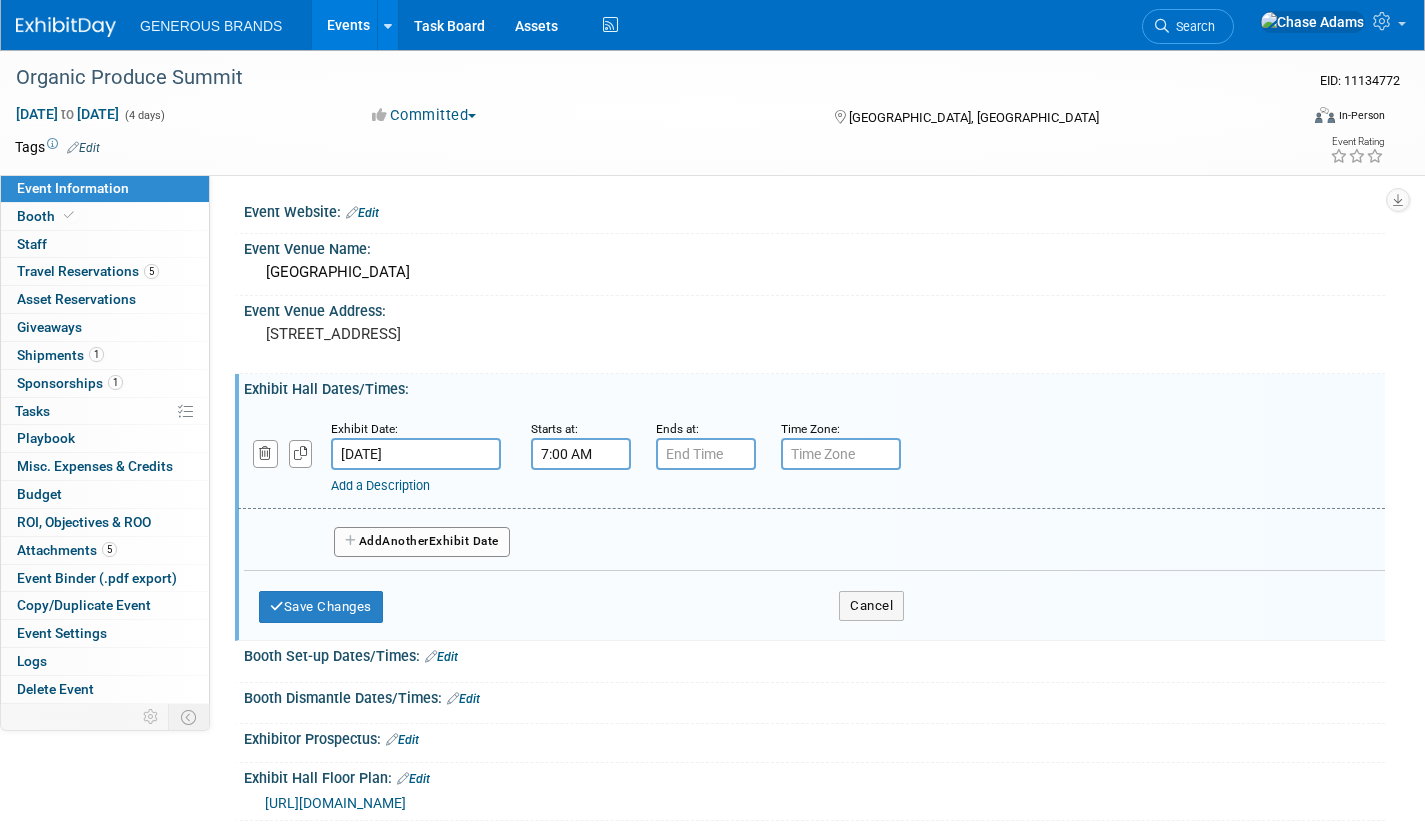 click on "7:00 AM" at bounding box center (581, 454) 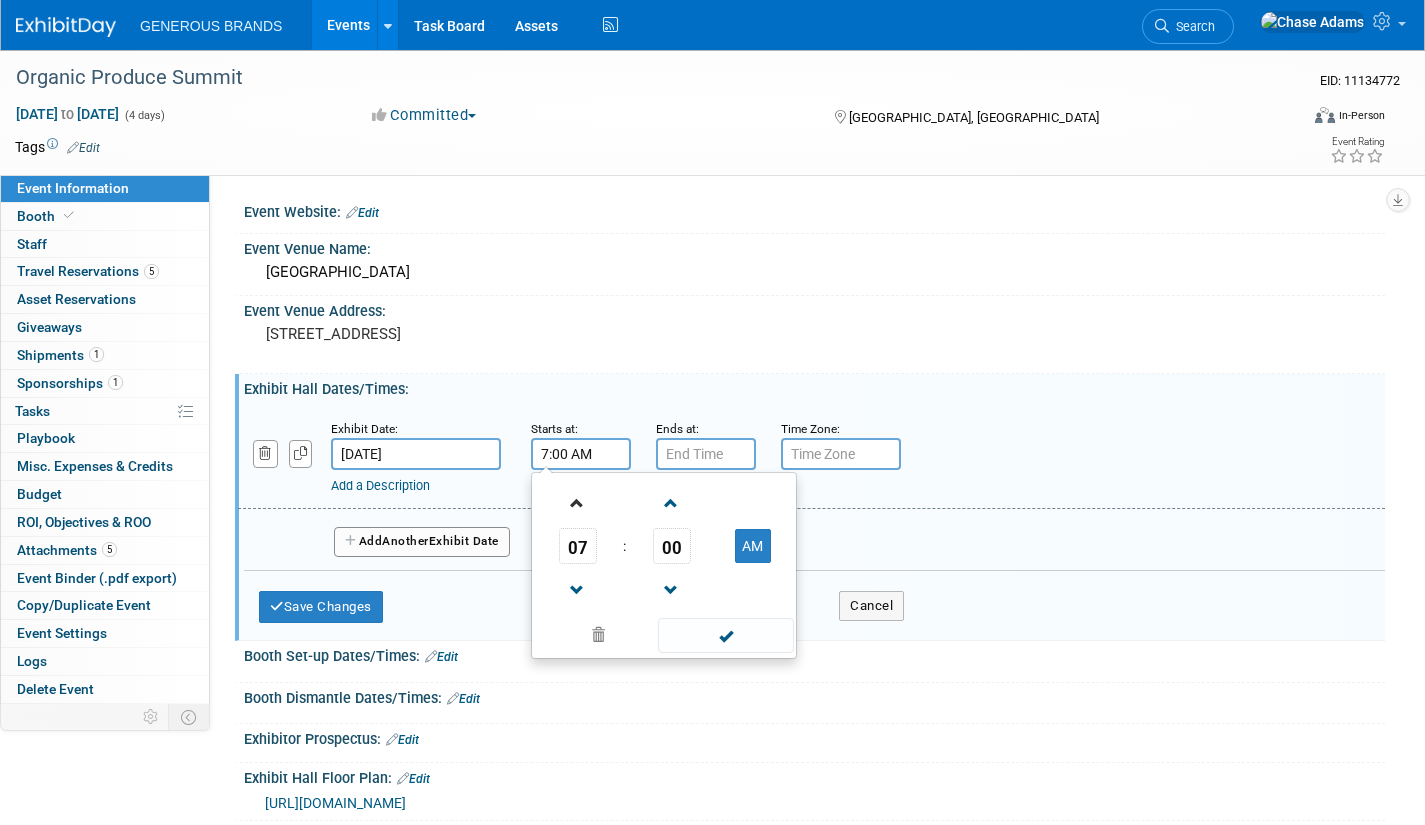 click at bounding box center (578, 502) 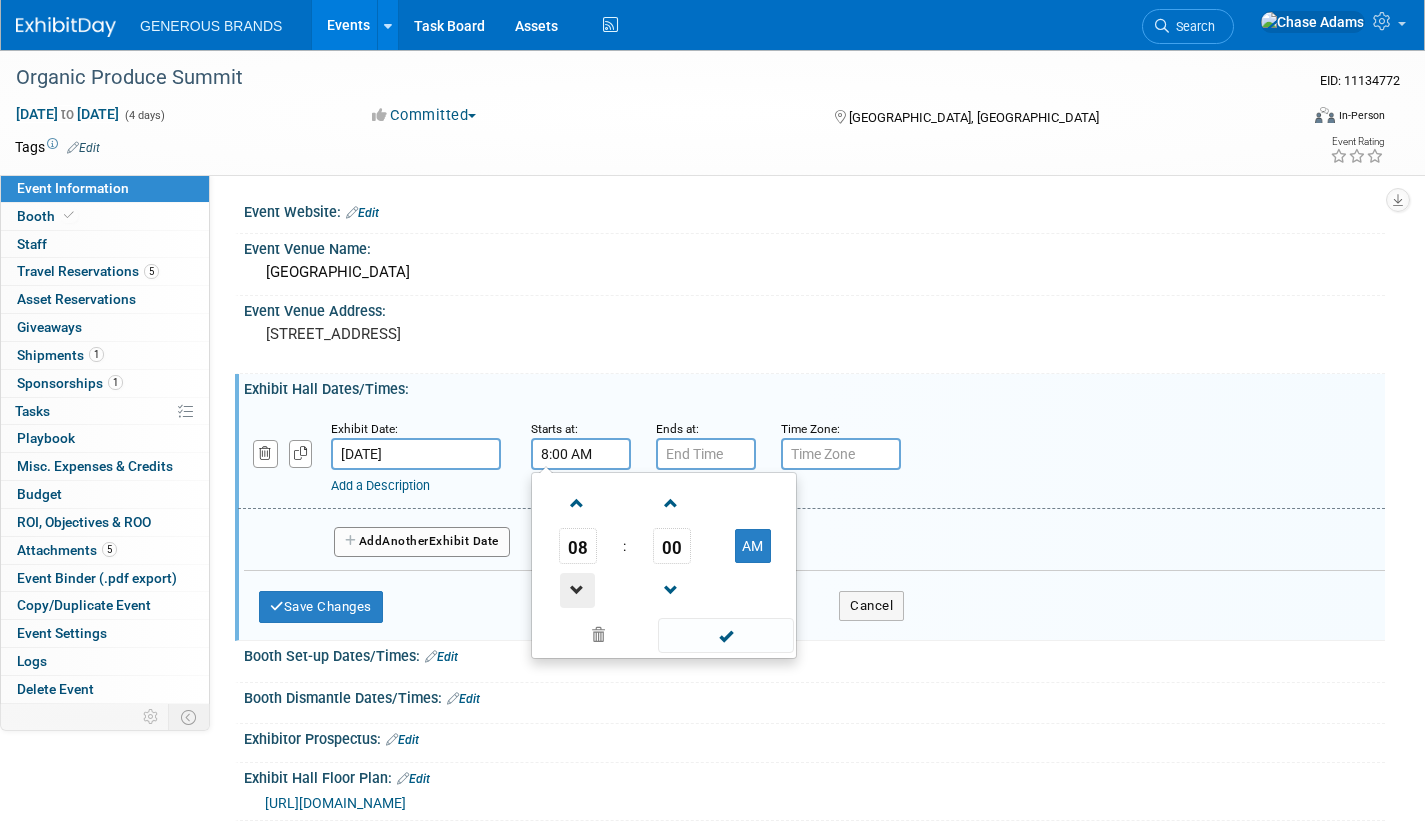 click at bounding box center [577, 590] 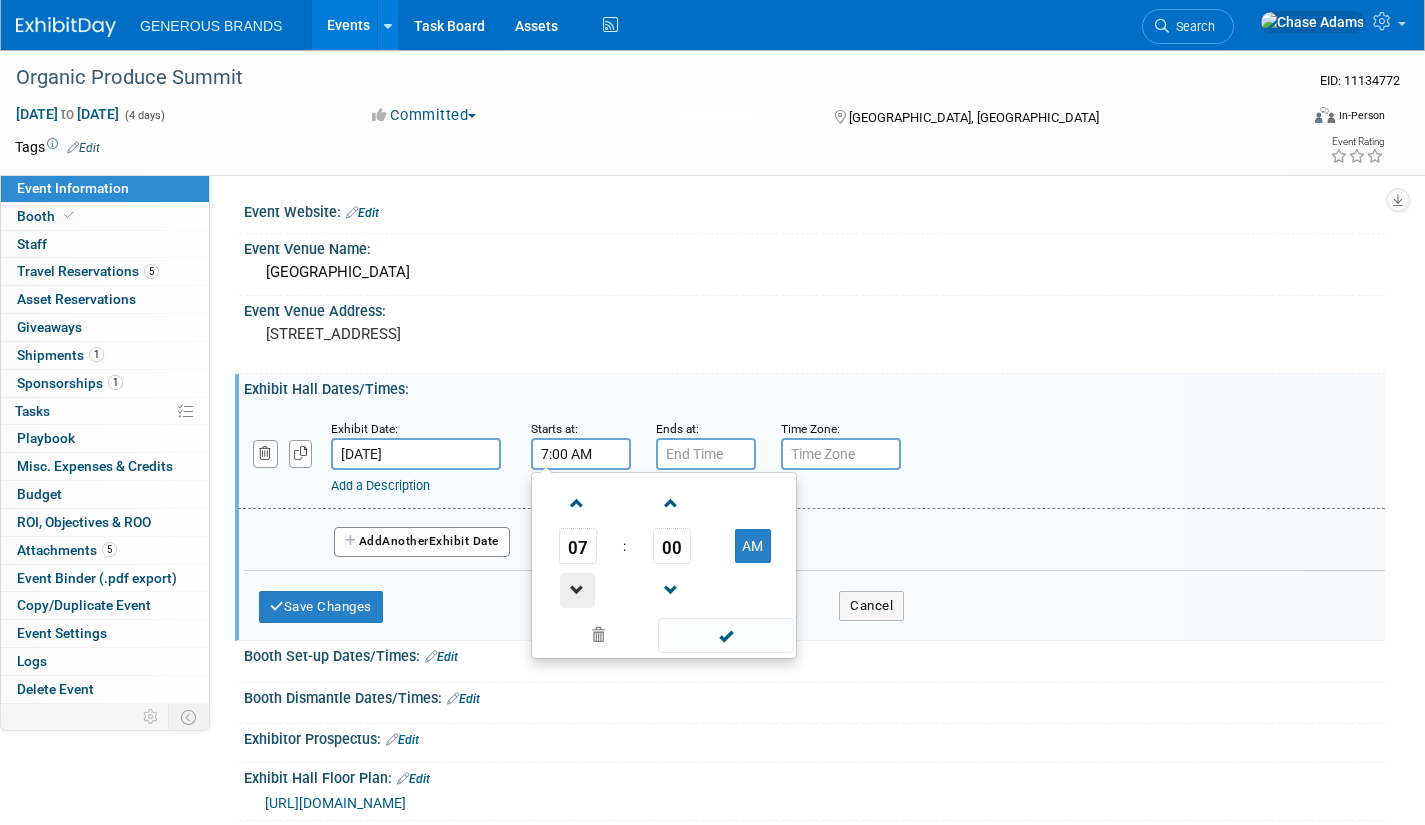 click at bounding box center (577, 590) 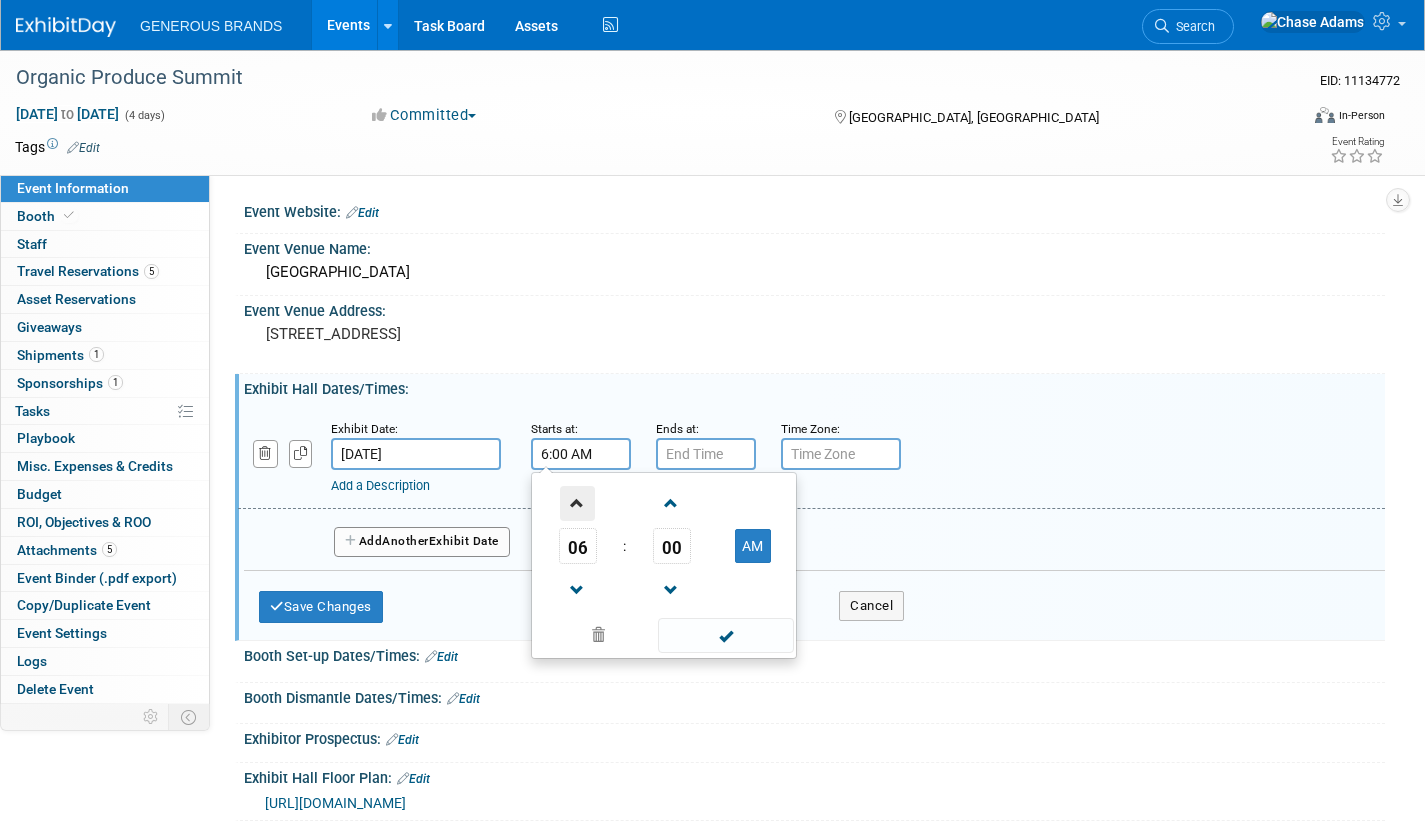 click at bounding box center [577, 503] 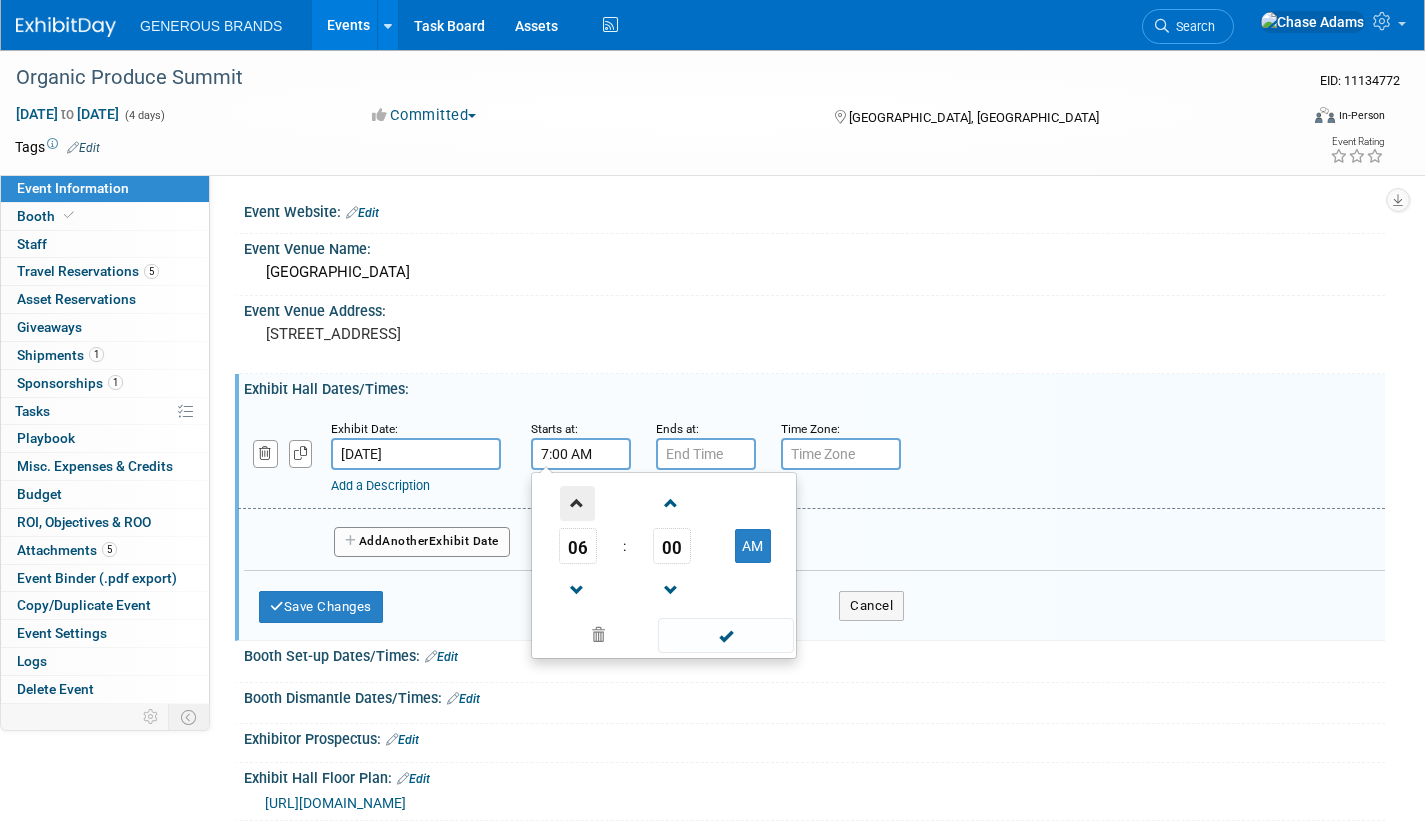 click at bounding box center [577, 503] 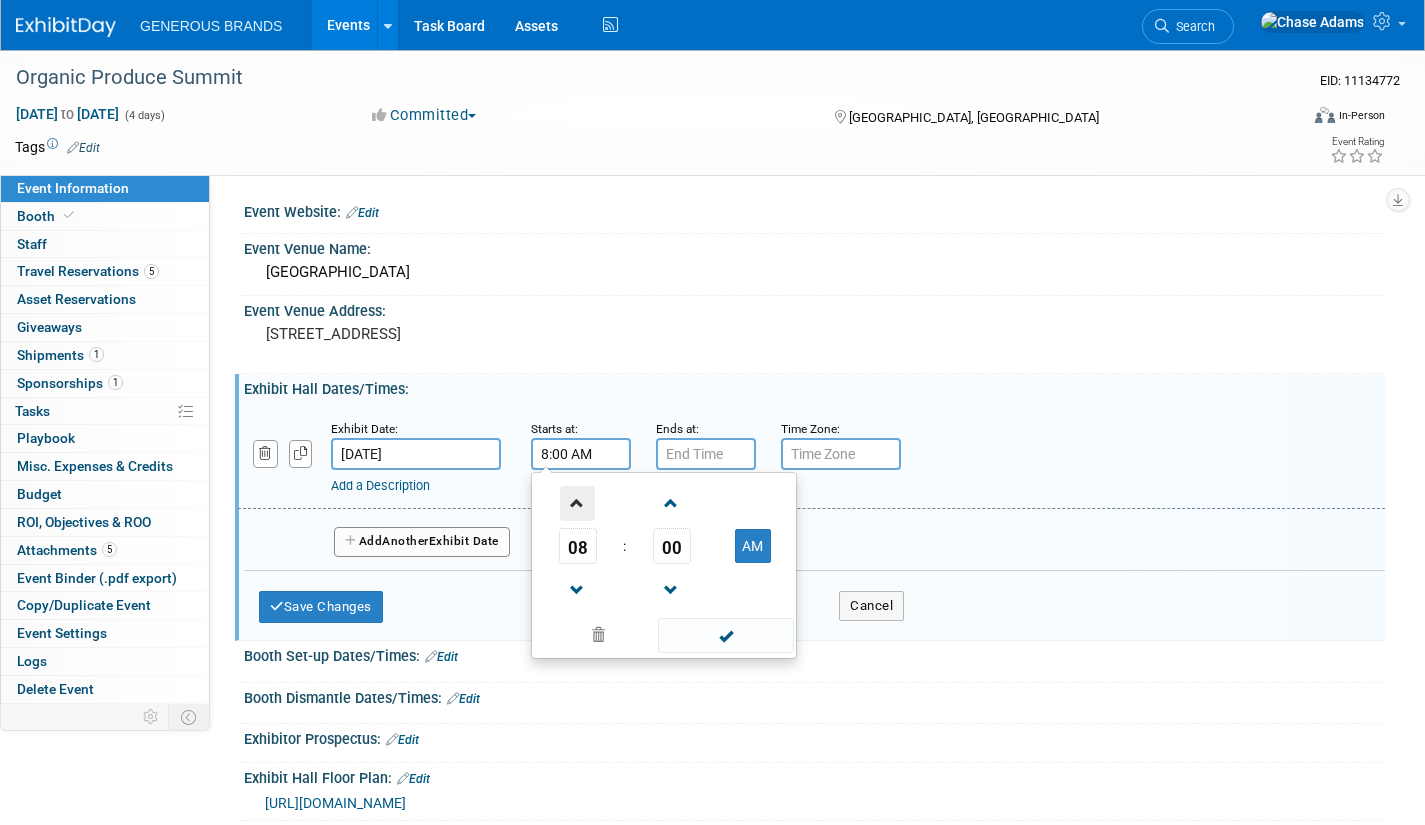 click at bounding box center (577, 503) 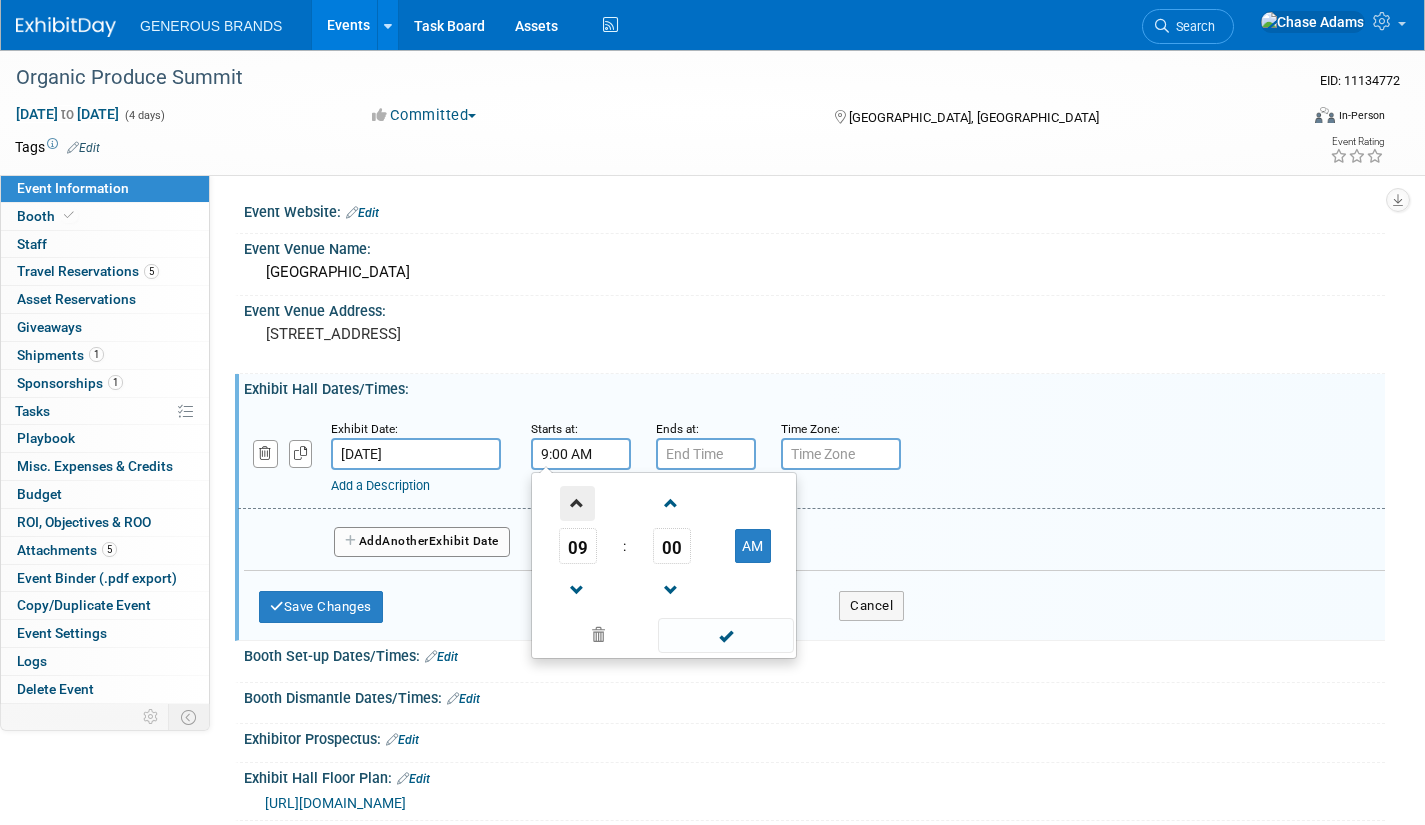 click at bounding box center [577, 503] 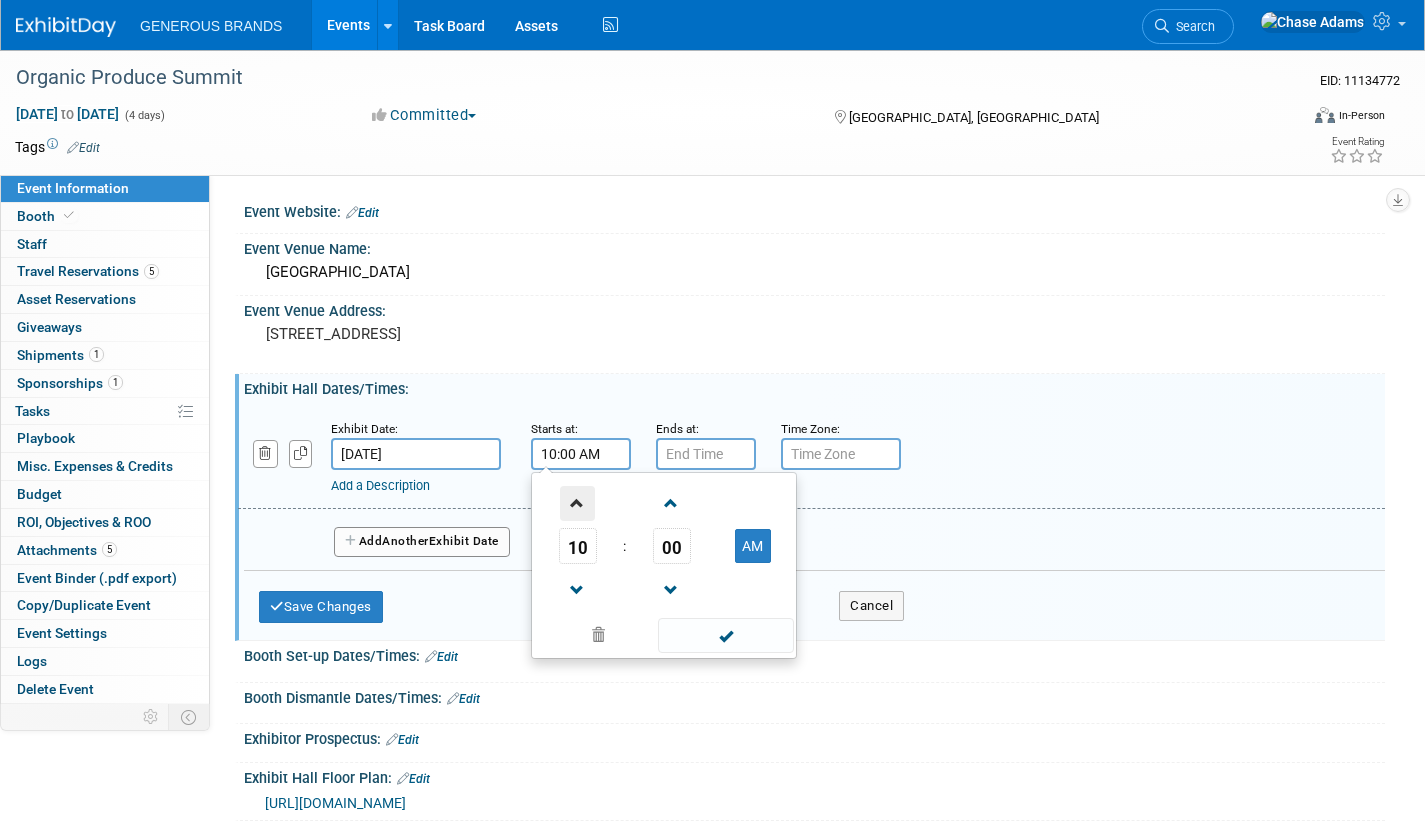 click at bounding box center (577, 503) 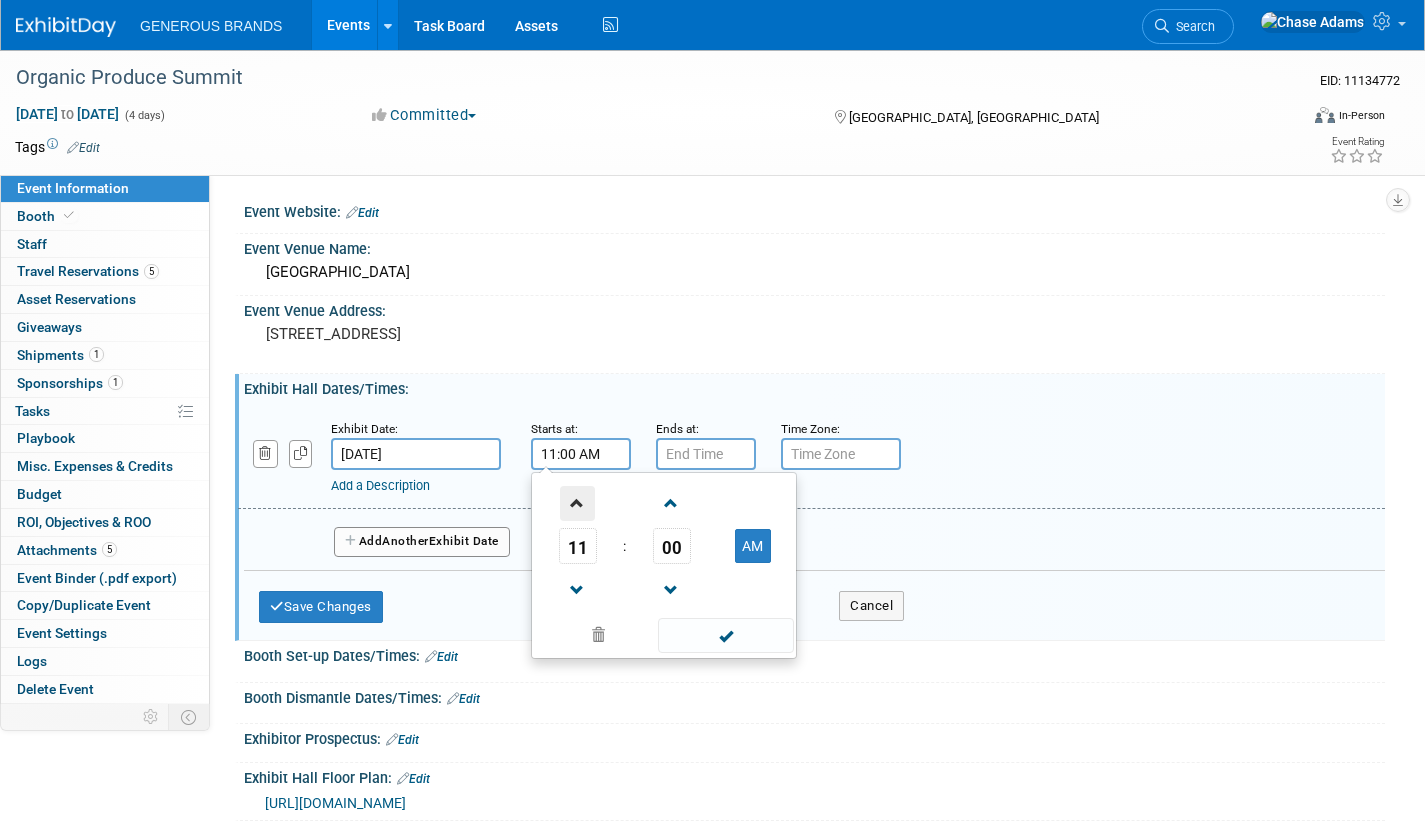 click at bounding box center (577, 503) 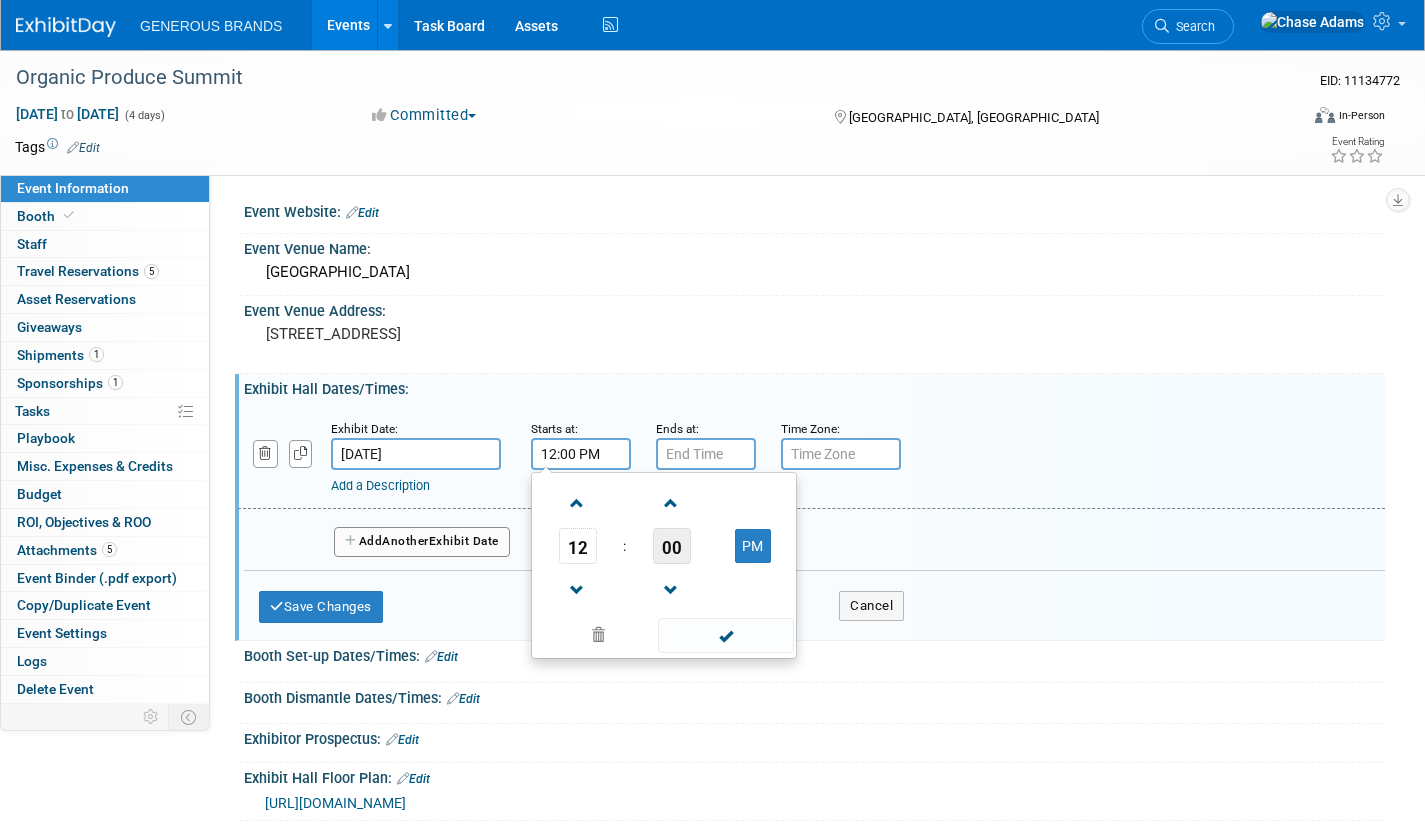 click on "00" at bounding box center (672, 546) 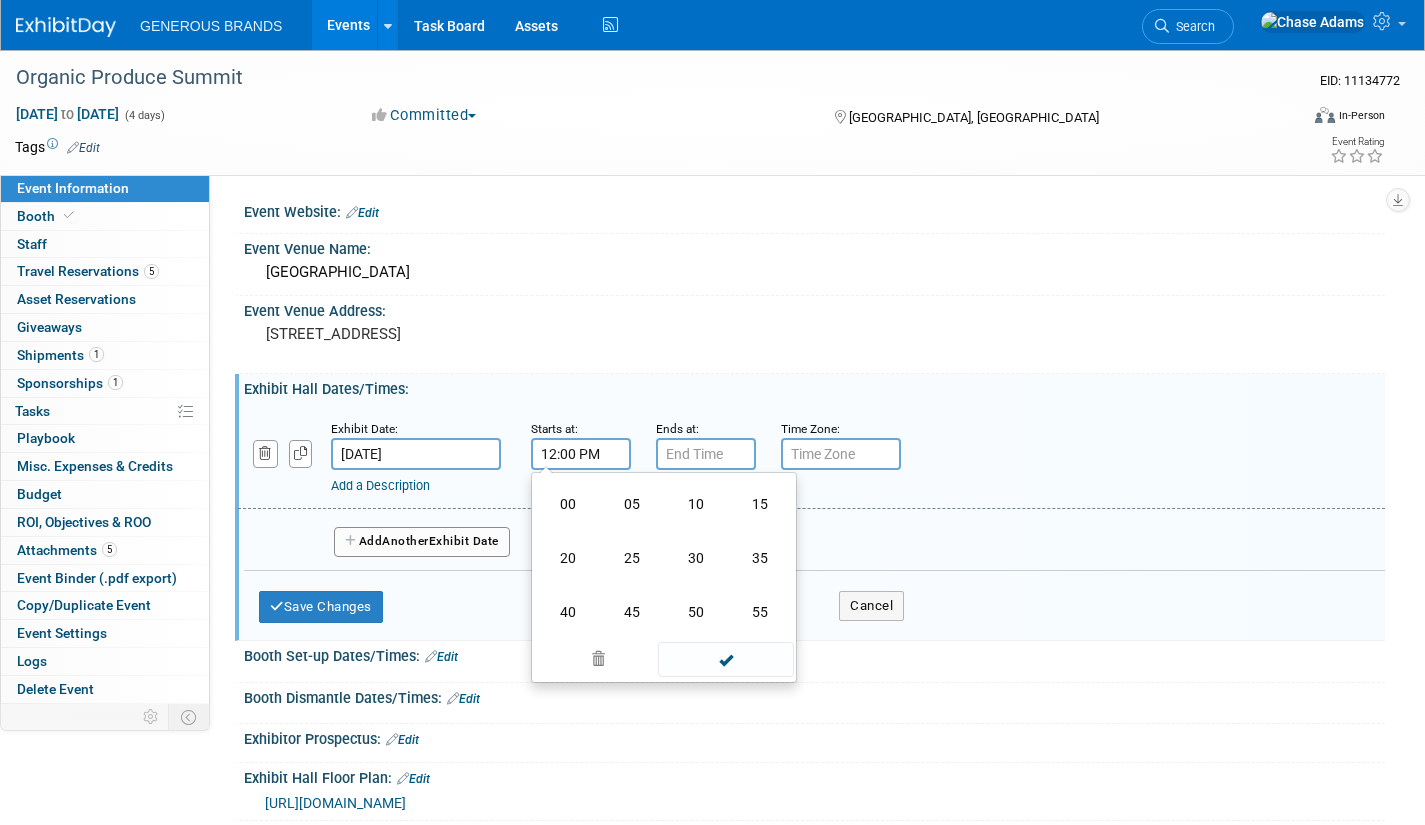 click on "30" at bounding box center (696, 558) 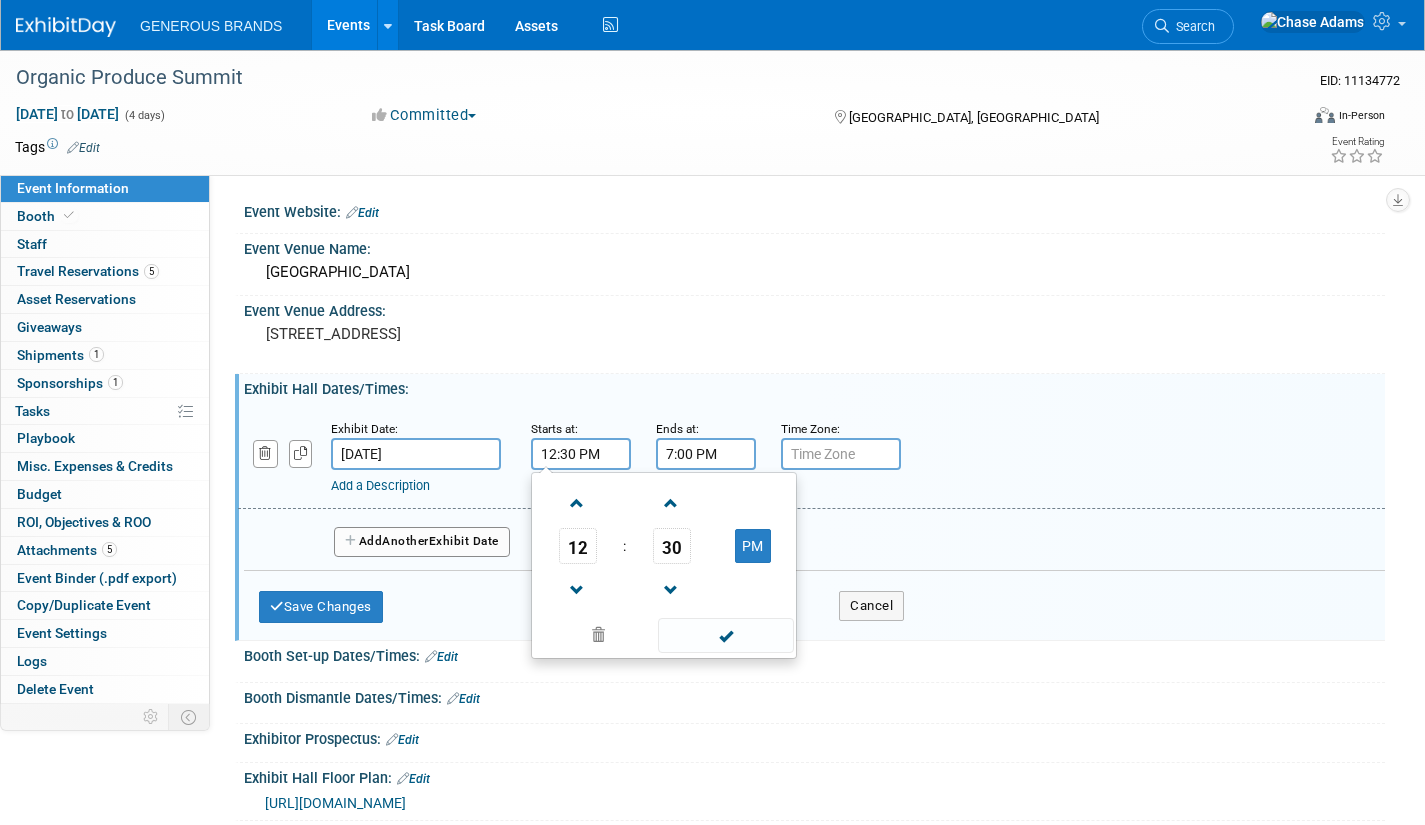 click on "7:00 PM" at bounding box center [706, 454] 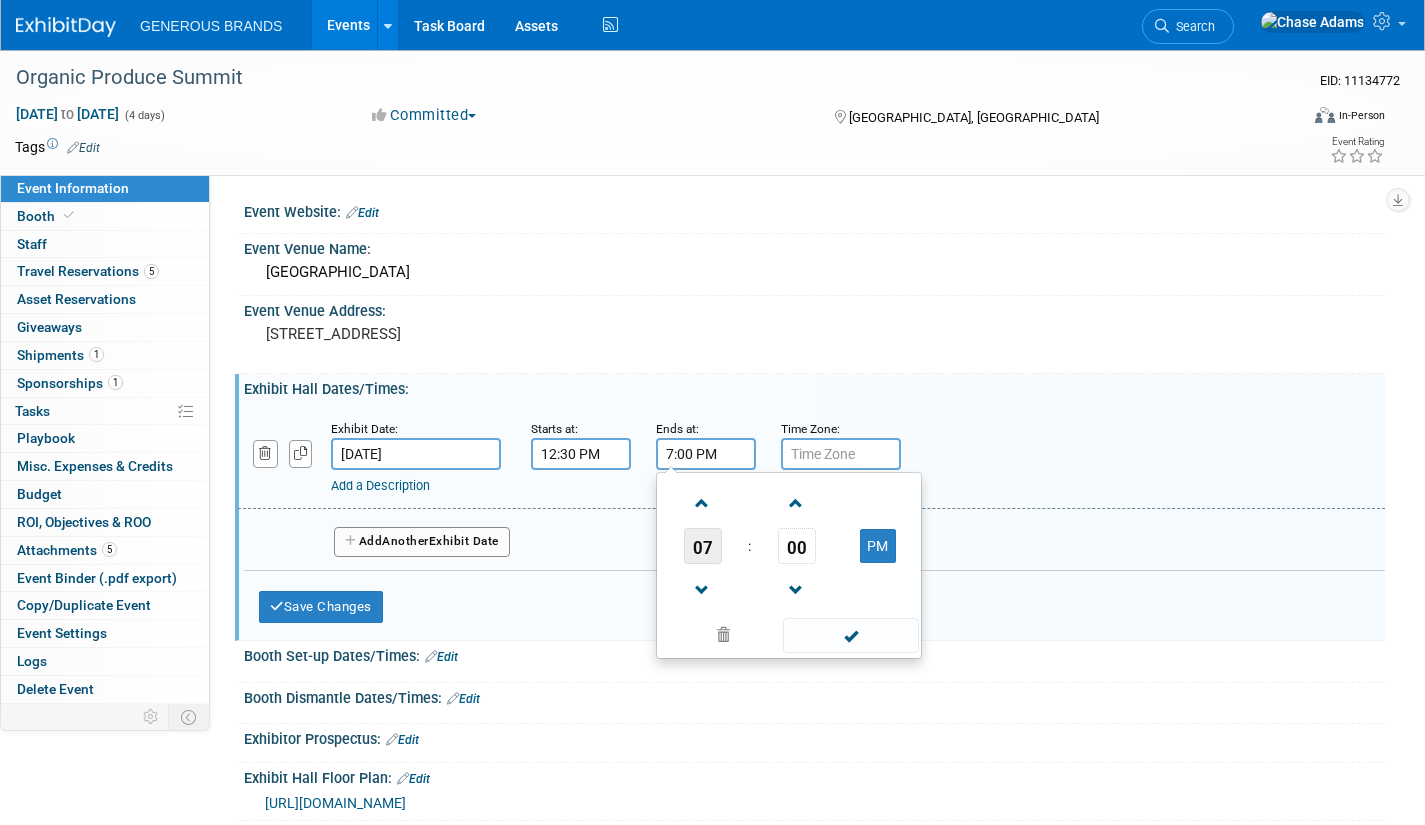 click on "07" at bounding box center (703, 546) 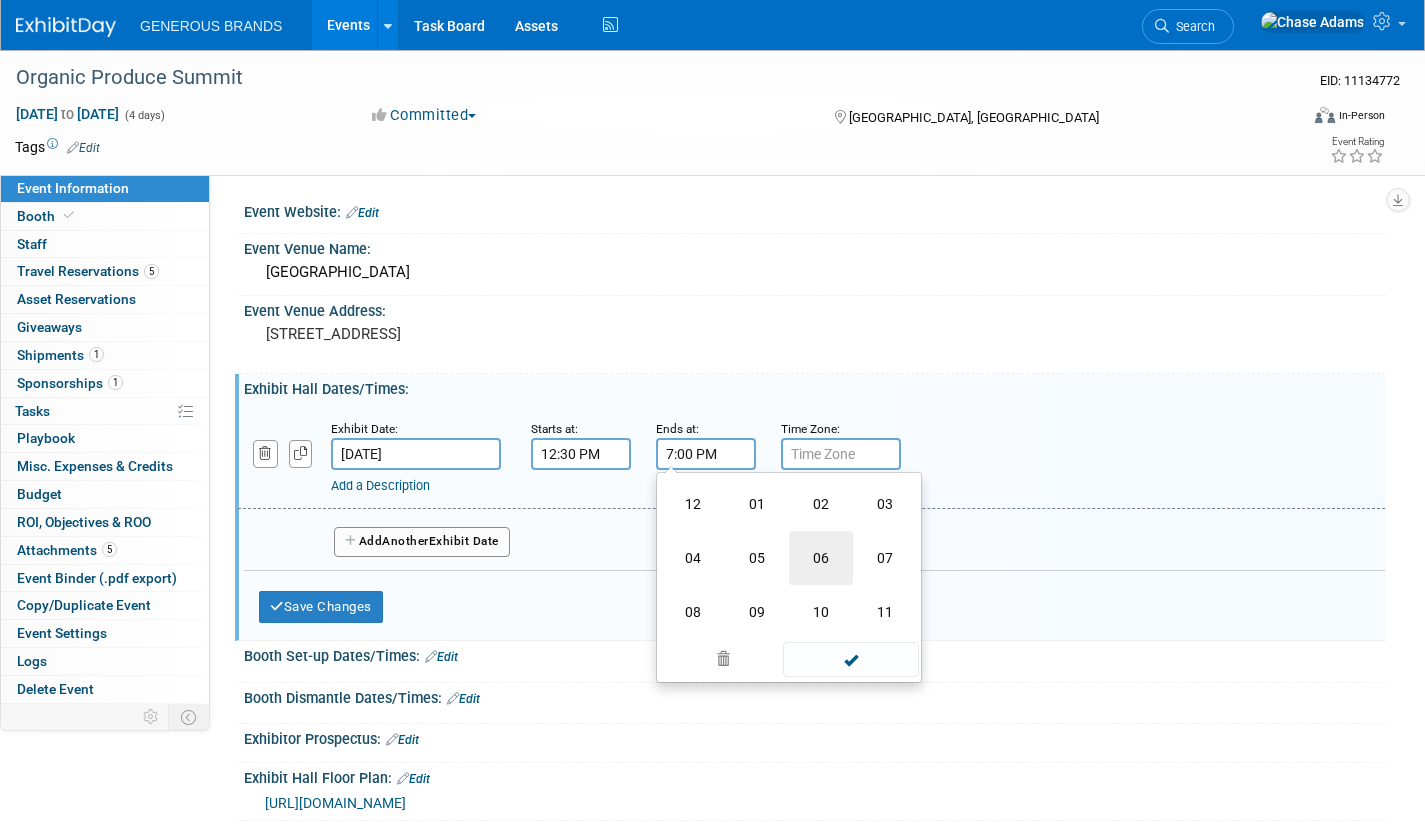 click on "06" at bounding box center [821, 558] 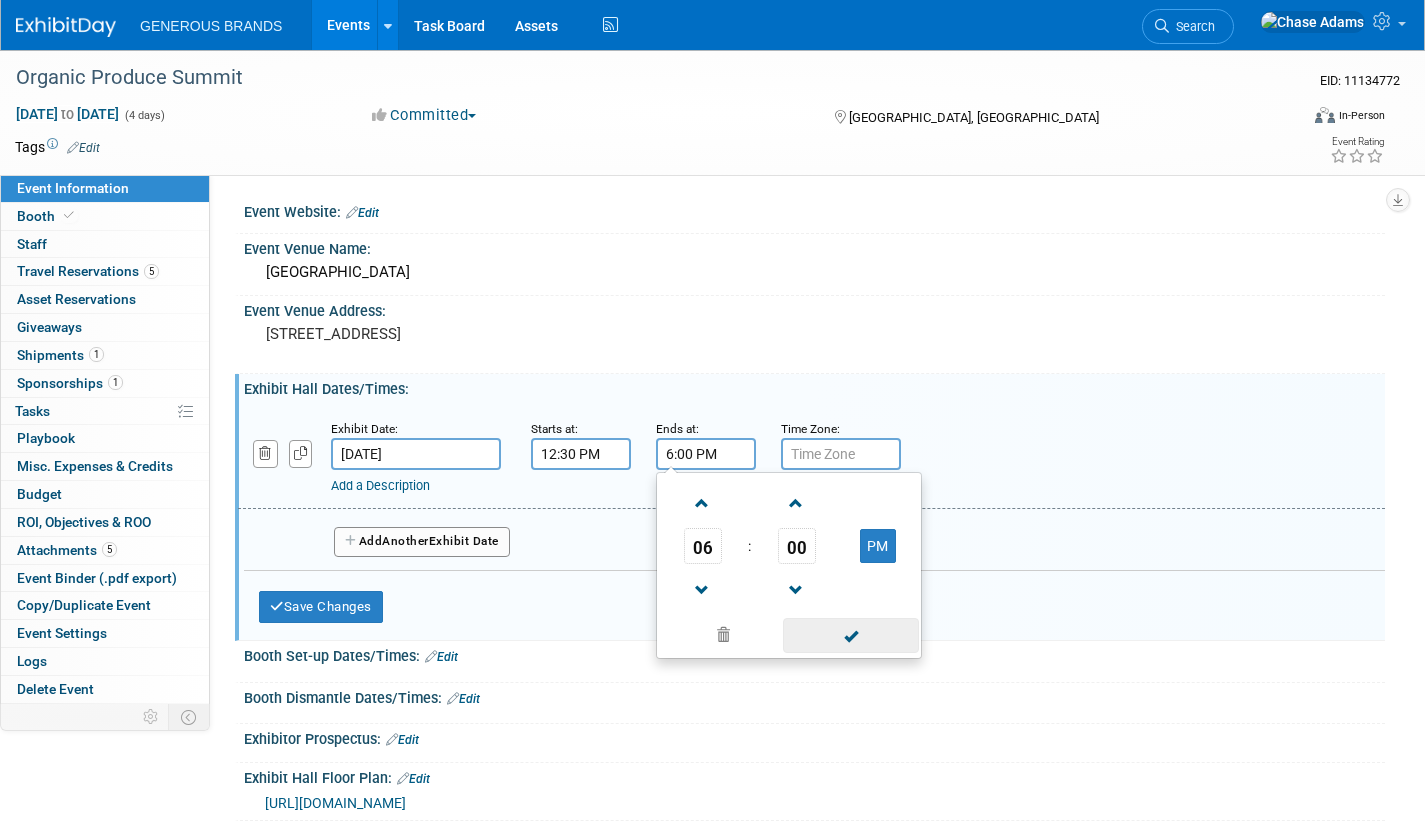click at bounding box center (850, 635) 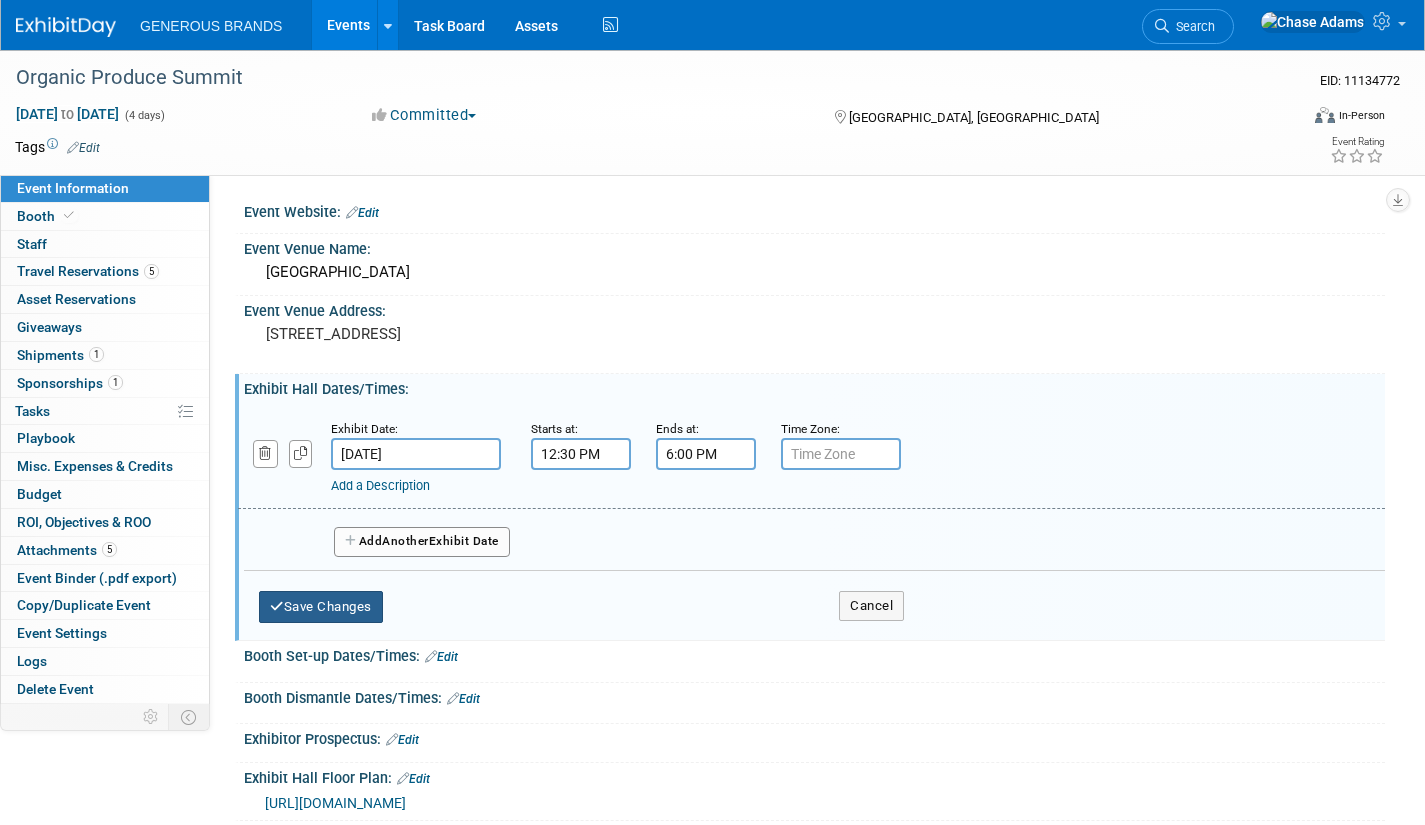 click on "Save Changes" at bounding box center [321, 607] 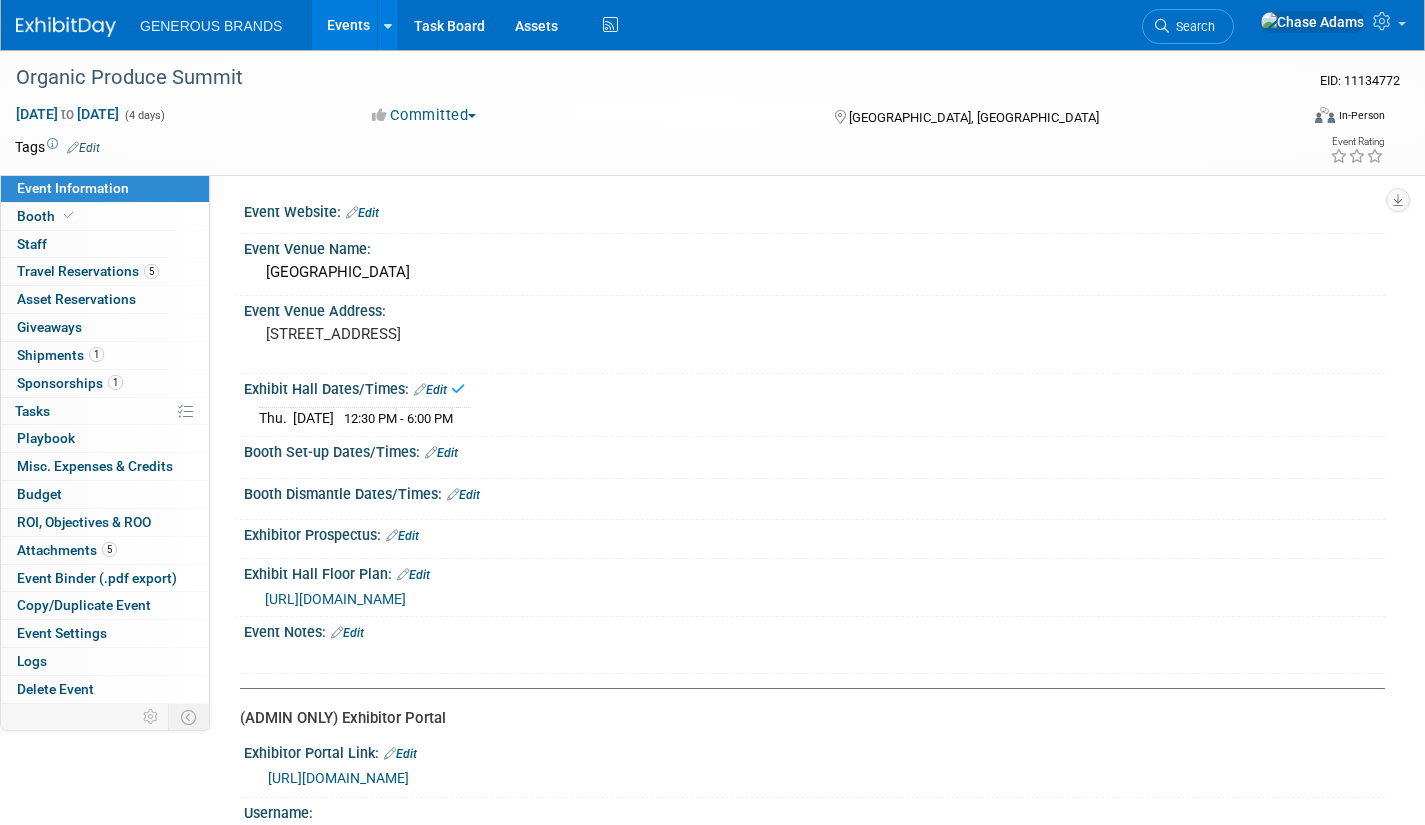 click on "Edit" at bounding box center [441, 453] 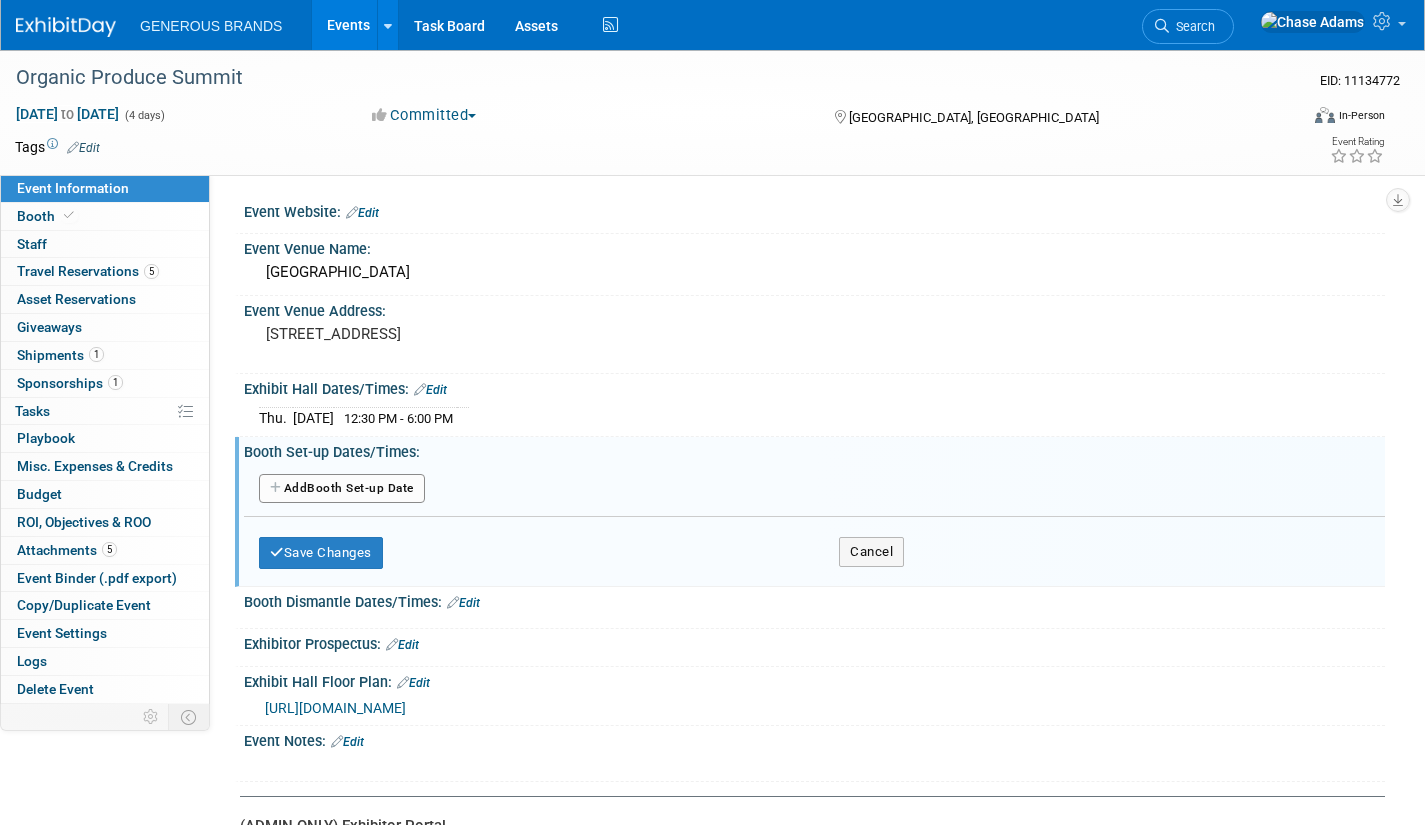 click on "Add  Another  Booth Set-up Date" at bounding box center [342, 489] 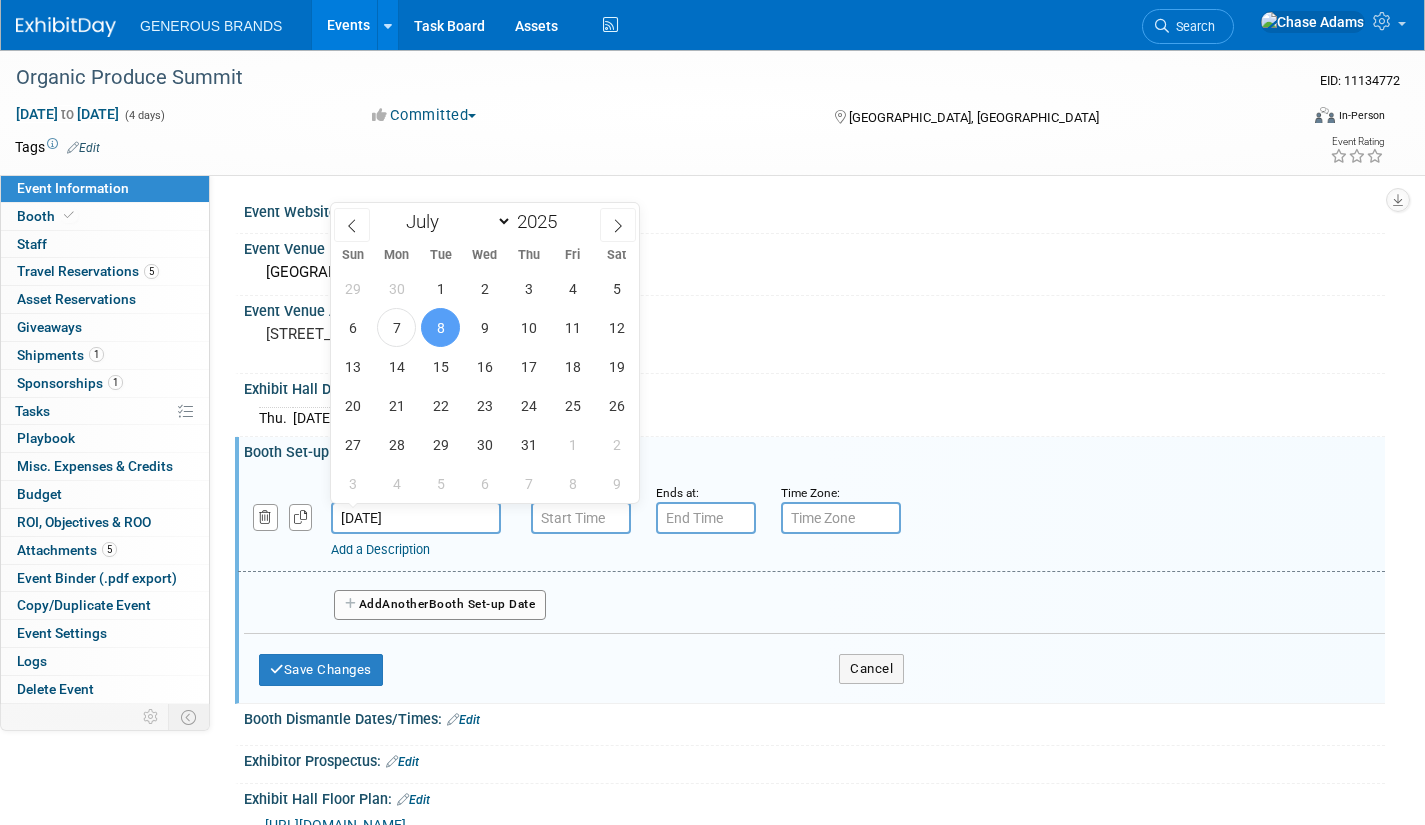 click on "[DATE]" at bounding box center (416, 518) 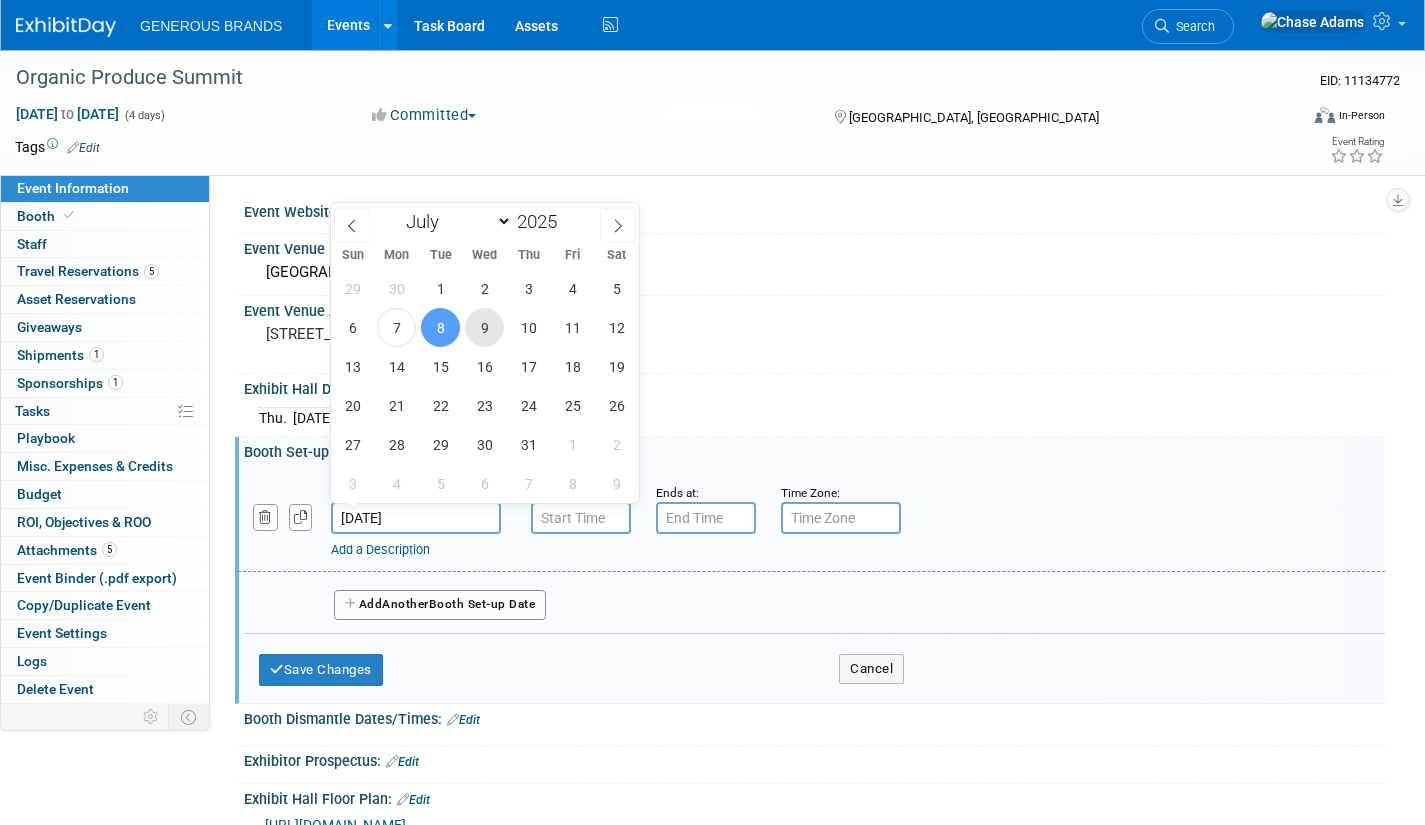 click on "9" at bounding box center (484, 327) 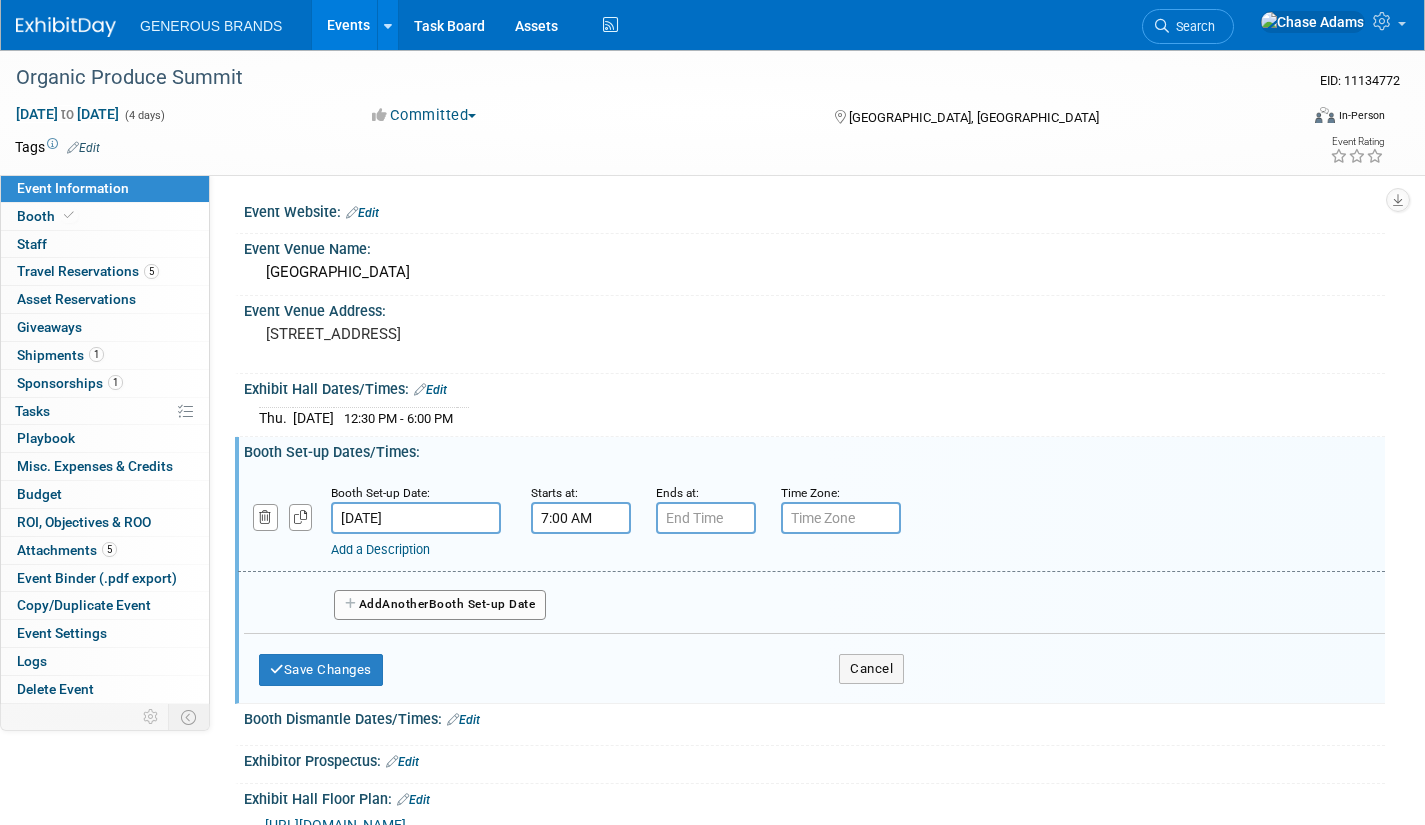 click on "7:00 AM" at bounding box center (581, 518) 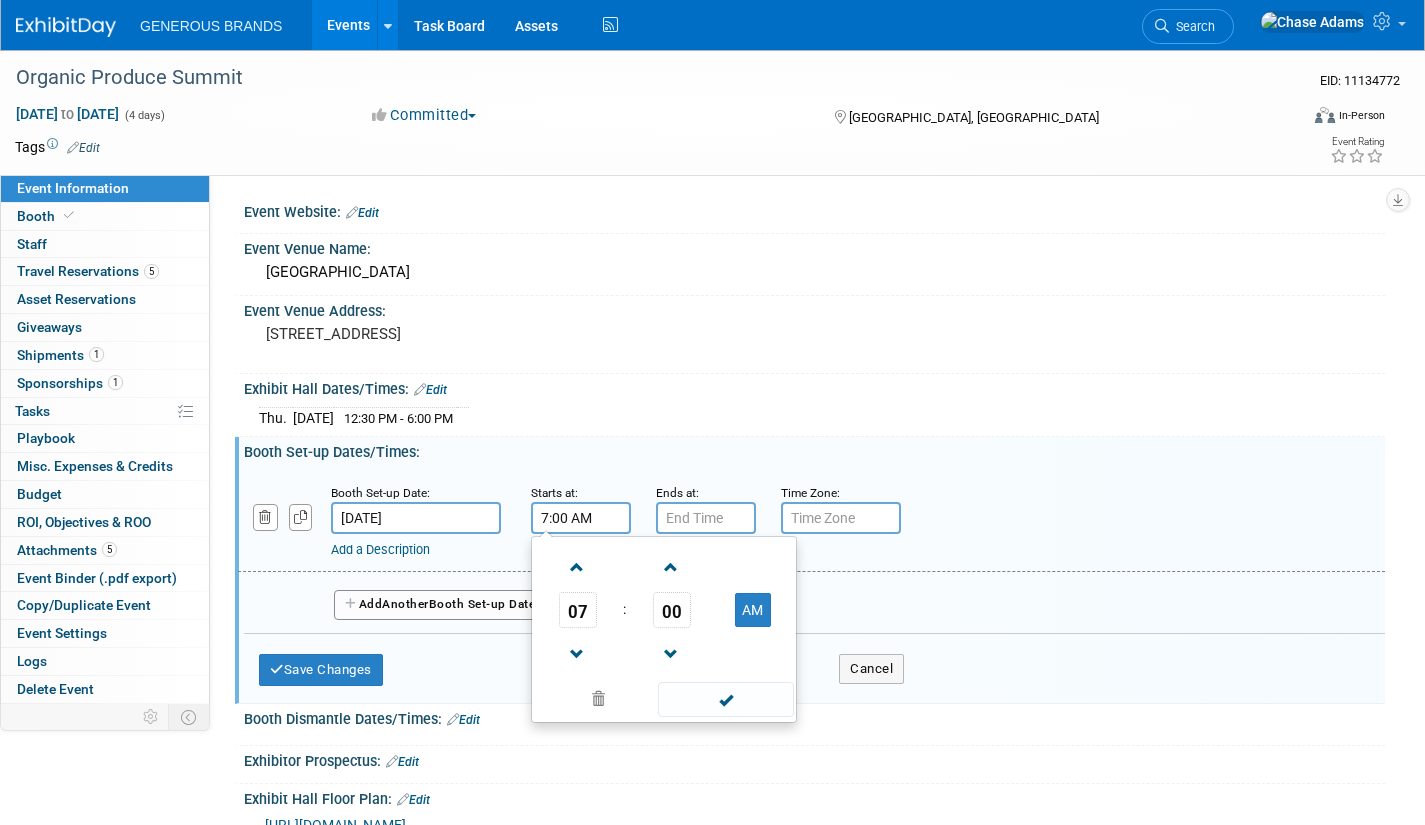 drag, startPoint x: 607, startPoint y: 515, endPoint x: 512, endPoint y: 518, distance: 95.047356 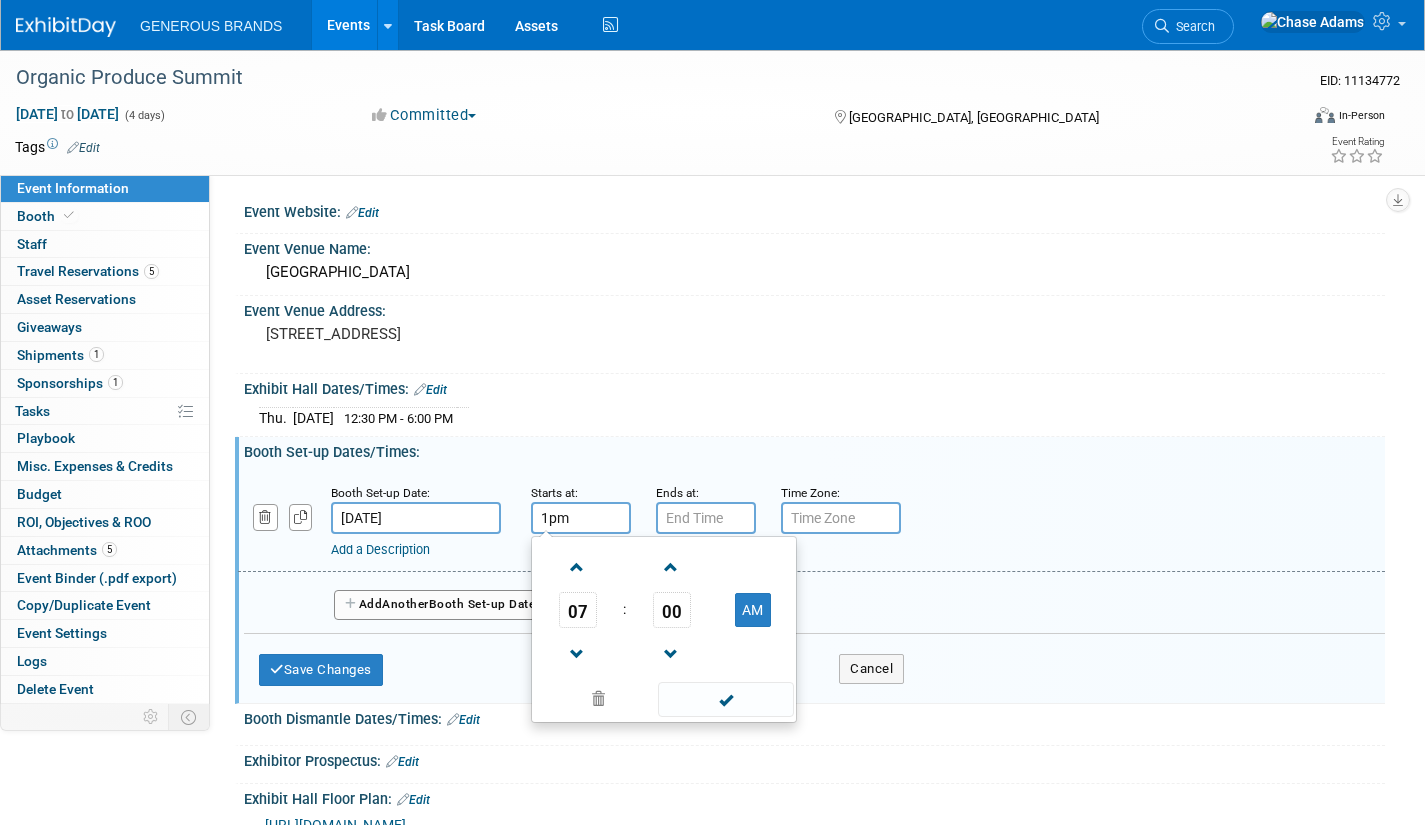 type on "1:00 PM" 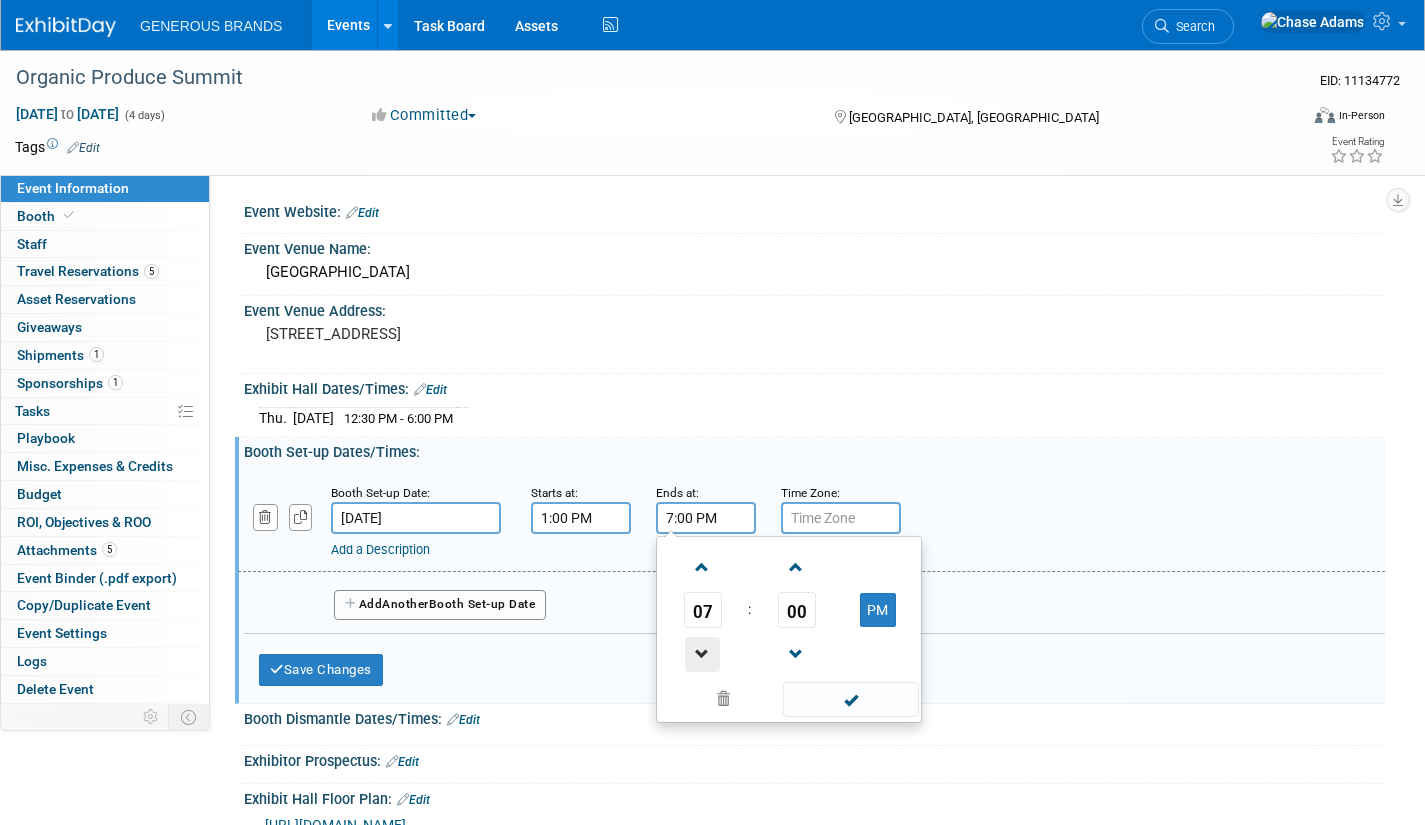 click at bounding box center (702, 654) 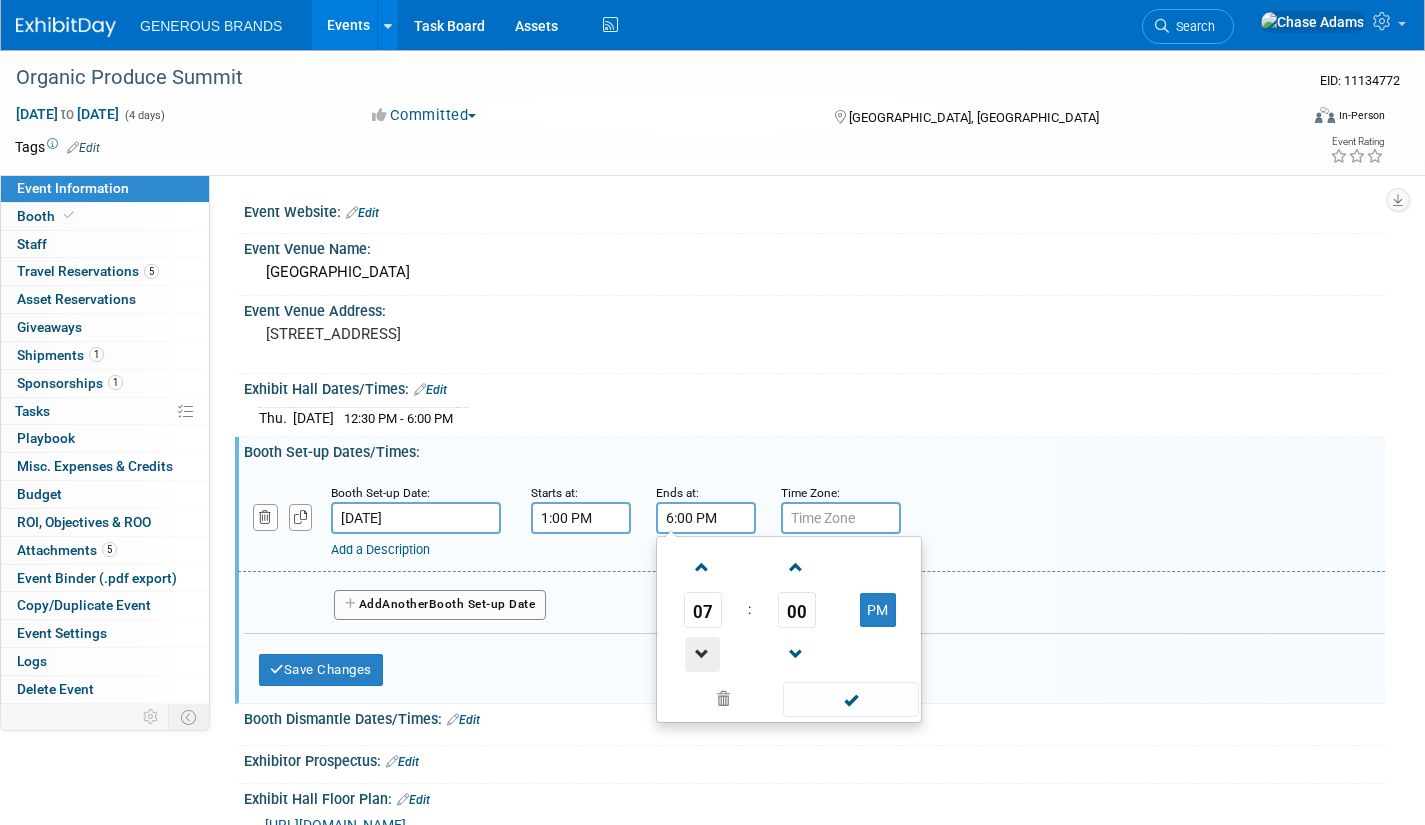 click at bounding box center [702, 654] 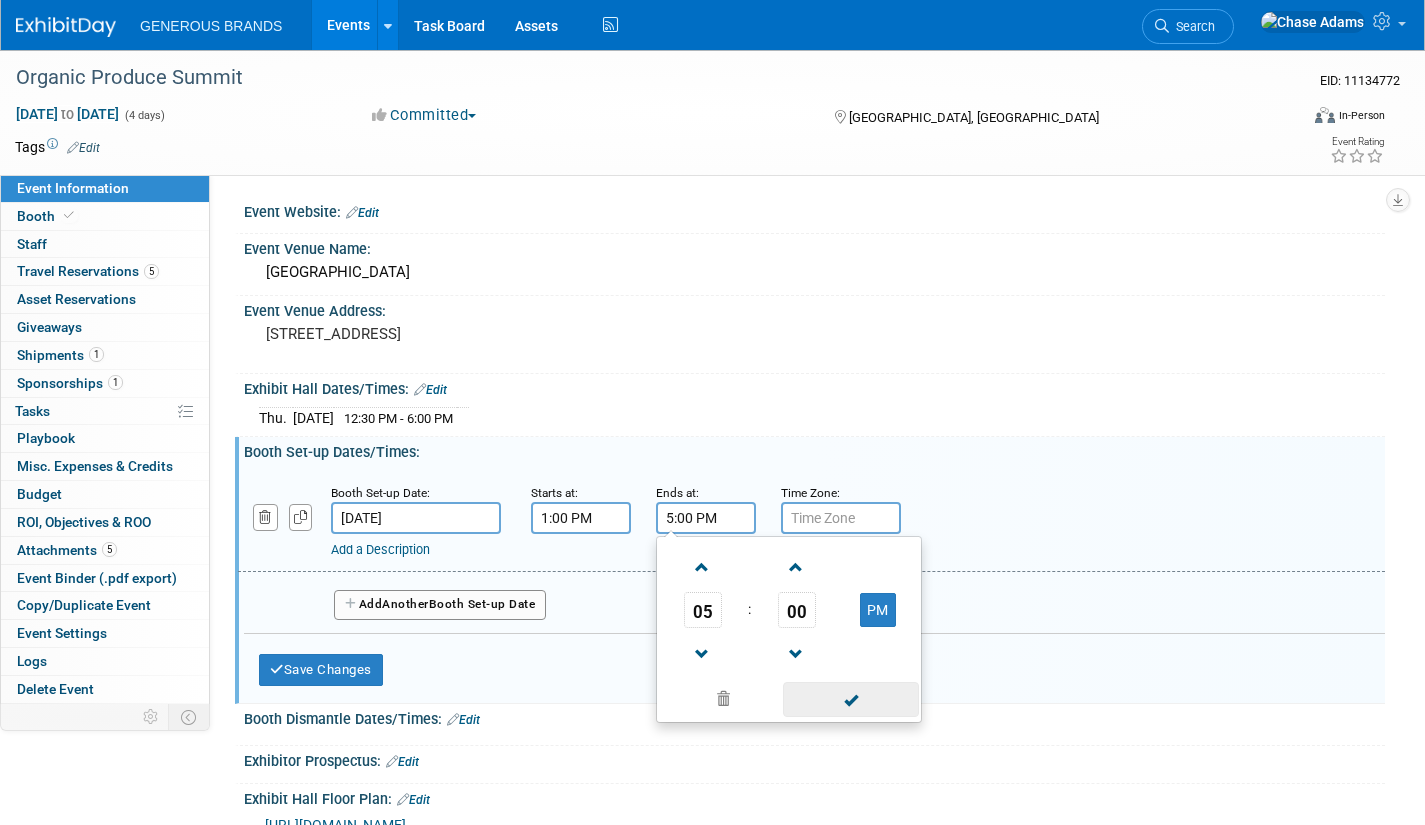 click at bounding box center [850, 699] 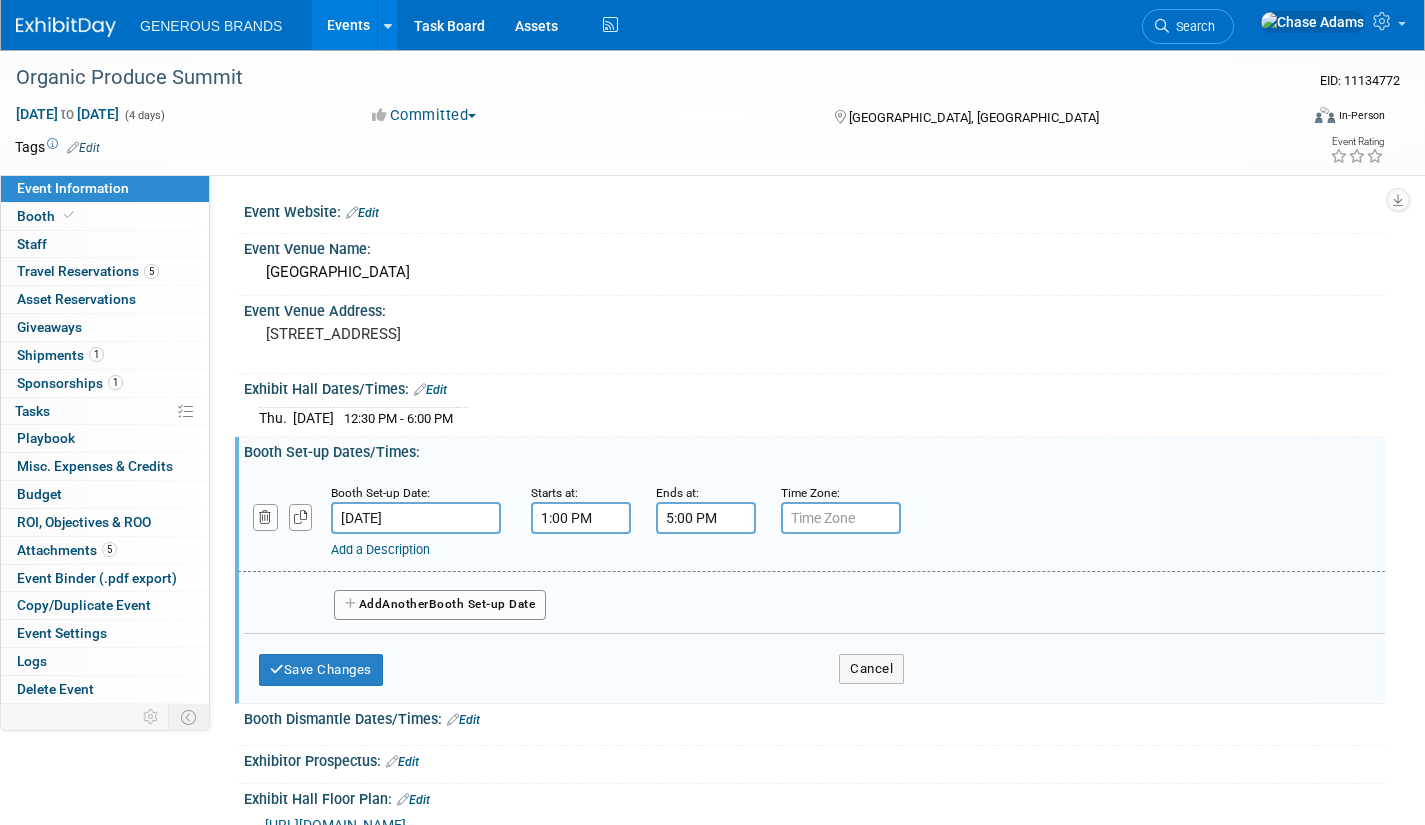 click on "Another" at bounding box center (405, 604) 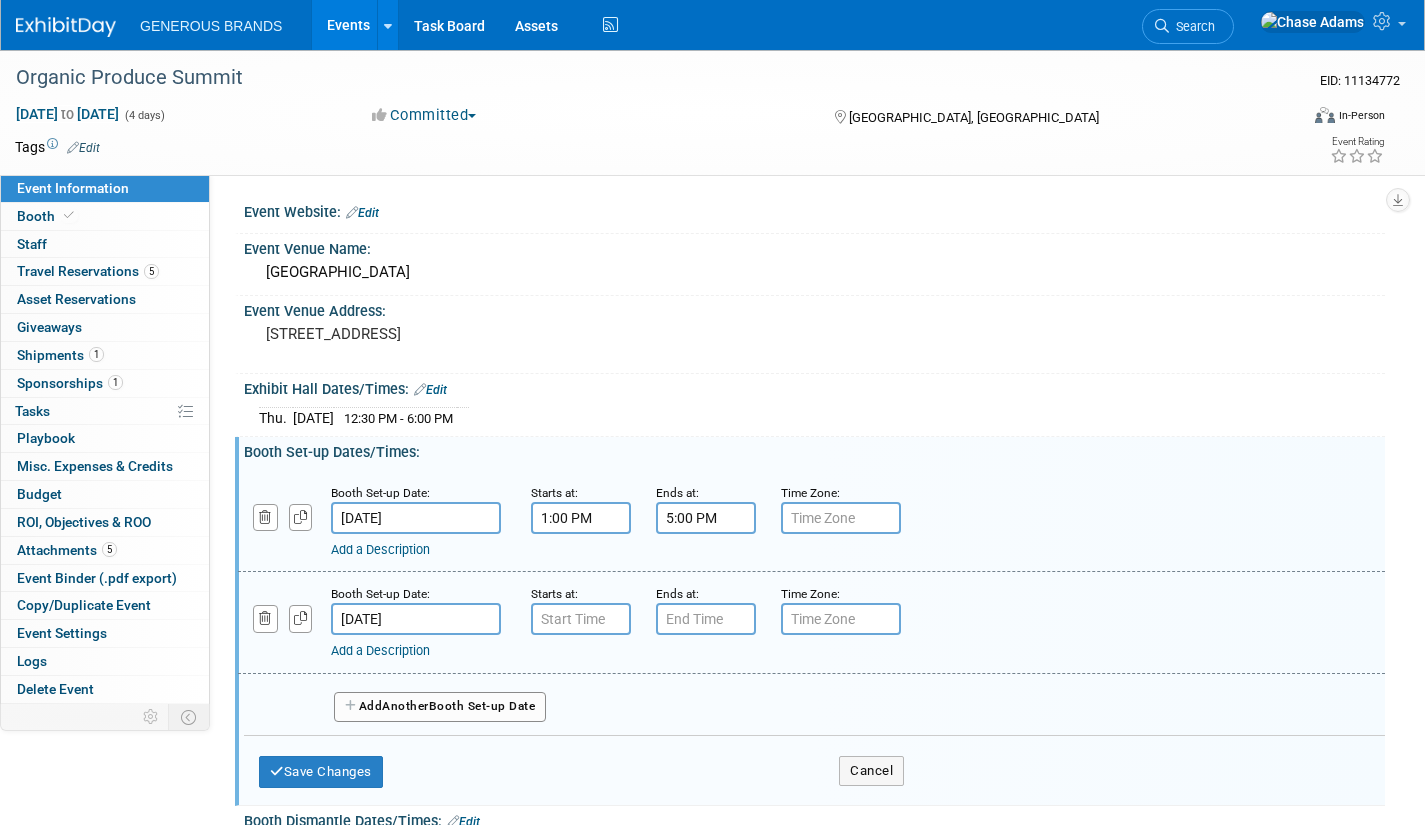 type on "7:00 AM" 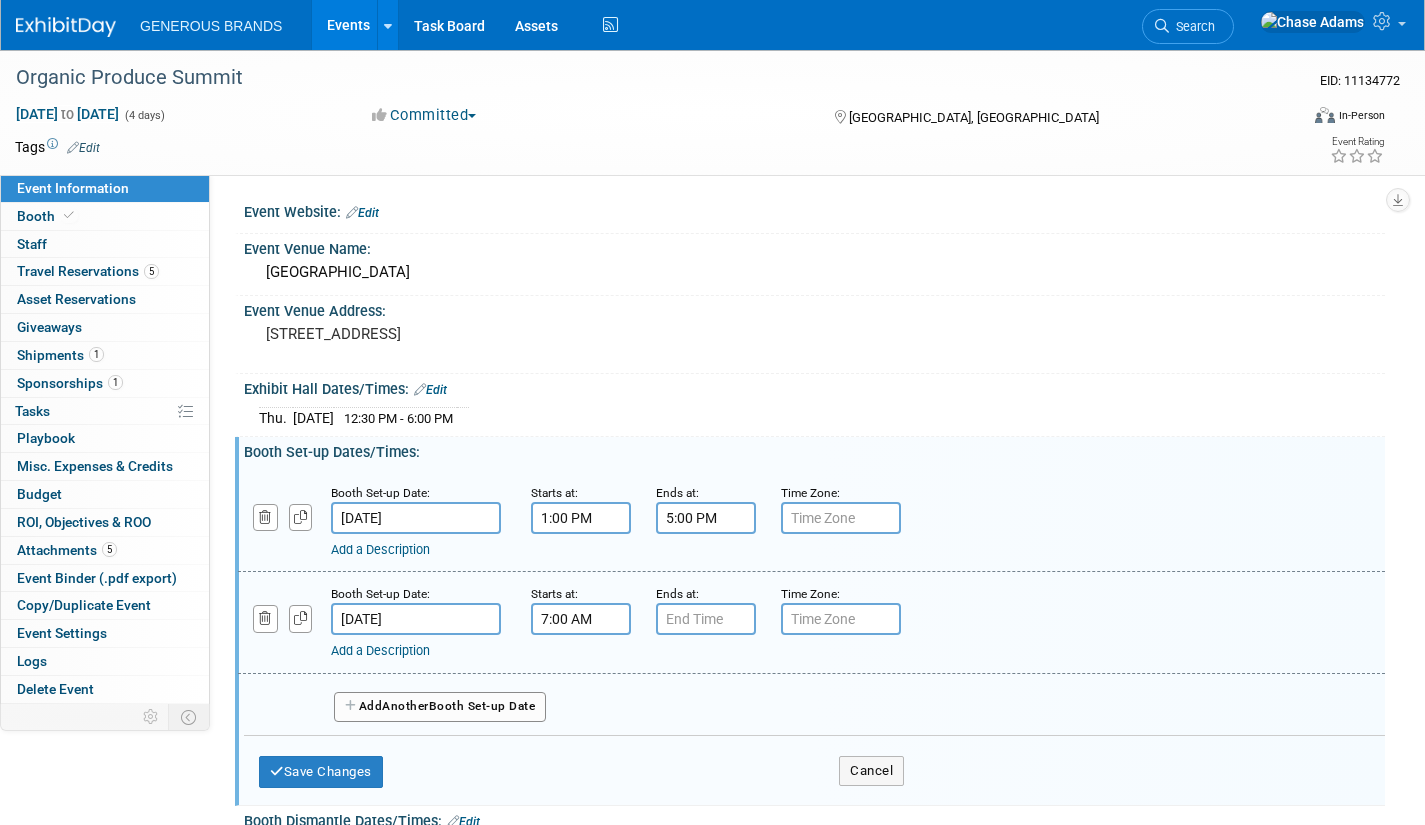 click on "7:00 AM" at bounding box center [581, 619] 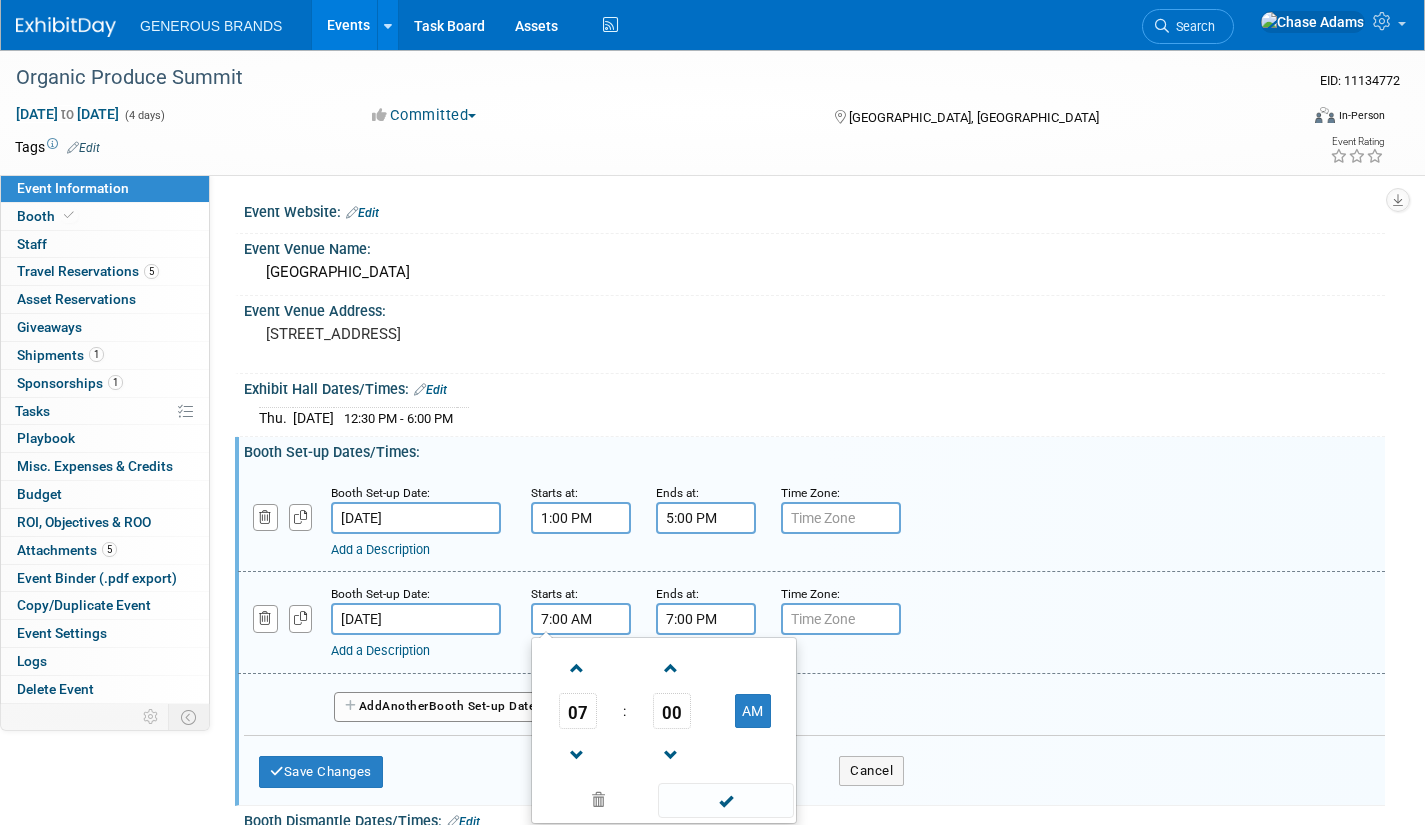 click on "7:00 PM" at bounding box center [706, 619] 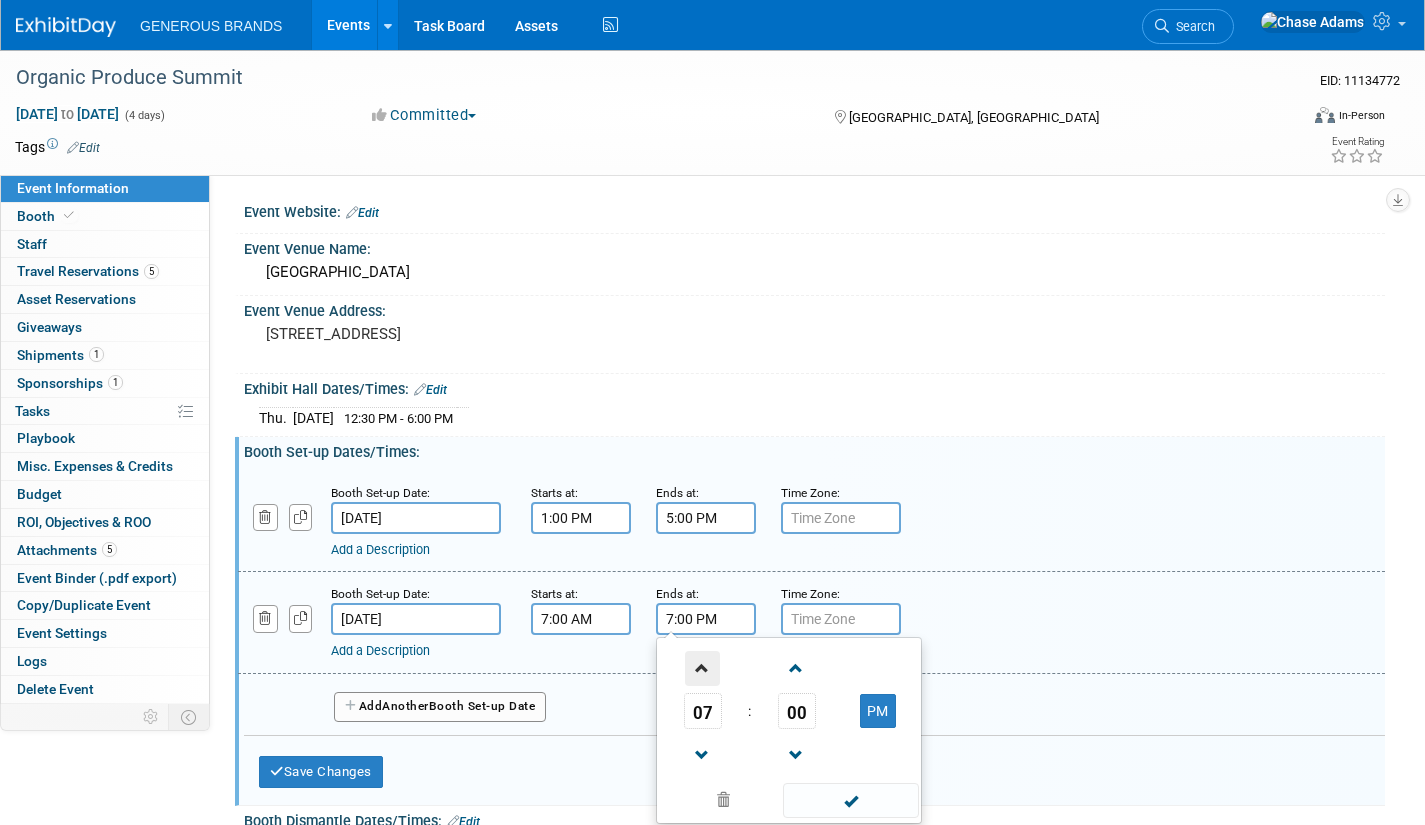 click at bounding box center (702, 668) 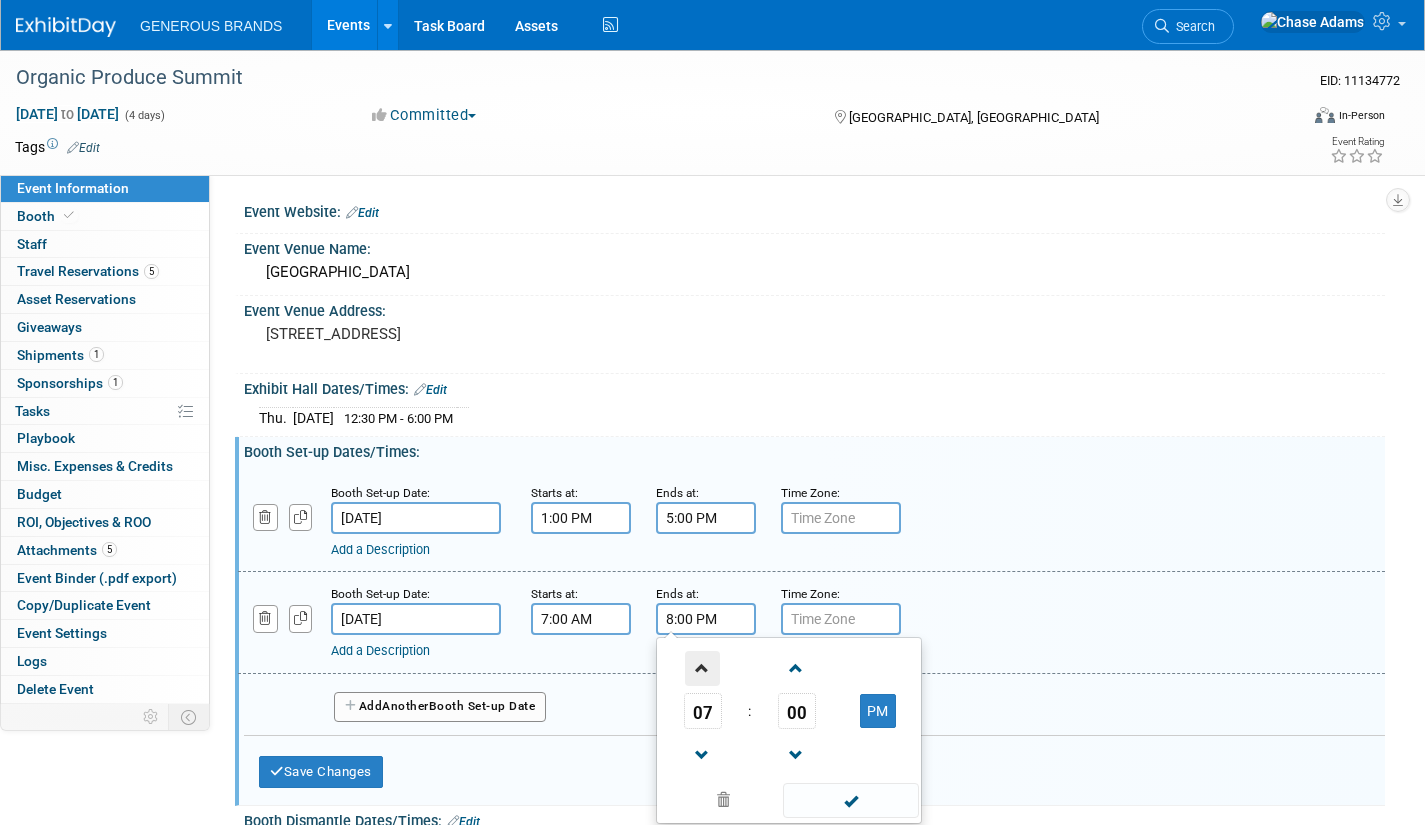 click at bounding box center [702, 668] 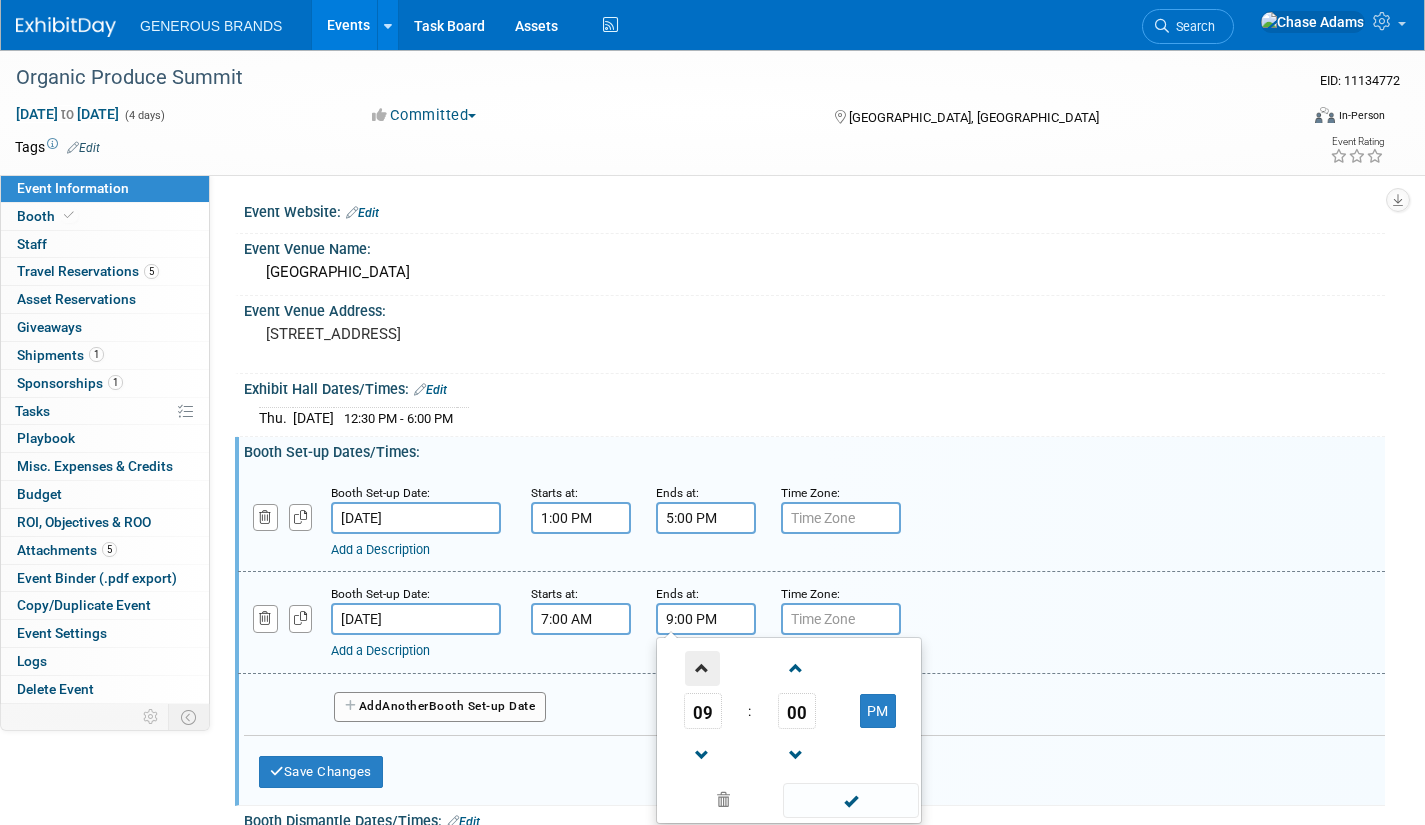 click at bounding box center [702, 668] 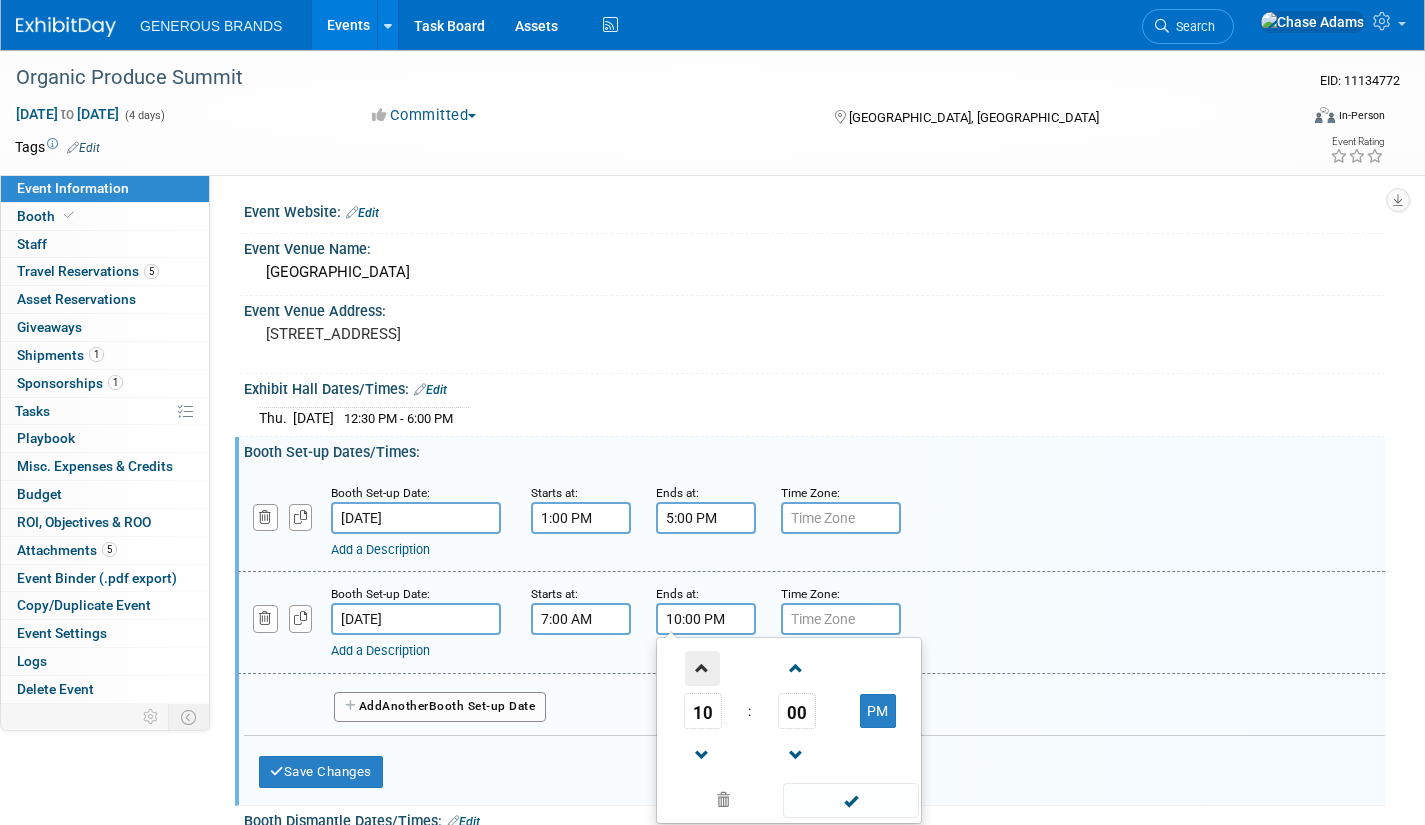 click at bounding box center [702, 668] 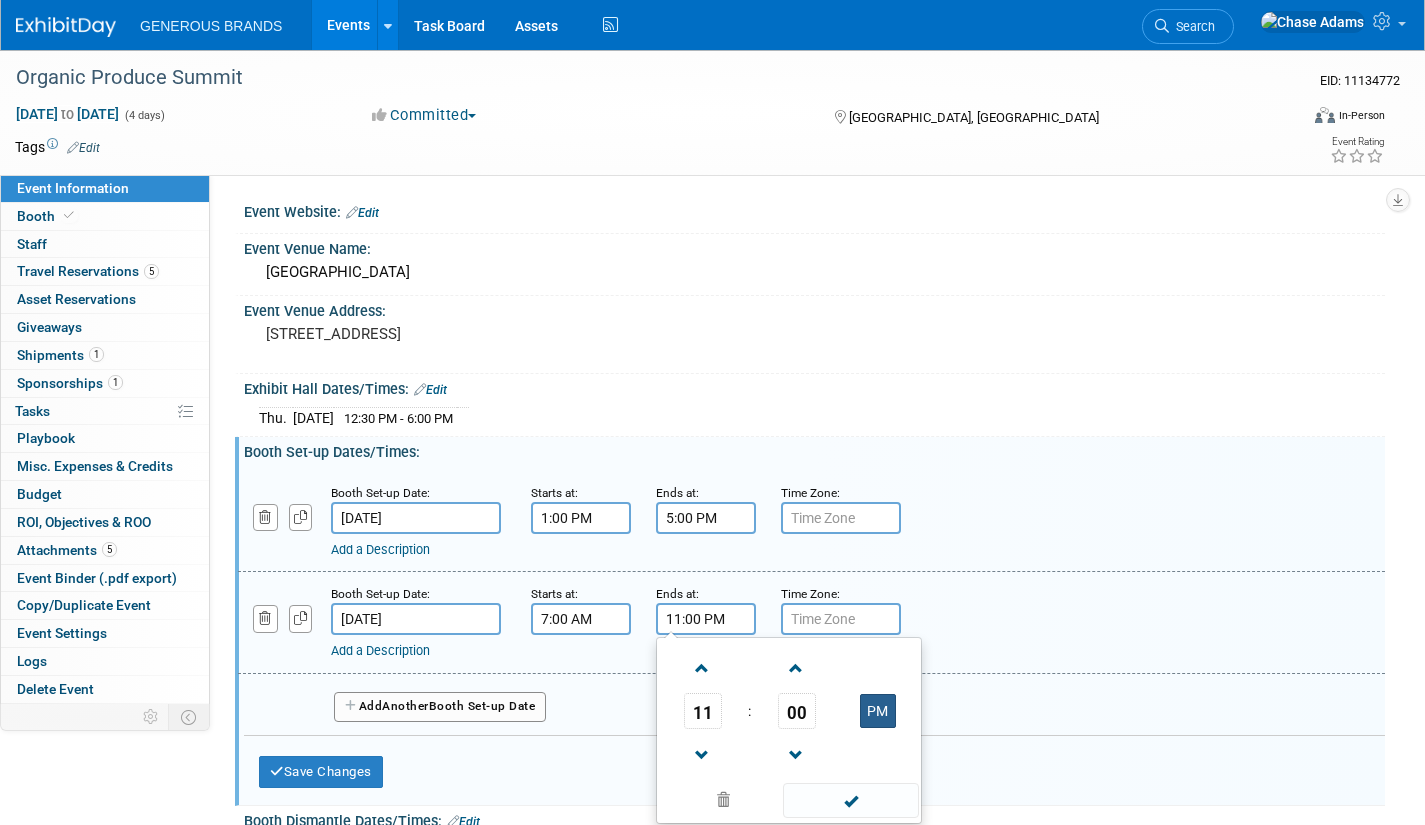 click on "PM" at bounding box center (878, 711) 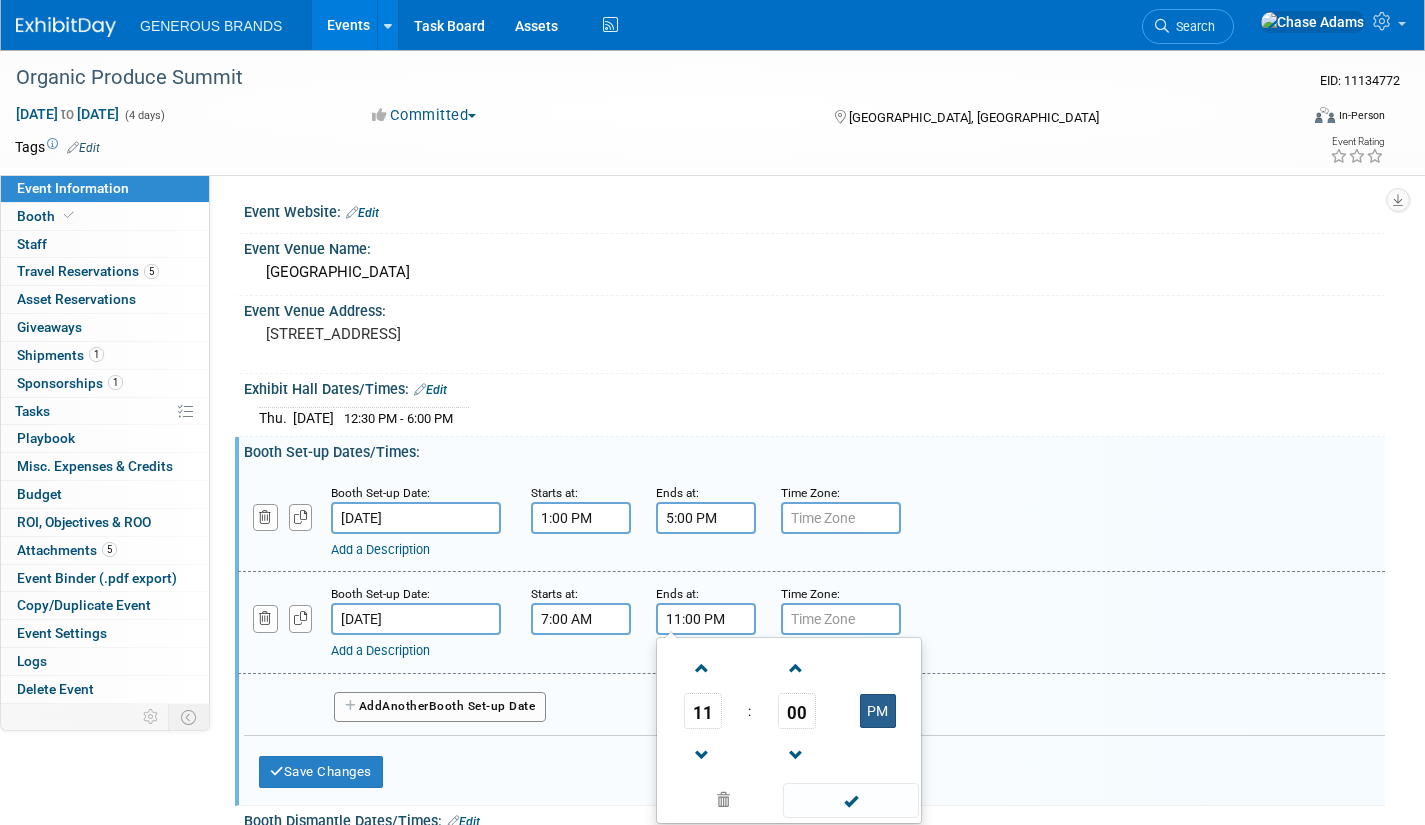 type on "11:00 AM" 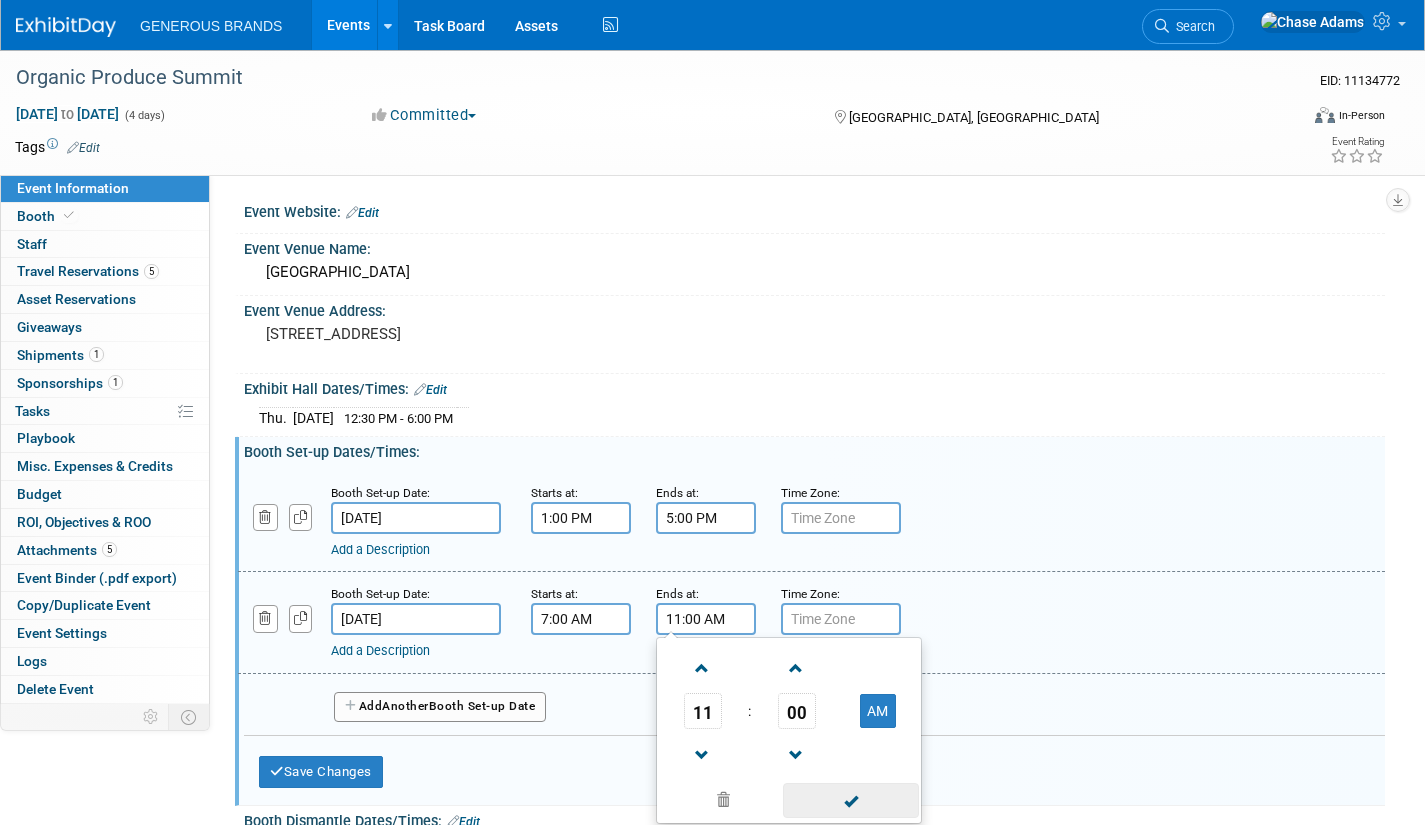 click at bounding box center (850, 800) 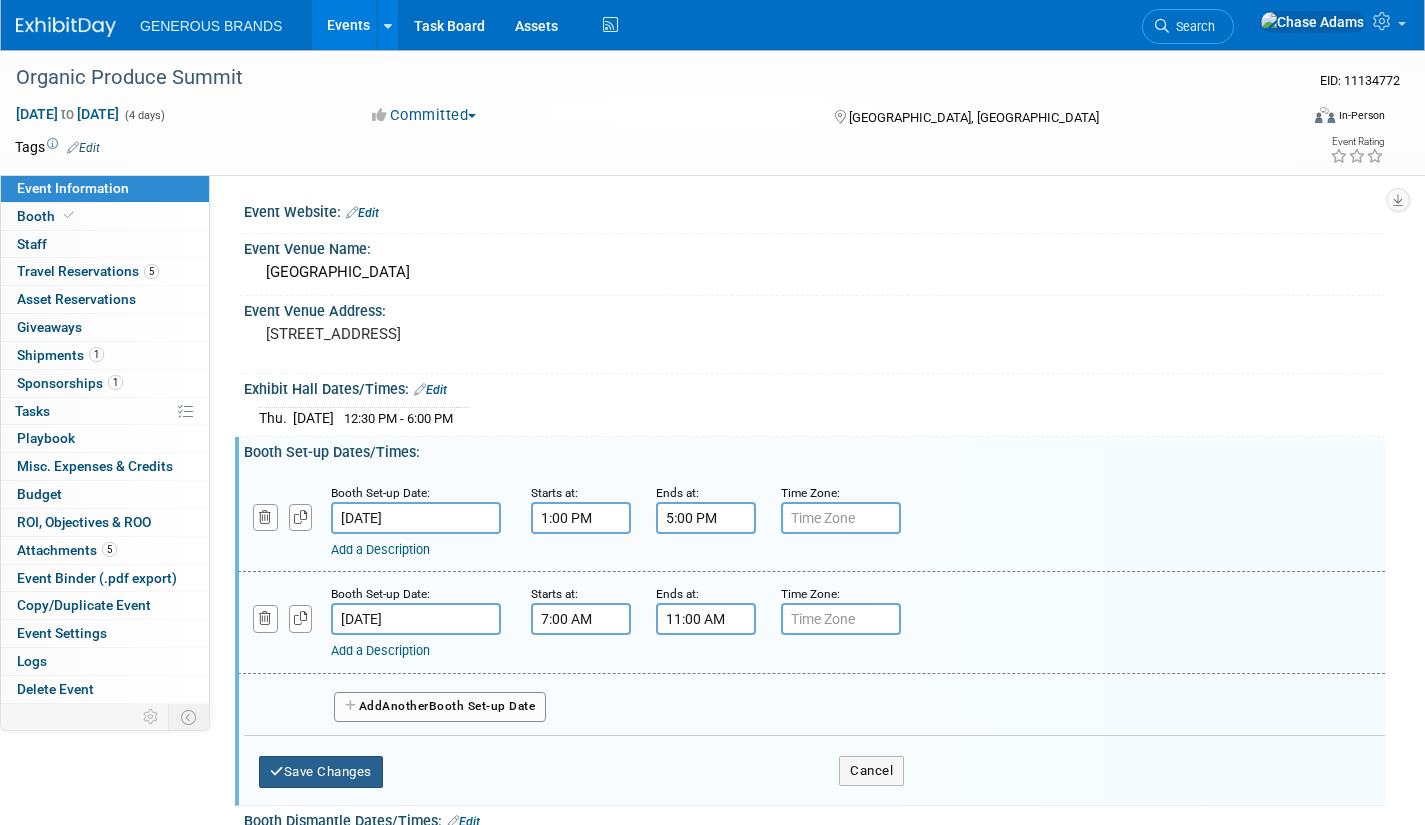 click on "Save Changes" at bounding box center (321, 772) 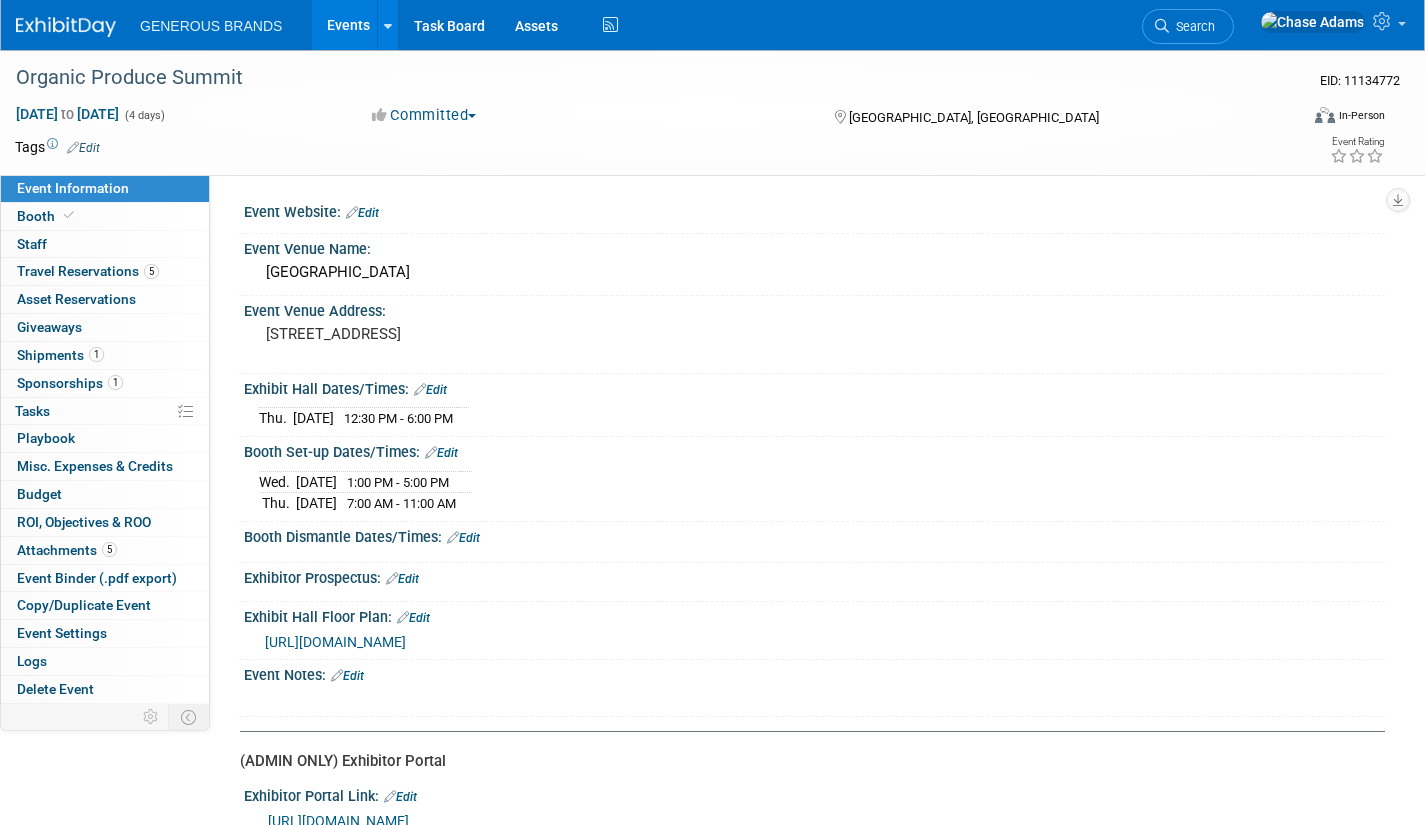 click at bounding box center (453, 537) 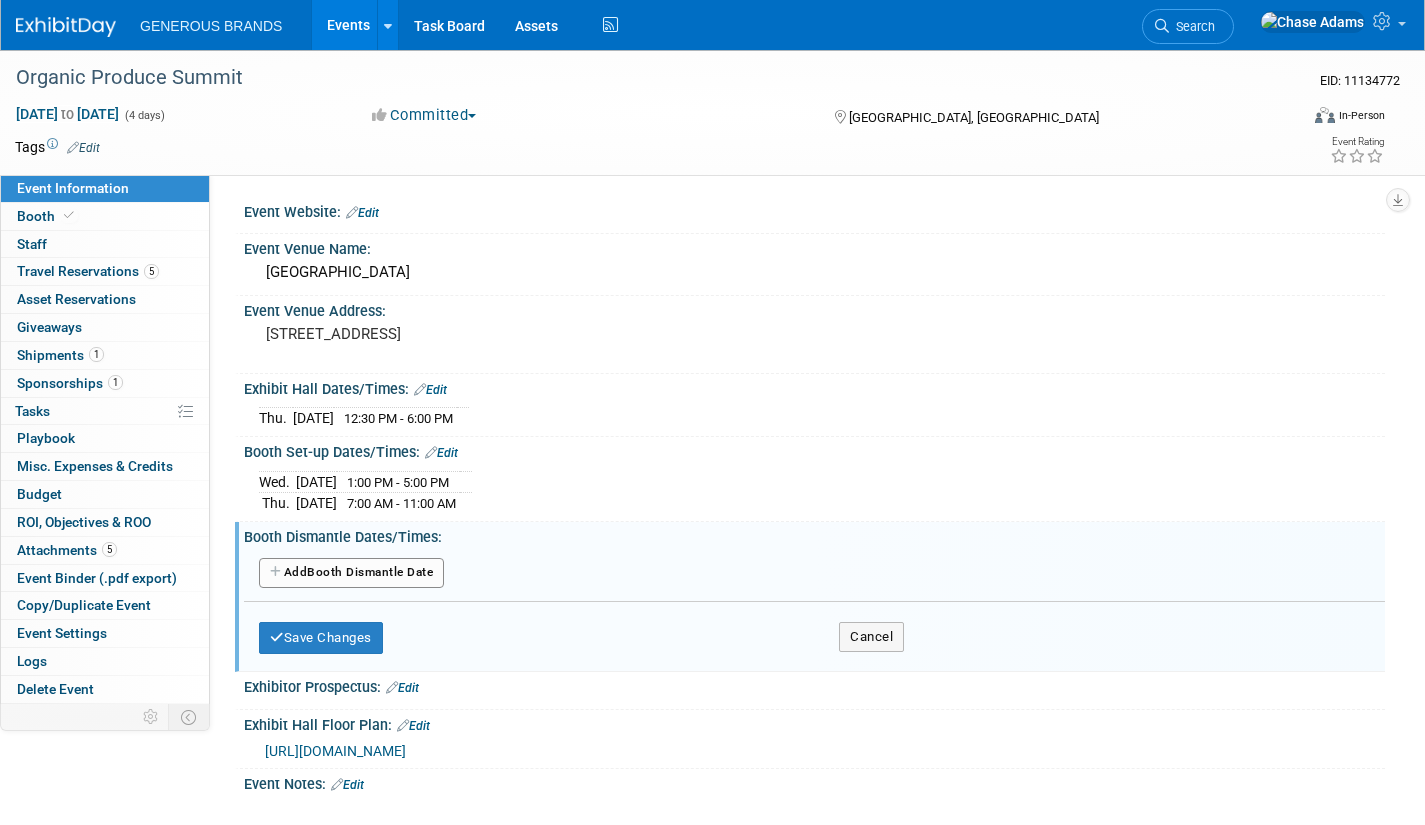 click on "Add  Another  Booth Dismantle Date" at bounding box center (351, 573) 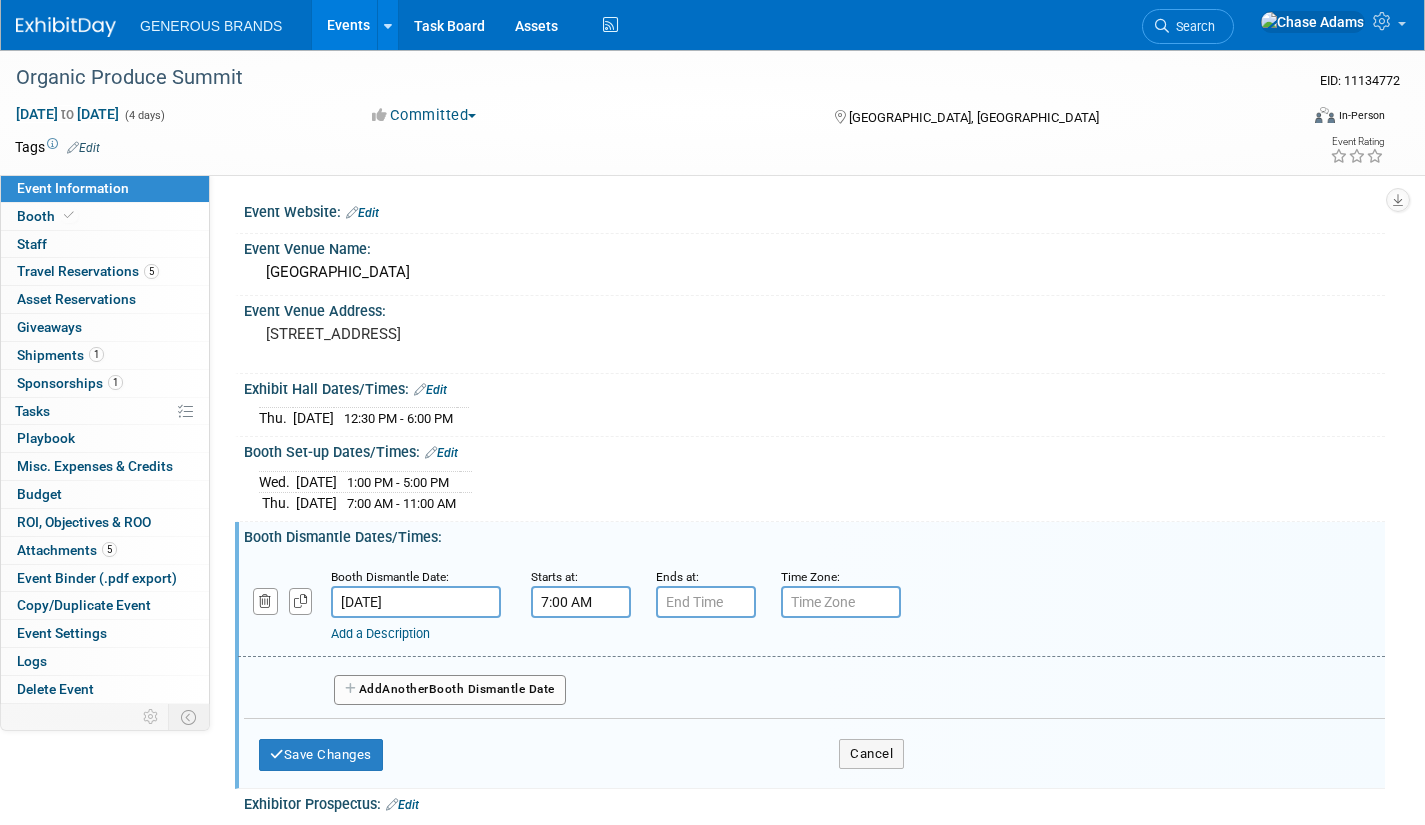 click on "7:00 AM" at bounding box center [581, 602] 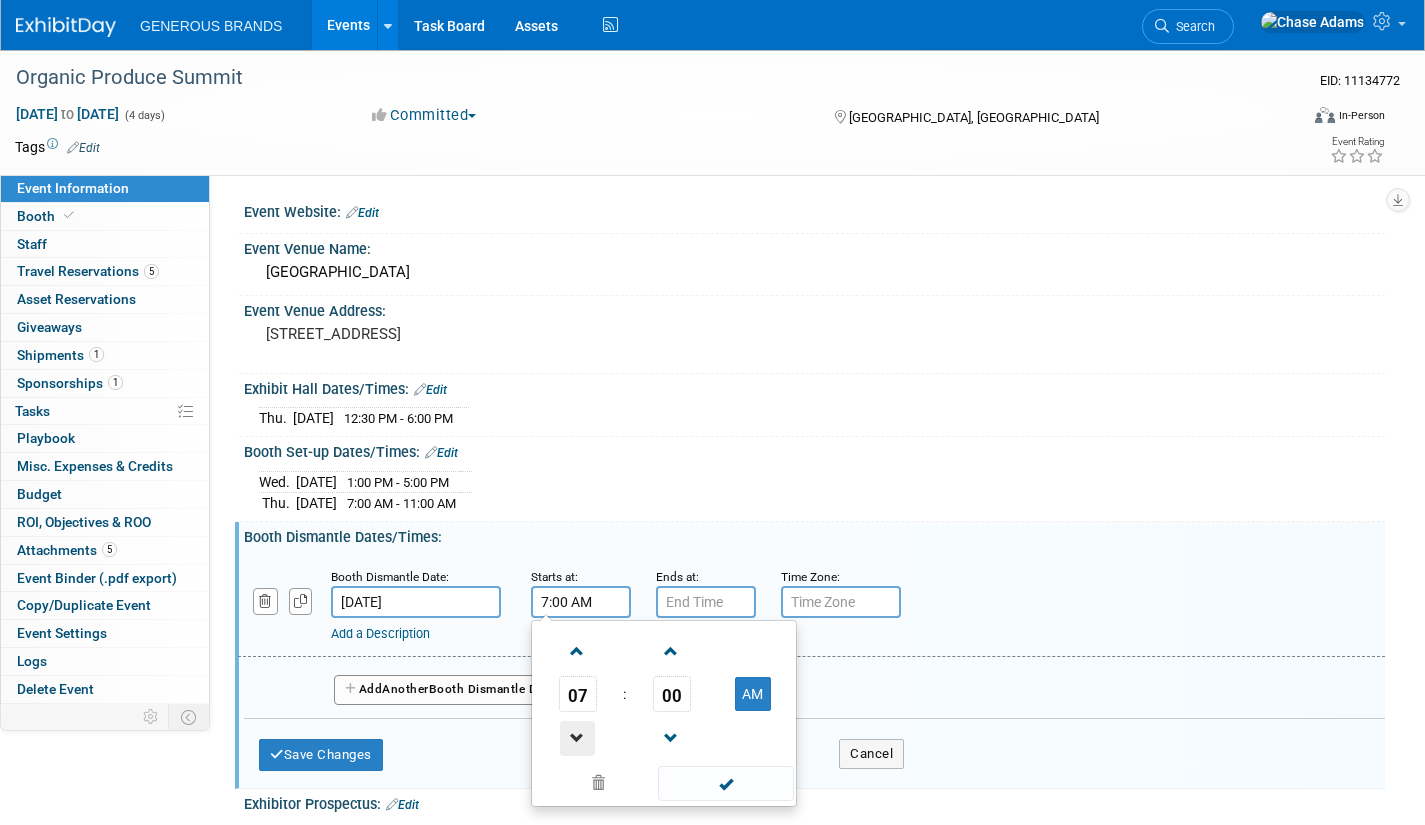 click at bounding box center (577, 738) 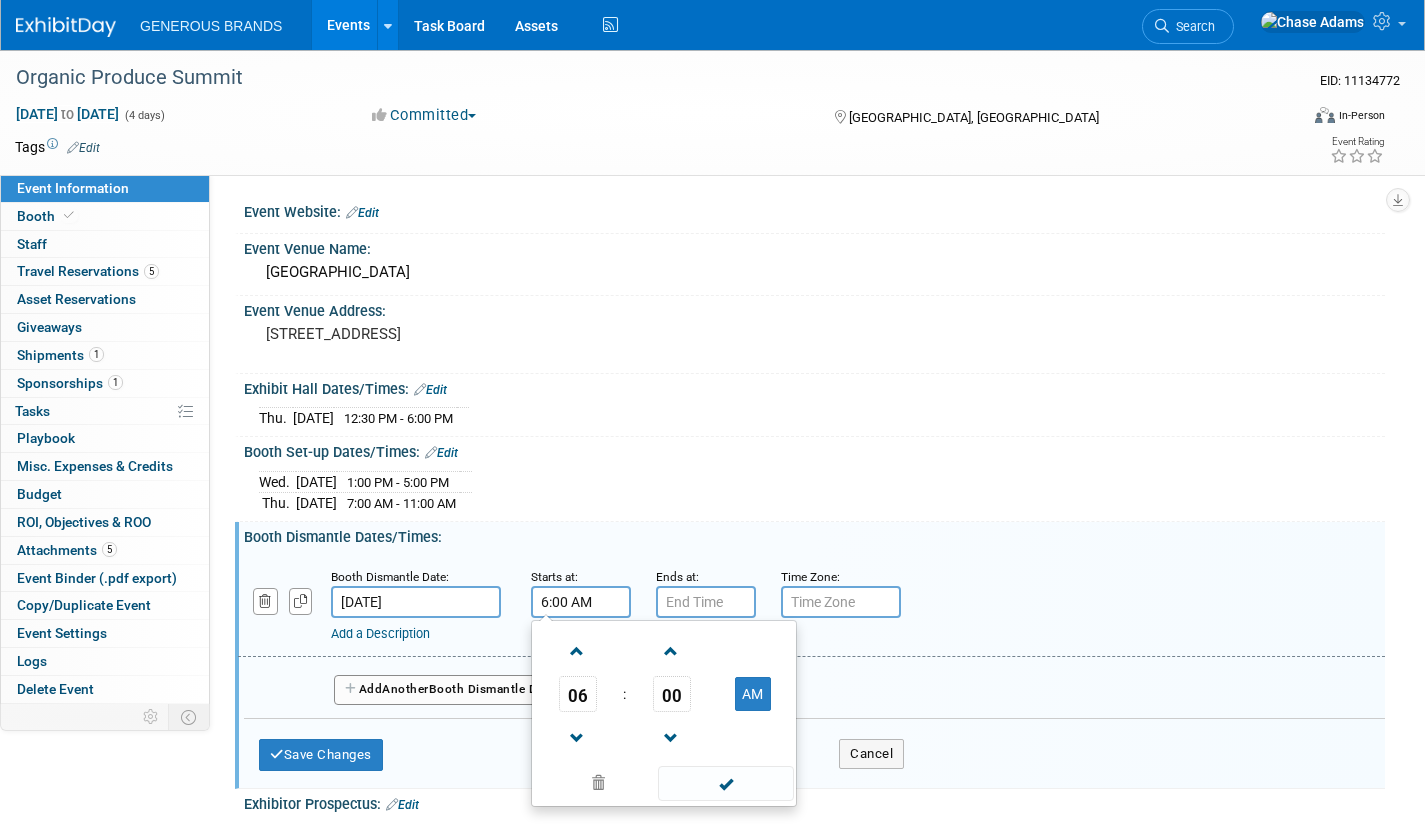 drag, startPoint x: 743, startPoint y: 799, endPoint x: 735, endPoint y: 747, distance: 52.611786 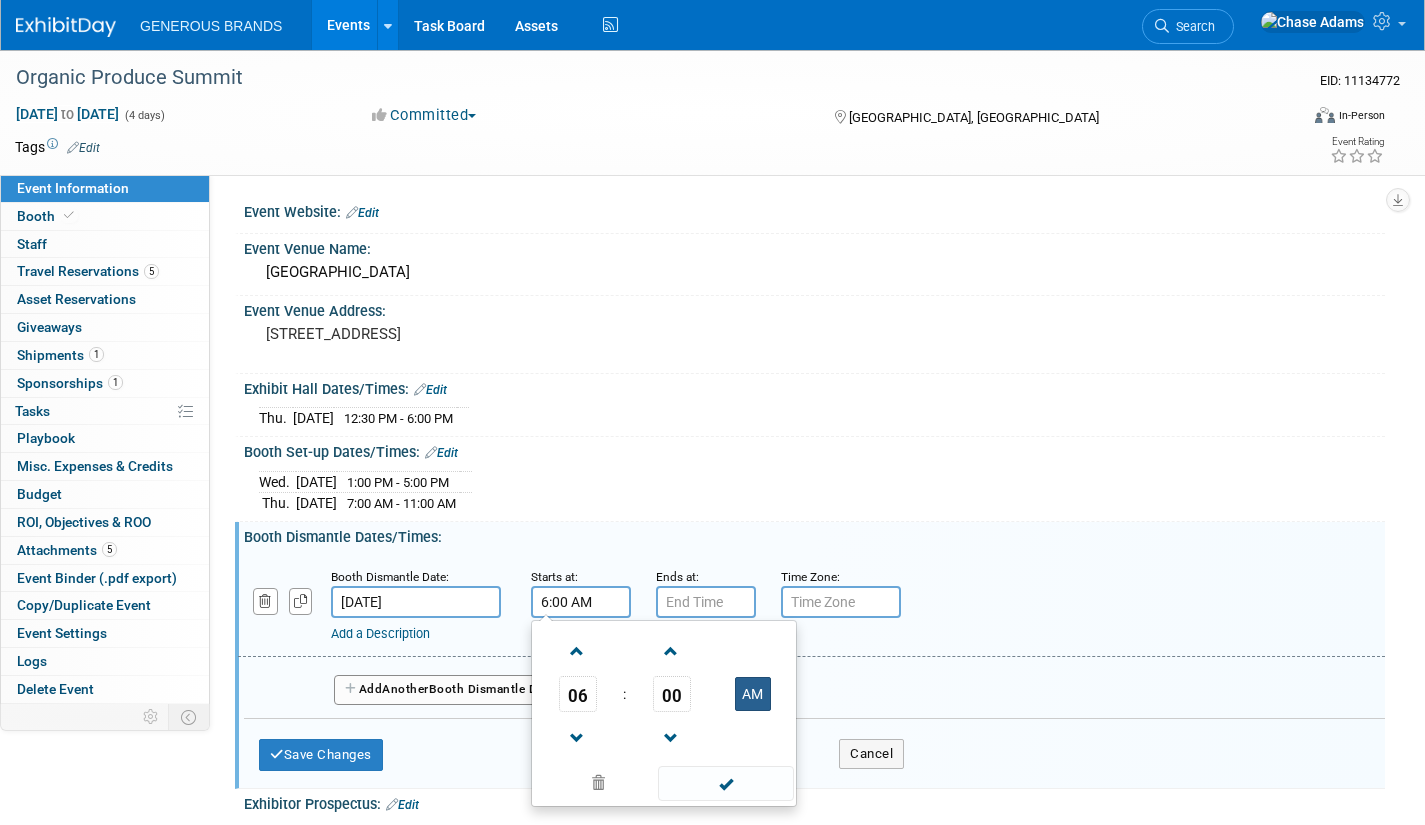 click on "AM" at bounding box center [753, 694] 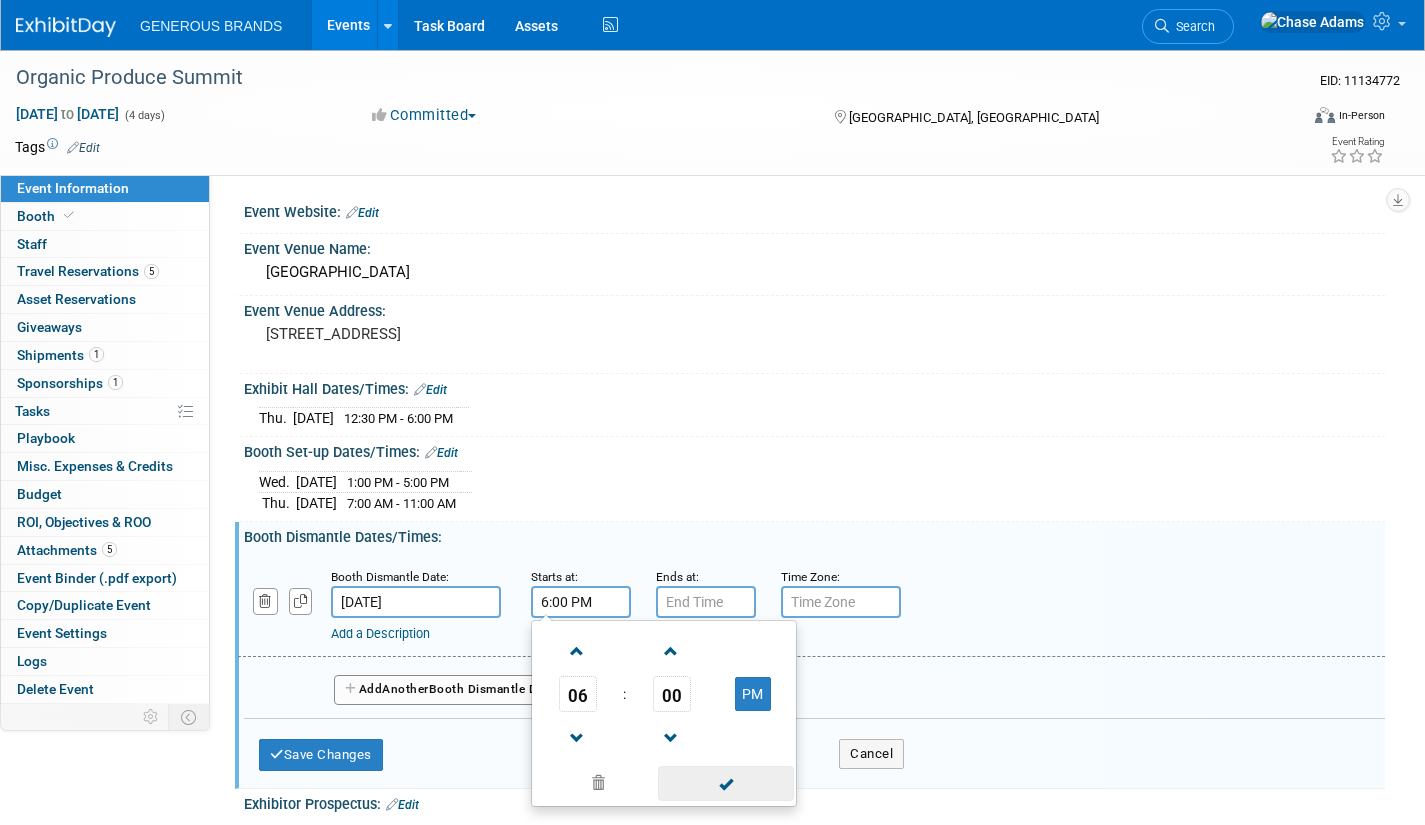 click at bounding box center [725, 783] 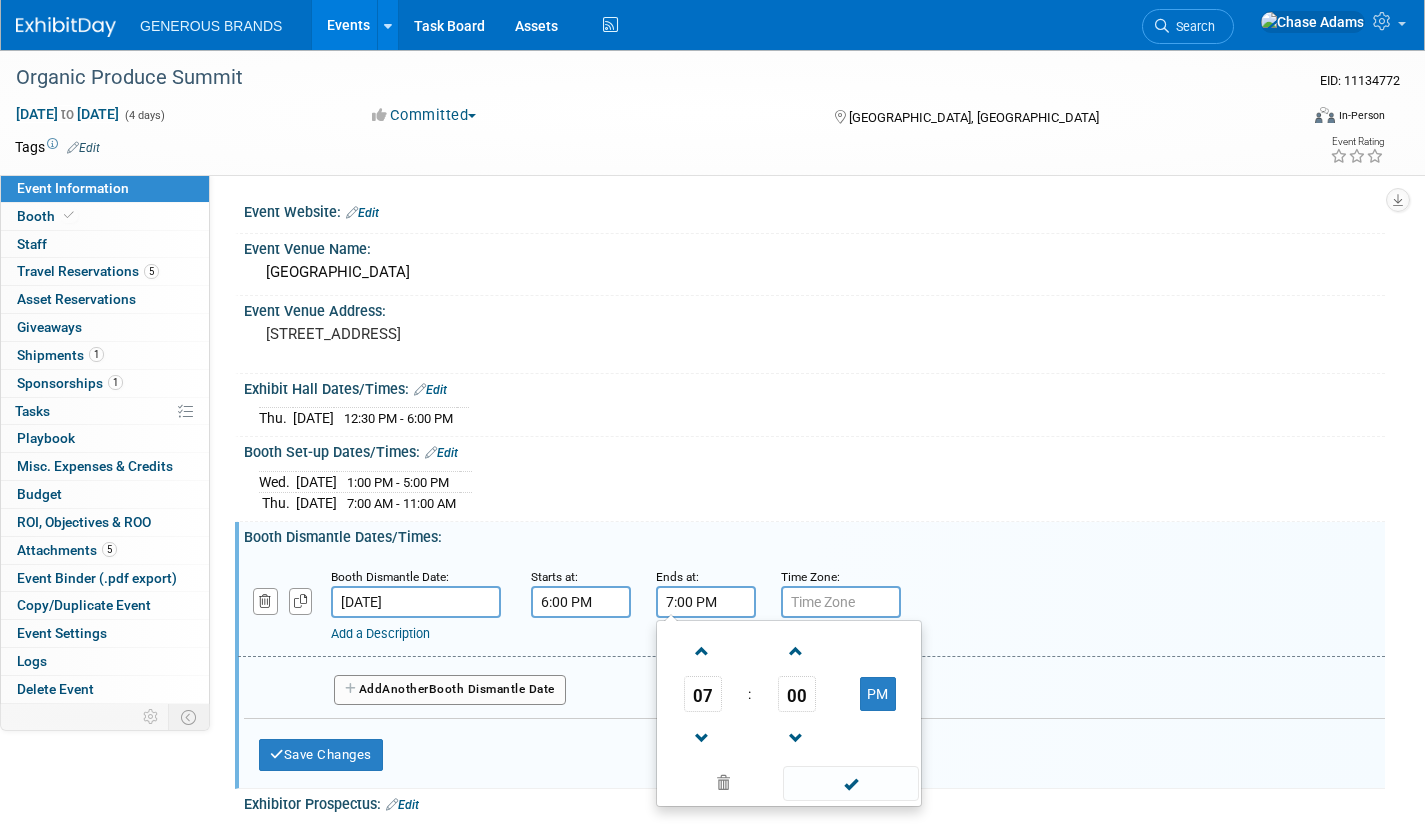 click on "7:00 PM" at bounding box center [706, 602] 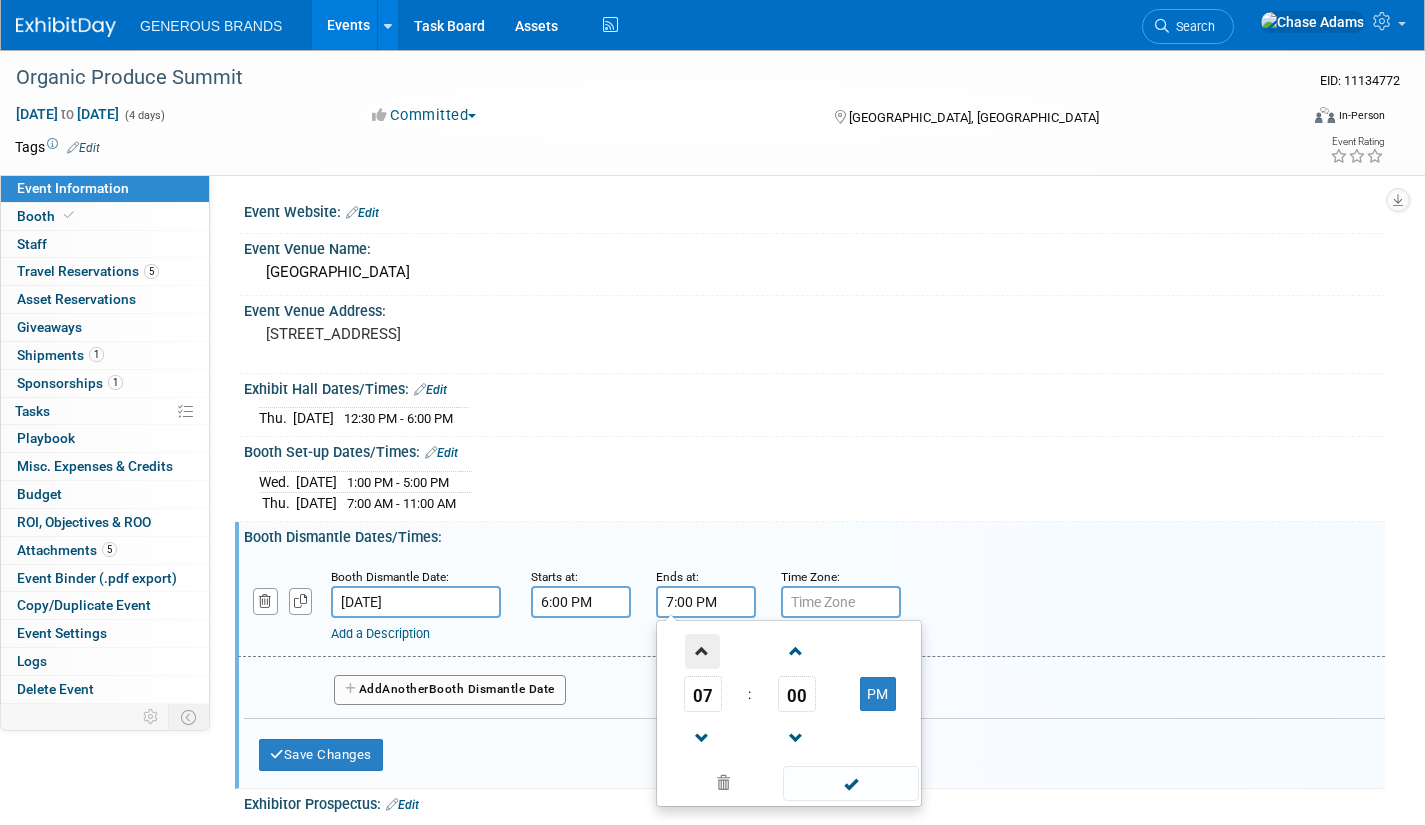 click at bounding box center (702, 651) 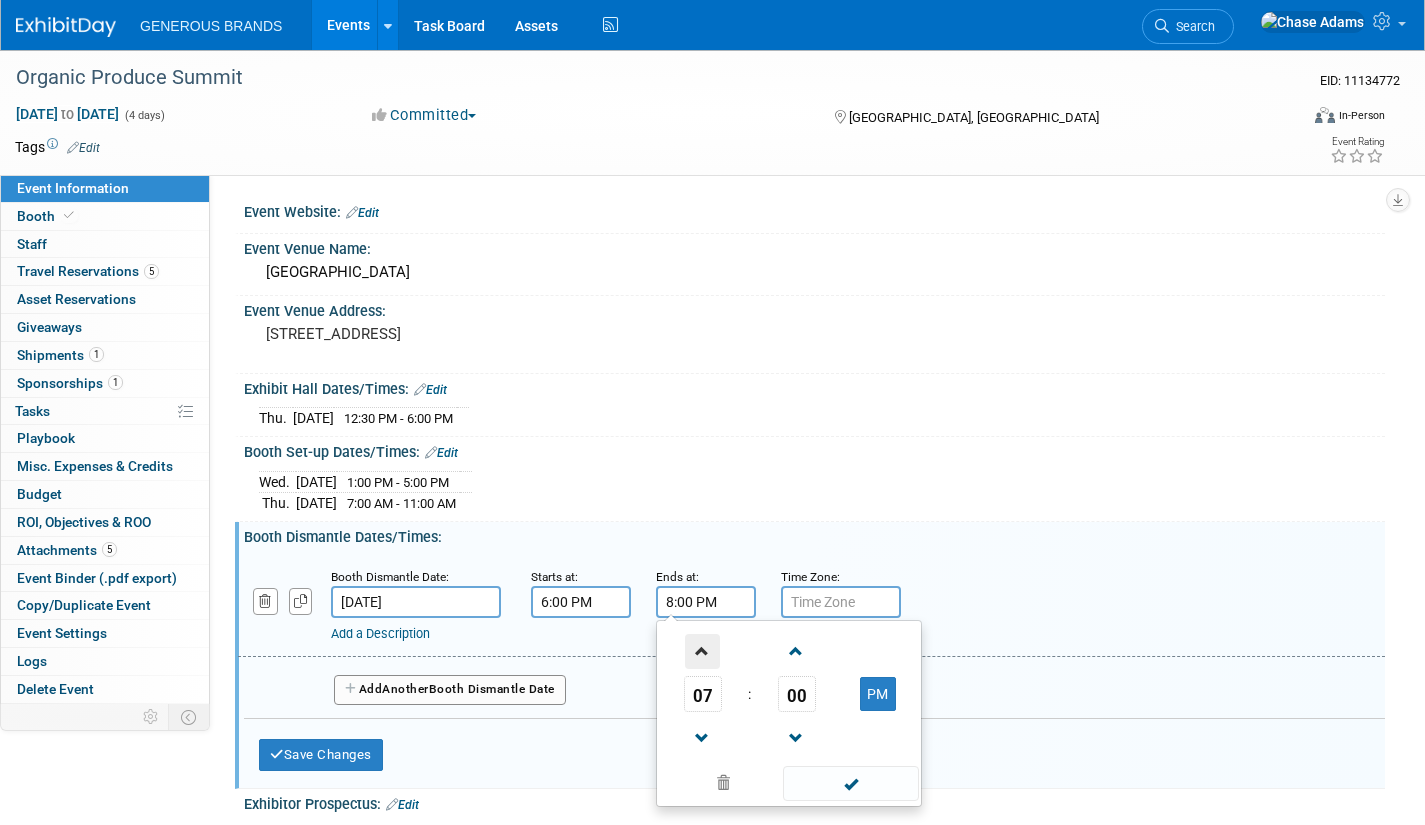 click at bounding box center [702, 651] 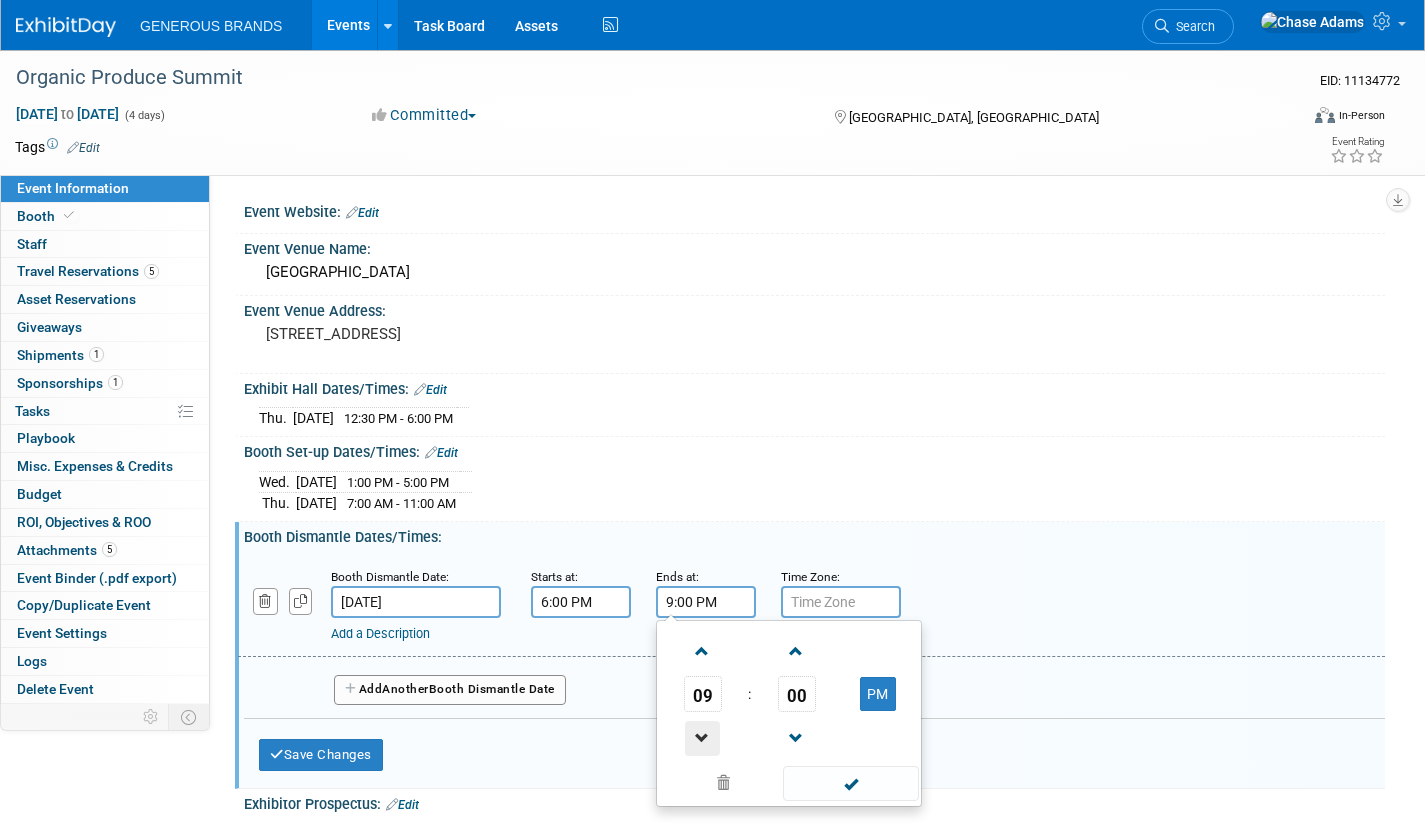 click at bounding box center (702, 738) 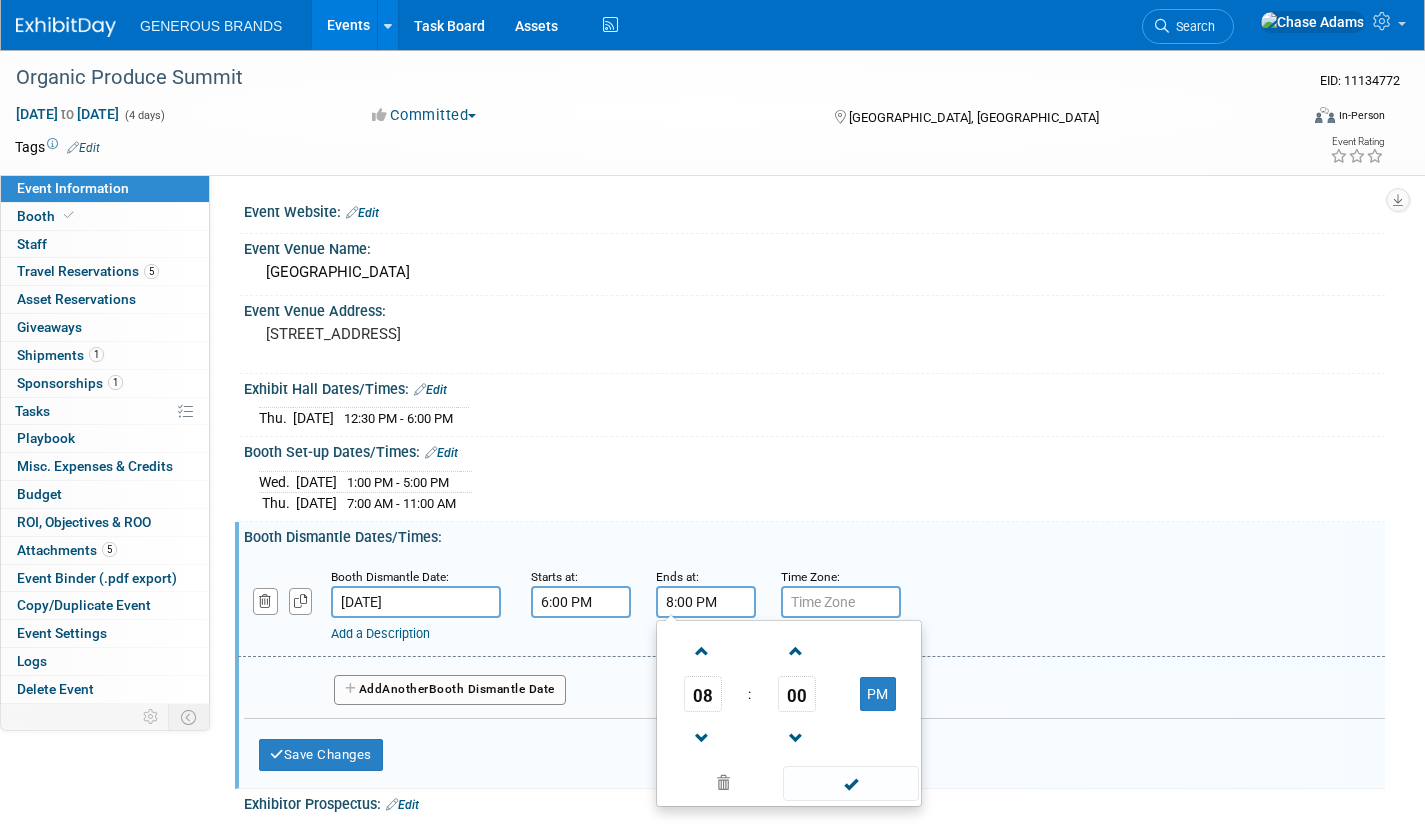 click at bounding box center (850, 783) 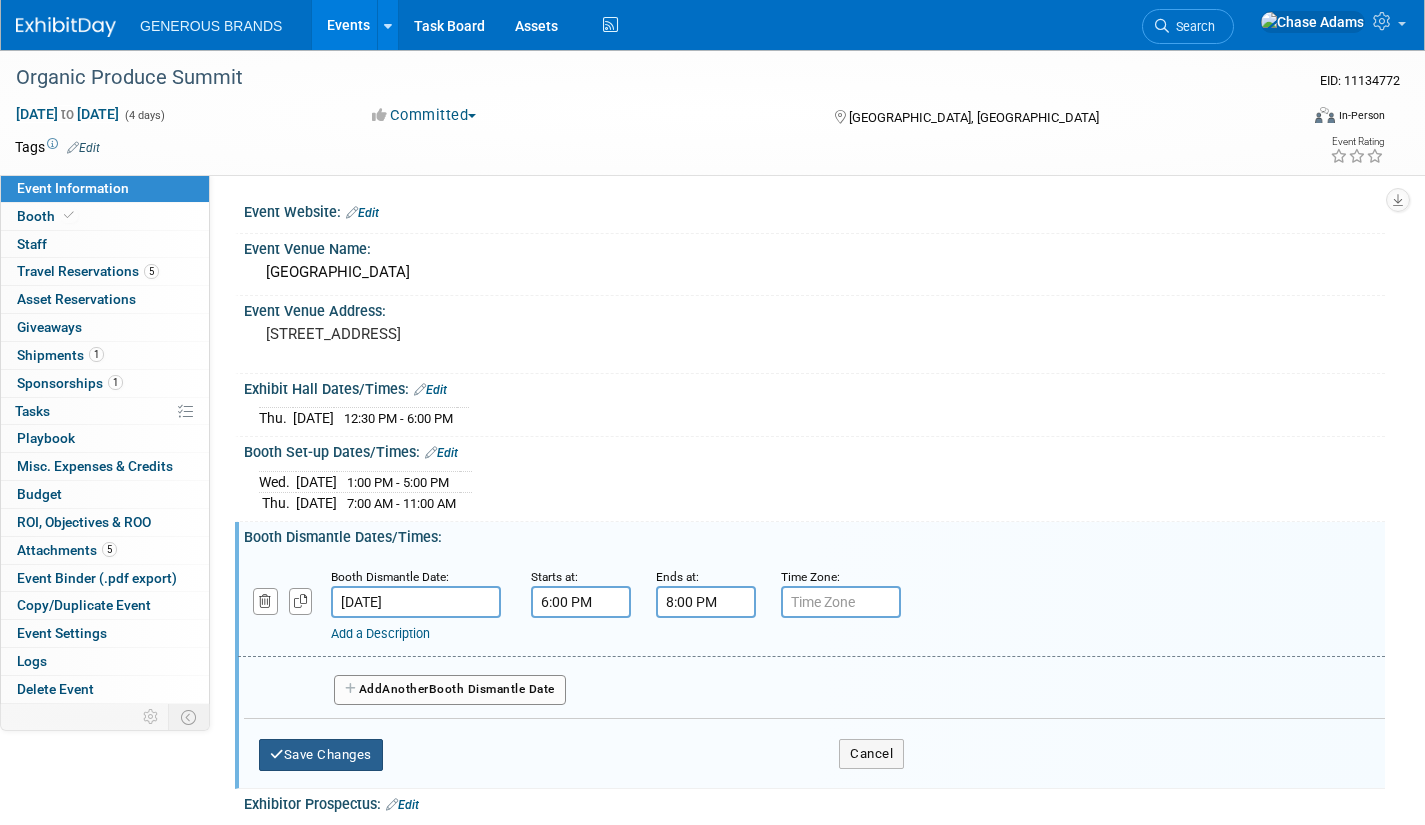click on "Save Changes" at bounding box center [321, 755] 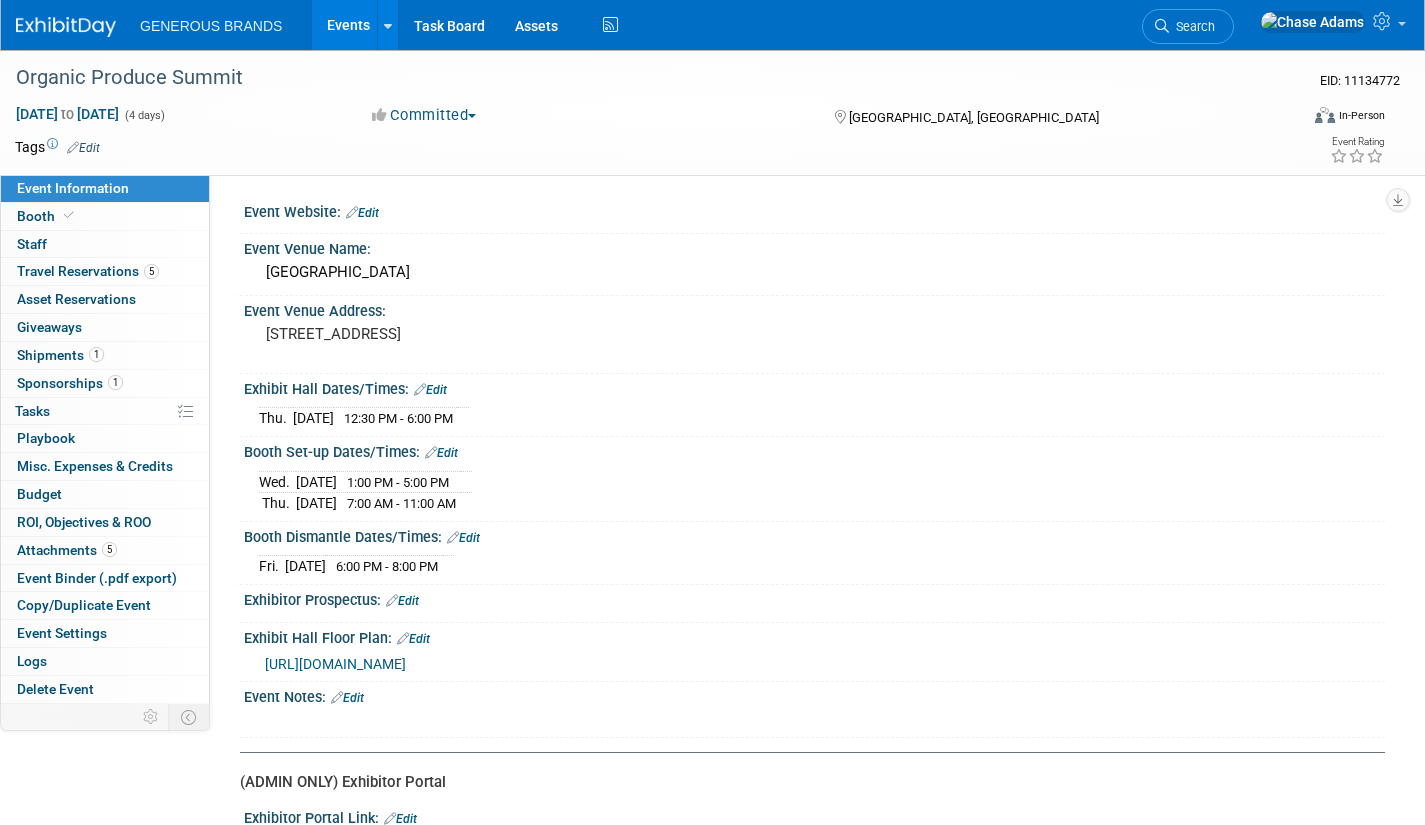 click on "Edit" at bounding box center (402, 601) 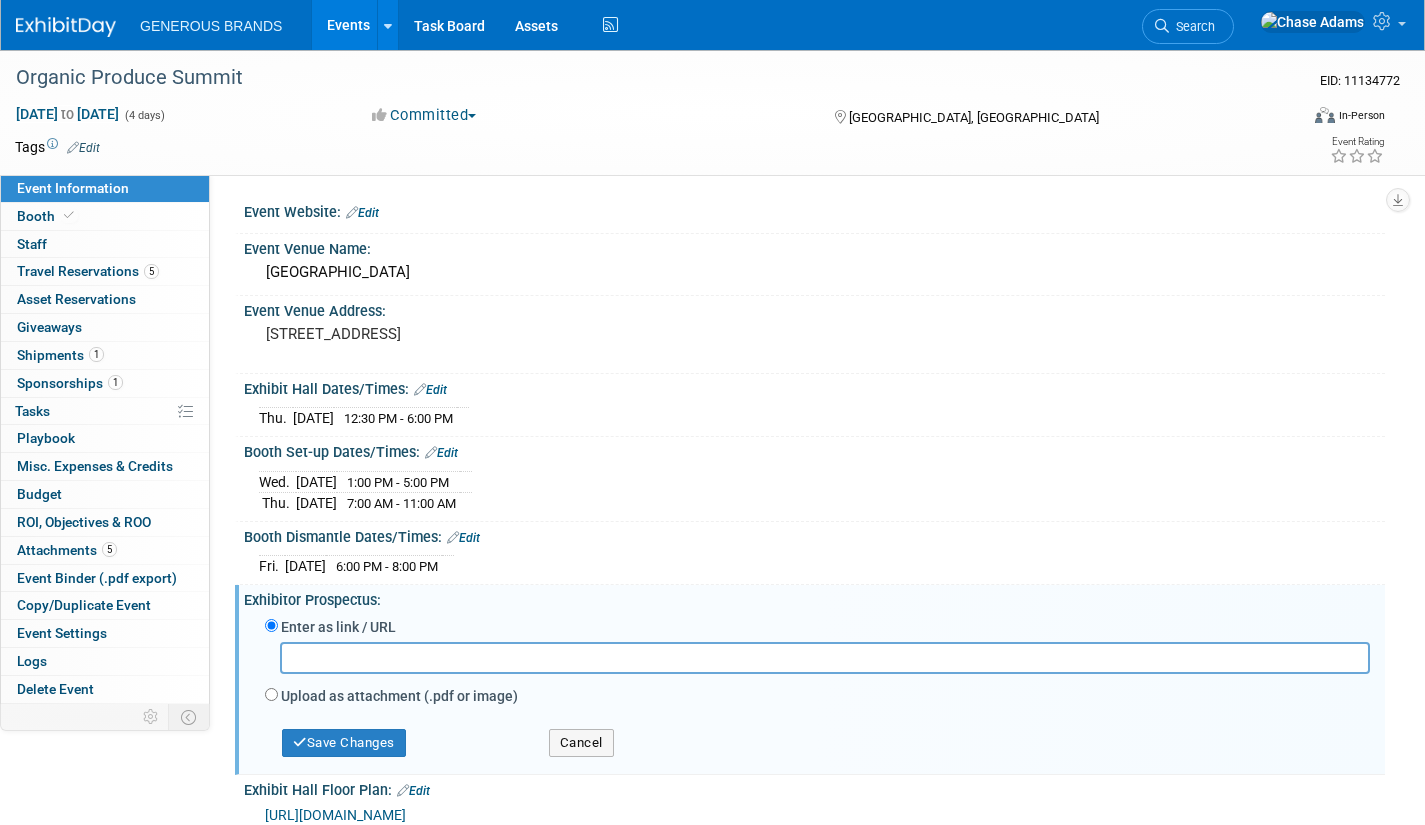 click on "Upload as attachment (.pdf or image)" at bounding box center (399, 696) 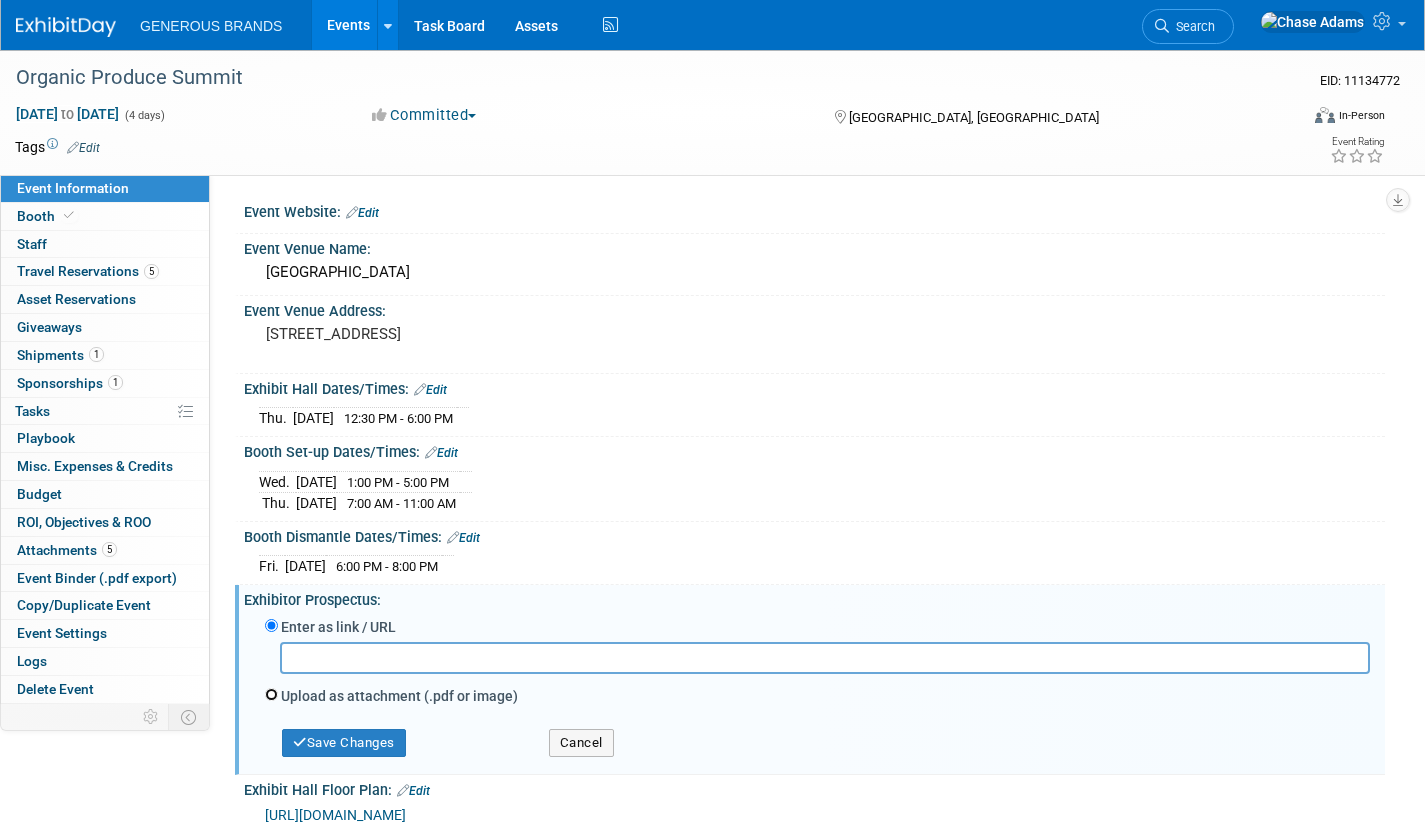 click on "Upload as attachment (.pdf or image)" at bounding box center [271, 694] 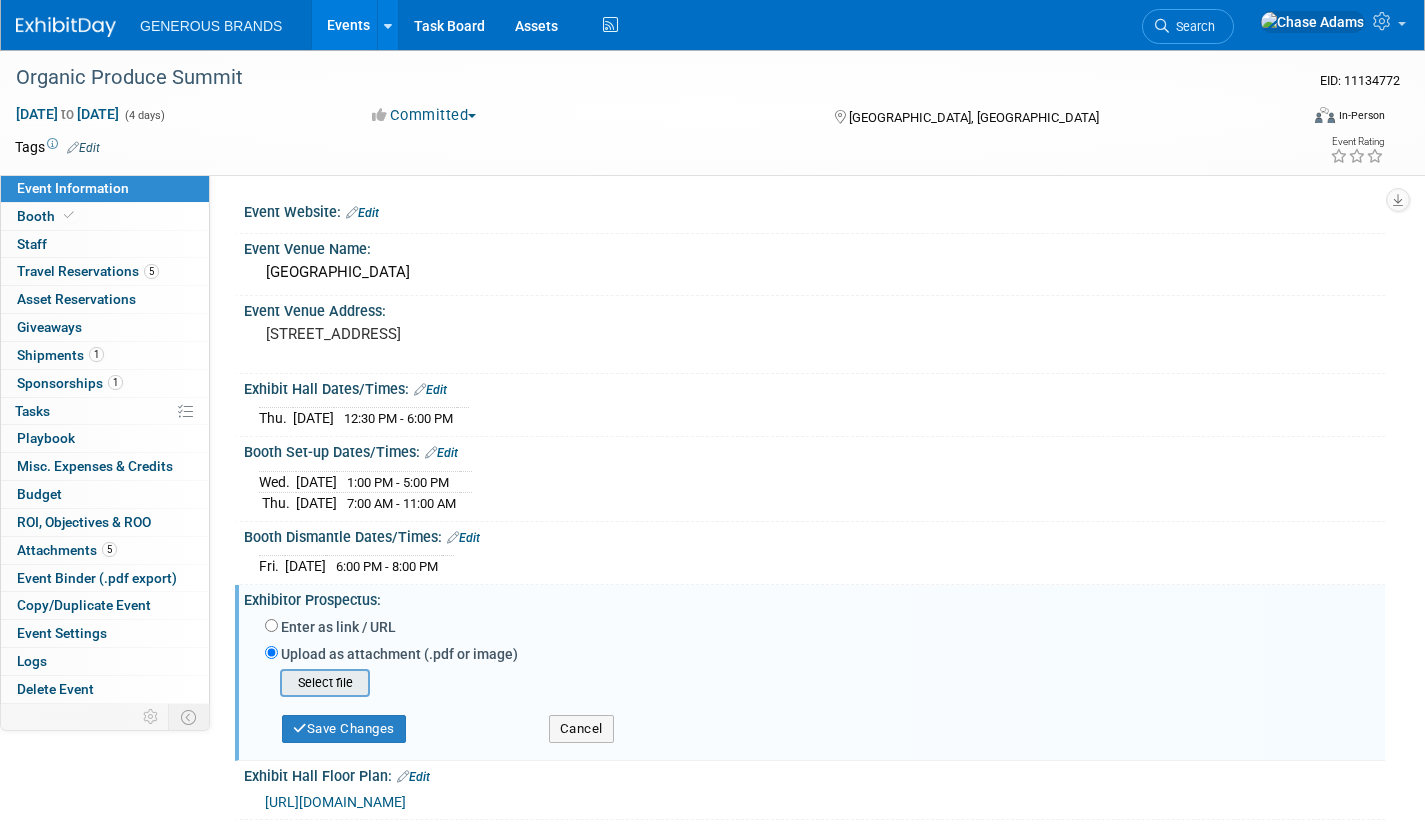 click at bounding box center (249, 683) 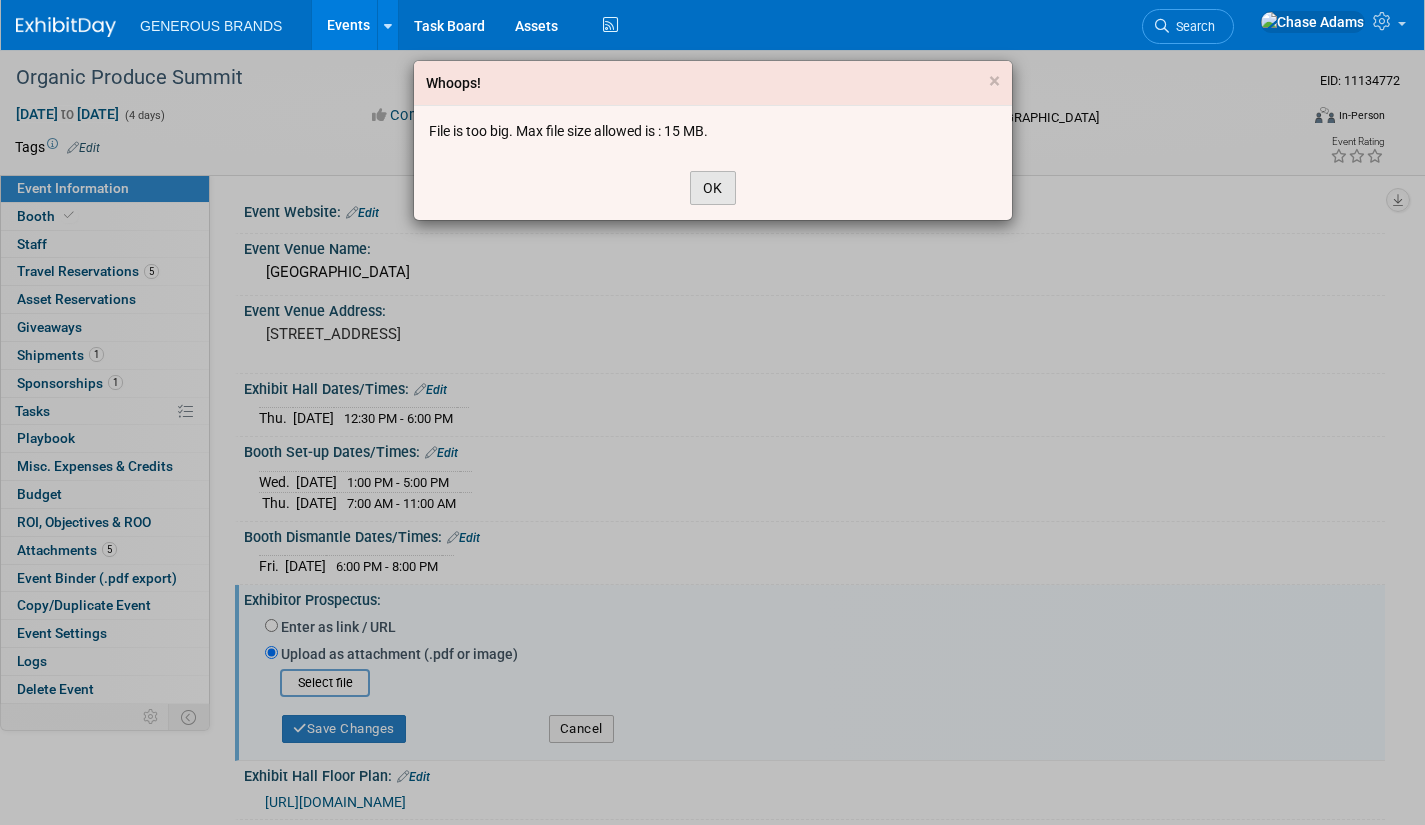click on "OK" at bounding box center [713, 188] 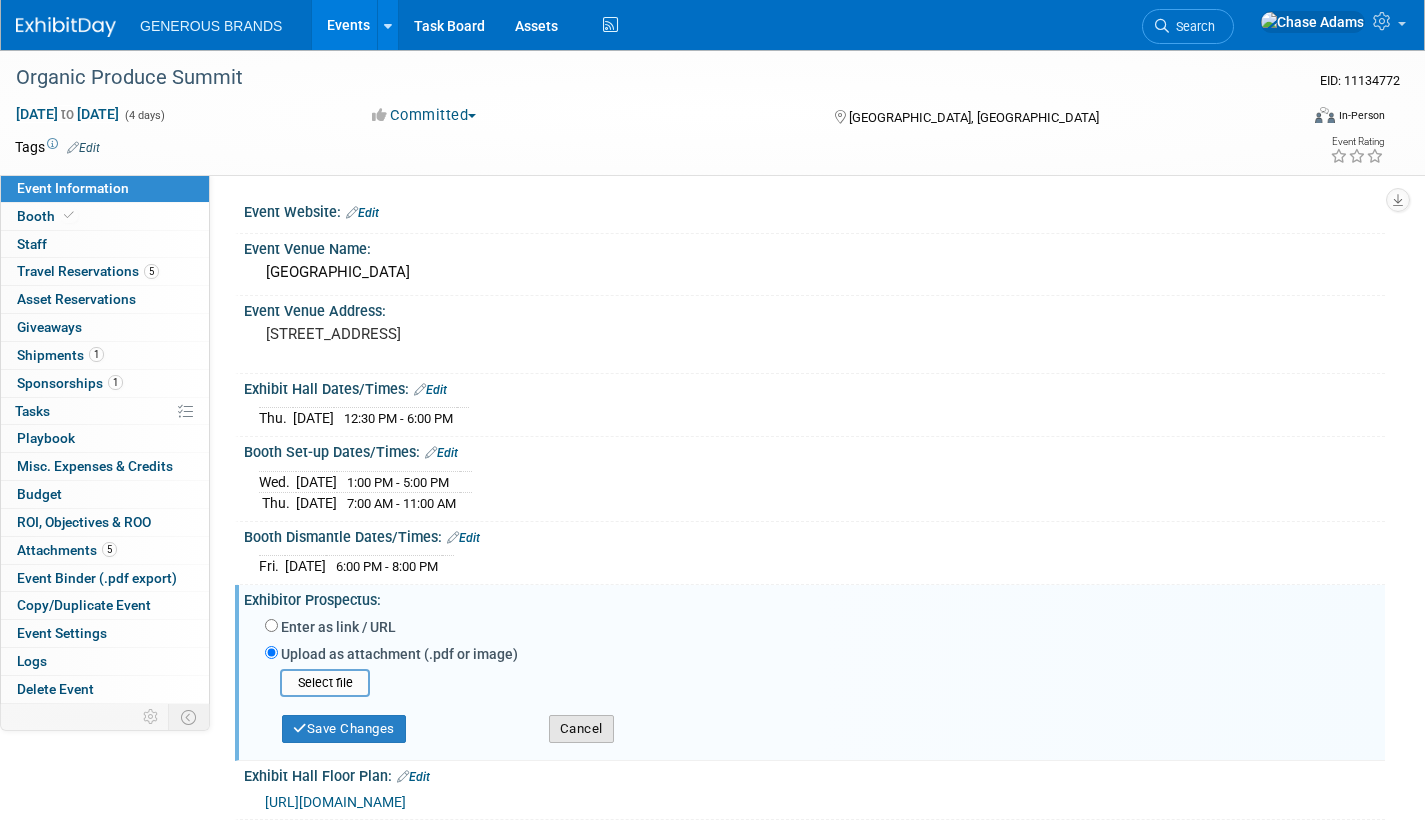 click on "Cancel" at bounding box center (581, 729) 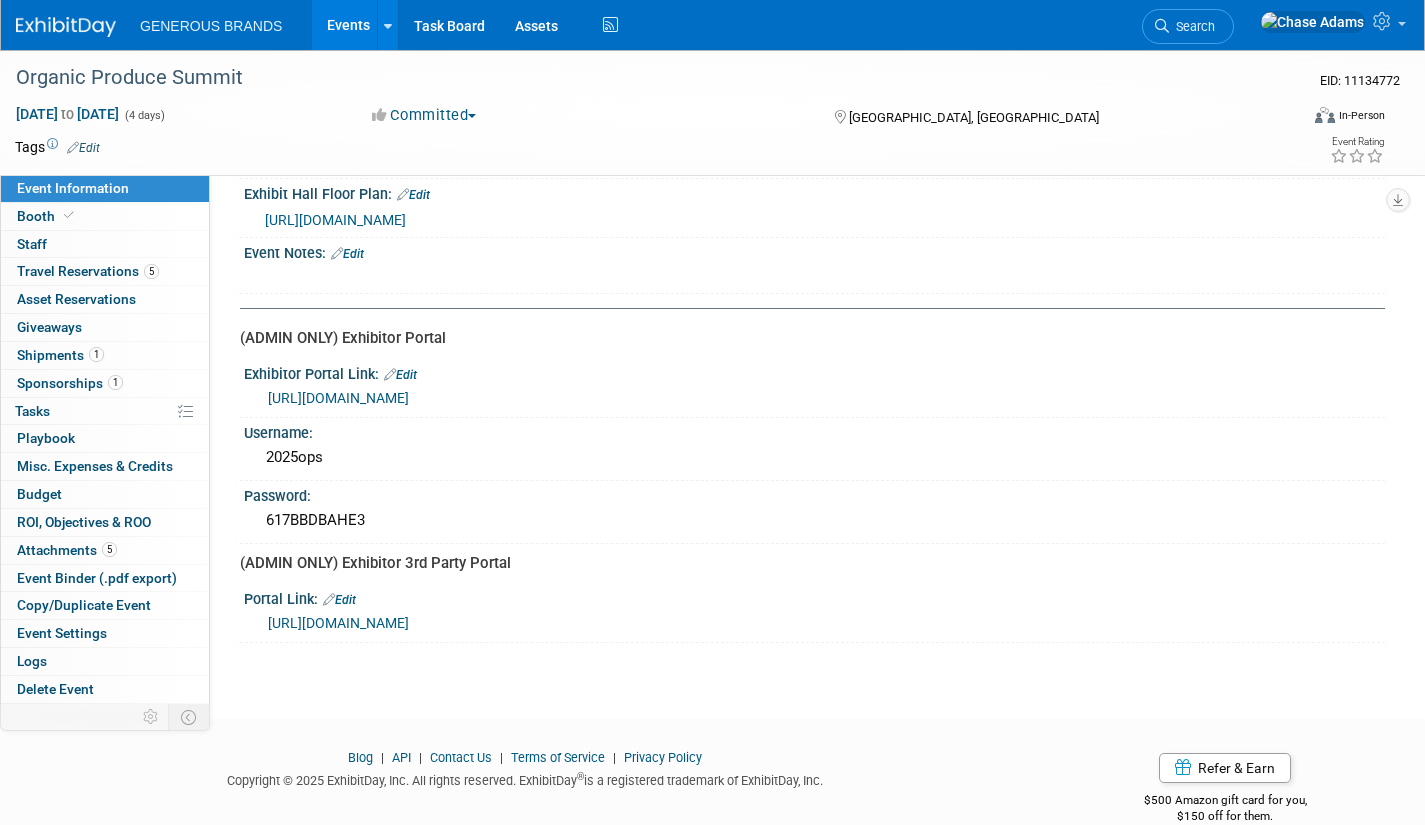 scroll, scrollTop: 477, scrollLeft: 0, axis: vertical 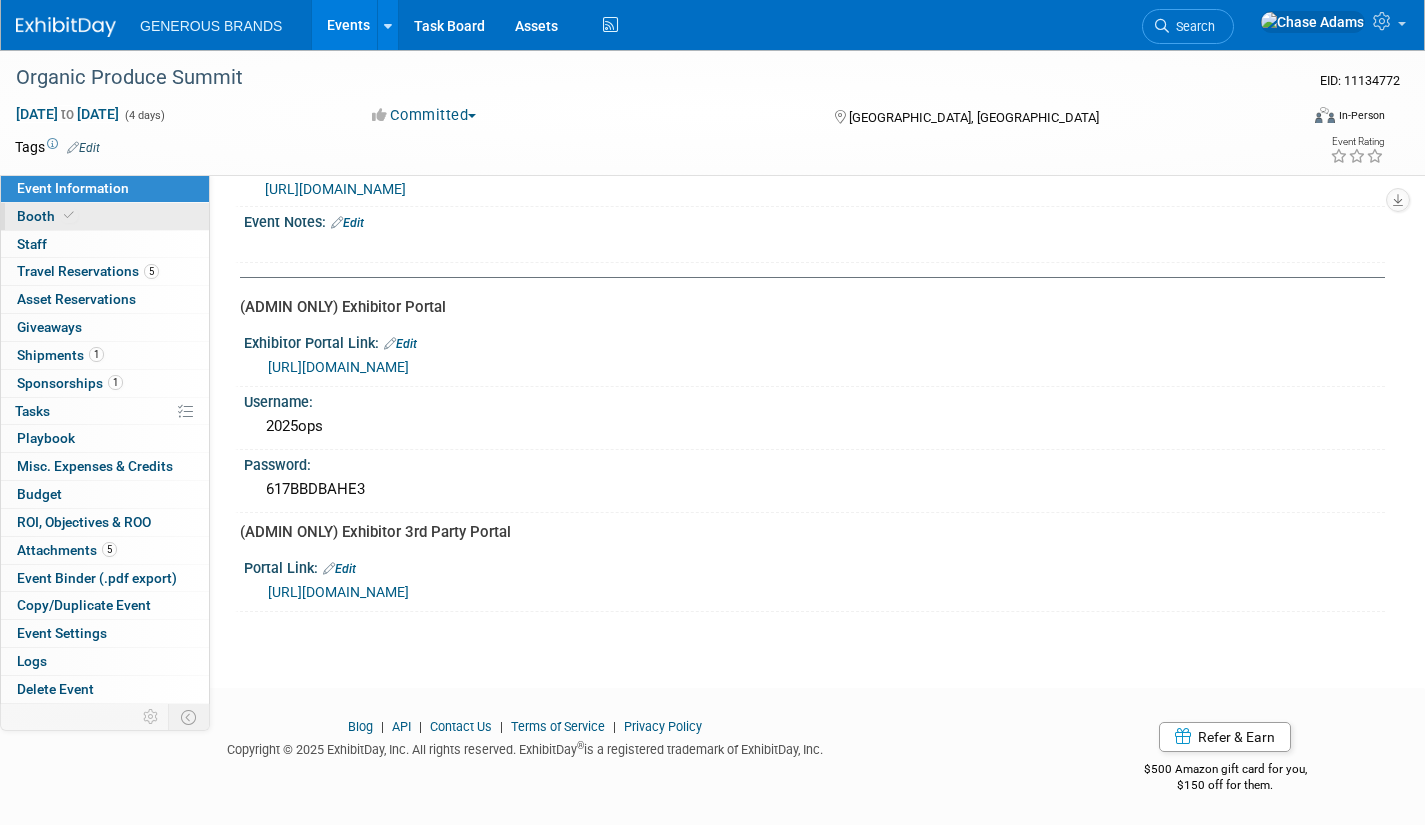 click on "Booth" at bounding box center (105, 216) 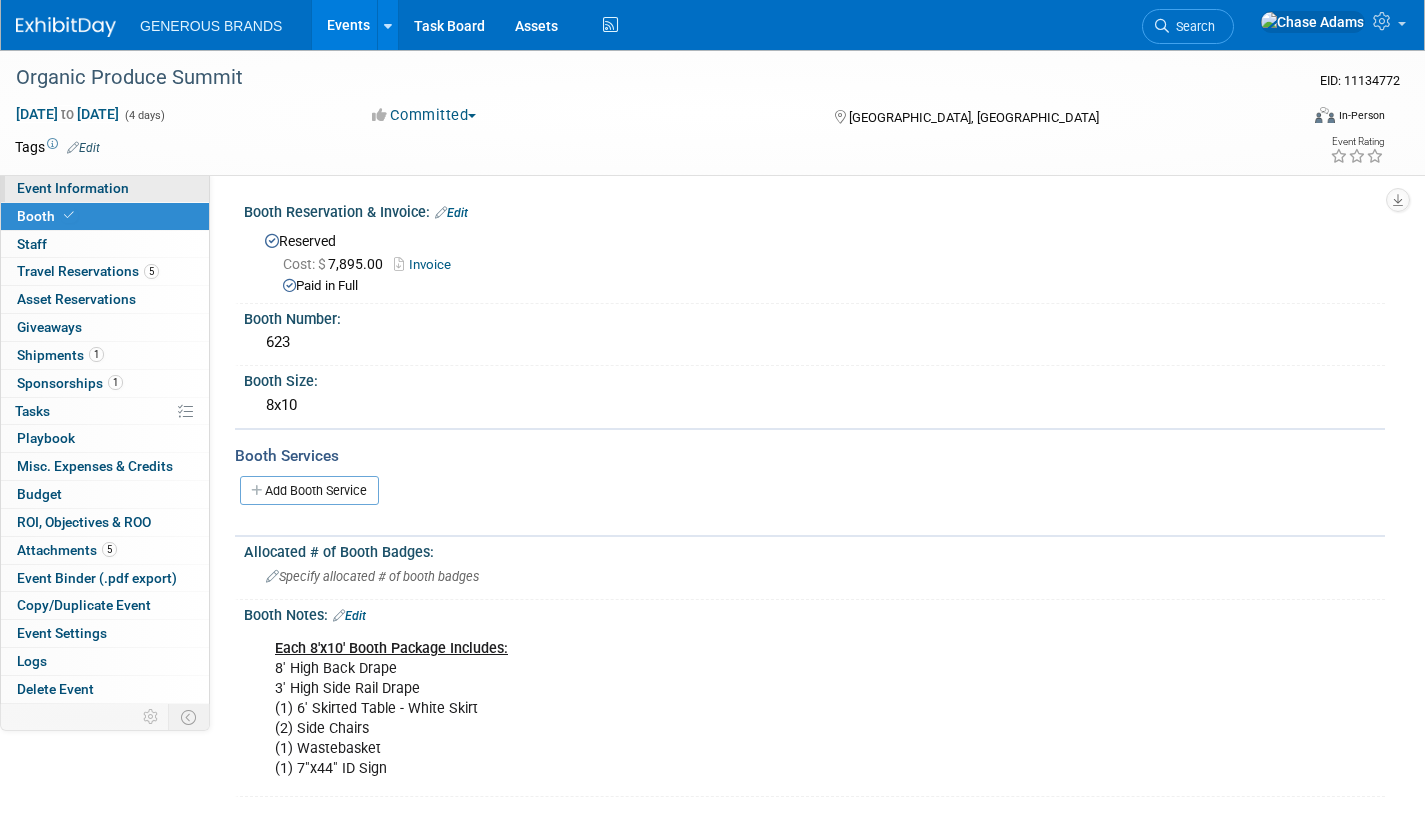 click on "Event Information" at bounding box center (73, 188) 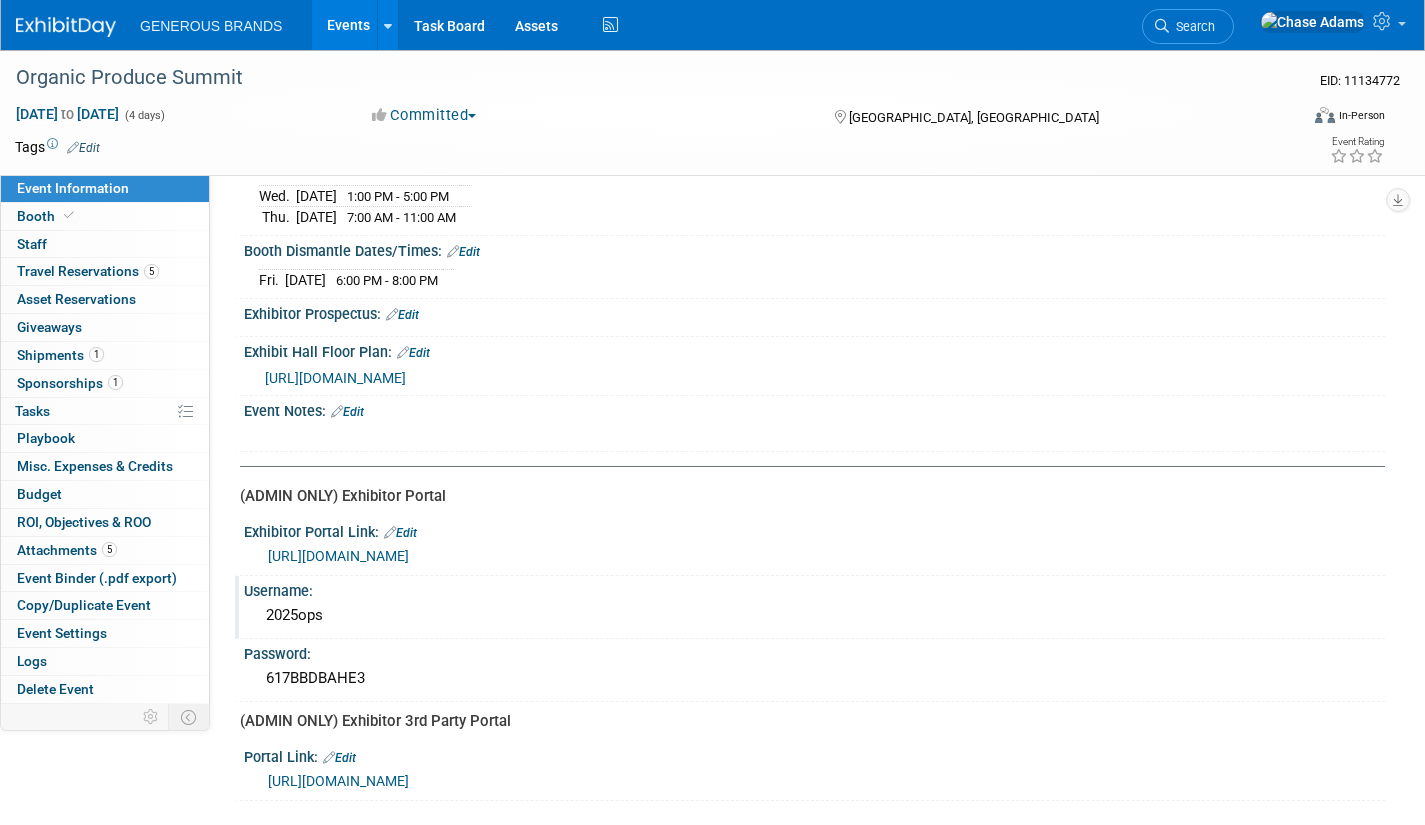 scroll, scrollTop: 300, scrollLeft: 0, axis: vertical 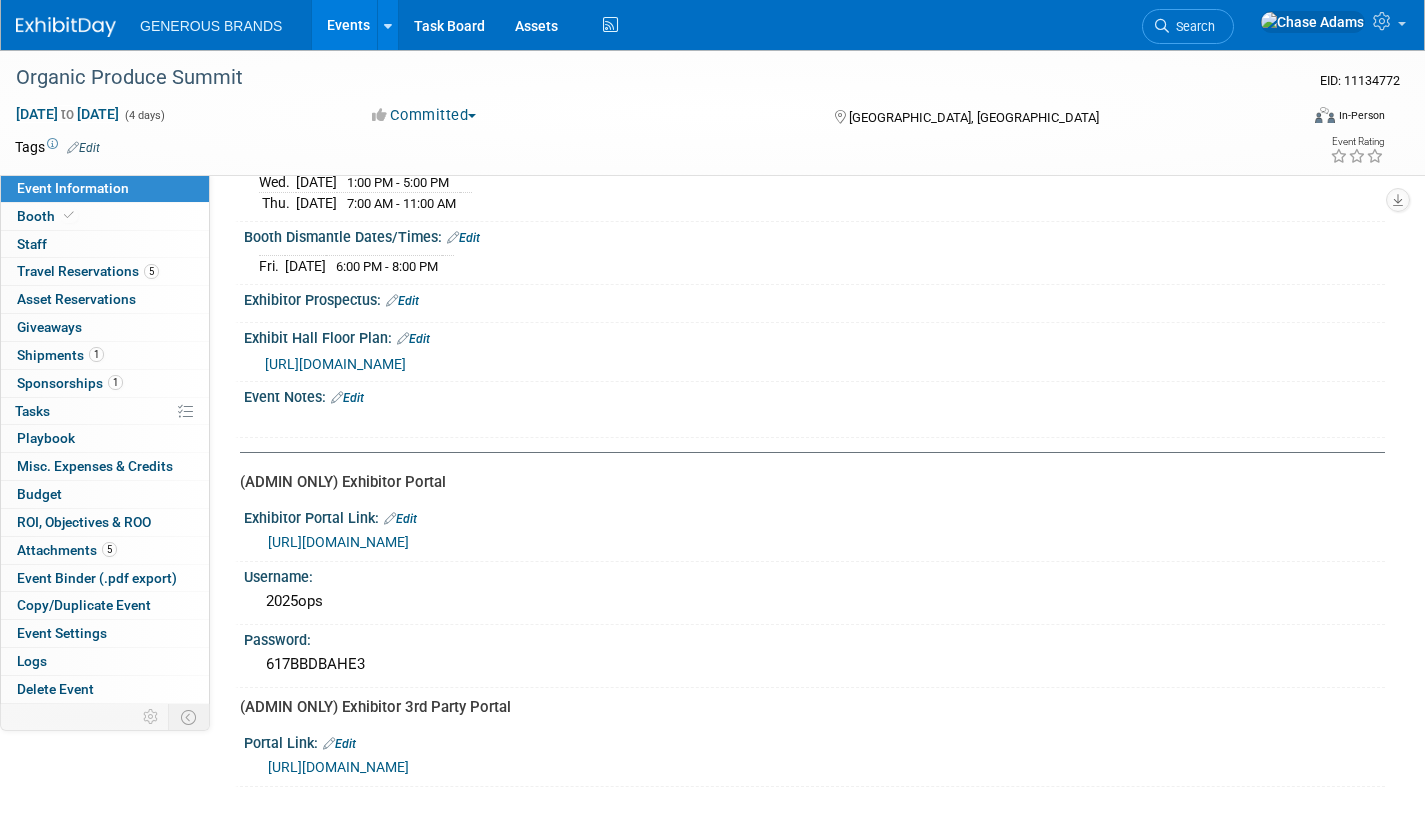 click on "Edit" at bounding box center (347, 398) 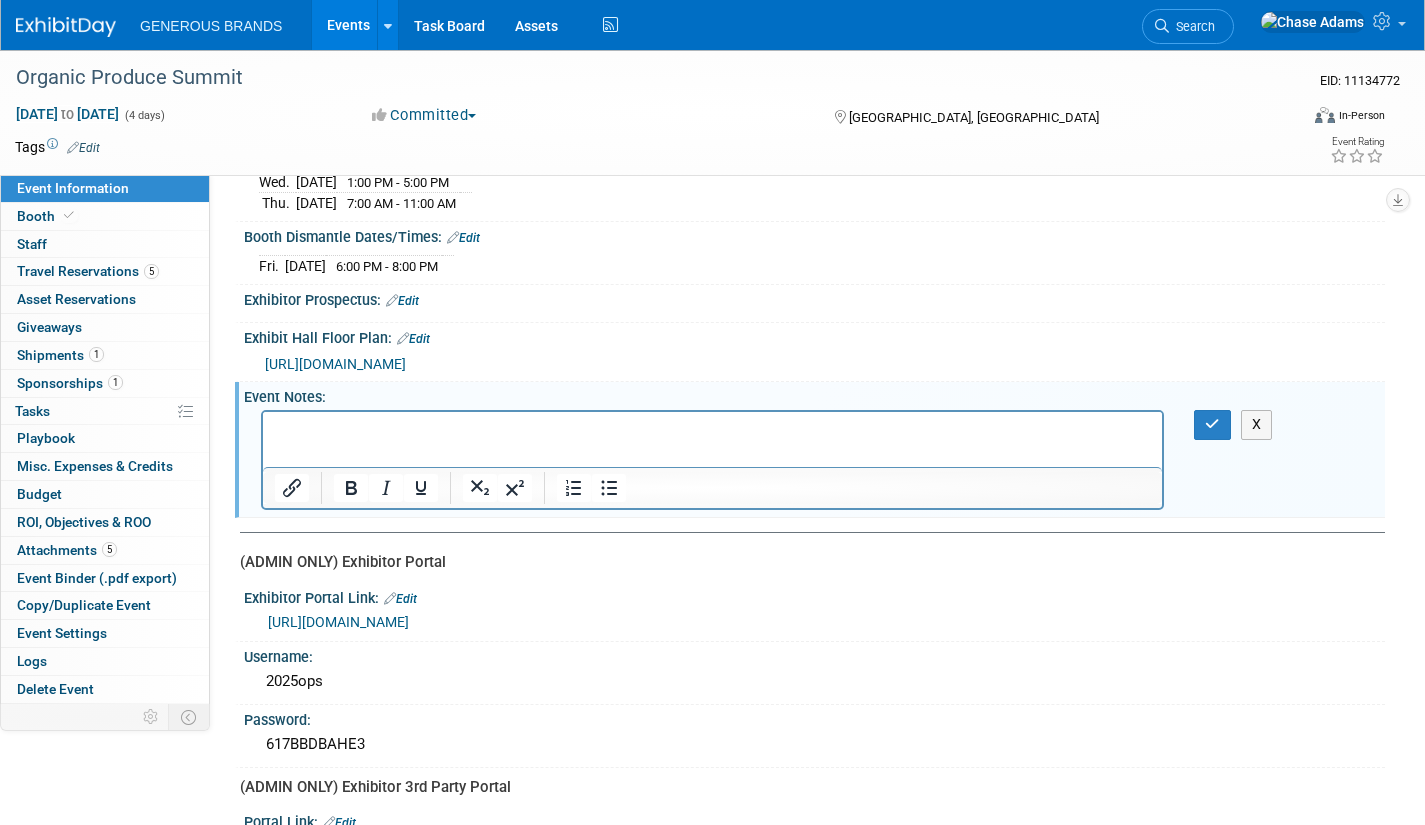 scroll, scrollTop: 0, scrollLeft: 0, axis: both 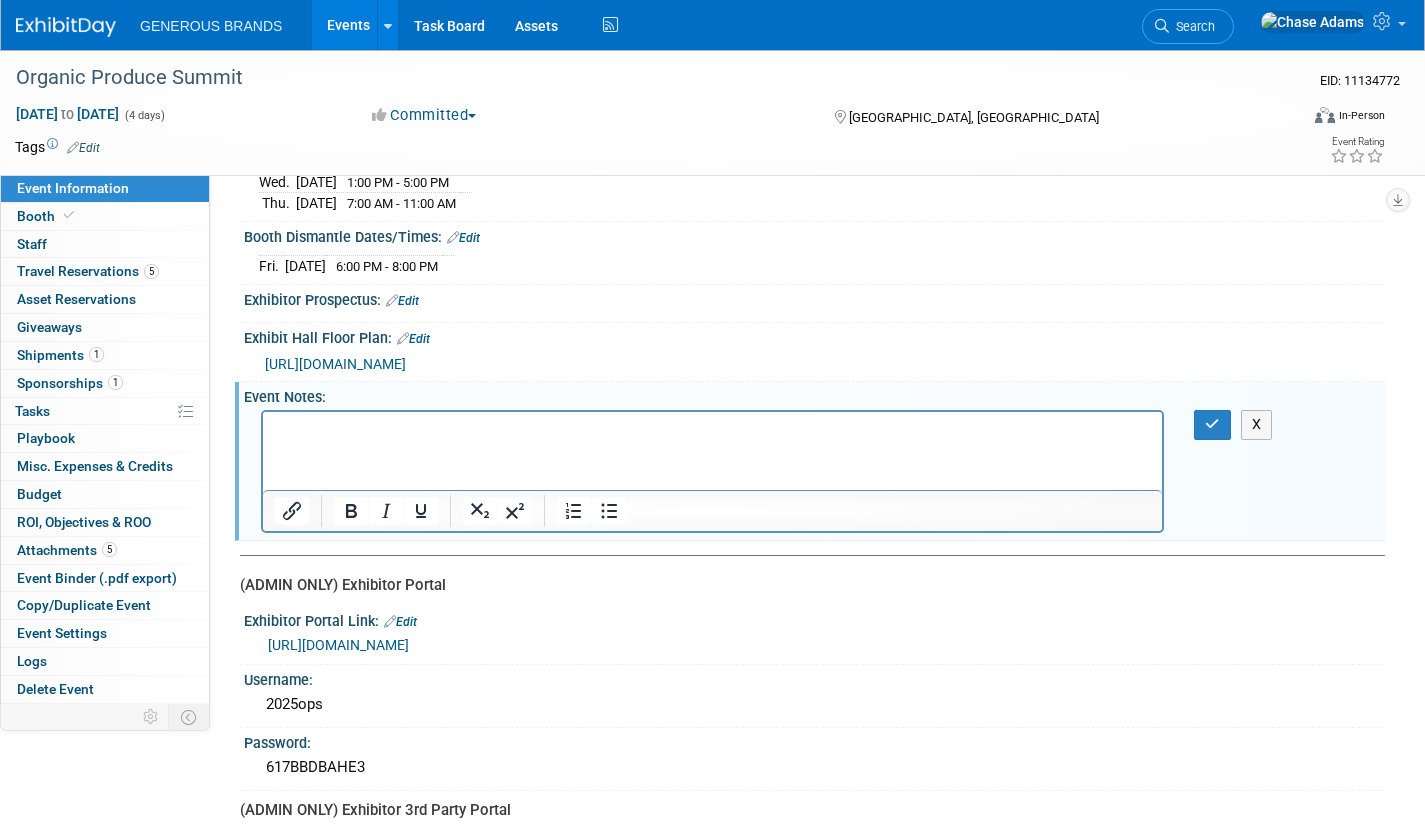 type 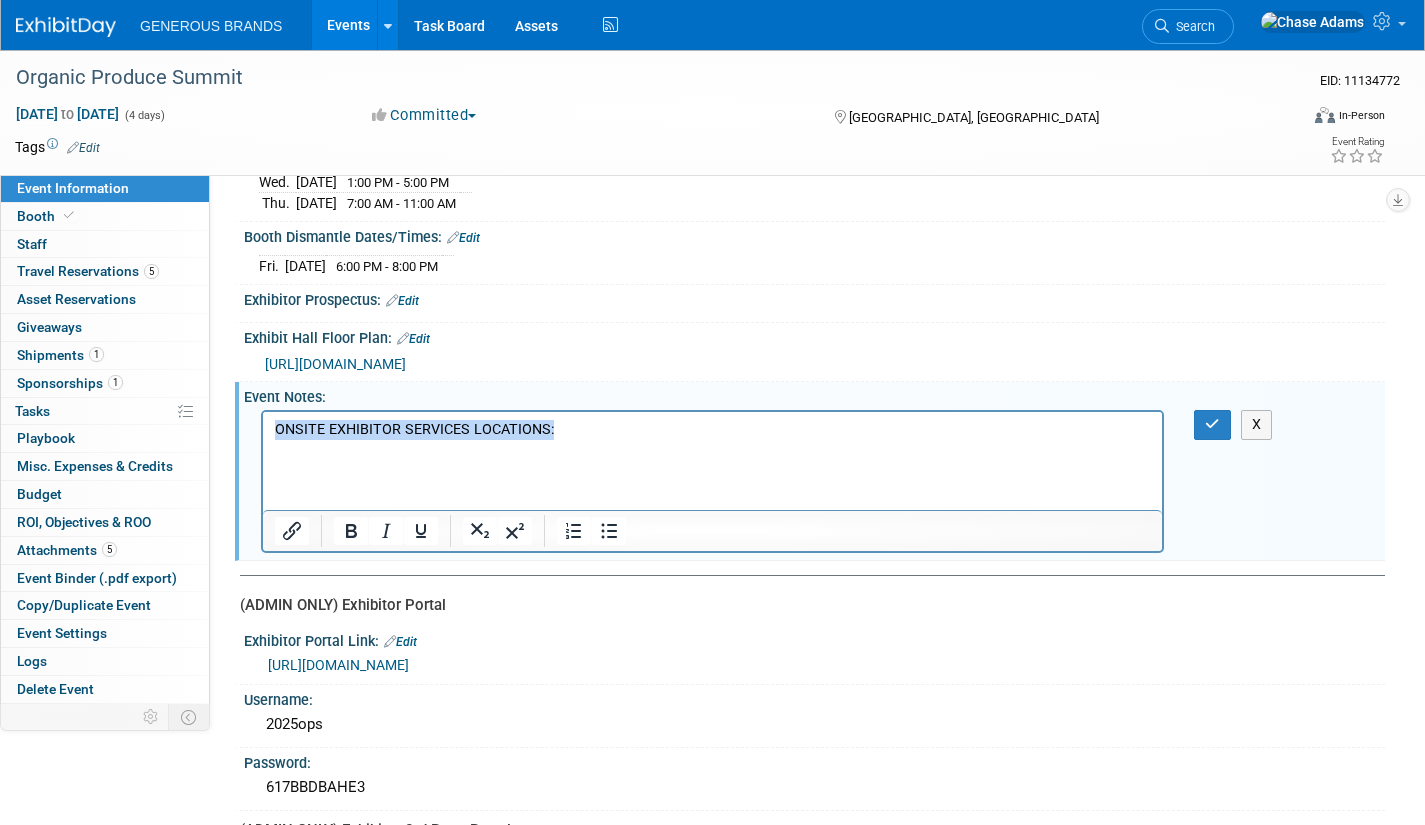 drag, startPoint x: 580, startPoint y: 430, endPoint x: 262, endPoint y: 427, distance: 318.01416 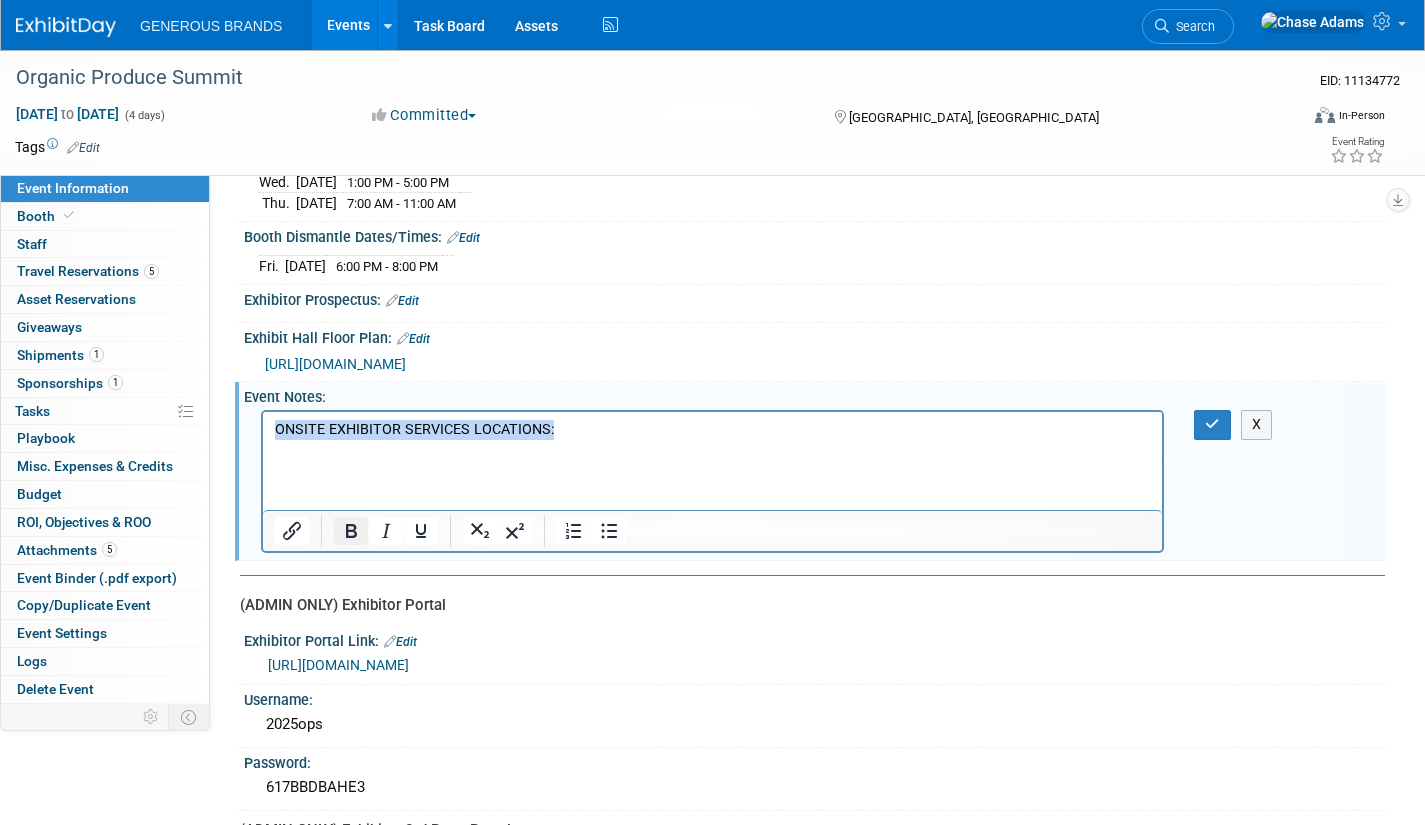 click 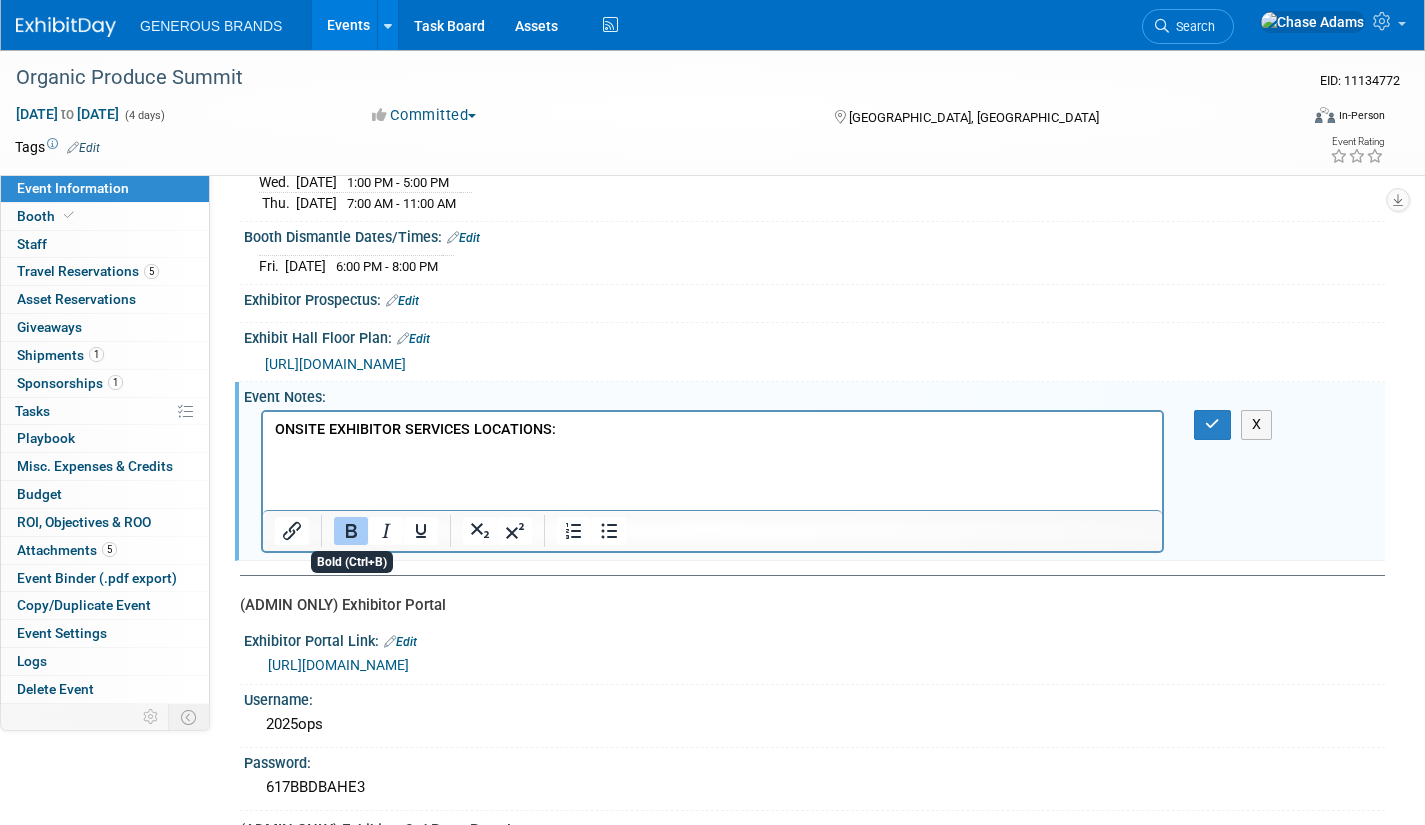 click at bounding box center (713, 450) 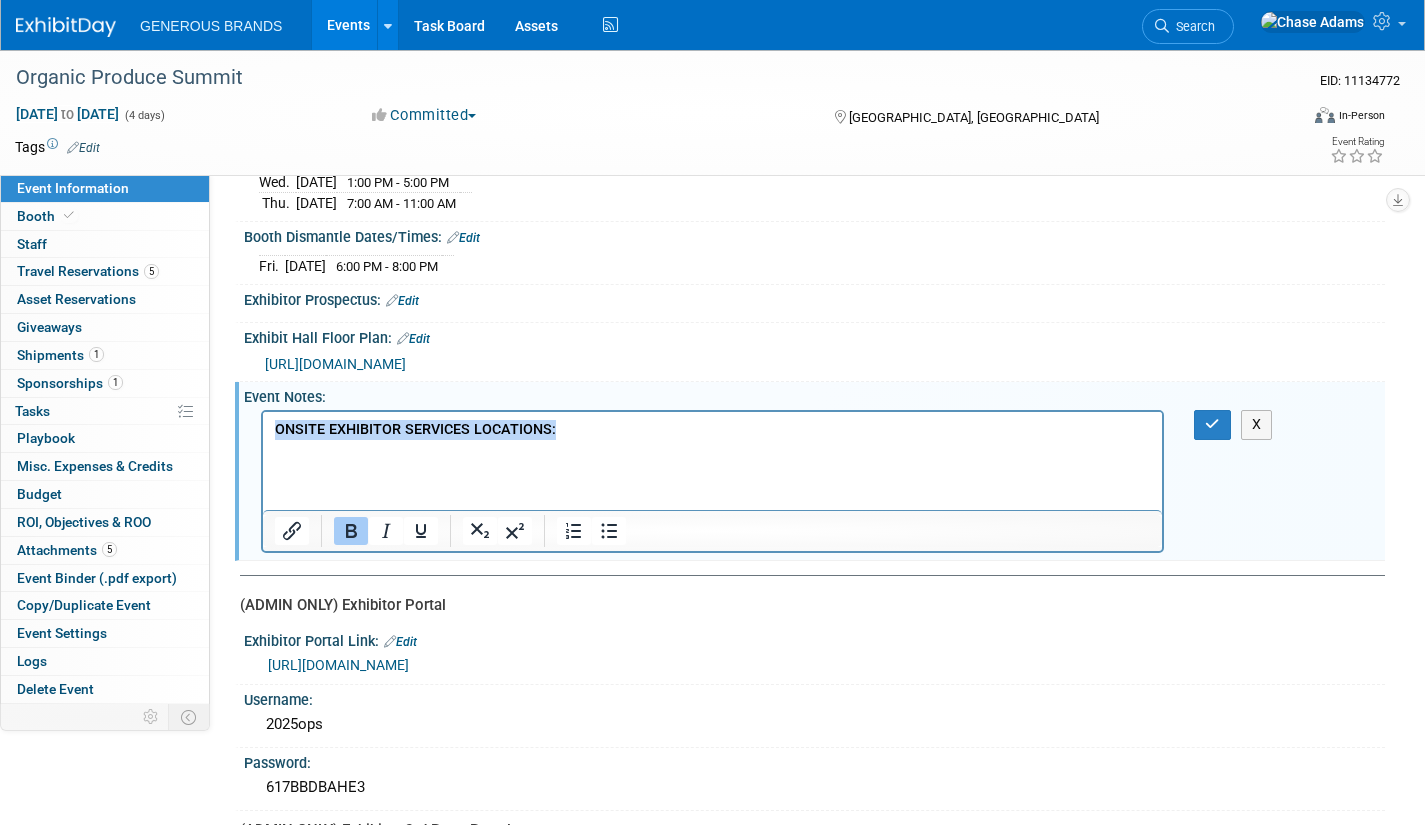 drag, startPoint x: 588, startPoint y: 429, endPoint x: 259, endPoint y: 439, distance: 329.15195 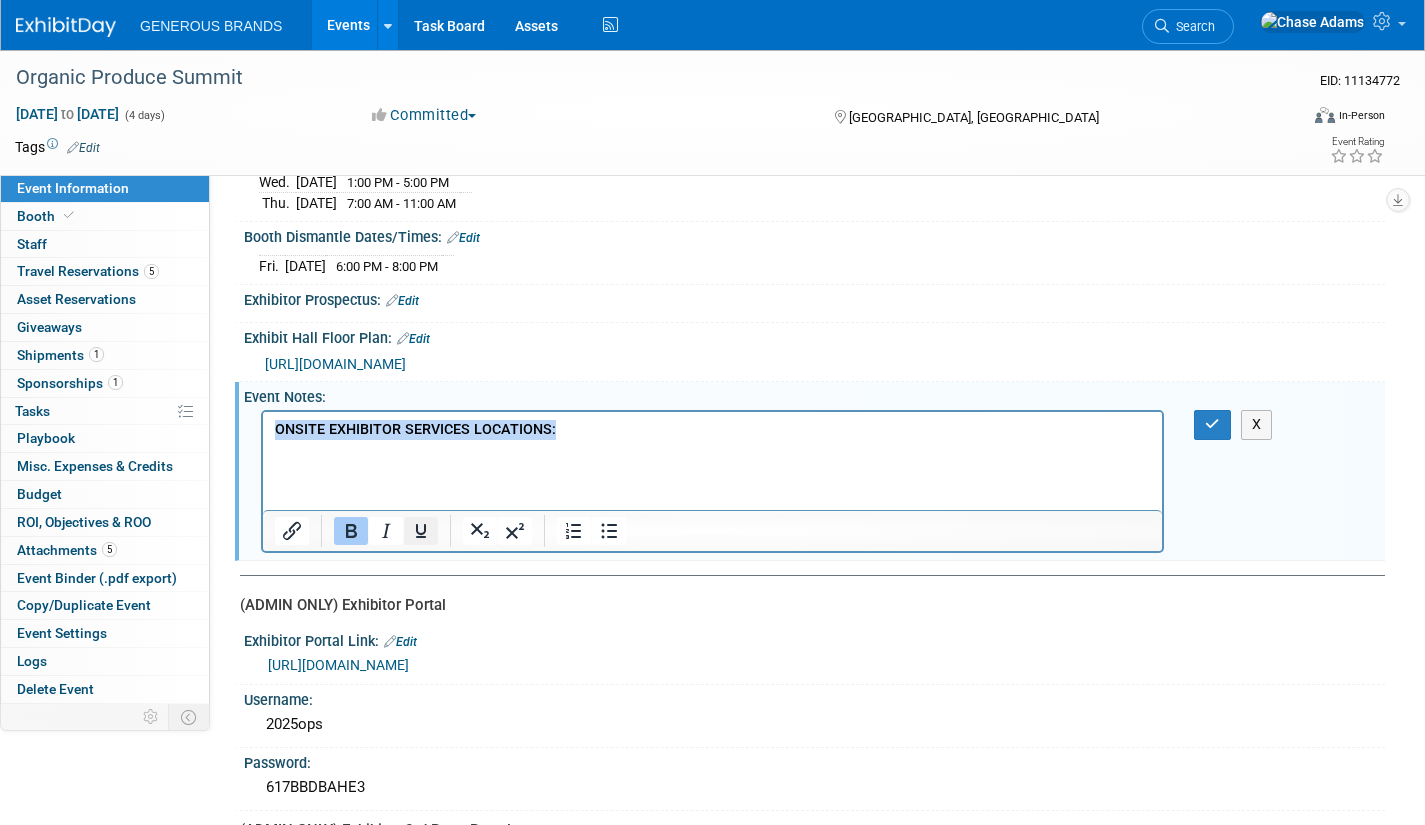 click 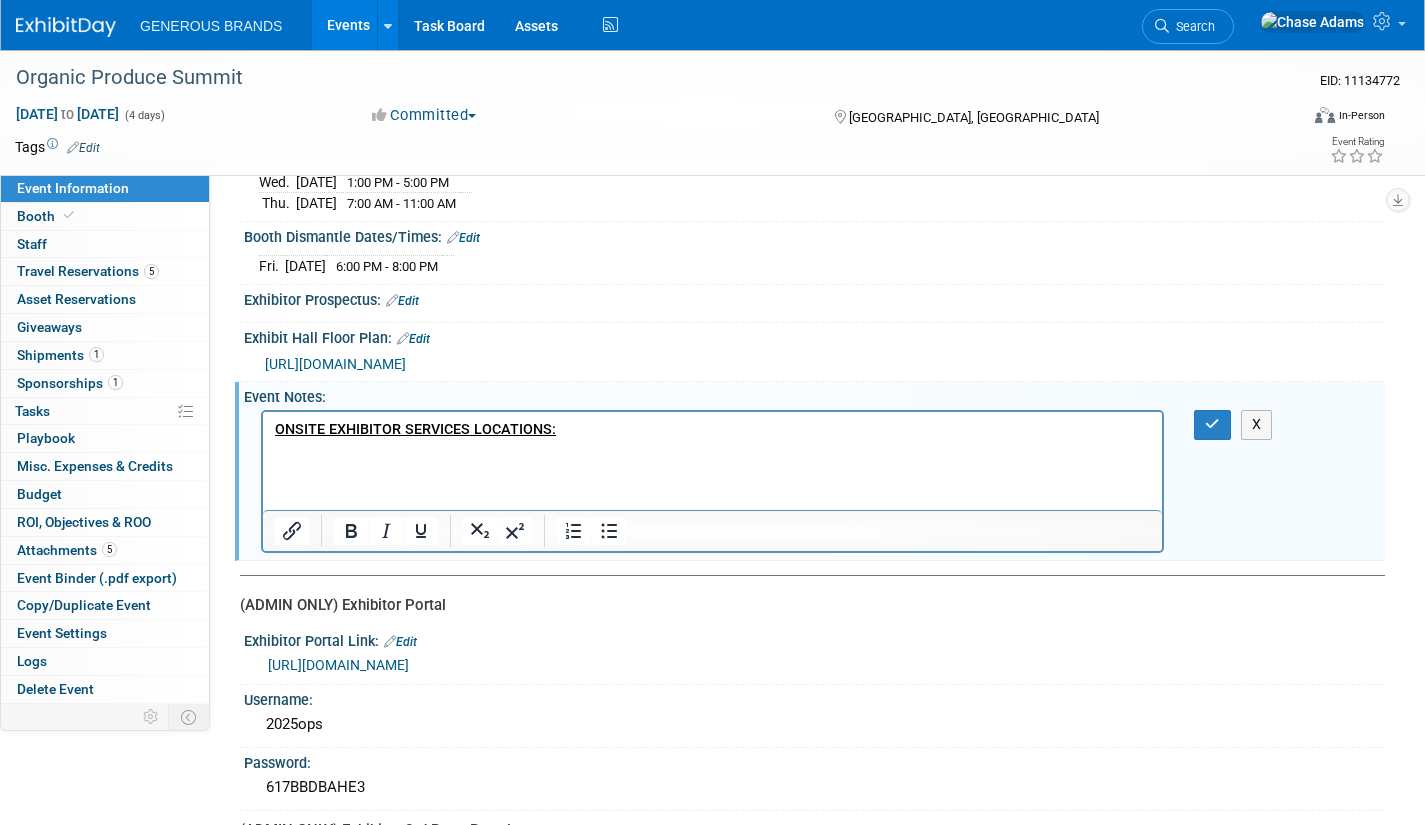 click on "ONSITE EXHIBITOR SERVICES LOCATIONS:" at bounding box center [712, 436] 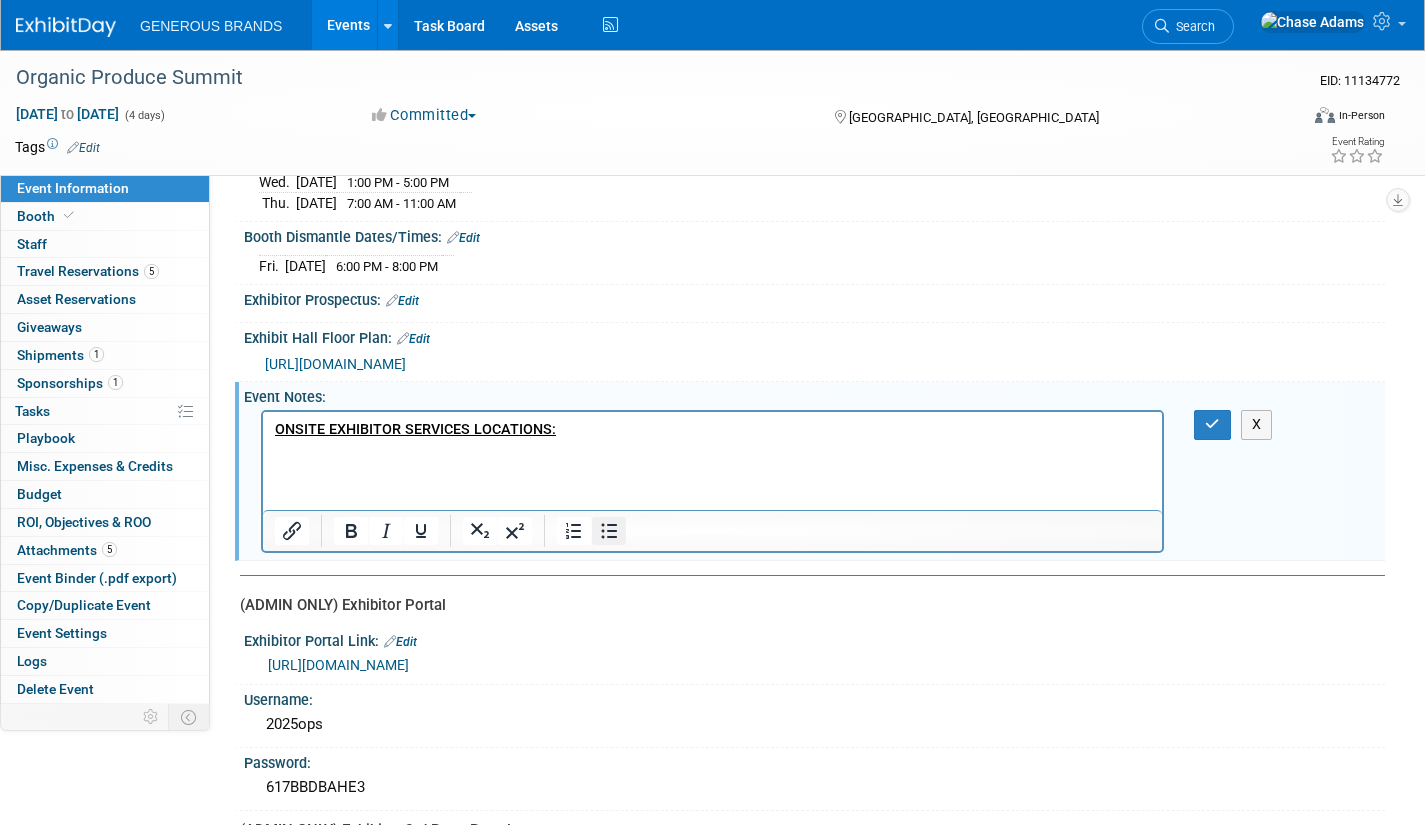 click 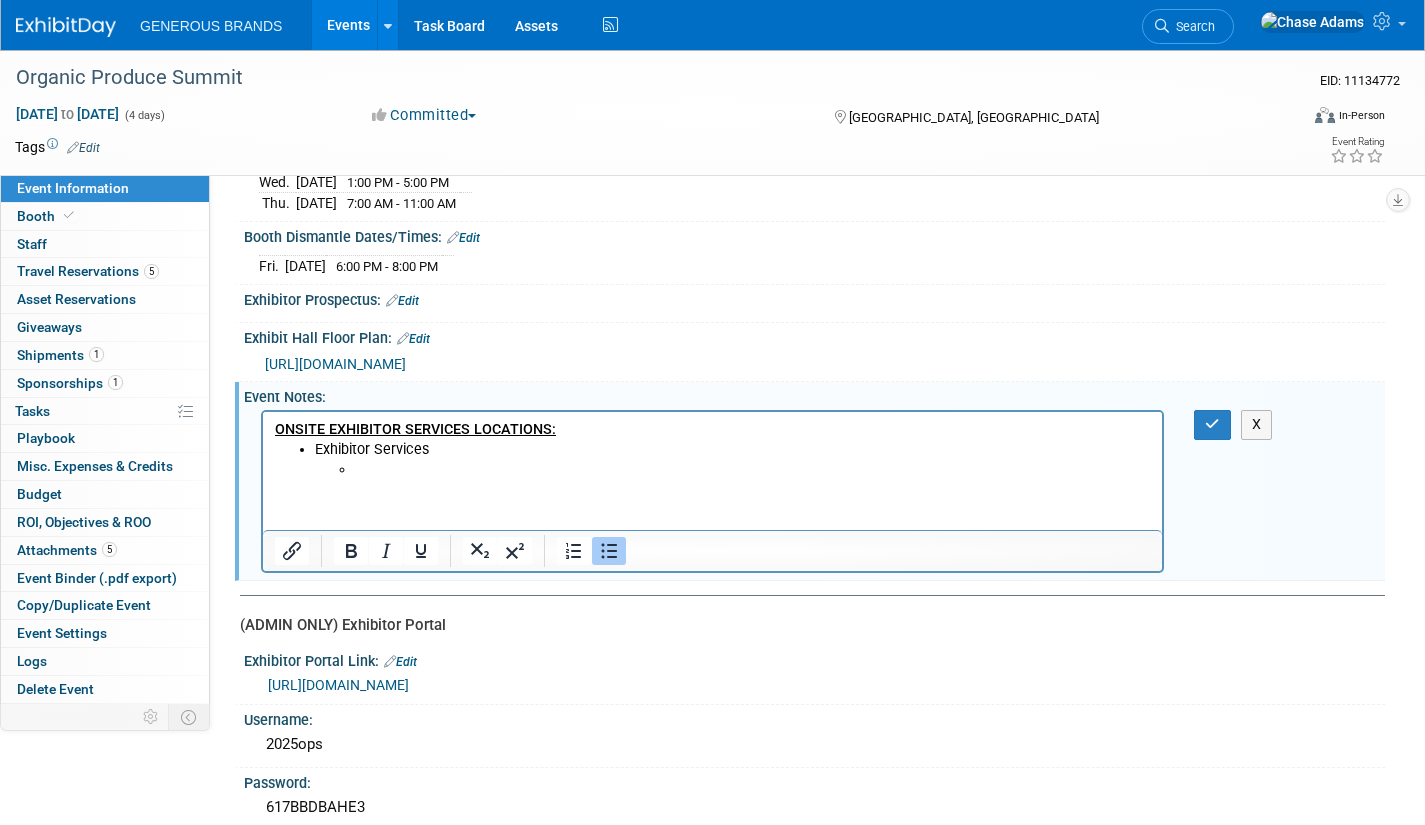 click at bounding box center [753, 470] 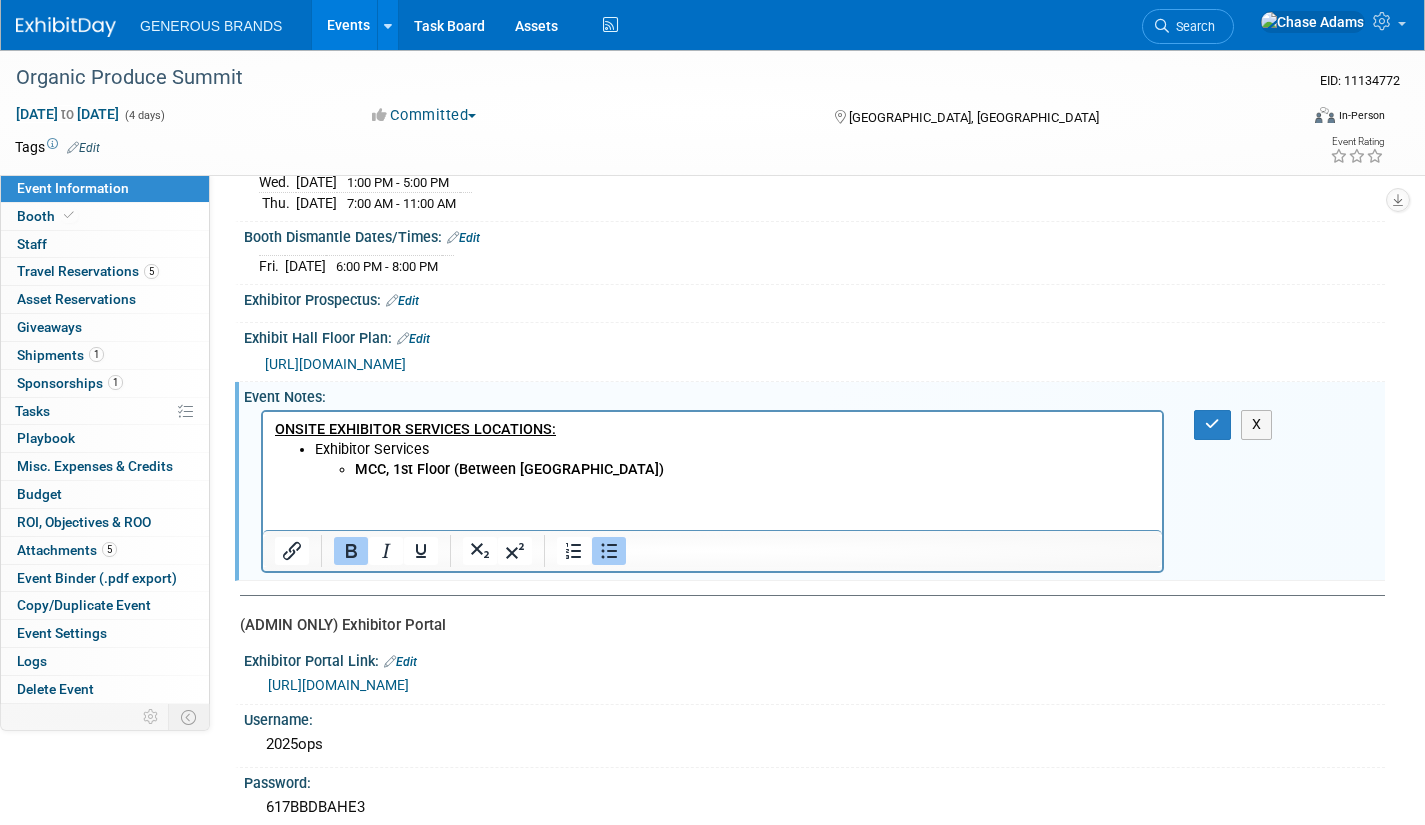 drag, startPoint x: 702, startPoint y: 466, endPoint x: 359, endPoint y: 469, distance: 343.01312 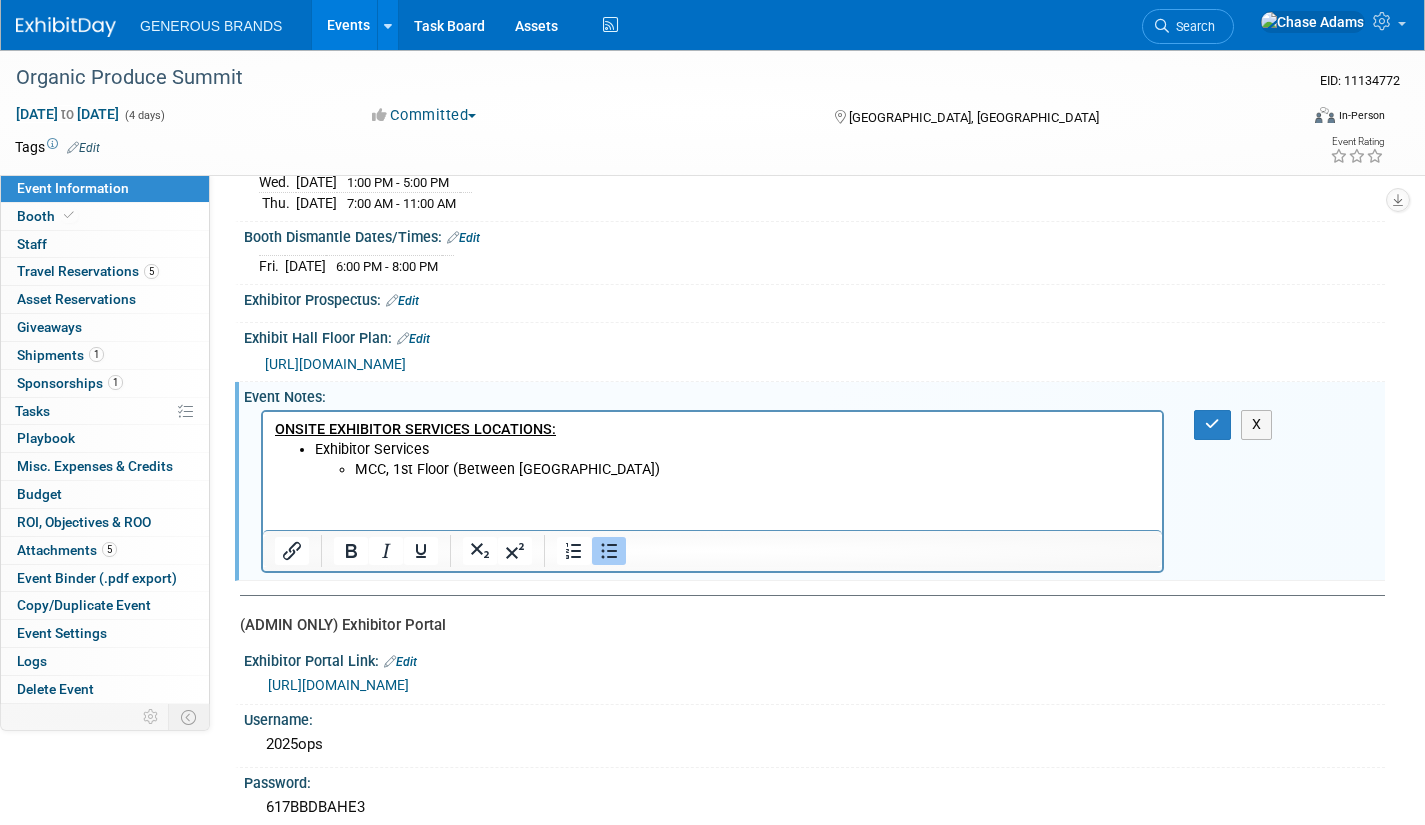 click on "Exhibitor Services MCC, 1st Floor (Between [GEOGRAPHIC_DATA])" at bounding box center [733, 460] 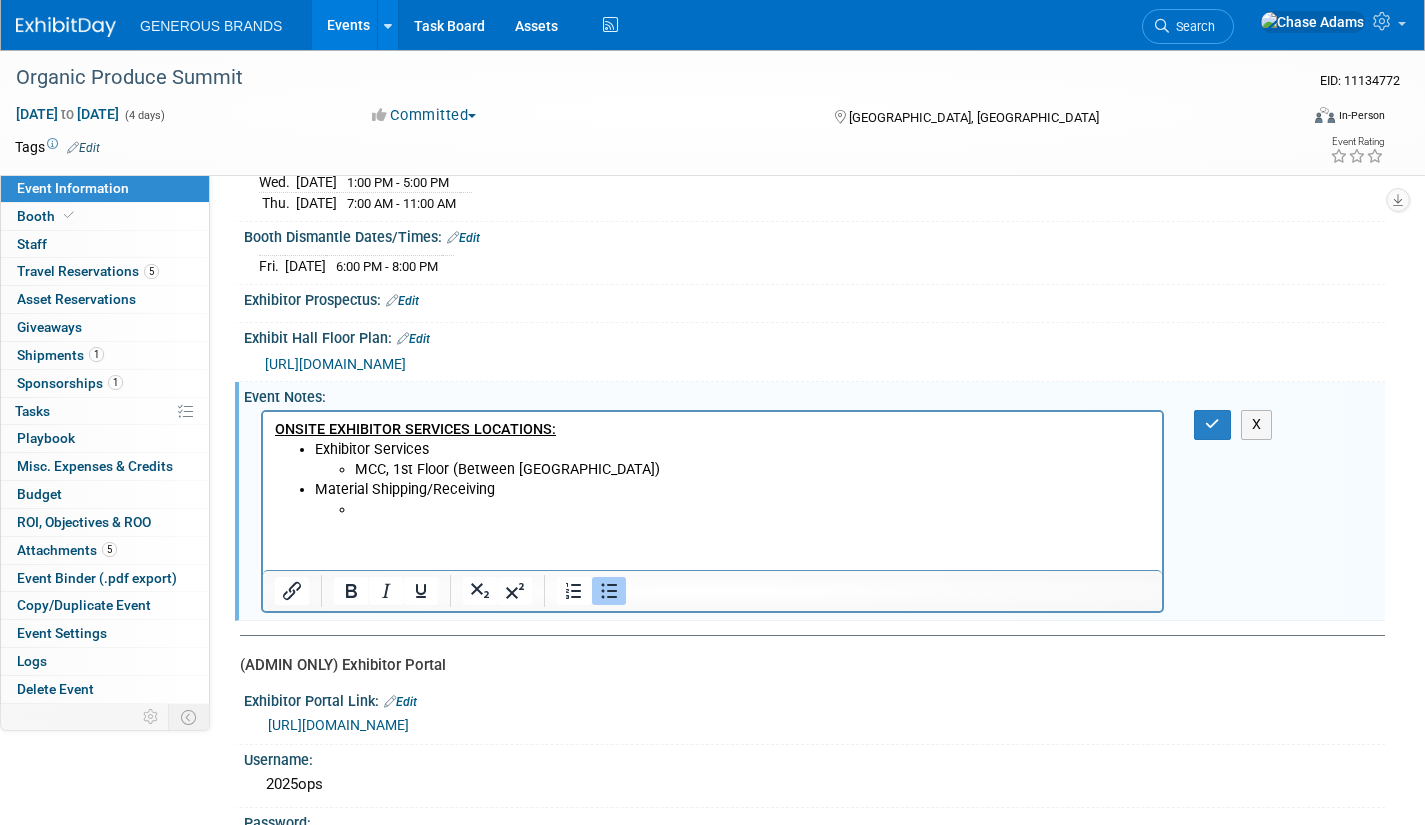 click at bounding box center (753, 510) 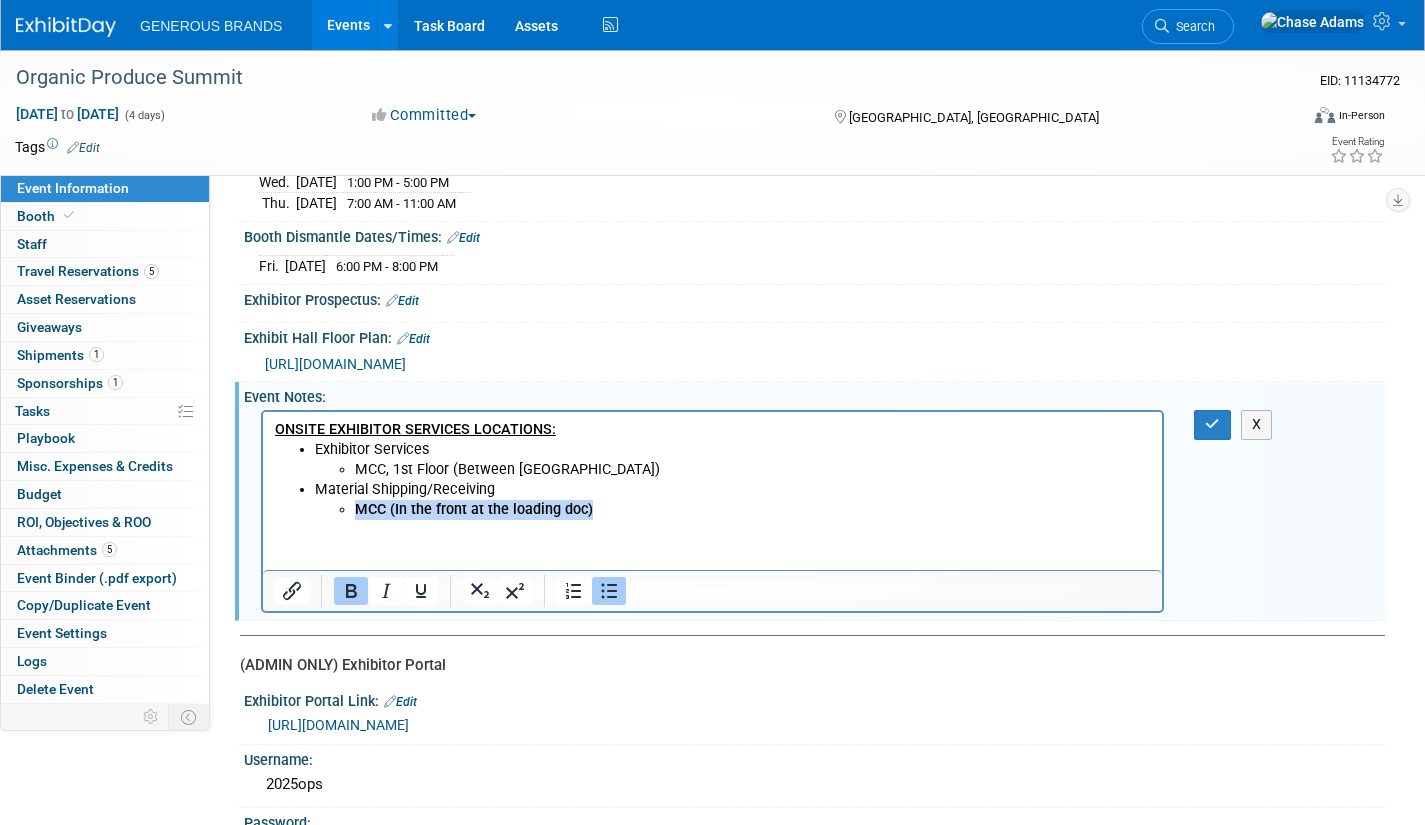 drag, startPoint x: 611, startPoint y: 511, endPoint x: 352, endPoint y: 515, distance: 259.03088 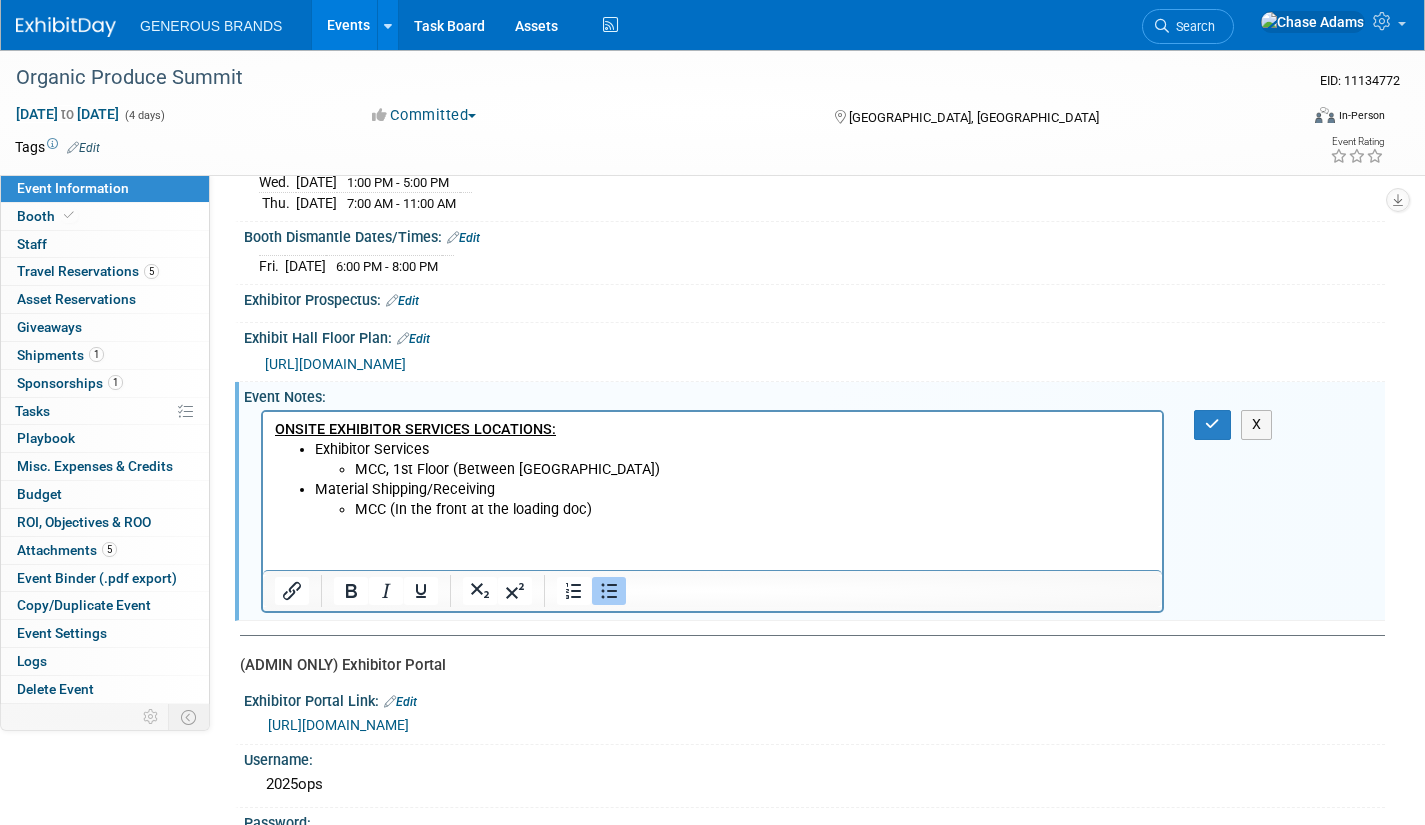click on "MCC (In the front at the loading doc)" at bounding box center [753, 510] 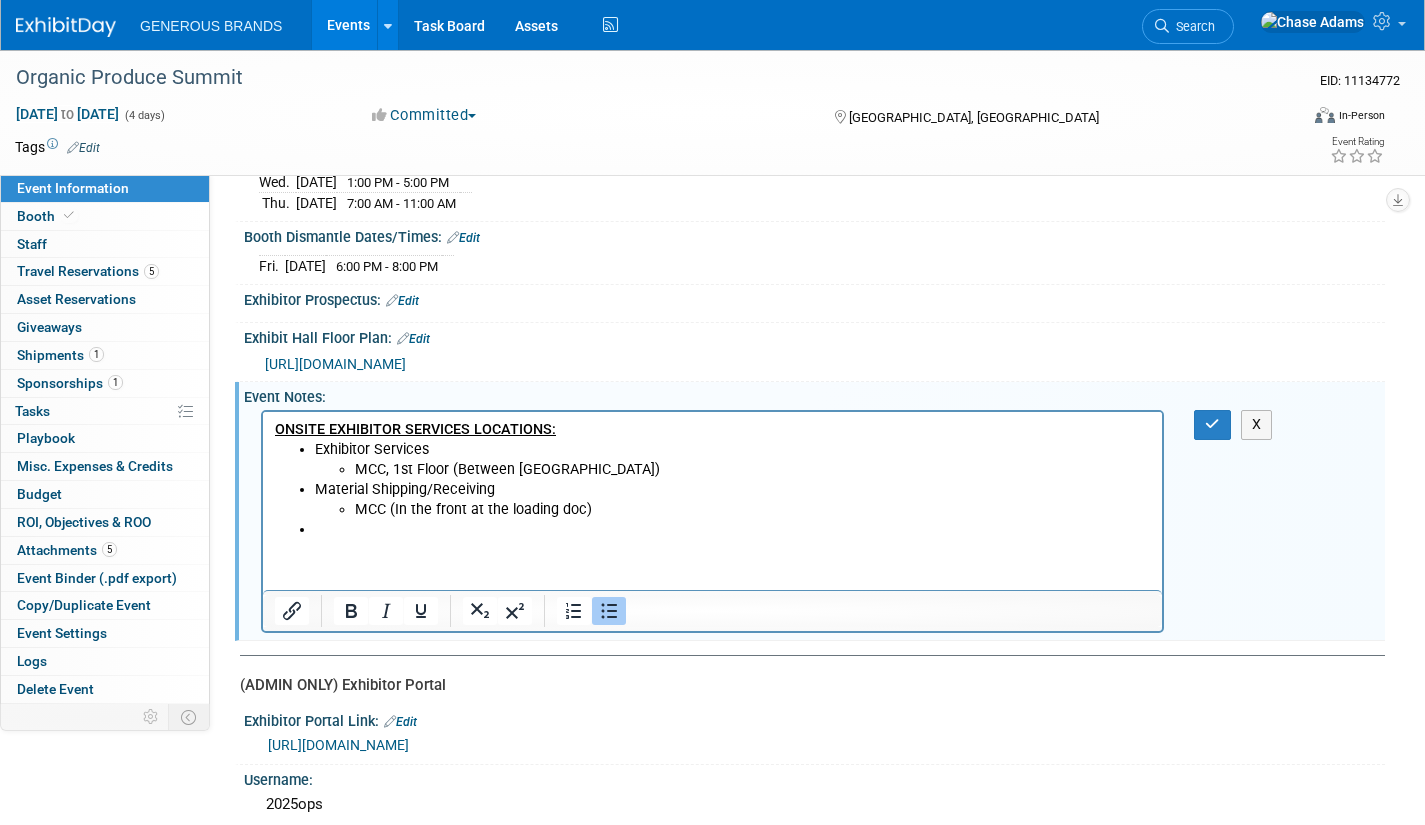 click at bounding box center [733, 530] 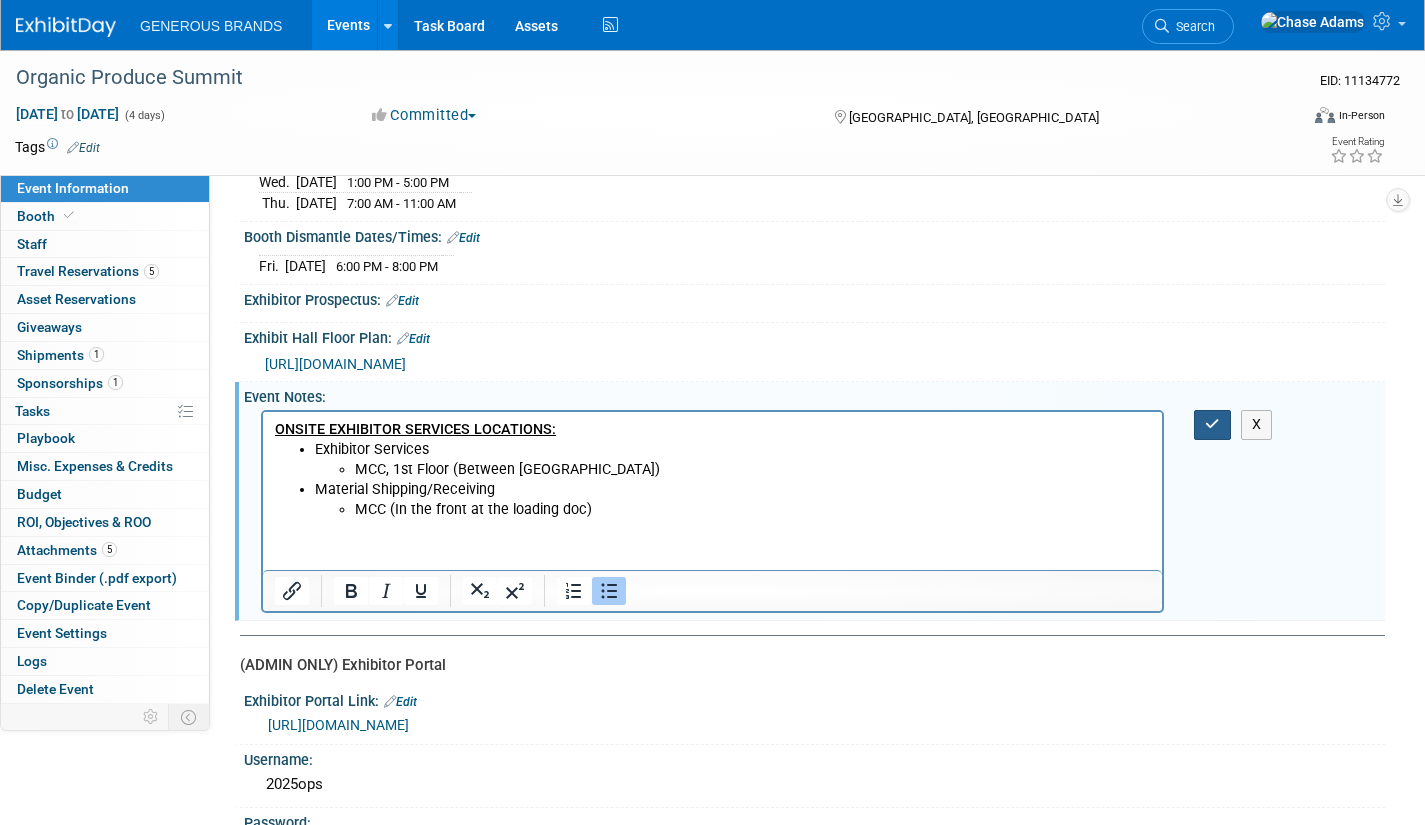 click at bounding box center (1212, 424) 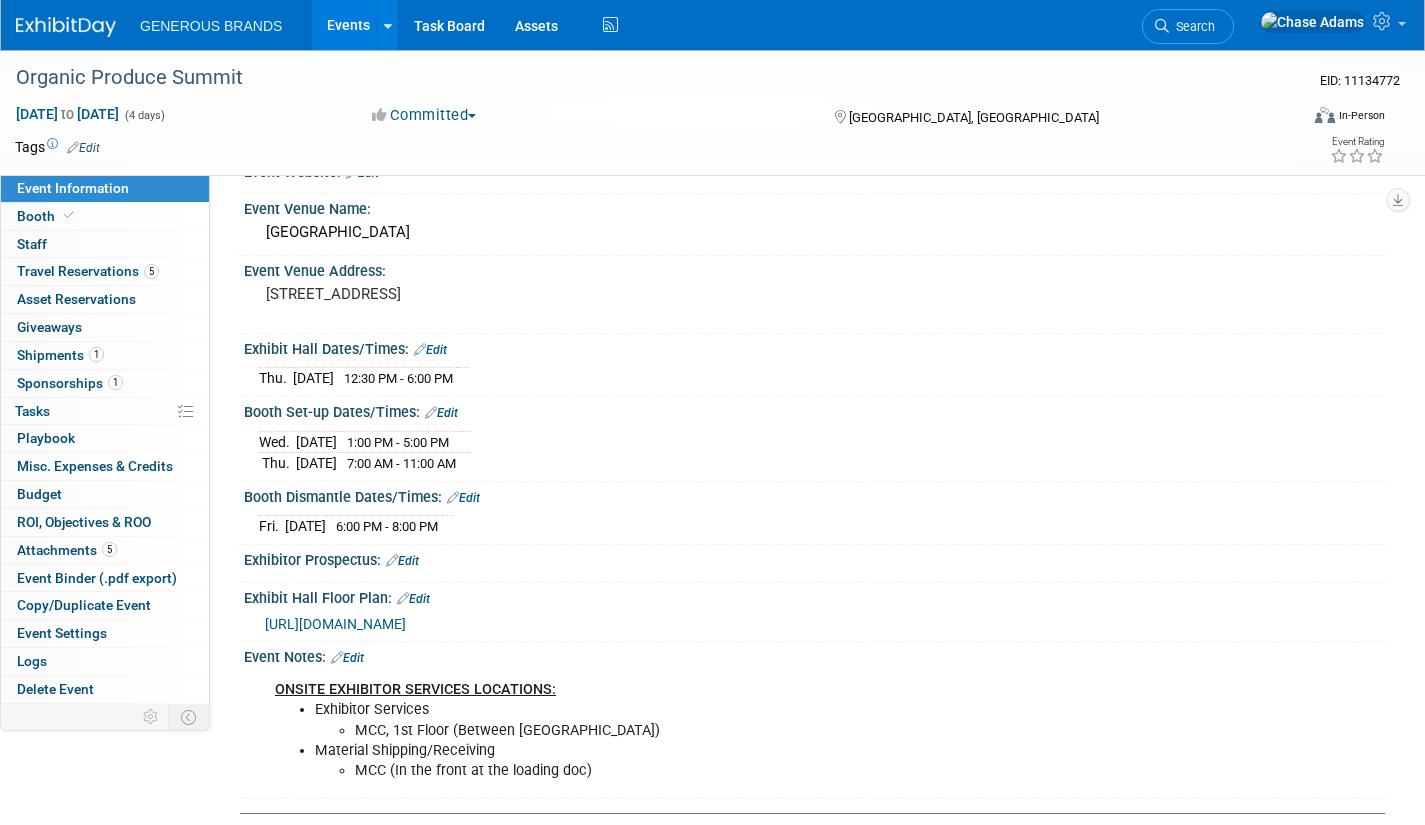 scroll, scrollTop: 0, scrollLeft: 0, axis: both 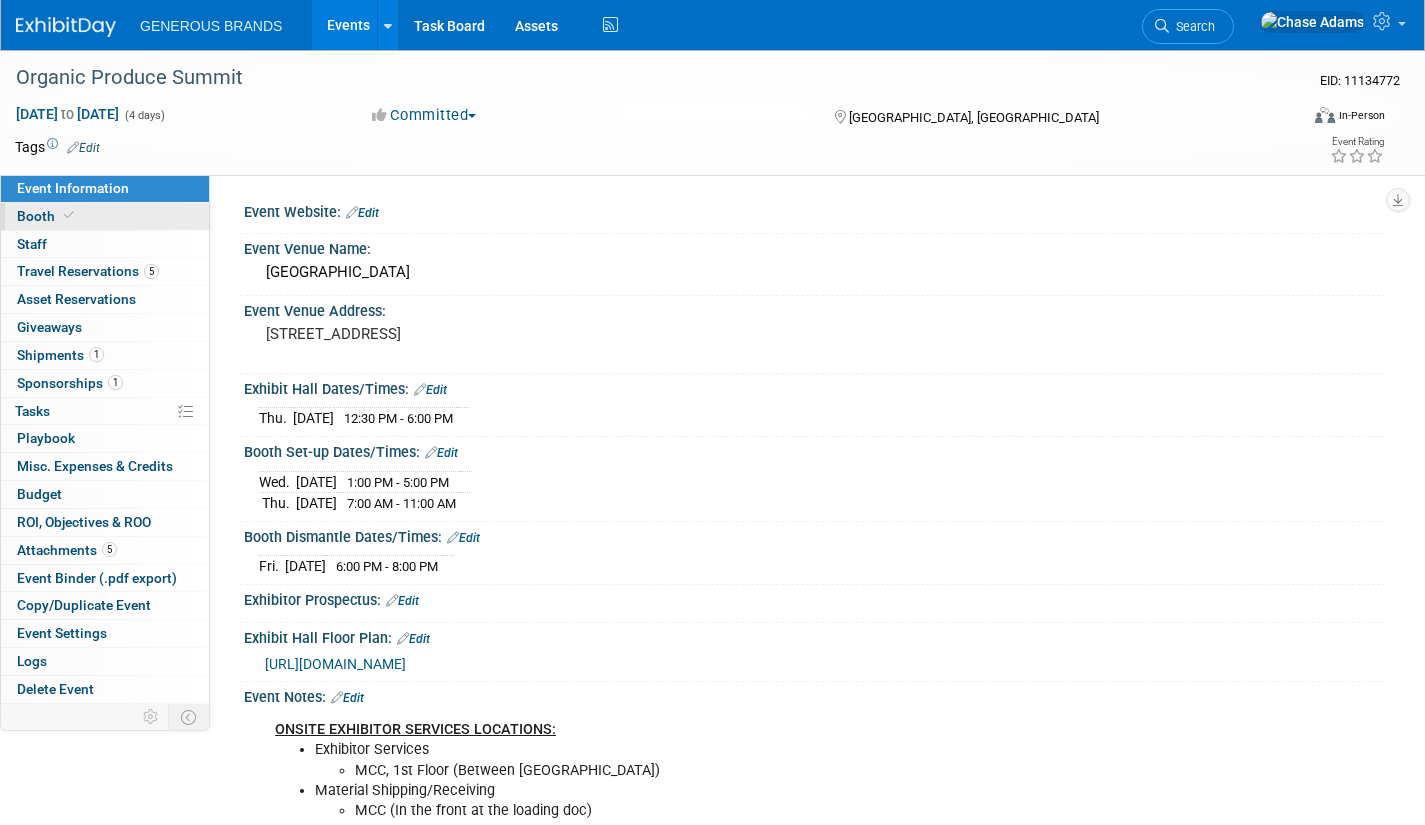 click at bounding box center (69, 215) 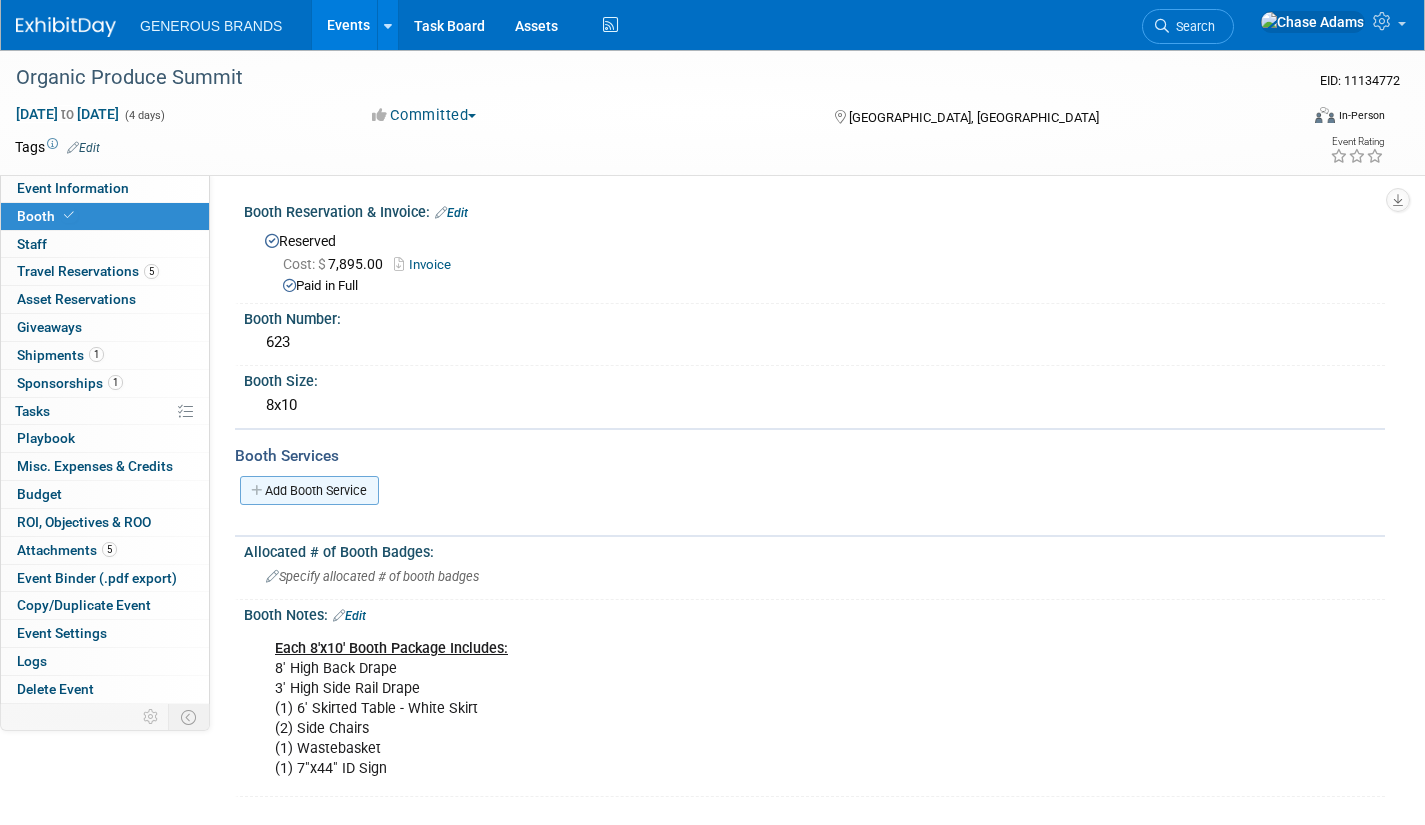 click on "Add Booth Service" at bounding box center (309, 490) 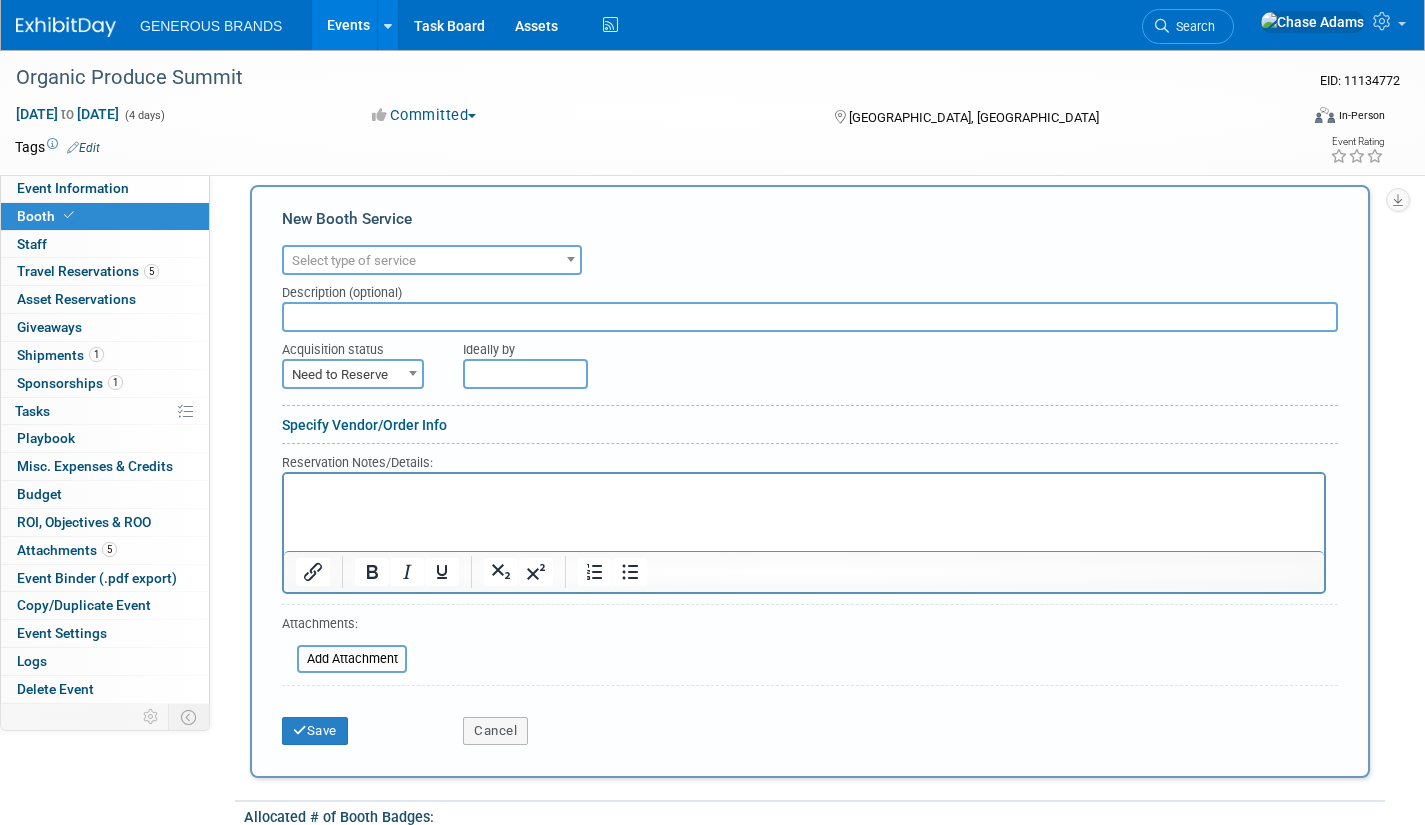scroll, scrollTop: 300, scrollLeft: 0, axis: vertical 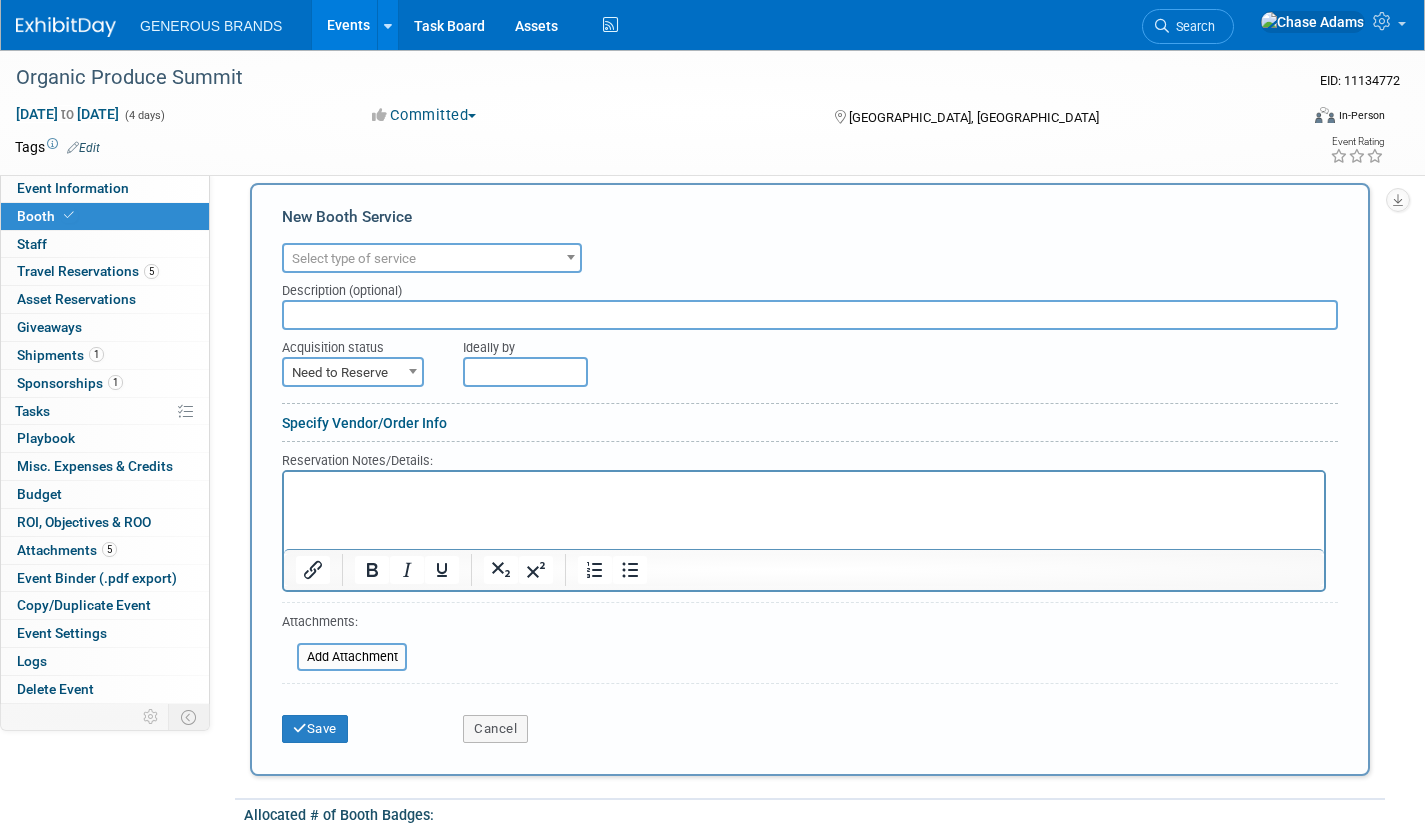 click on "Select type of service" at bounding box center (432, 259) 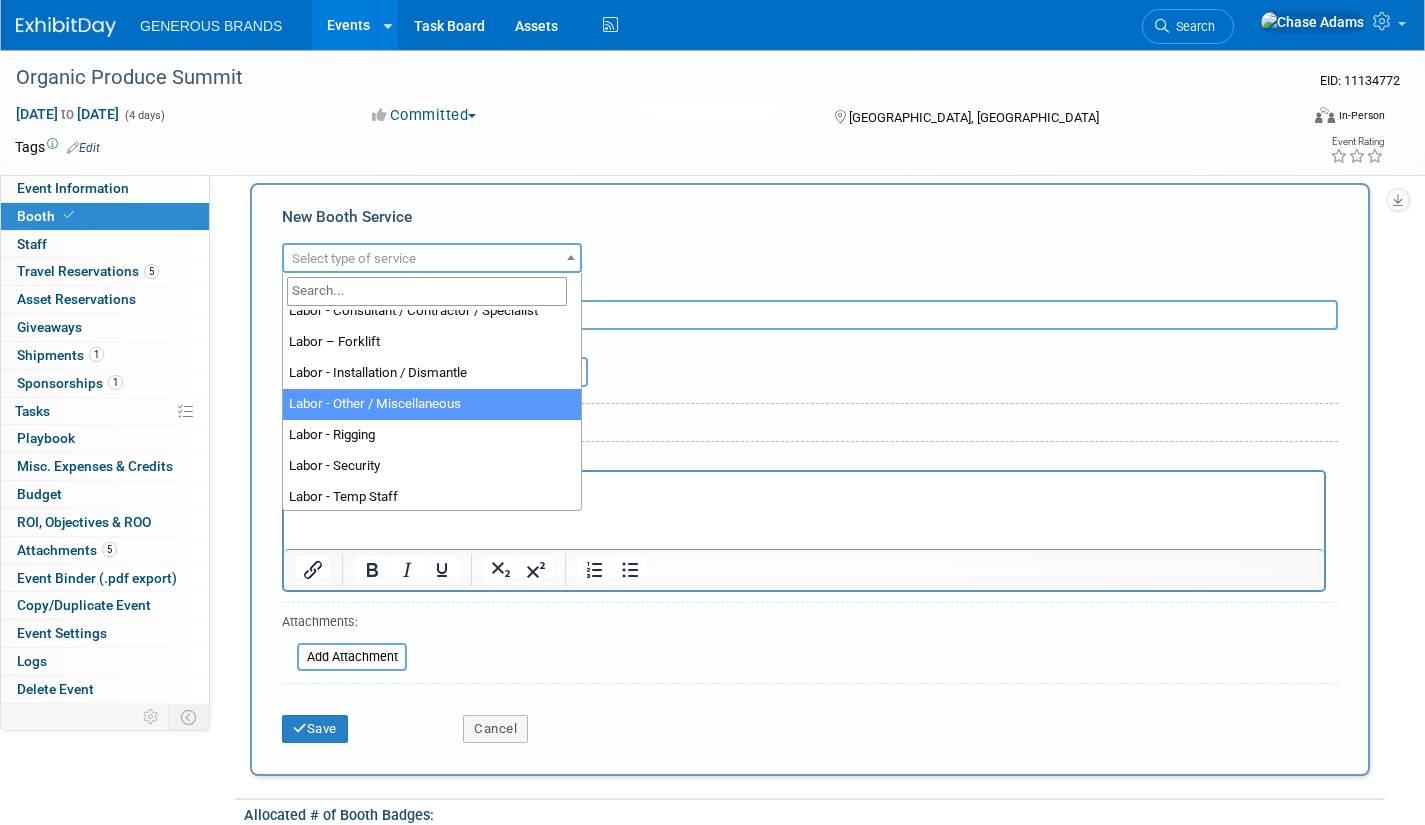 scroll, scrollTop: 300, scrollLeft: 0, axis: vertical 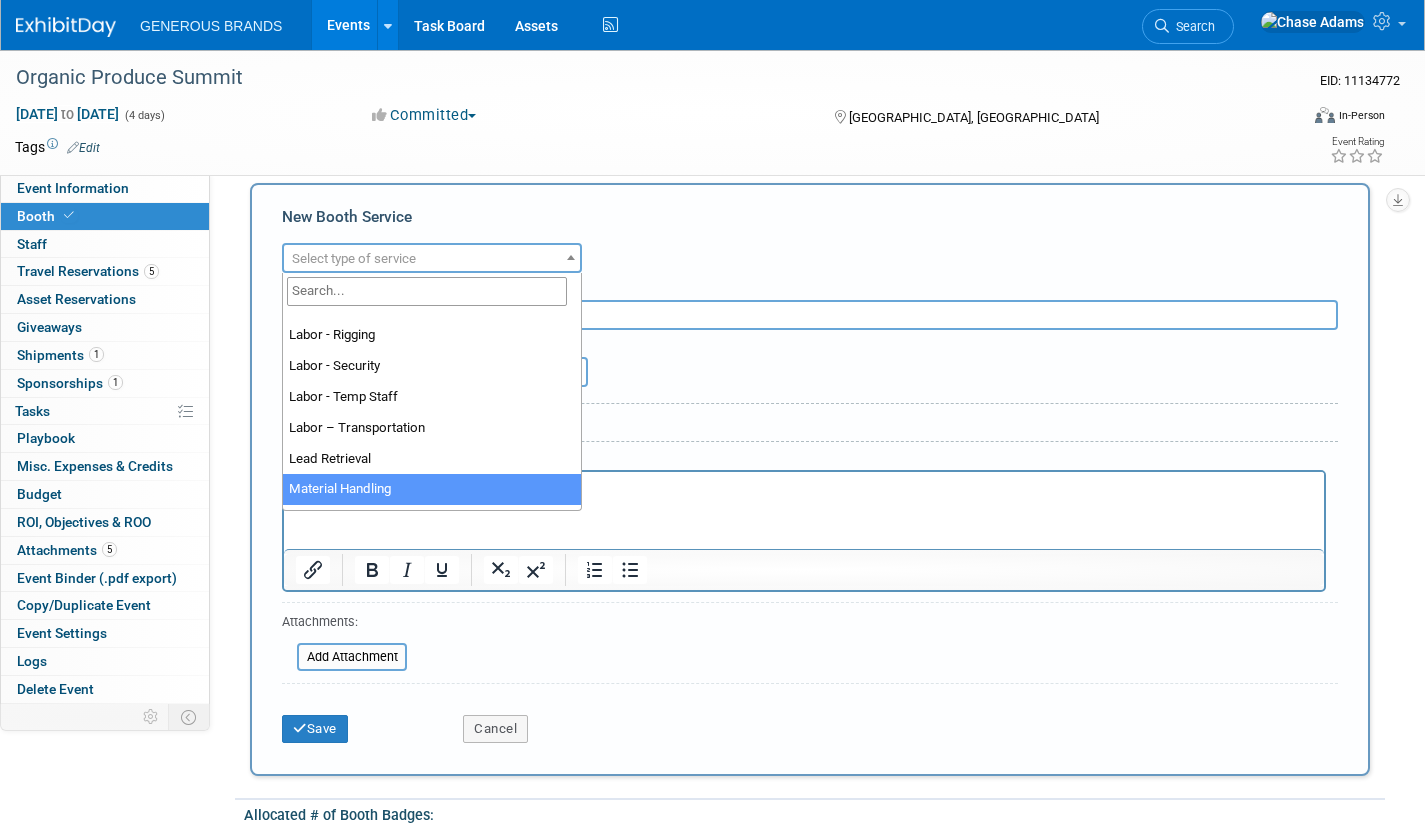 select on "10" 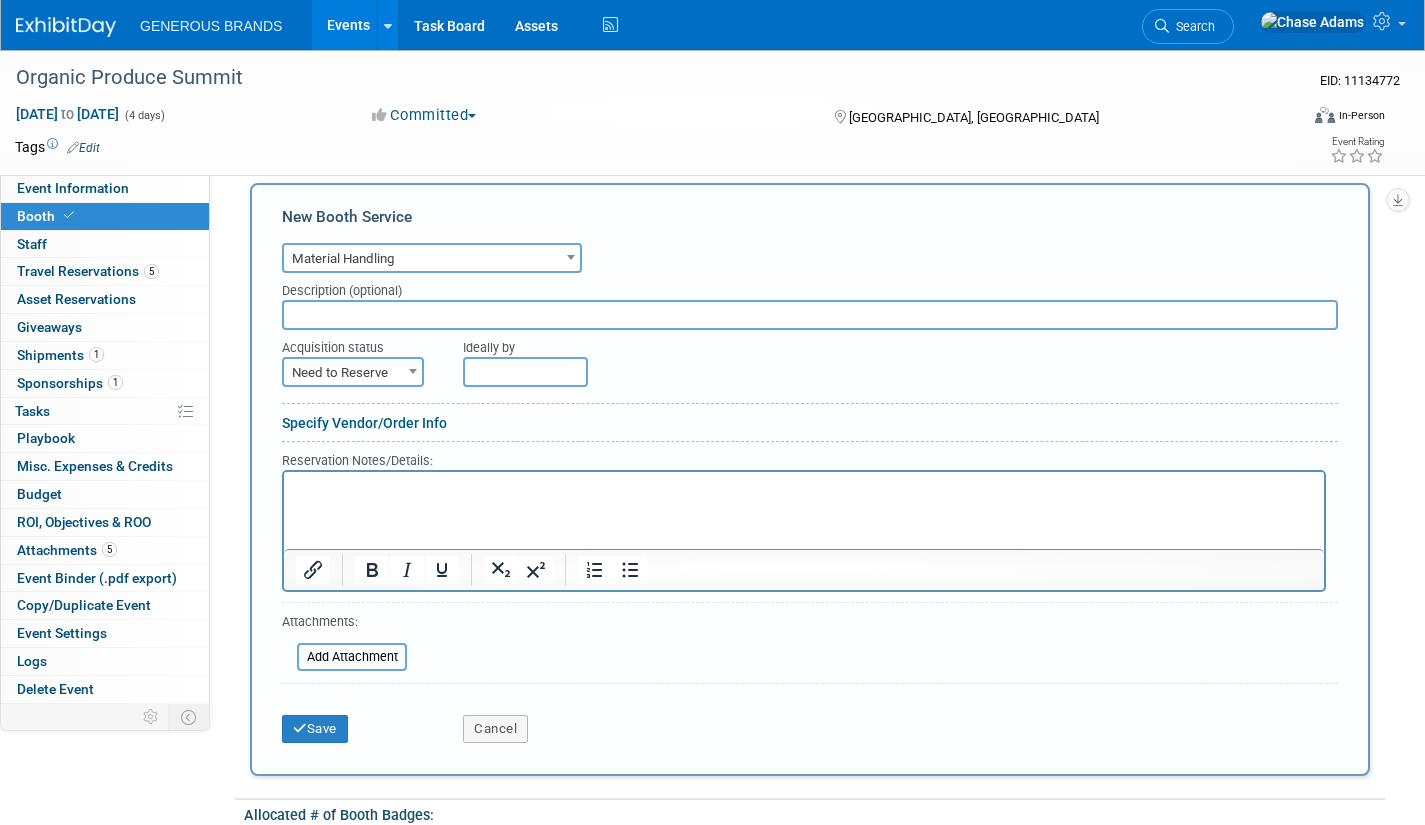 click at bounding box center [810, 315] 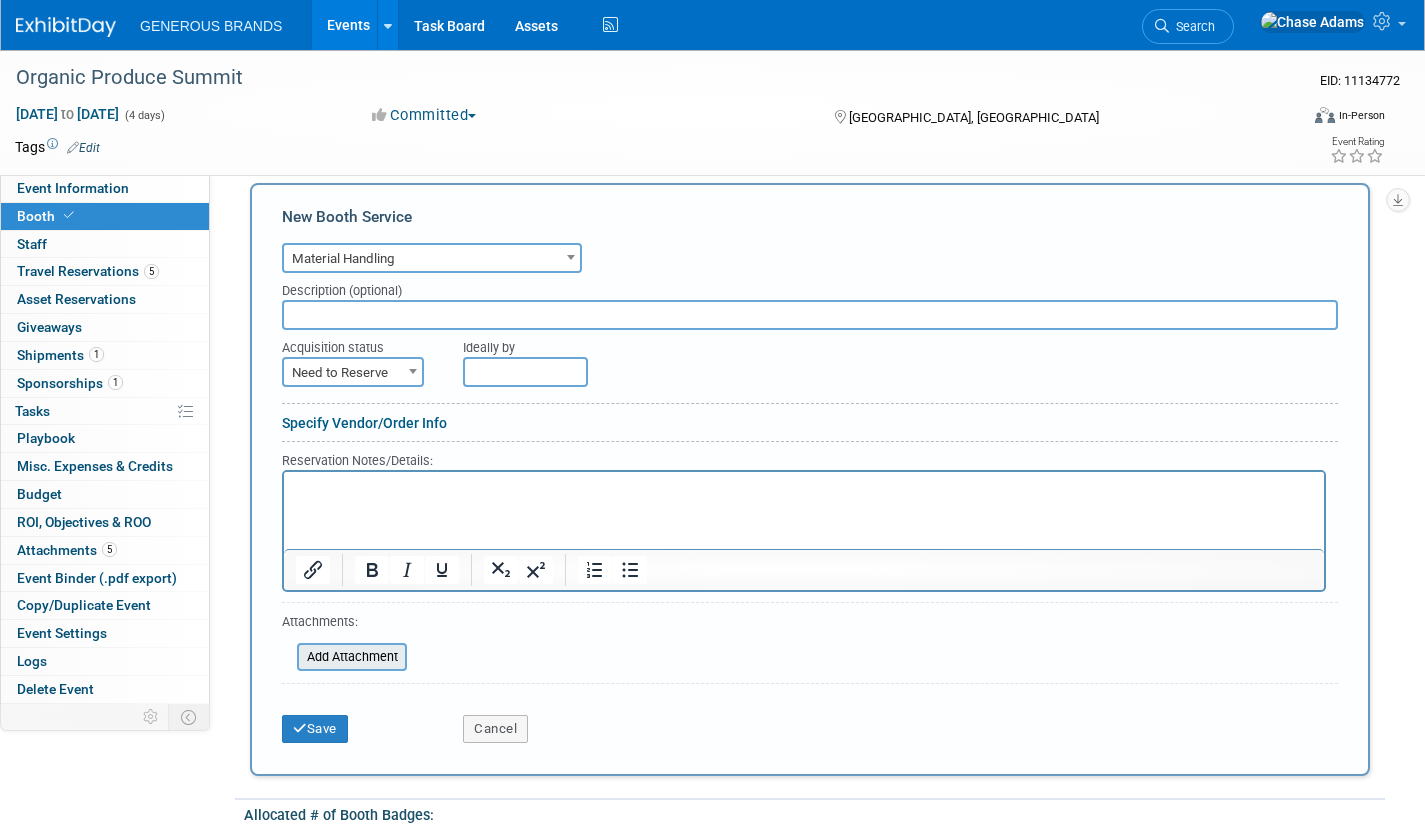 click at bounding box center [286, 657] 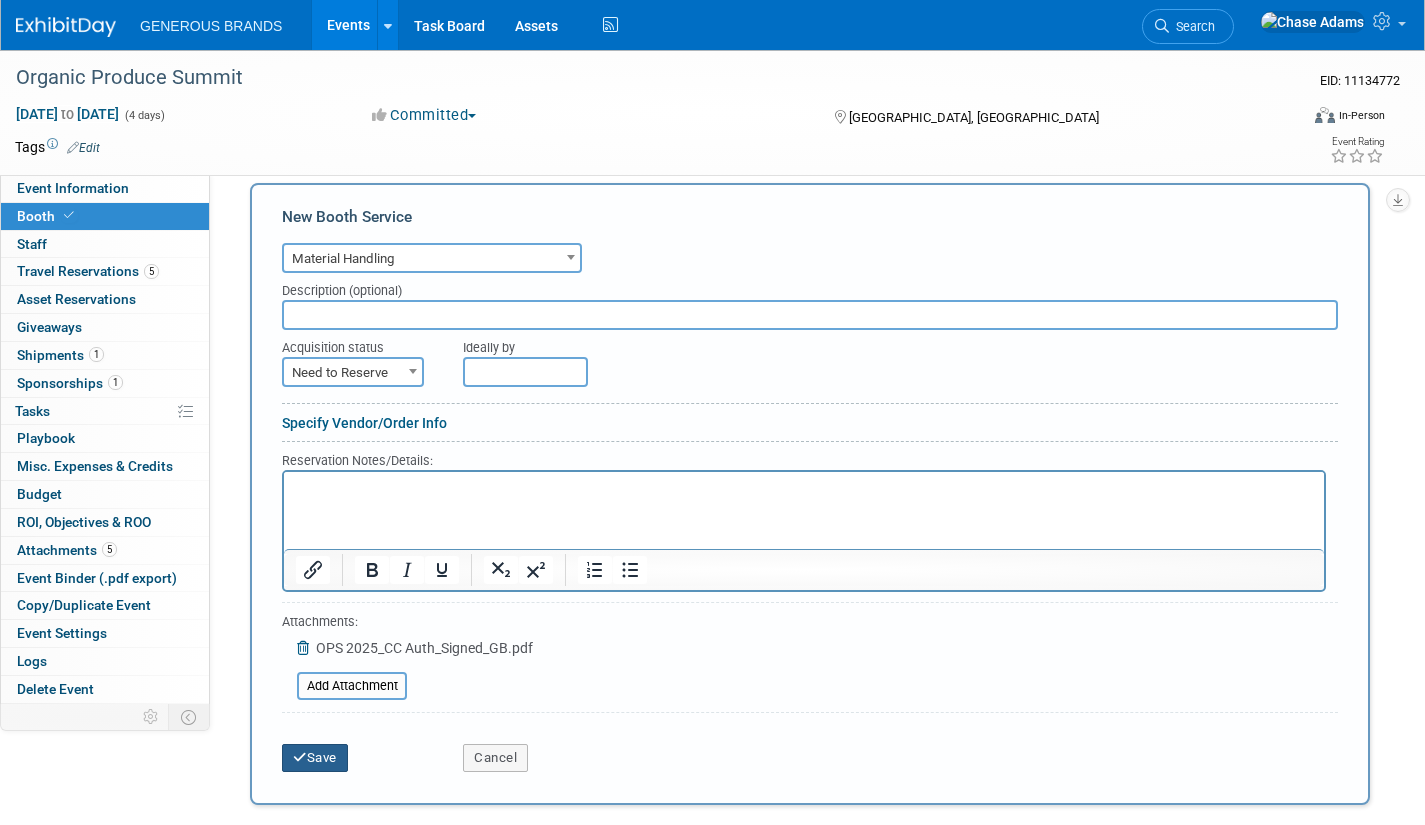click on "Save" at bounding box center (315, 758) 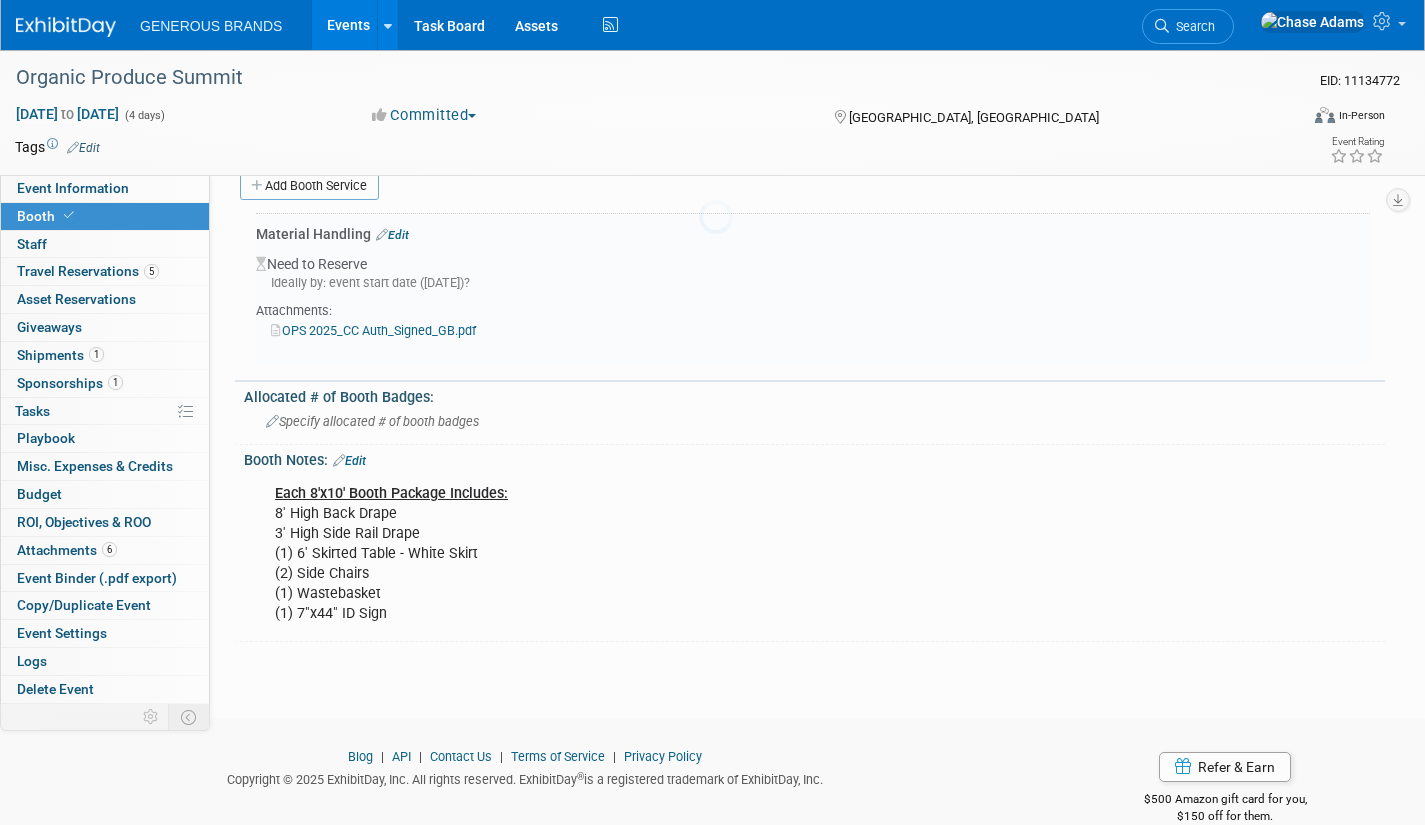 scroll, scrollTop: 307, scrollLeft: 0, axis: vertical 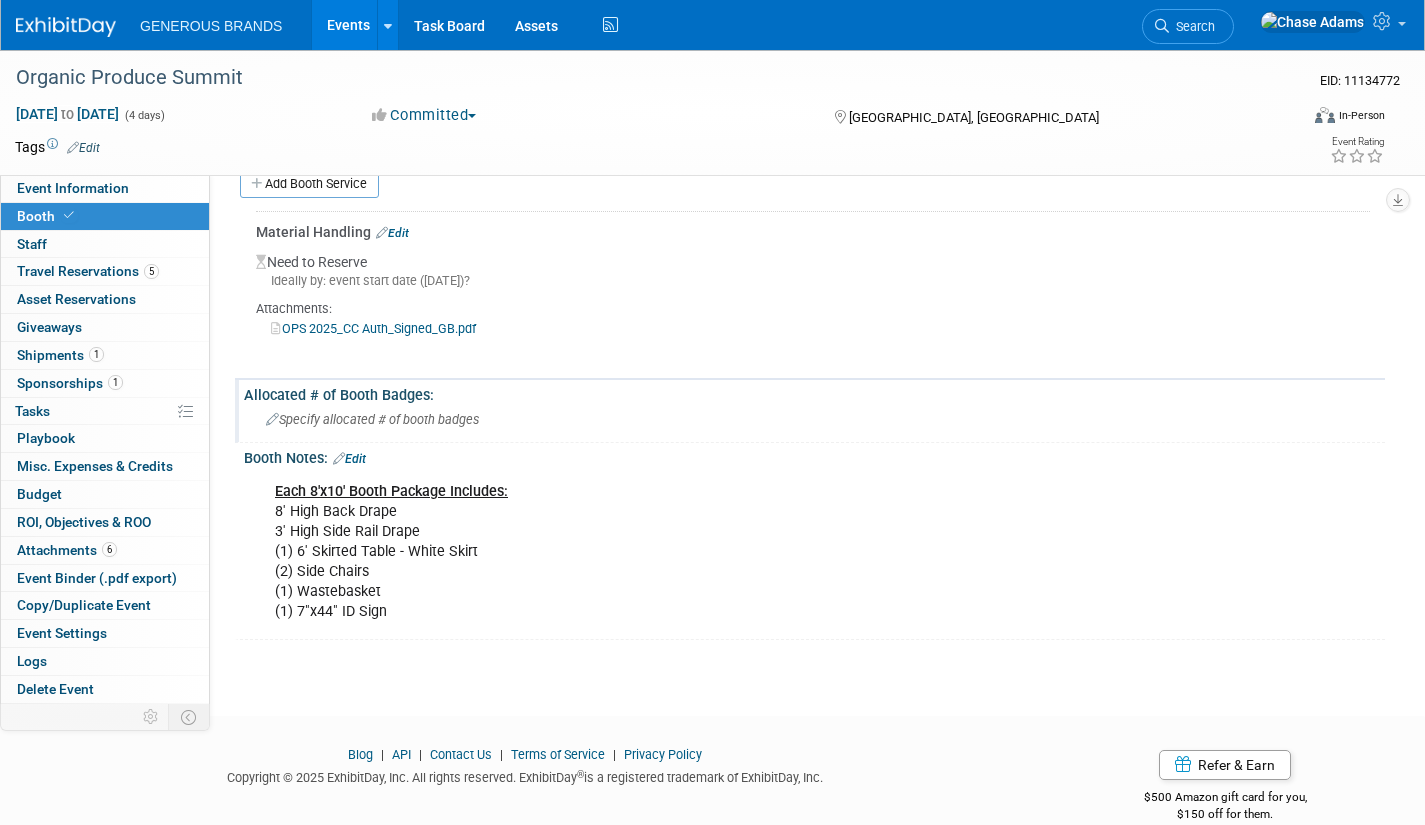 click on "Specify allocated # of booth badges" at bounding box center [814, 419] 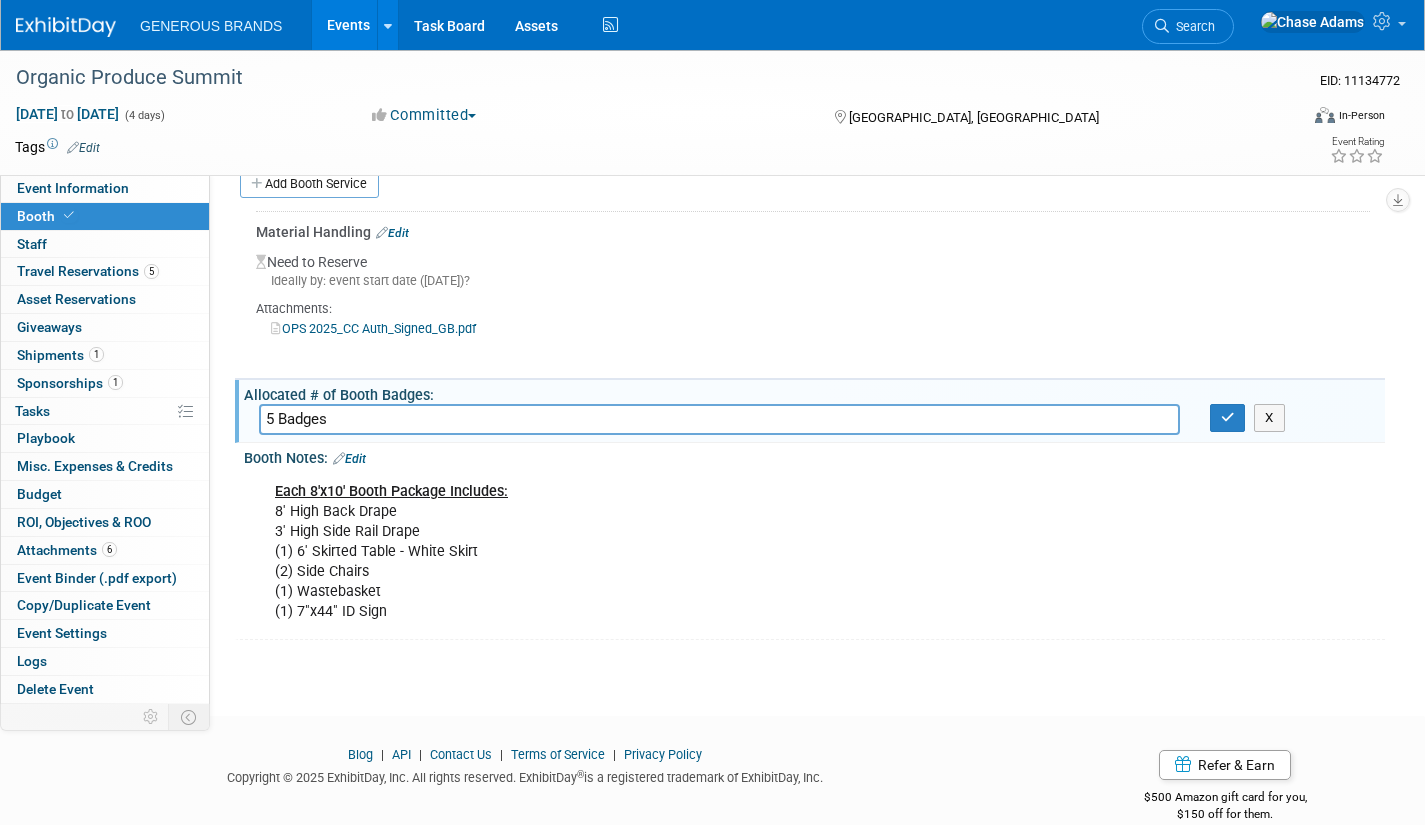 drag, startPoint x: 430, startPoint y: 415, endPoint x: 228, endPoint y: 420, distance: 202.06187 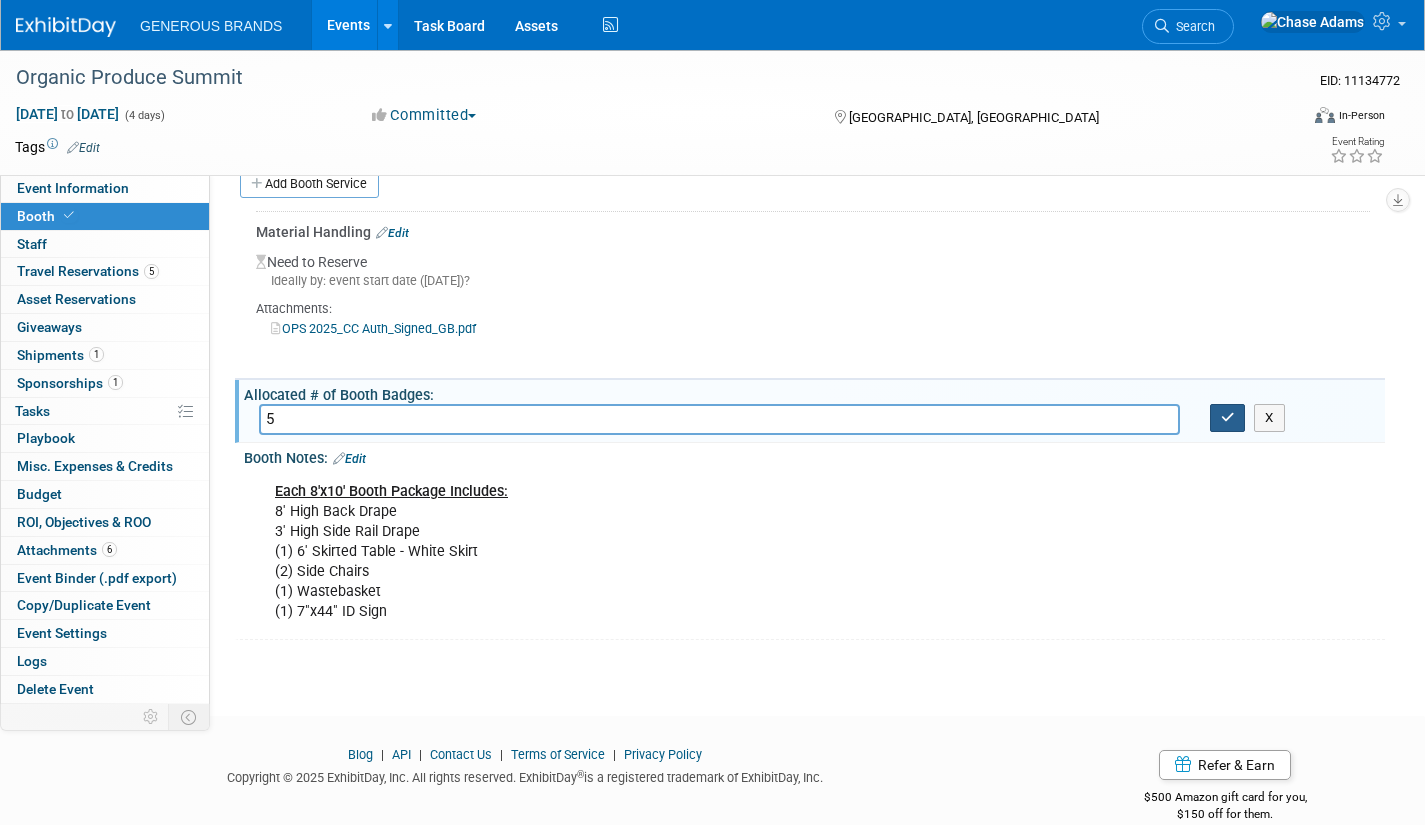 type on "5" 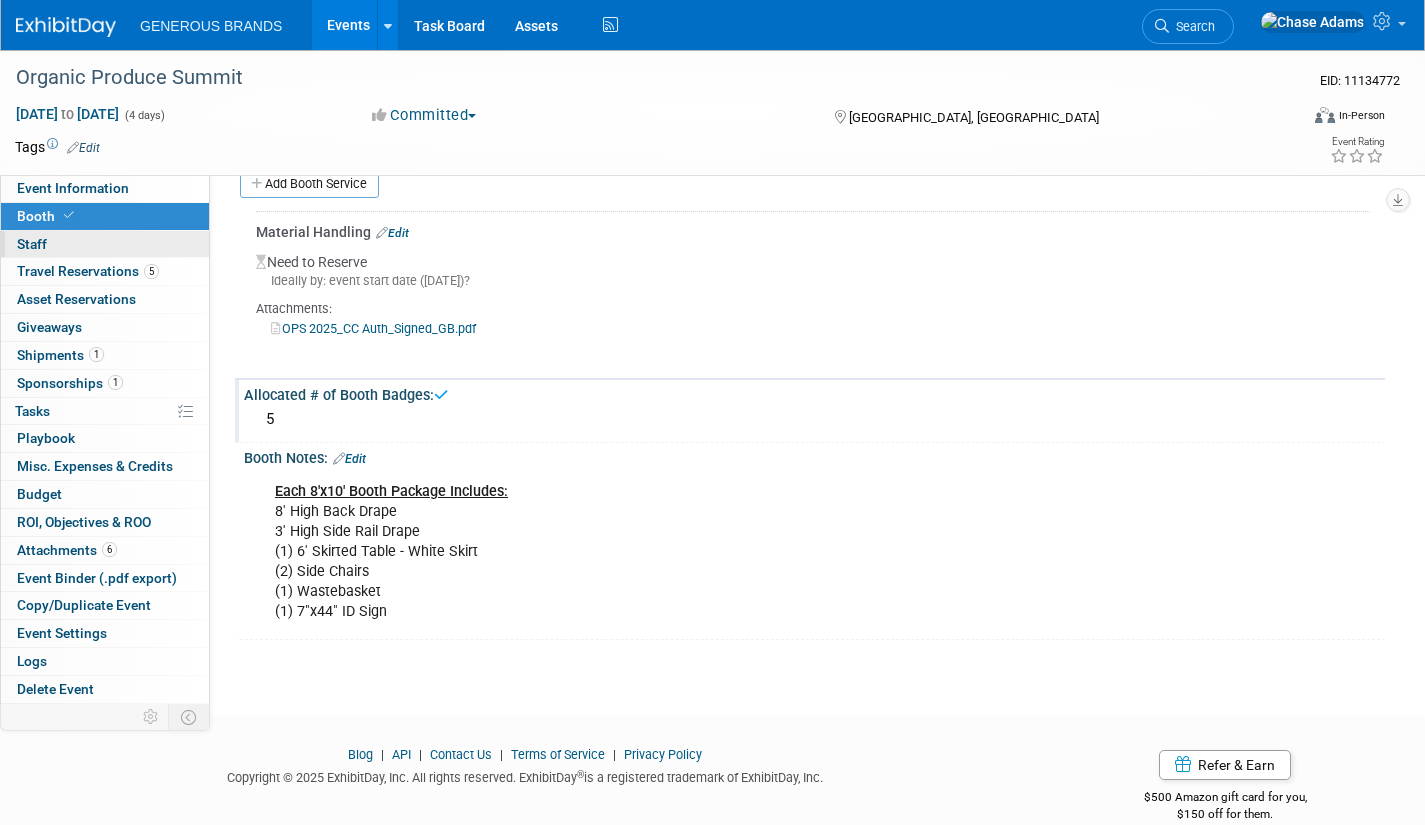 click on "0
Staff 0" at bounding box center [105, 244] 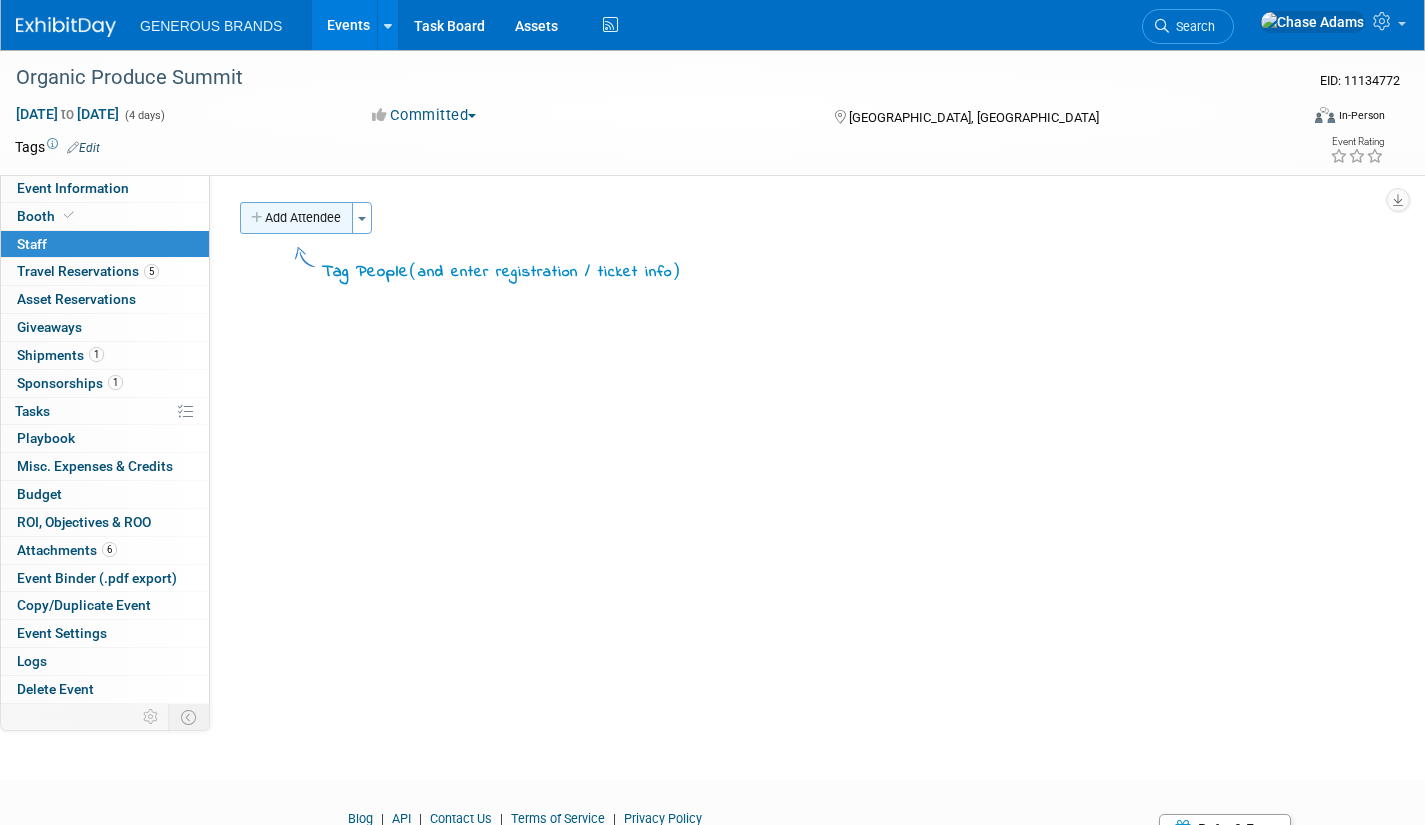 click on "Add Attendee" at bounding box center (296, 218) 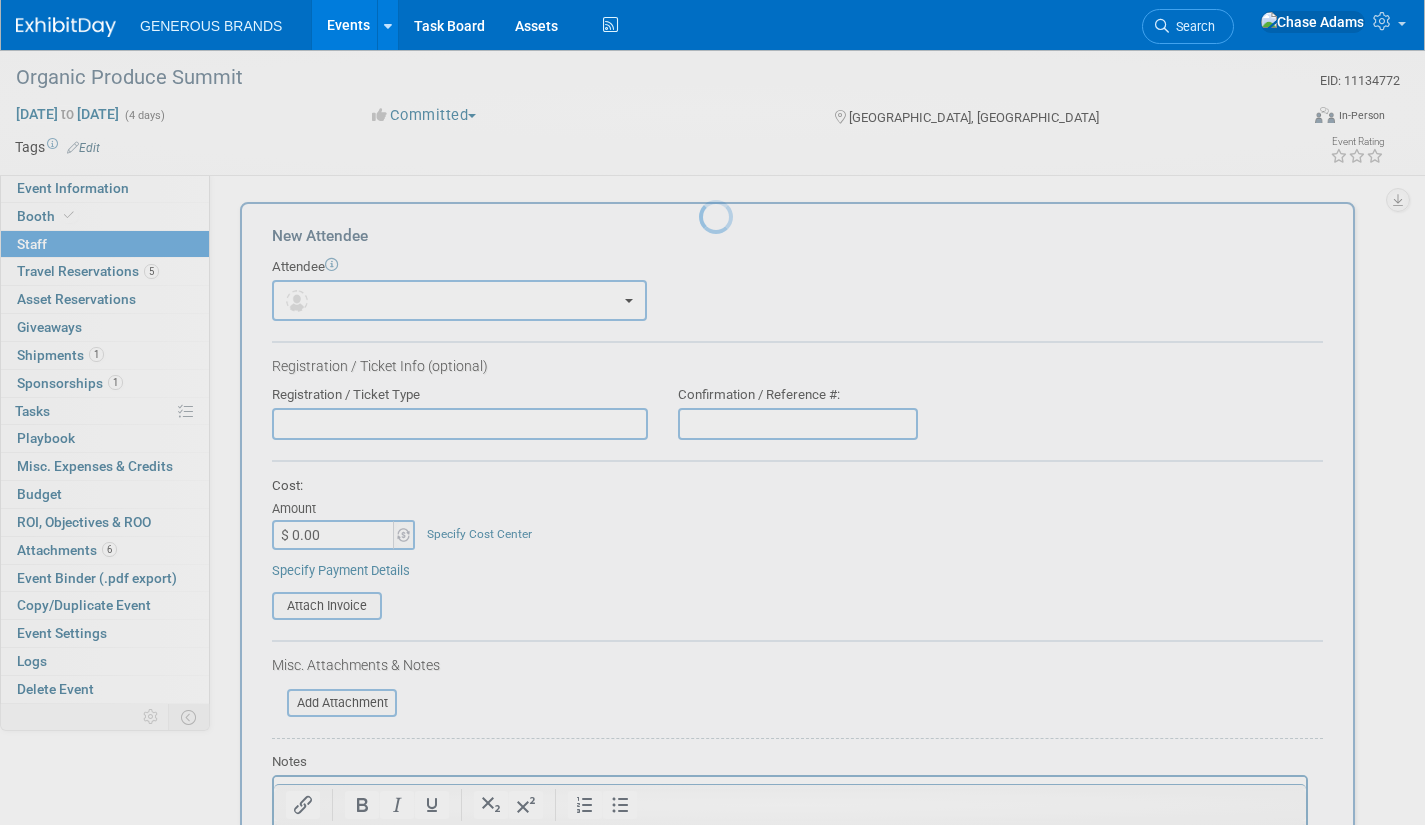 scroll, scrollTop: 0, scrollLeft: 0, axis: both 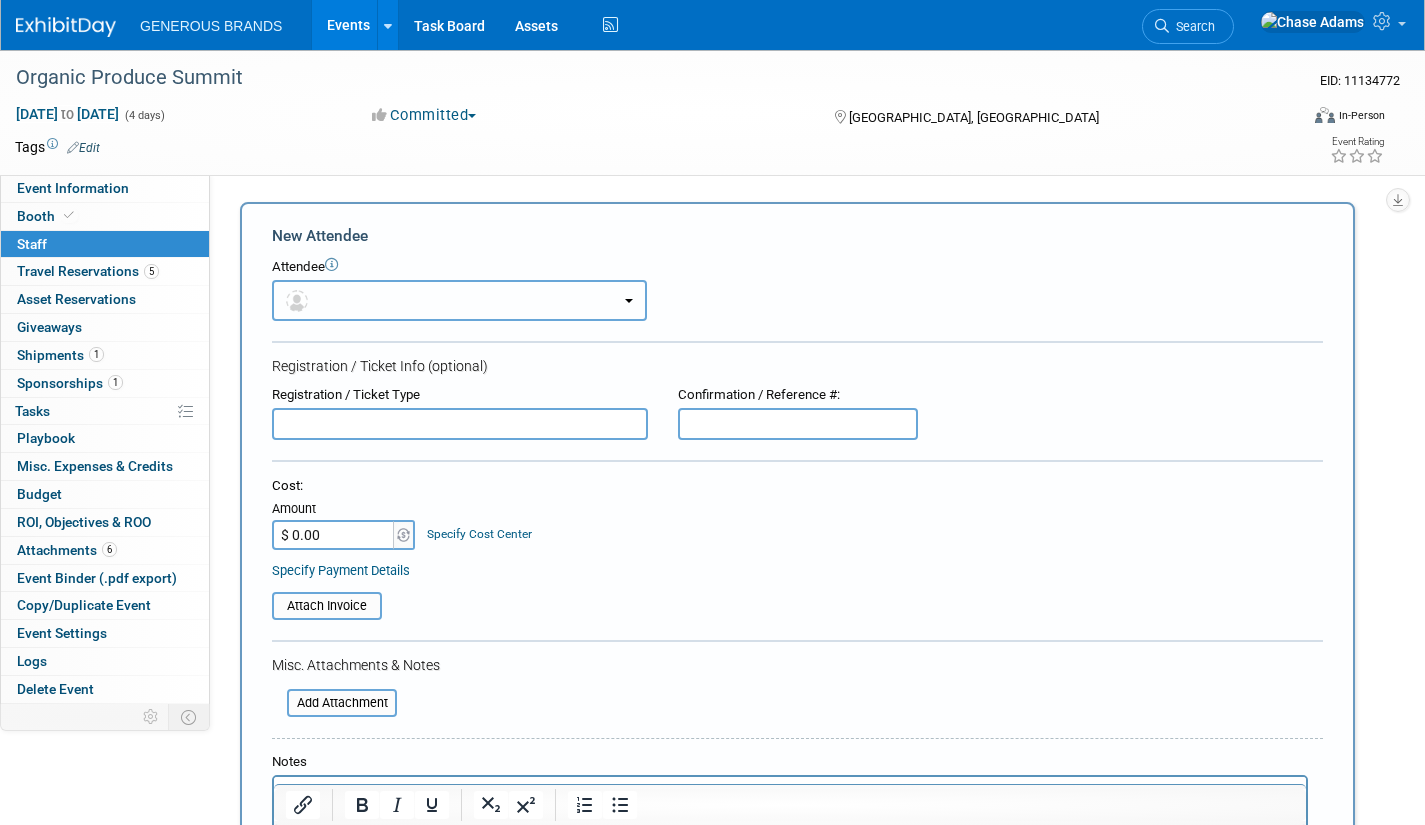 click at bounding box center (459, 300) 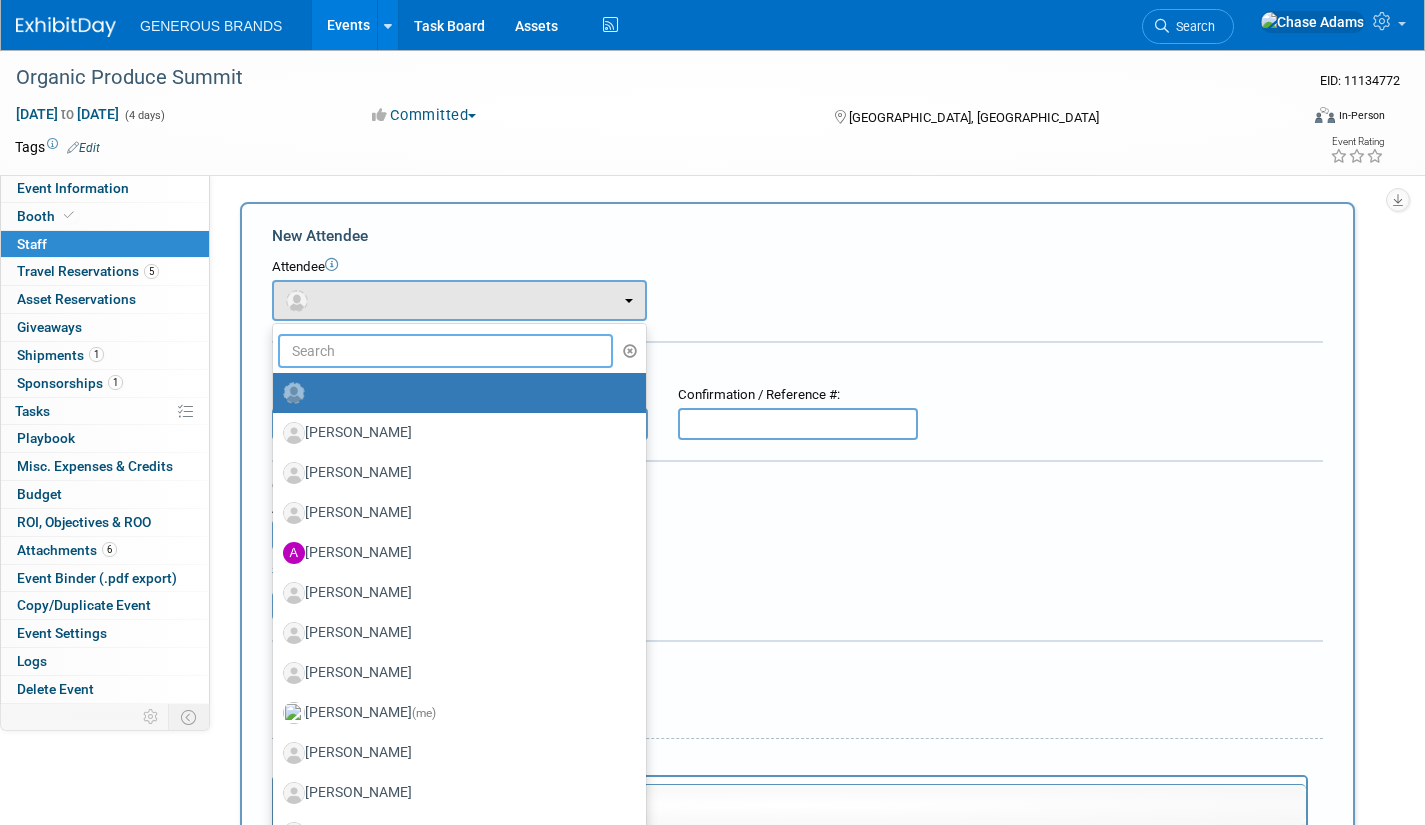 click at bounding box center [445, 351] 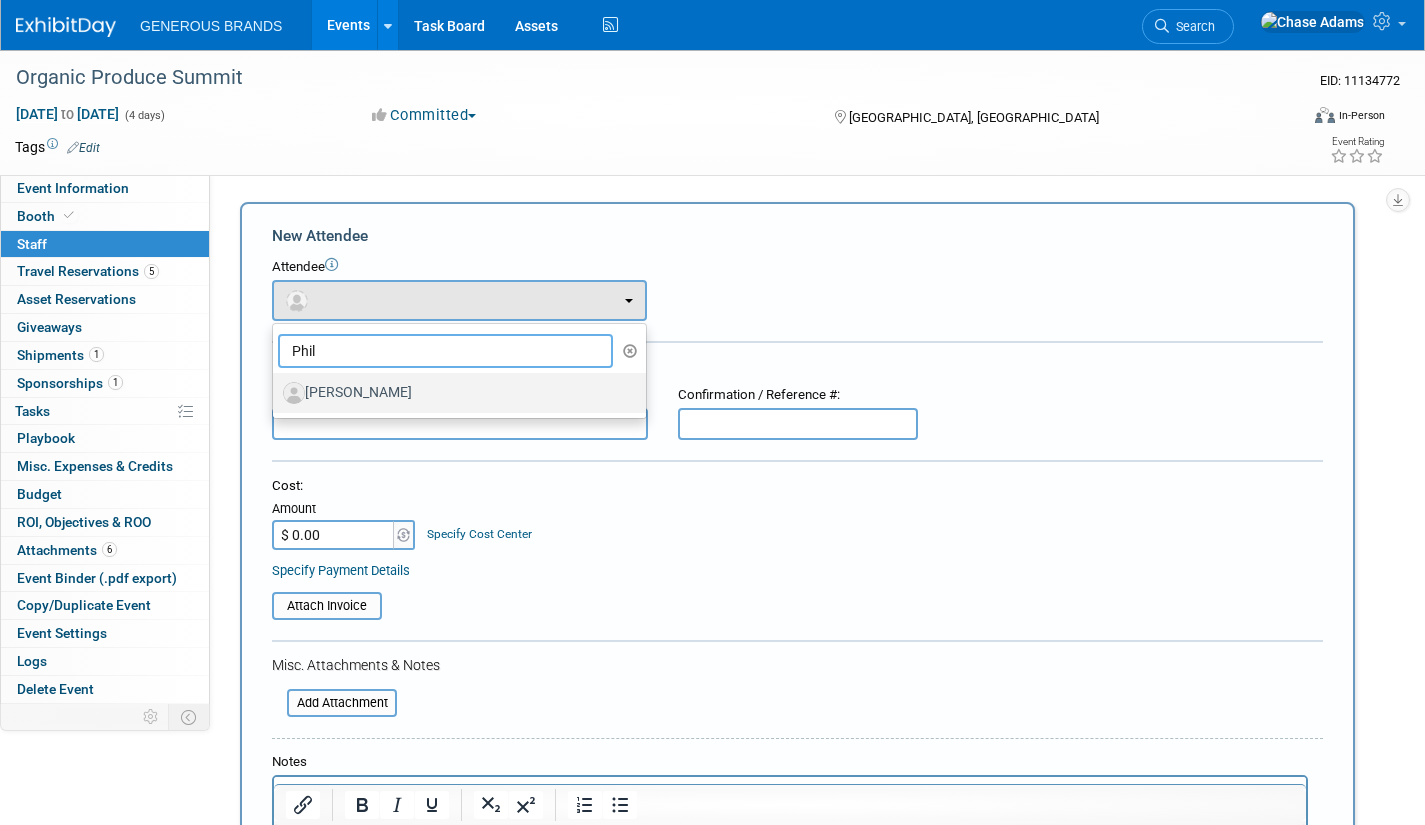 type on "Phil" 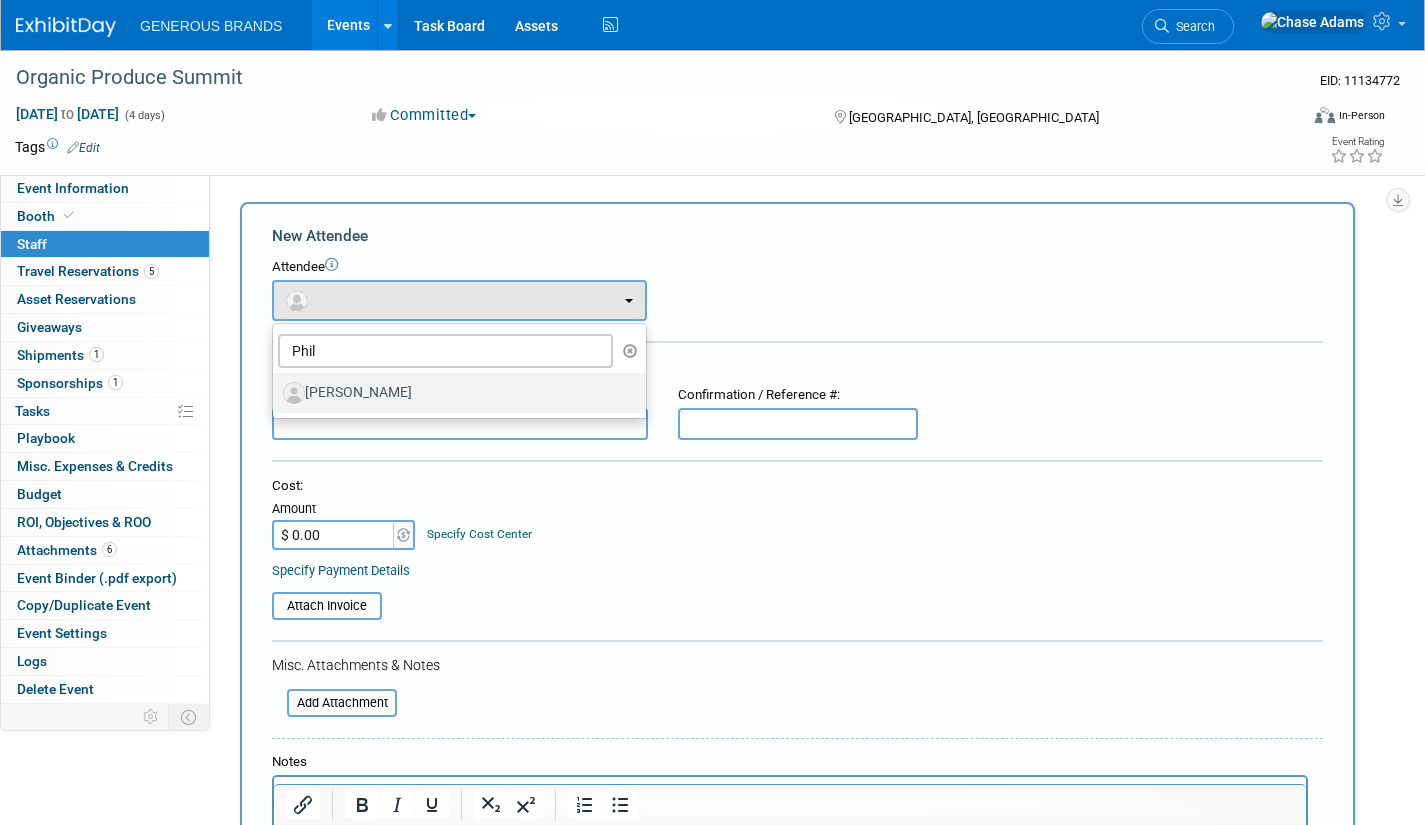 click on "[PERSON_NAME]" at bounding box center [454, 393] 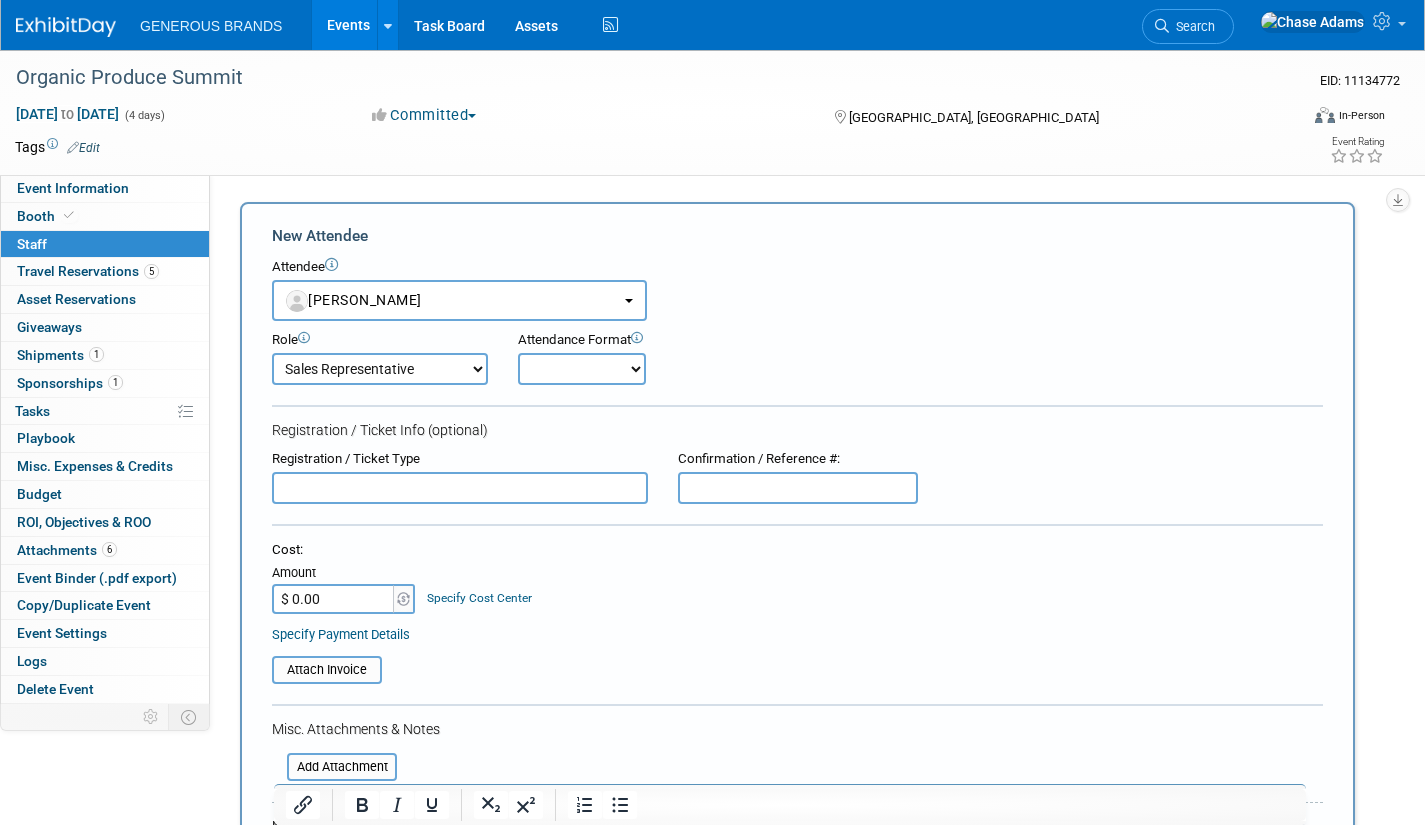 click on "Onsite
Remote" at bounding box center [582, 369] 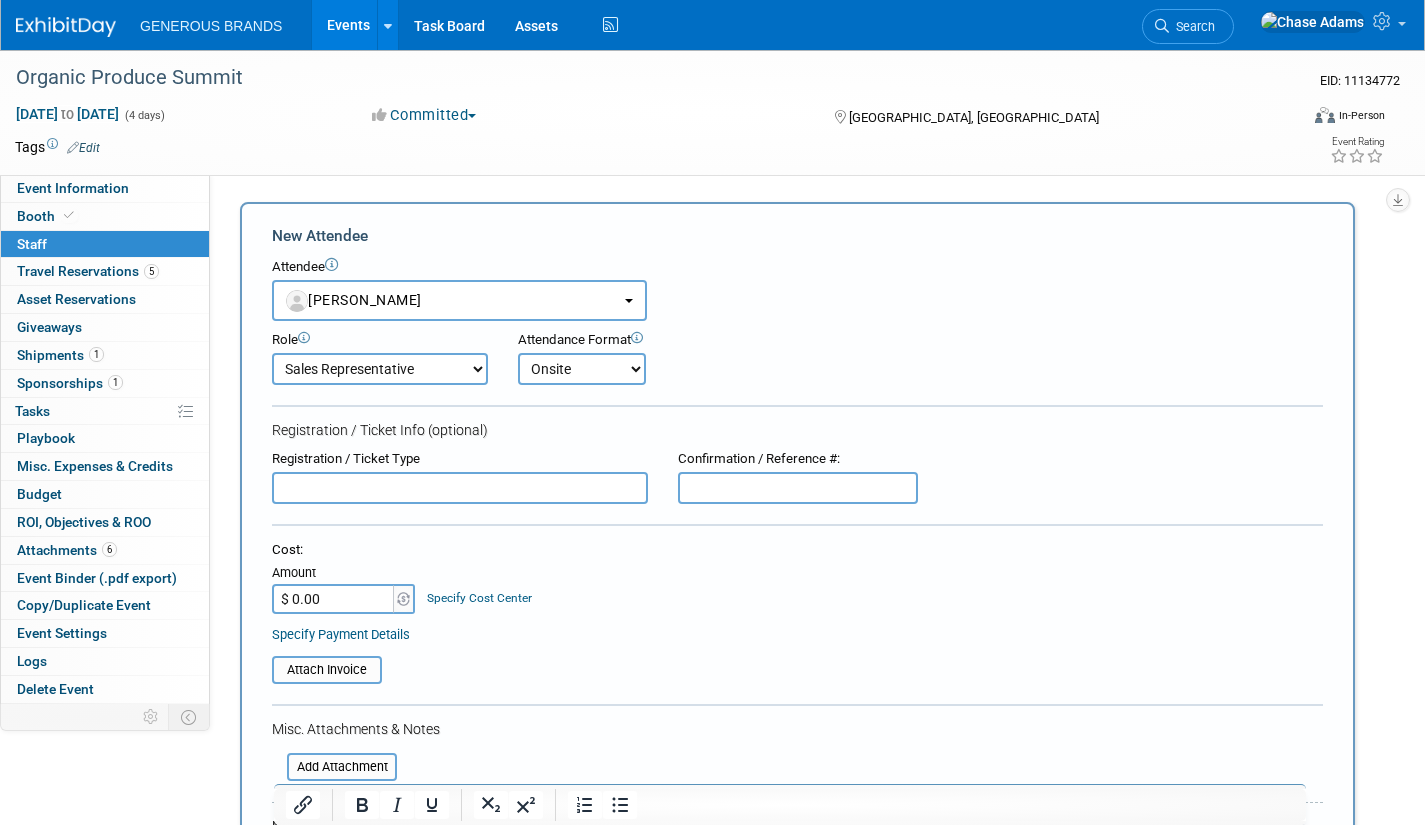 click on "Onsite
Remote" at bounding box center (582, 369) 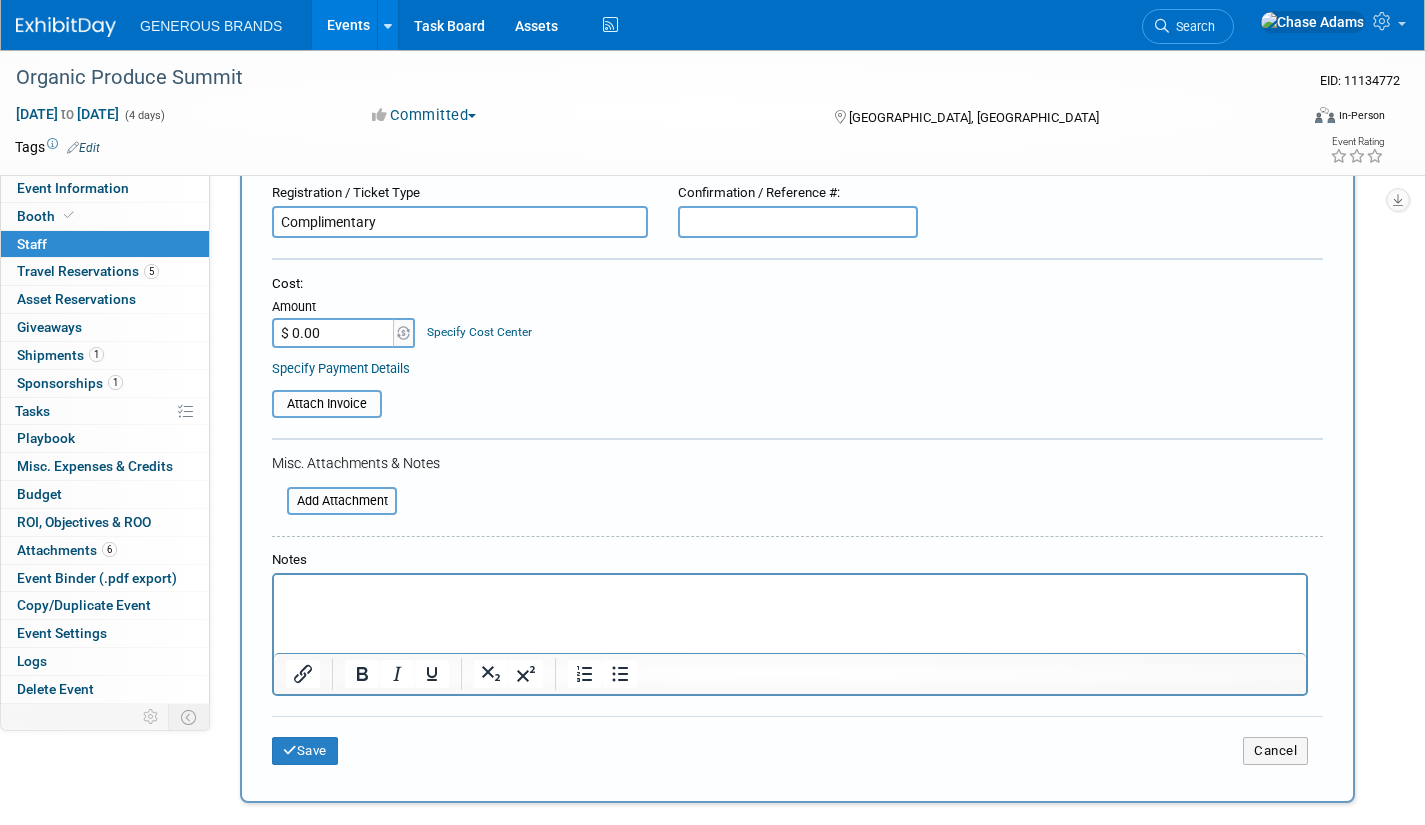 scroll, scrollTop: 300, scrollLeft: 0, axis: vertical 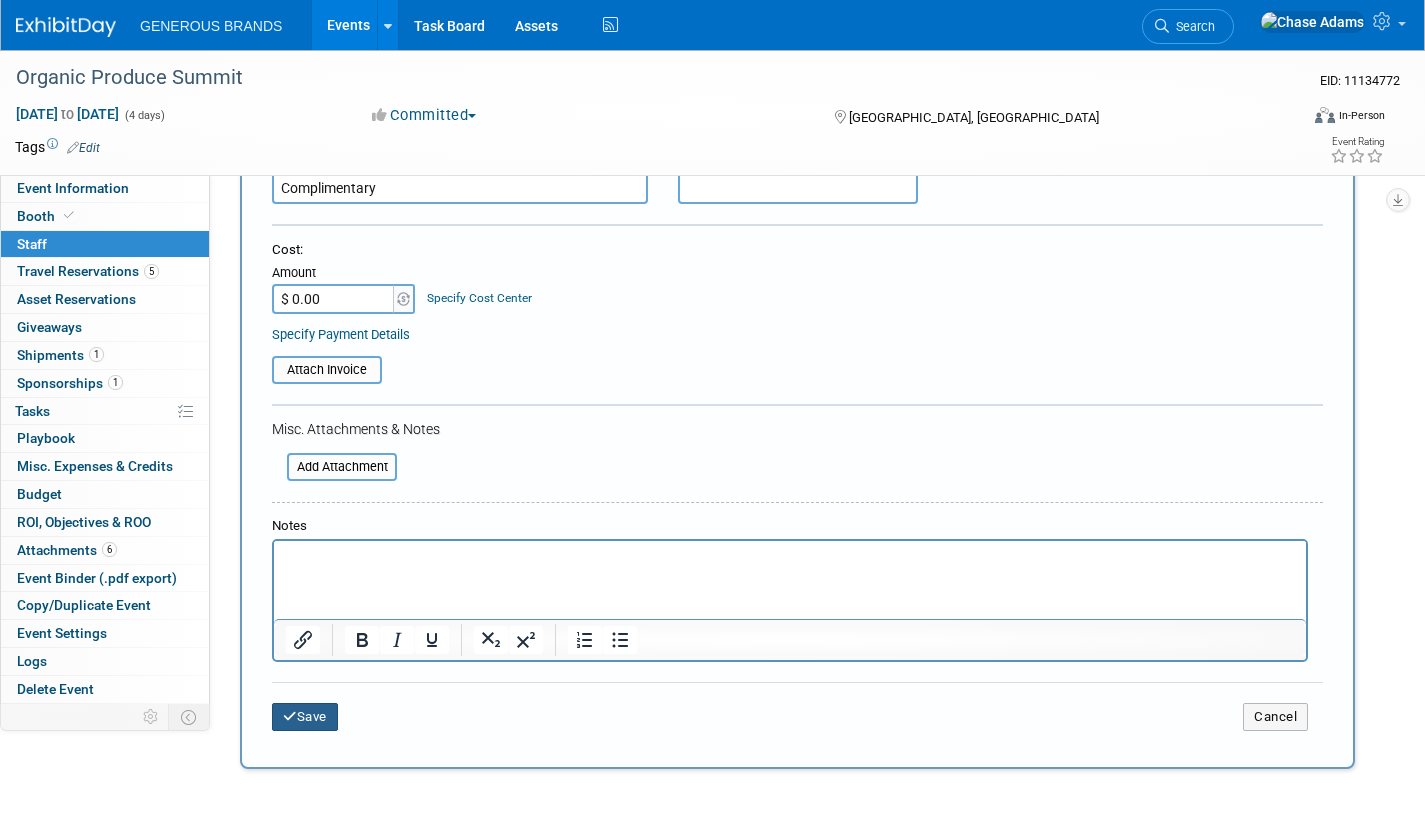 type on "Complimentary" 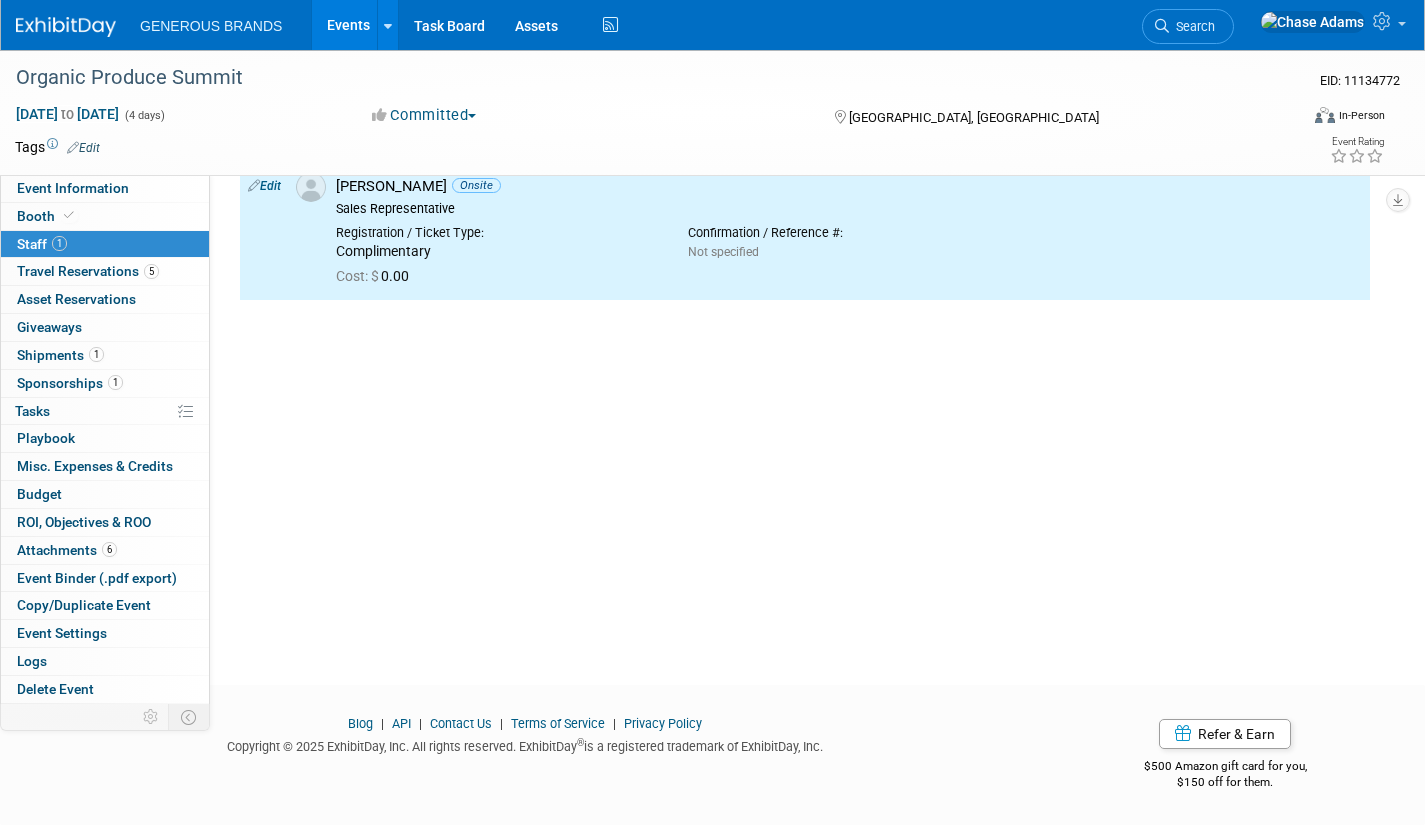 scroll, scrollTop: 0, scrollLeft: 0, axis: both 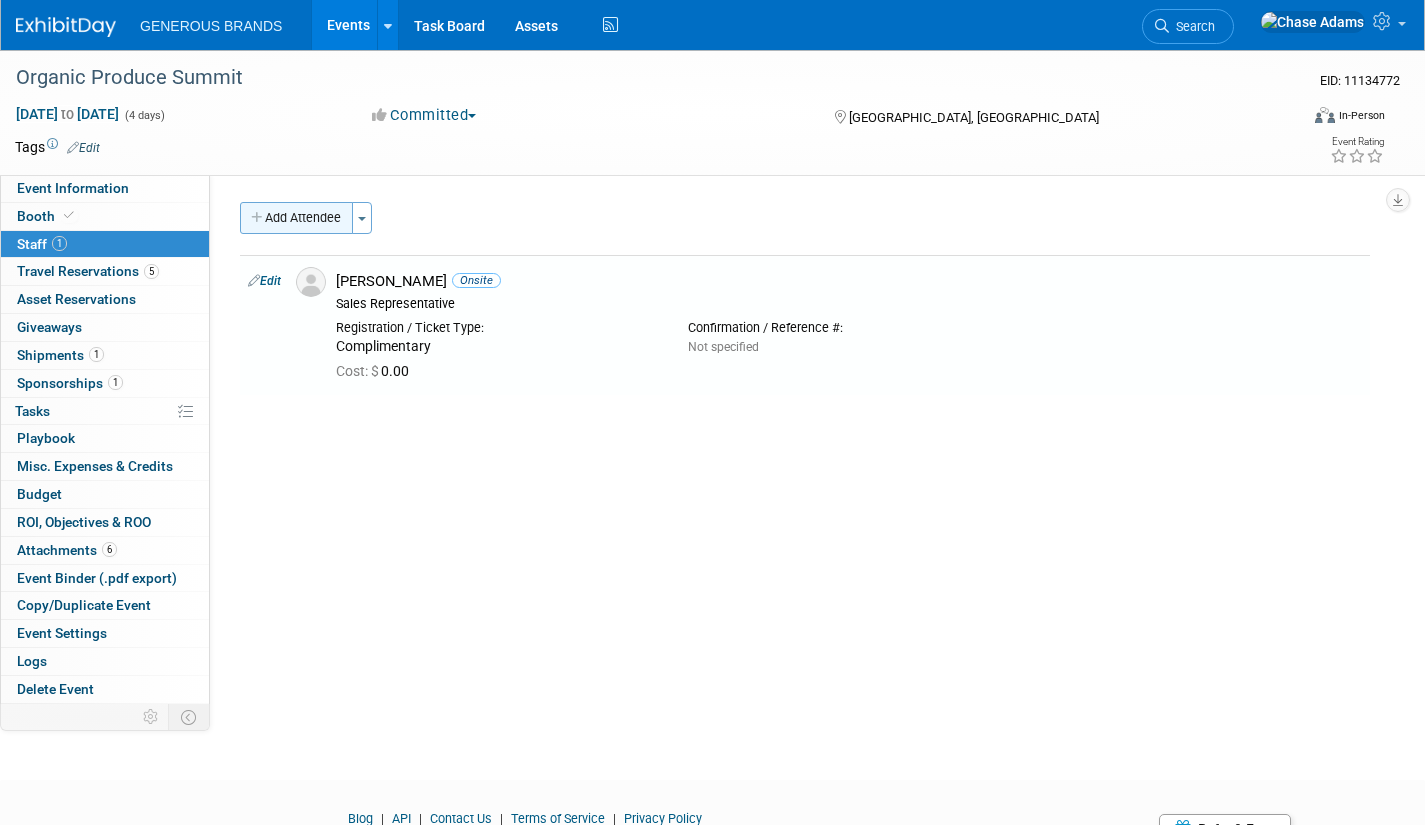 click on "Add Attendee" at bounding box center (296, 218) 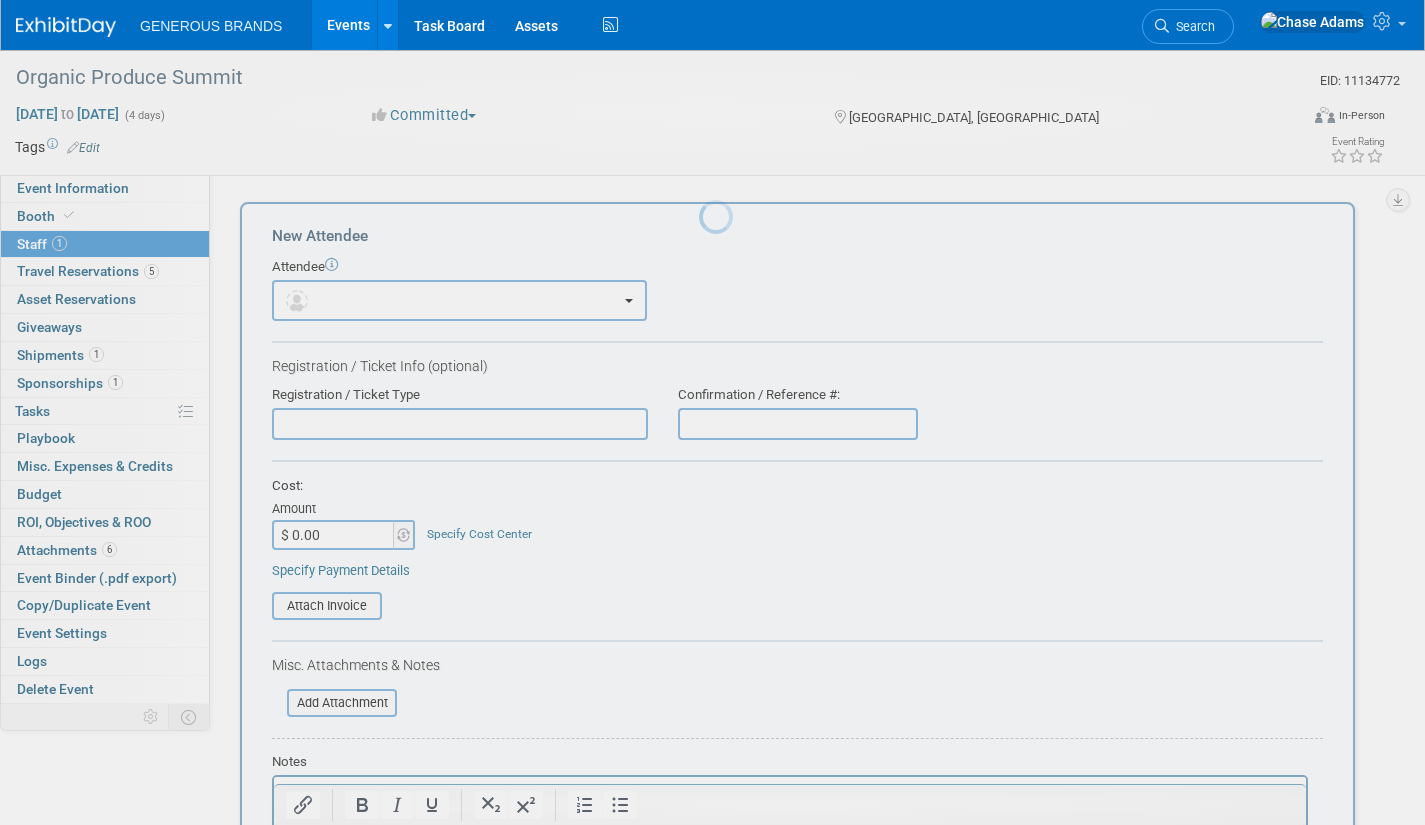 scroll, scrollTop: 0, scrollLeft: 0, axis: both 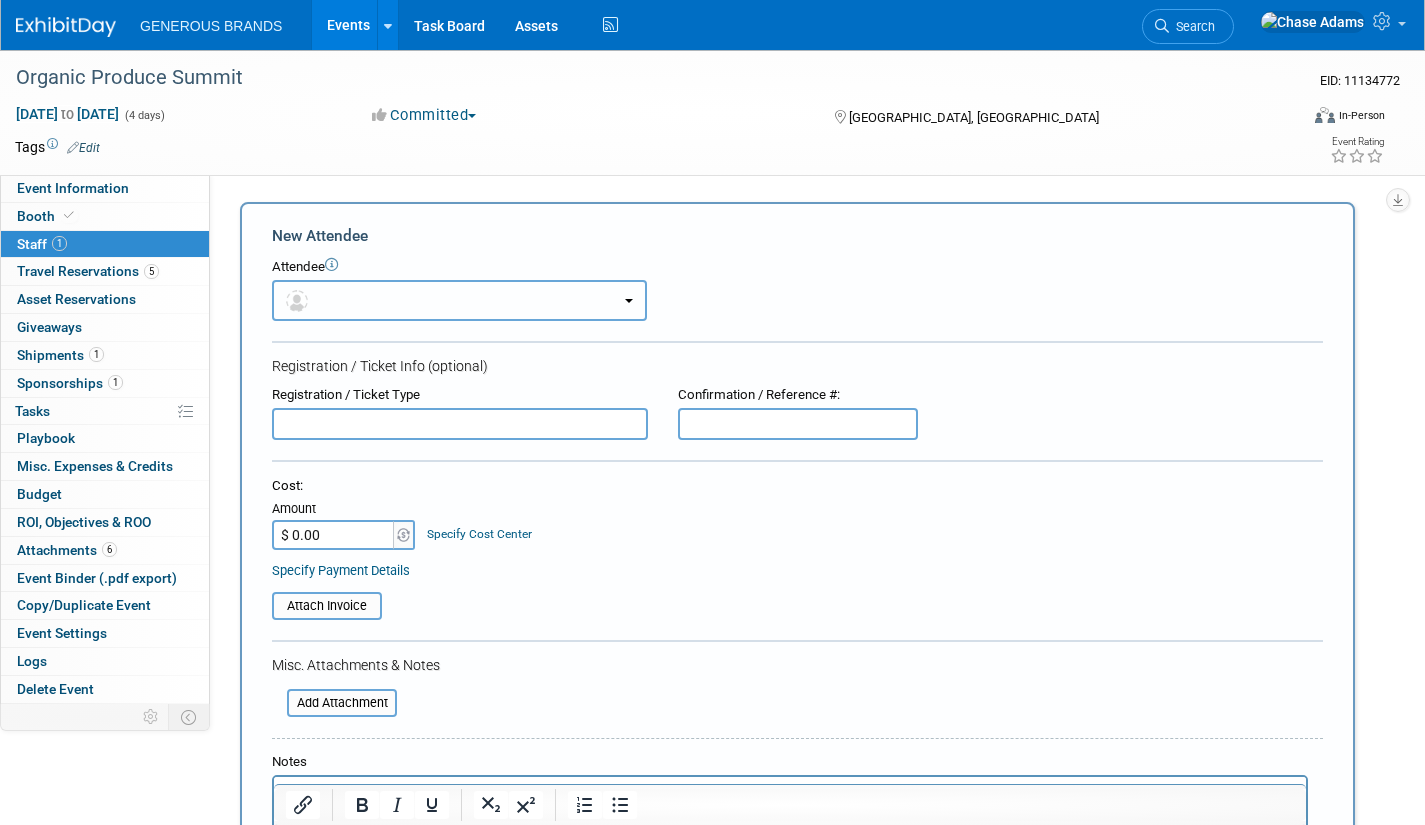 click at bounding box center [459, 300] 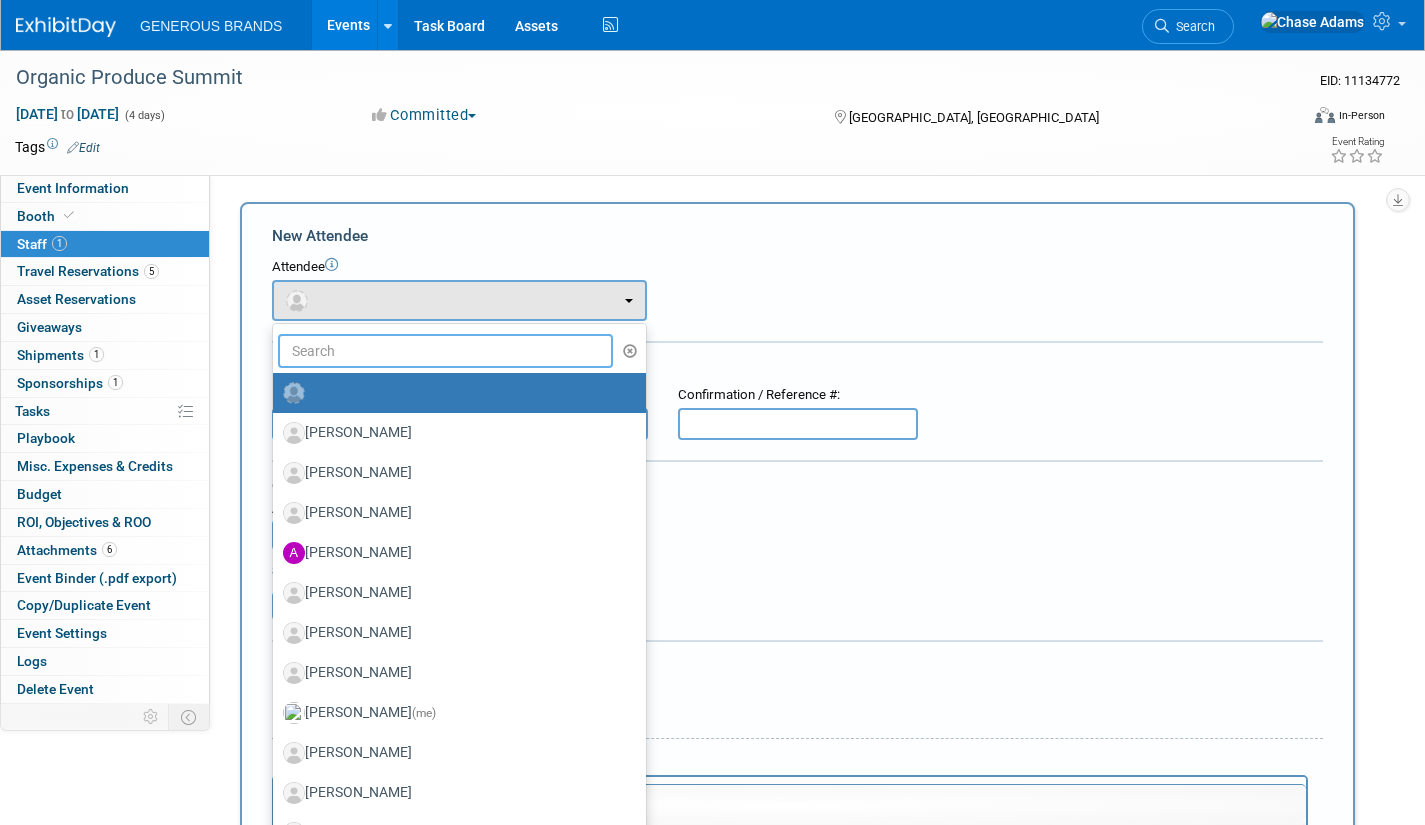 click at bounding box center [445, 351] 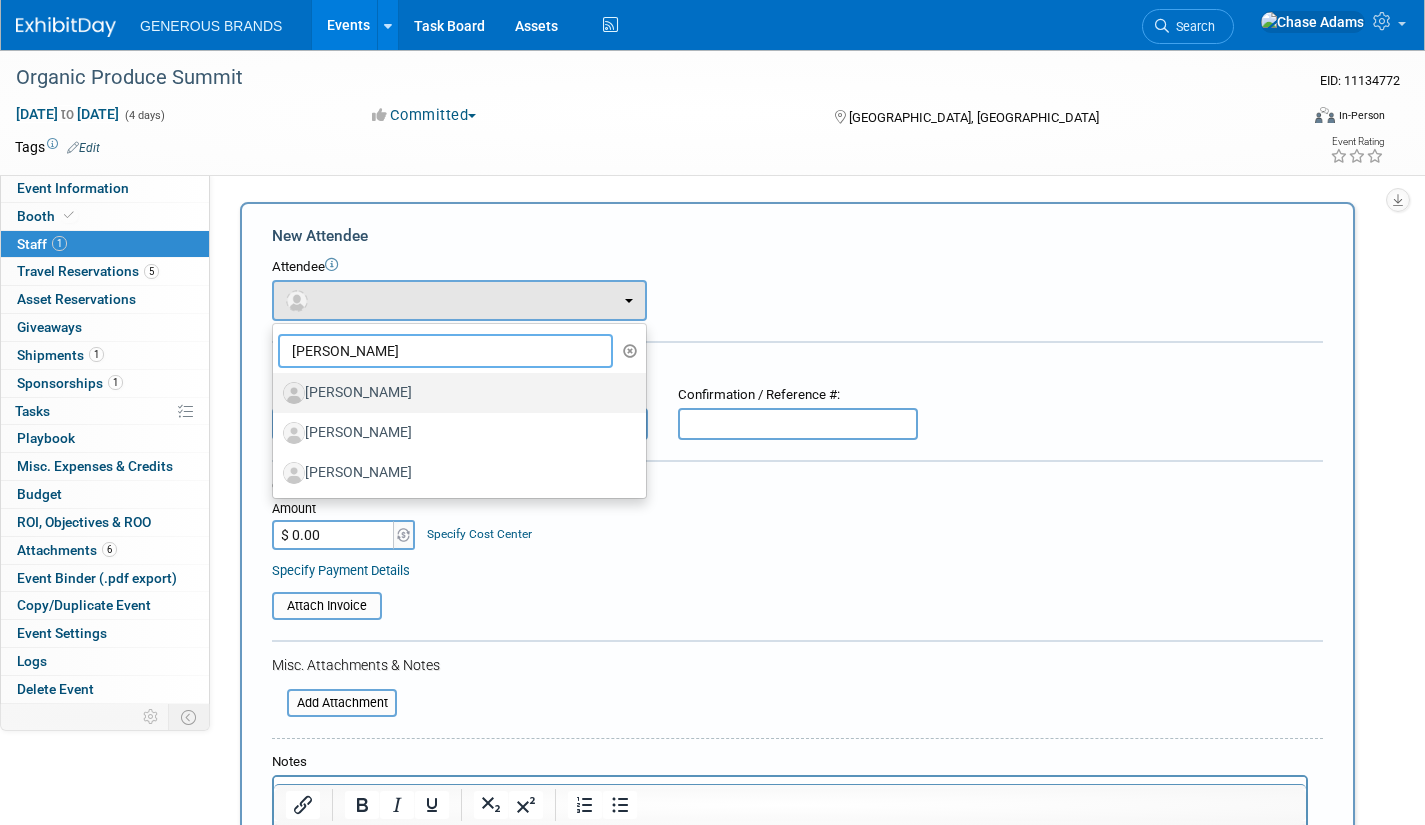 type on "[PERSON_NAME]" 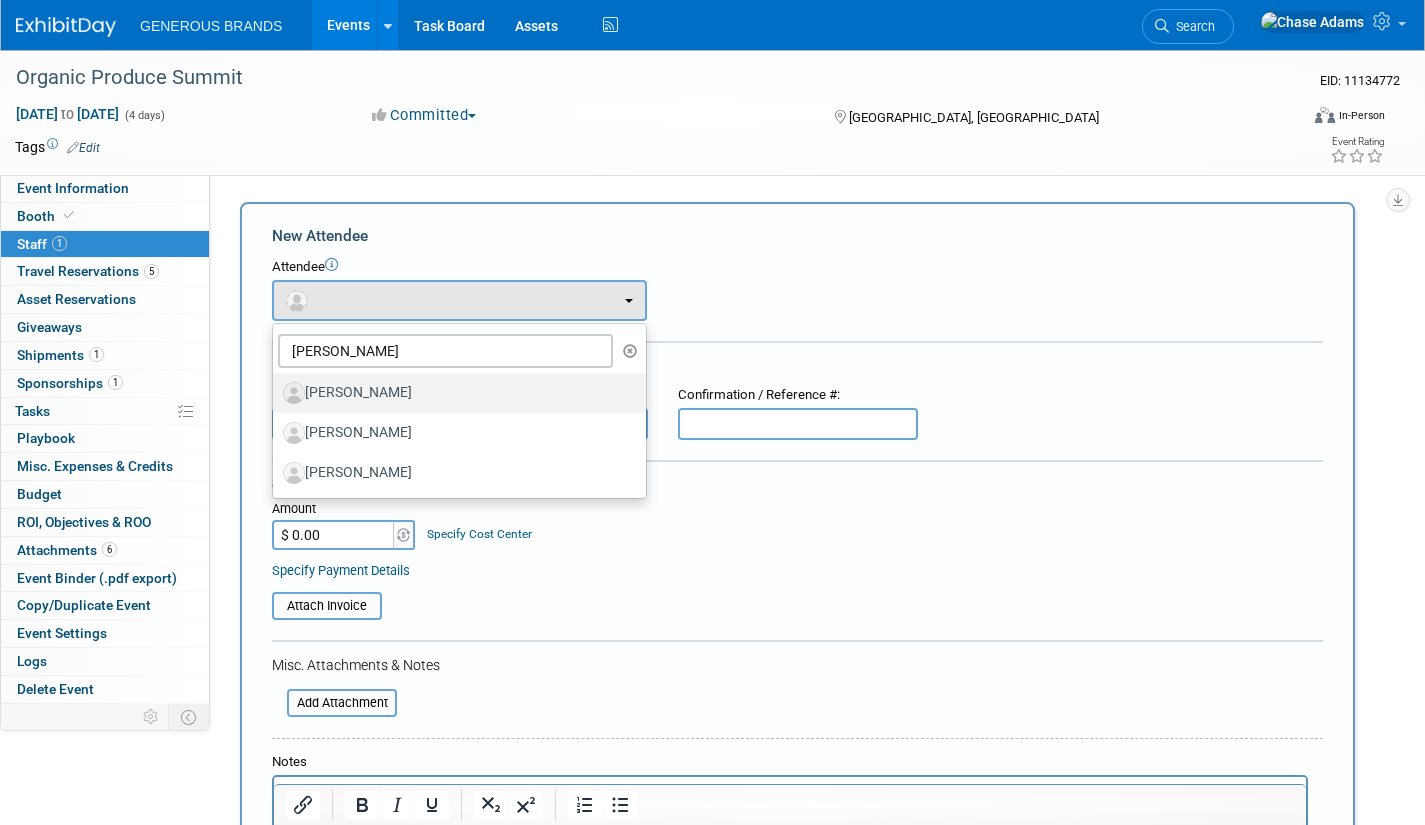 click on "[PERSON_NAME]" at bounding box center [454, 393] 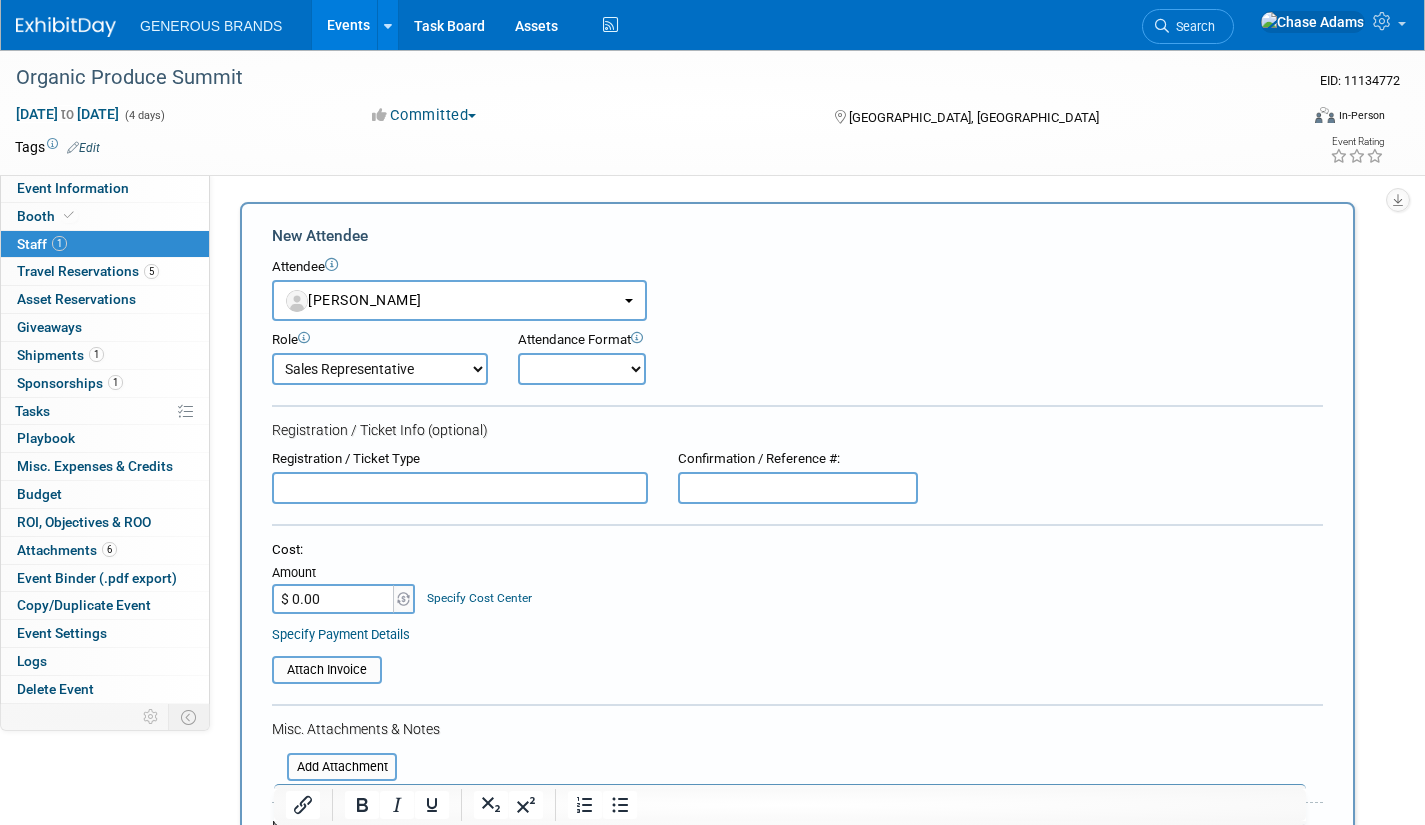click on "Onsite
Remote" at bounding box center [582, 369] 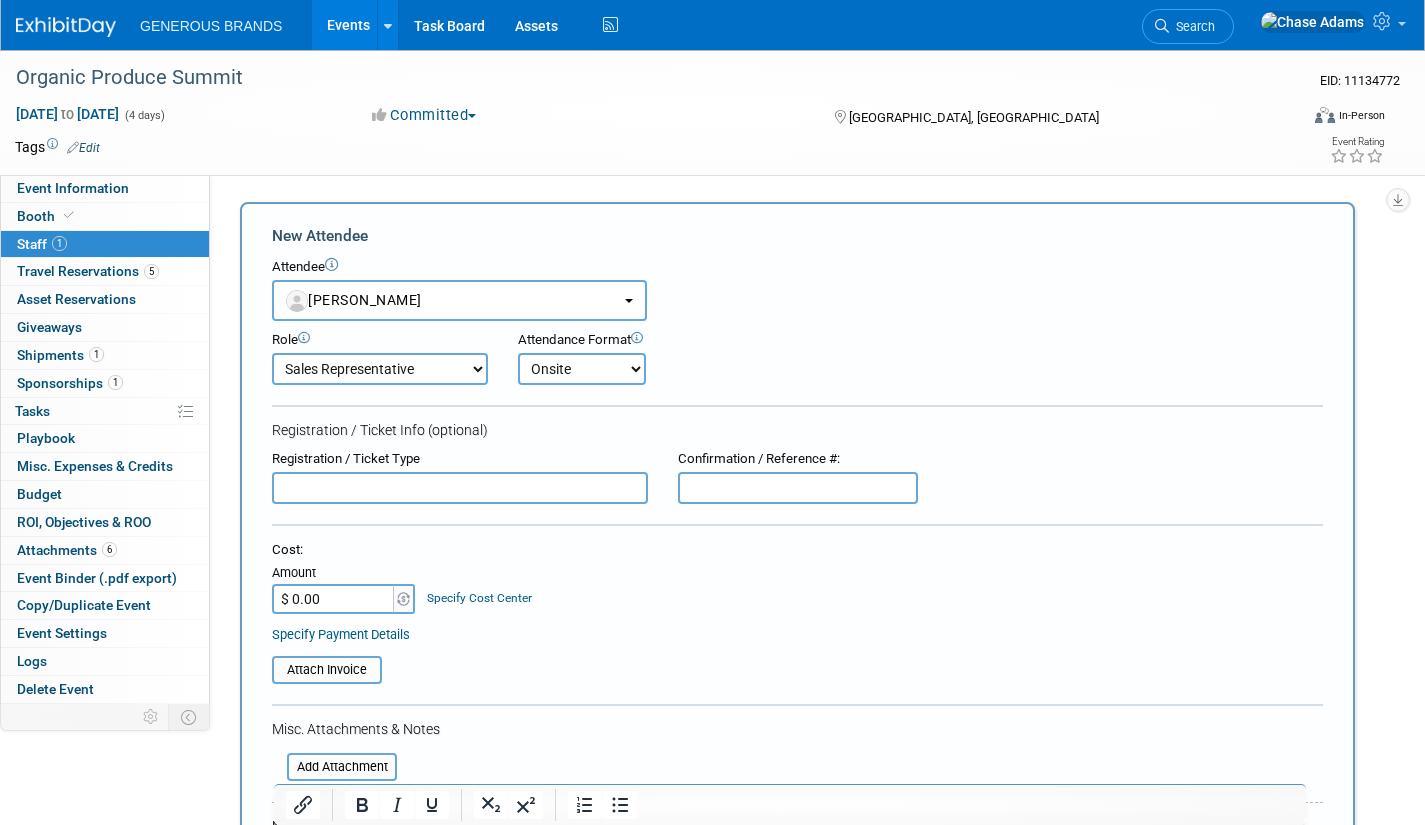click on "Onsite
Remote" at bounding box center [582, 369] 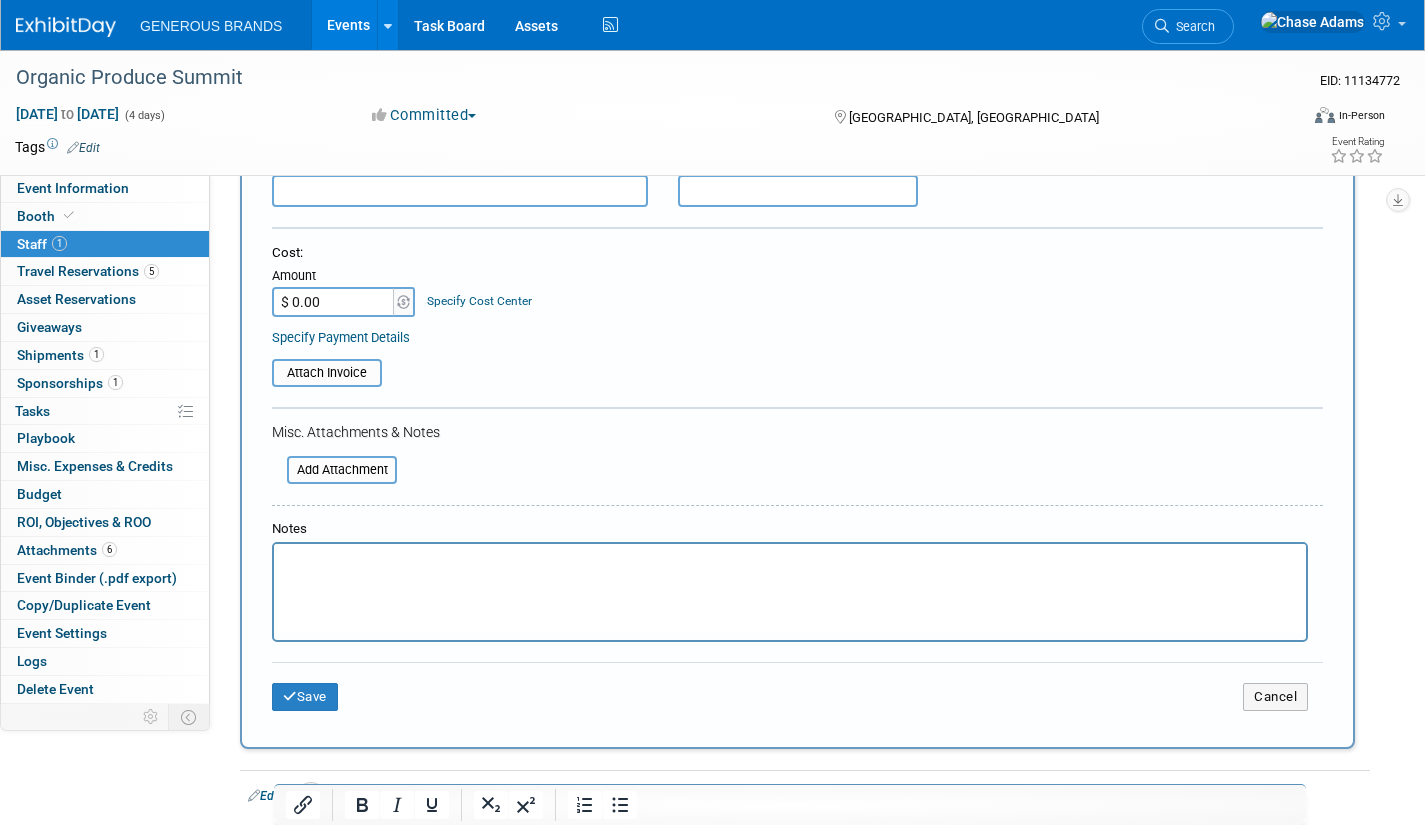 scroll, scrollTop: 300, scrollLeft: 0, axis: vertical 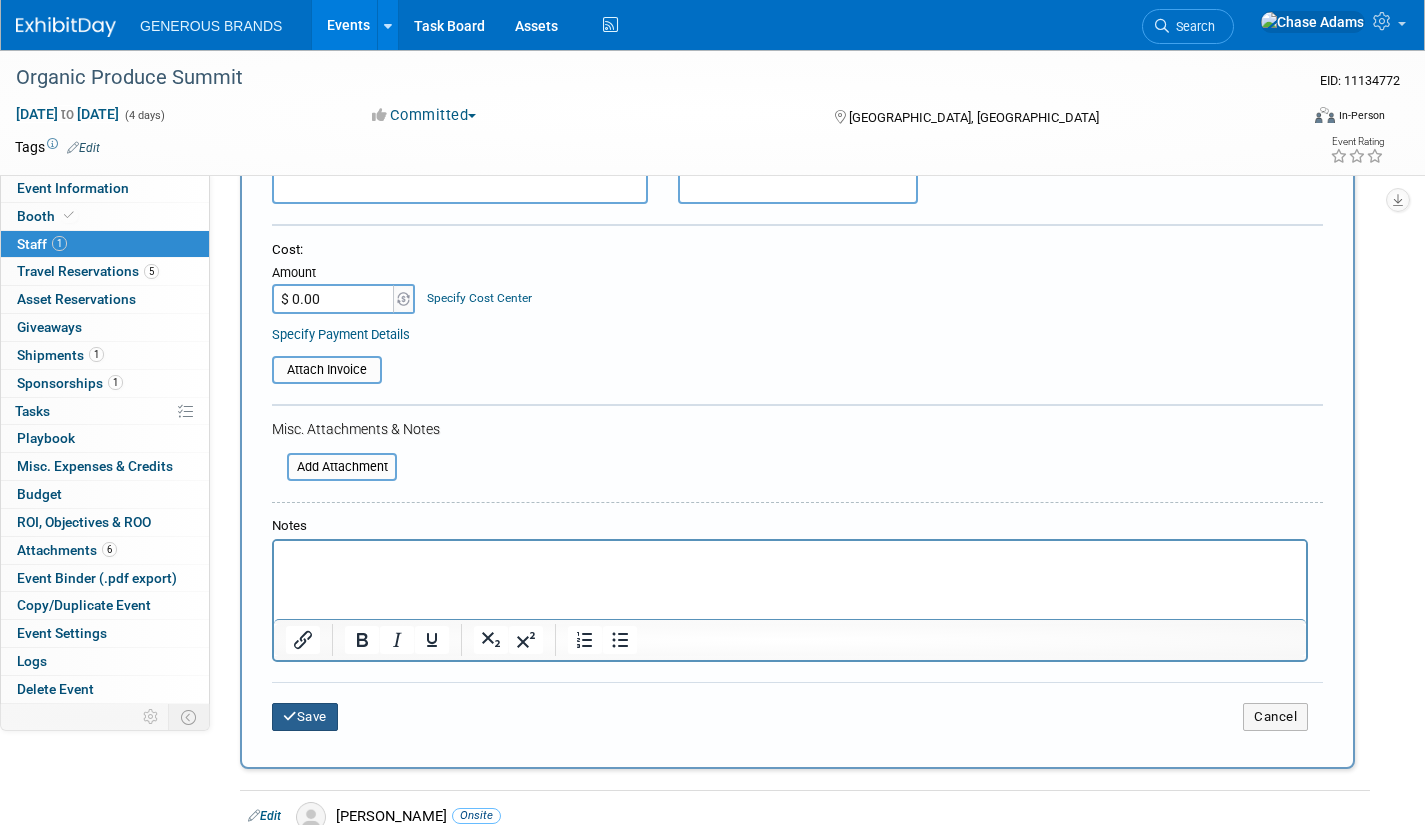 click on "Save" at bounding box center [305, 717] 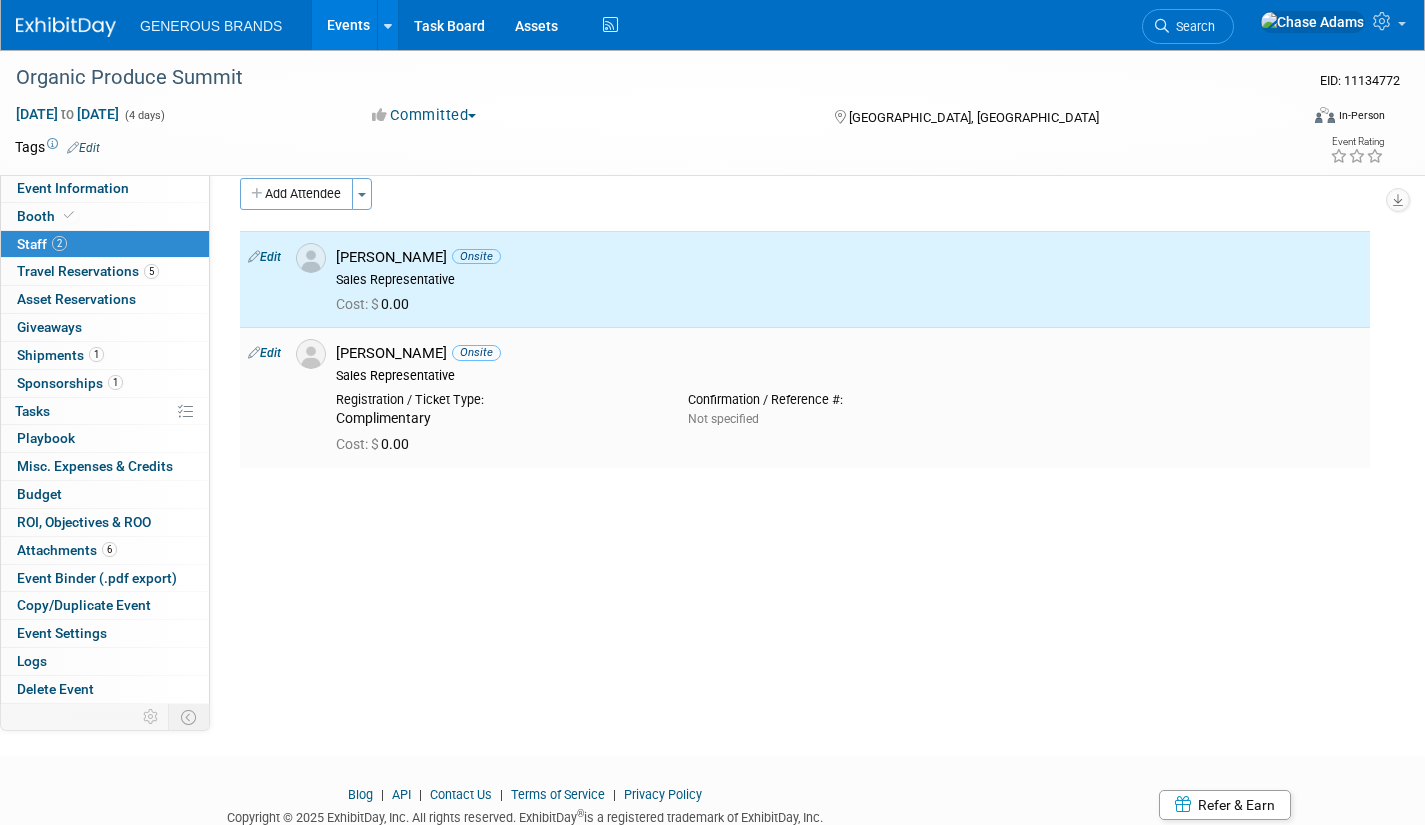 scroll, scrollTop: 0, scrollLeft: 0, axis: both 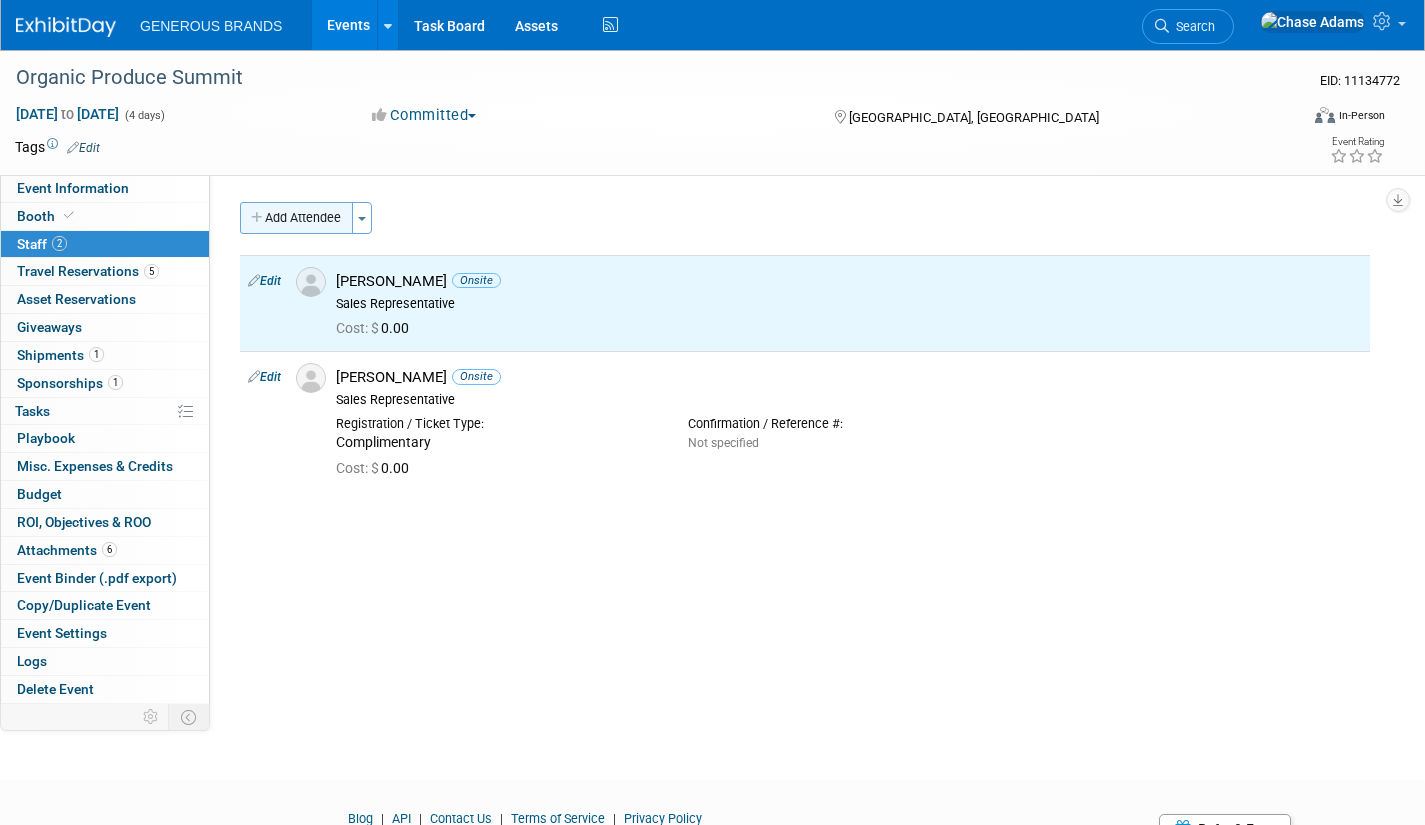 click on "Add Attendee" at bounding box center [296, 218] 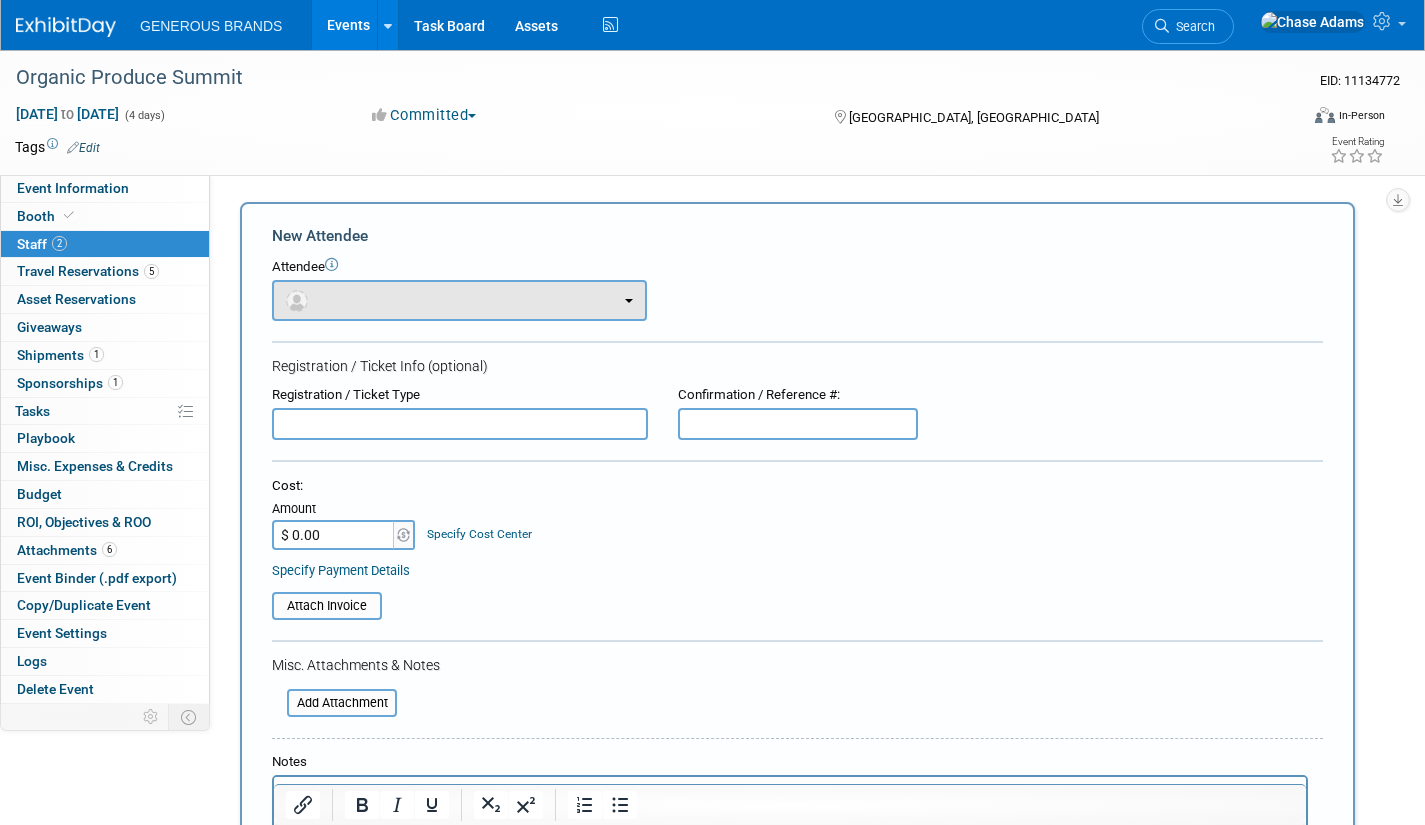 scroll, scrollTop: 0, scrollLeft: 0, axis: both 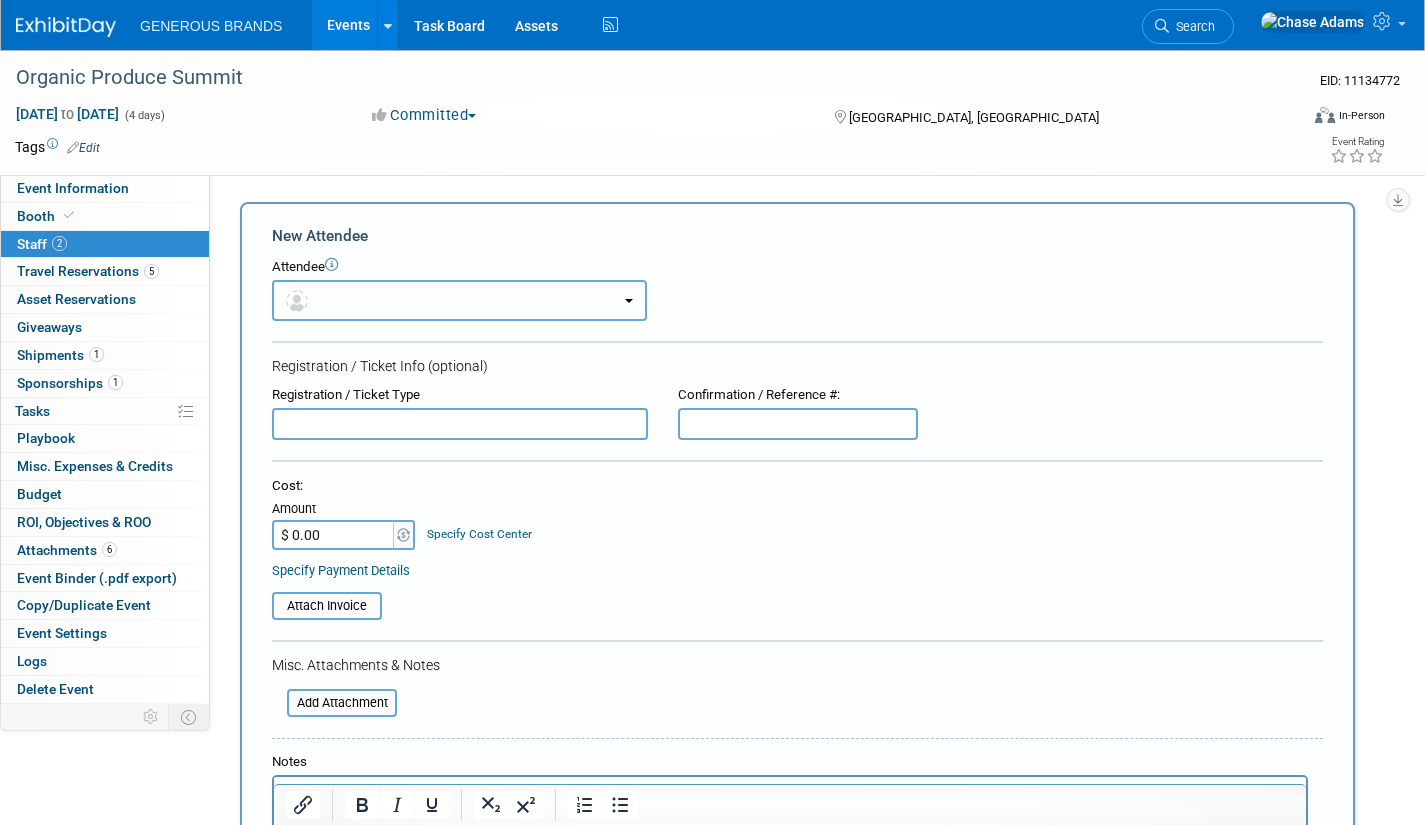 click at bounding box center (459, 300) 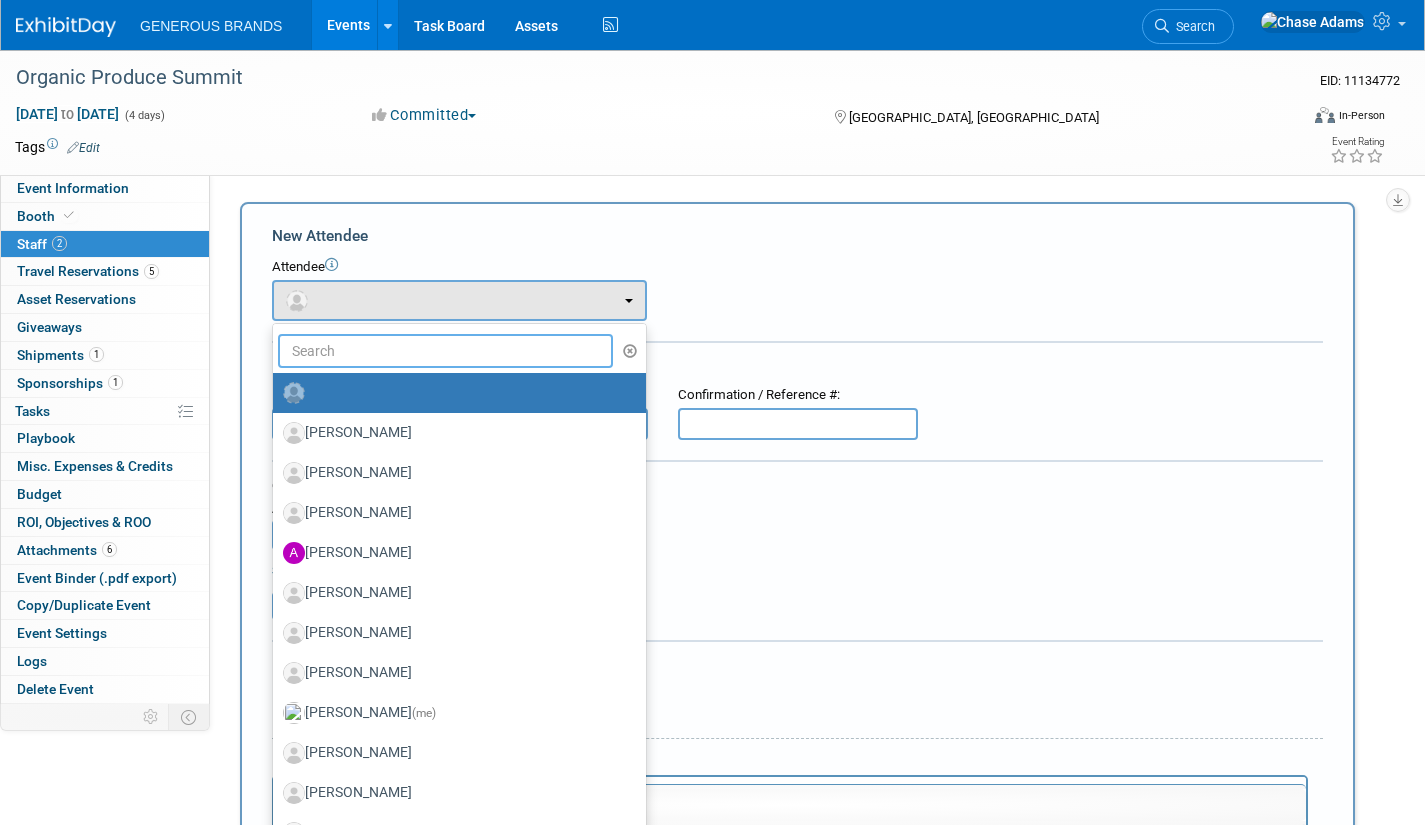click at bounding box center (445, 351) 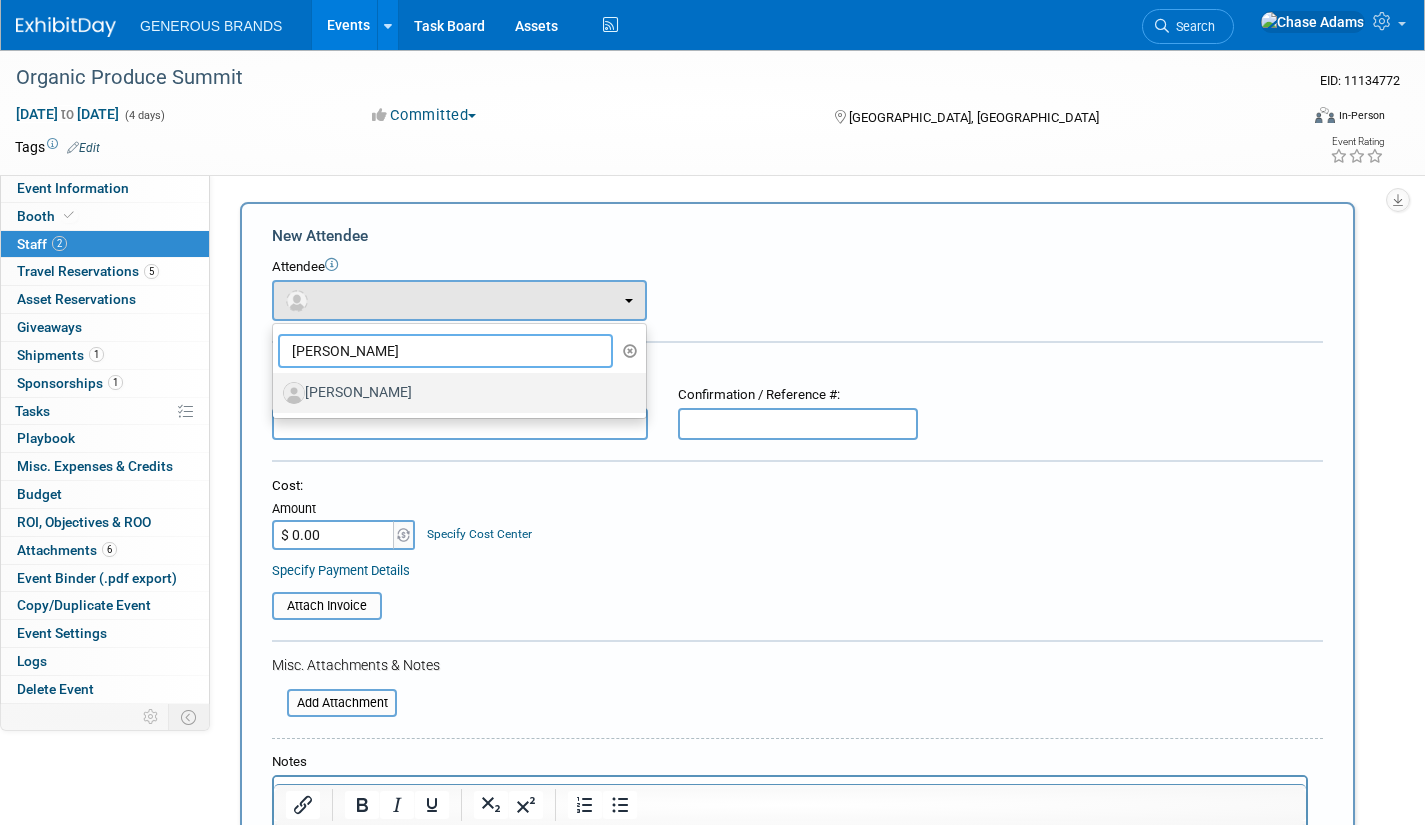type on "[PERSON_NAME]" 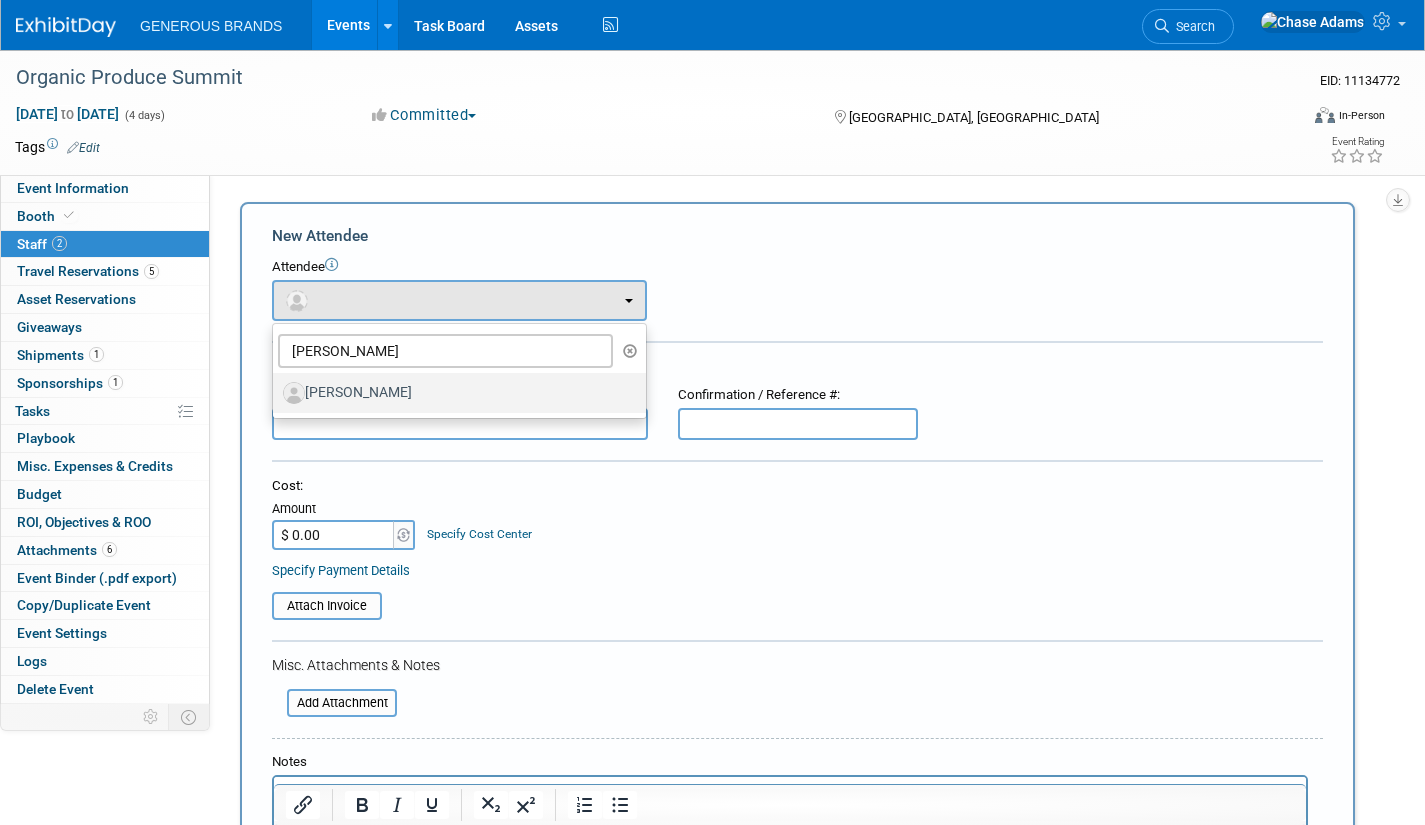 click on "[PERSON_NAME]" at bounding box center (454, 393) 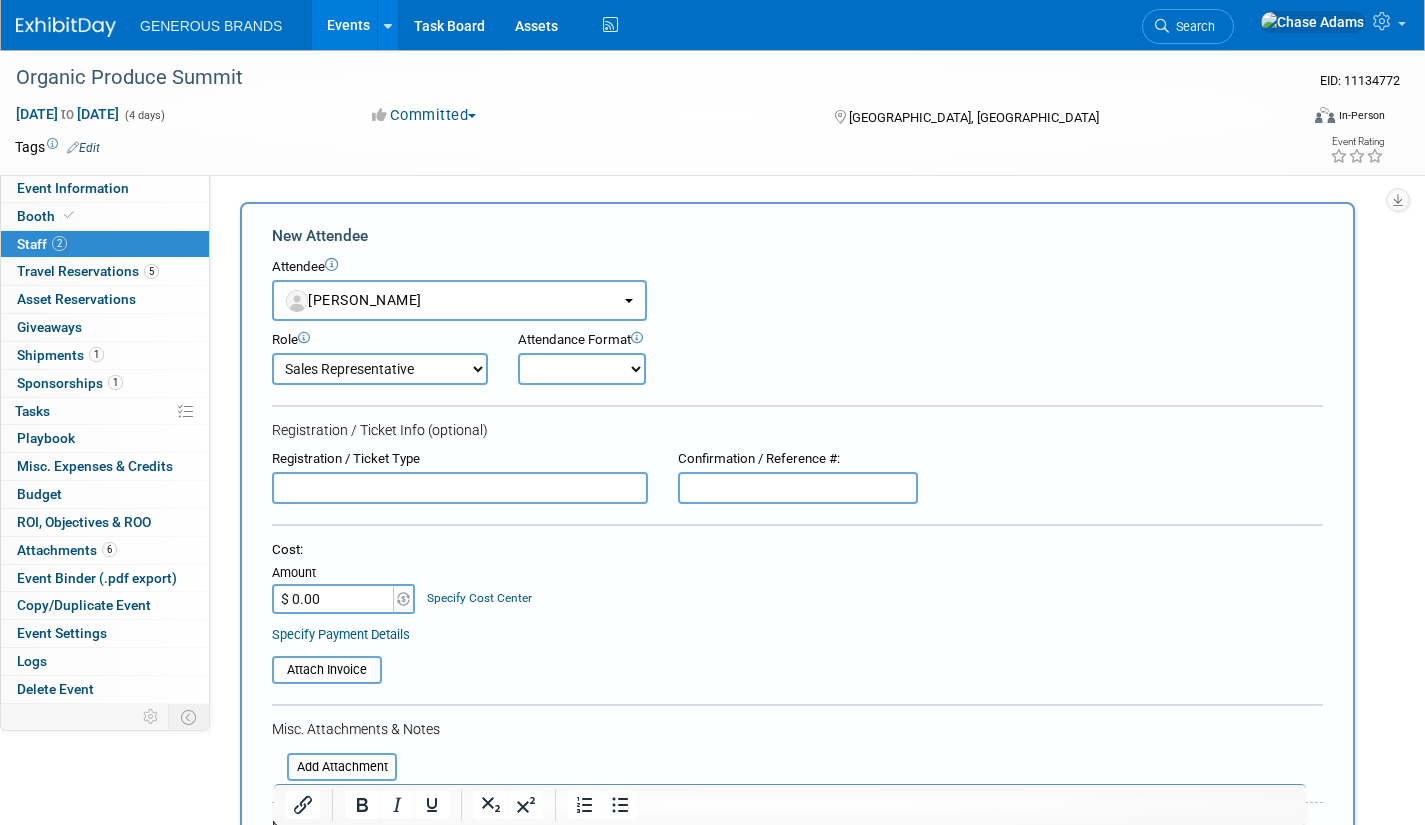 click on "Onsite
Remote" at bounding box center (582, 369) 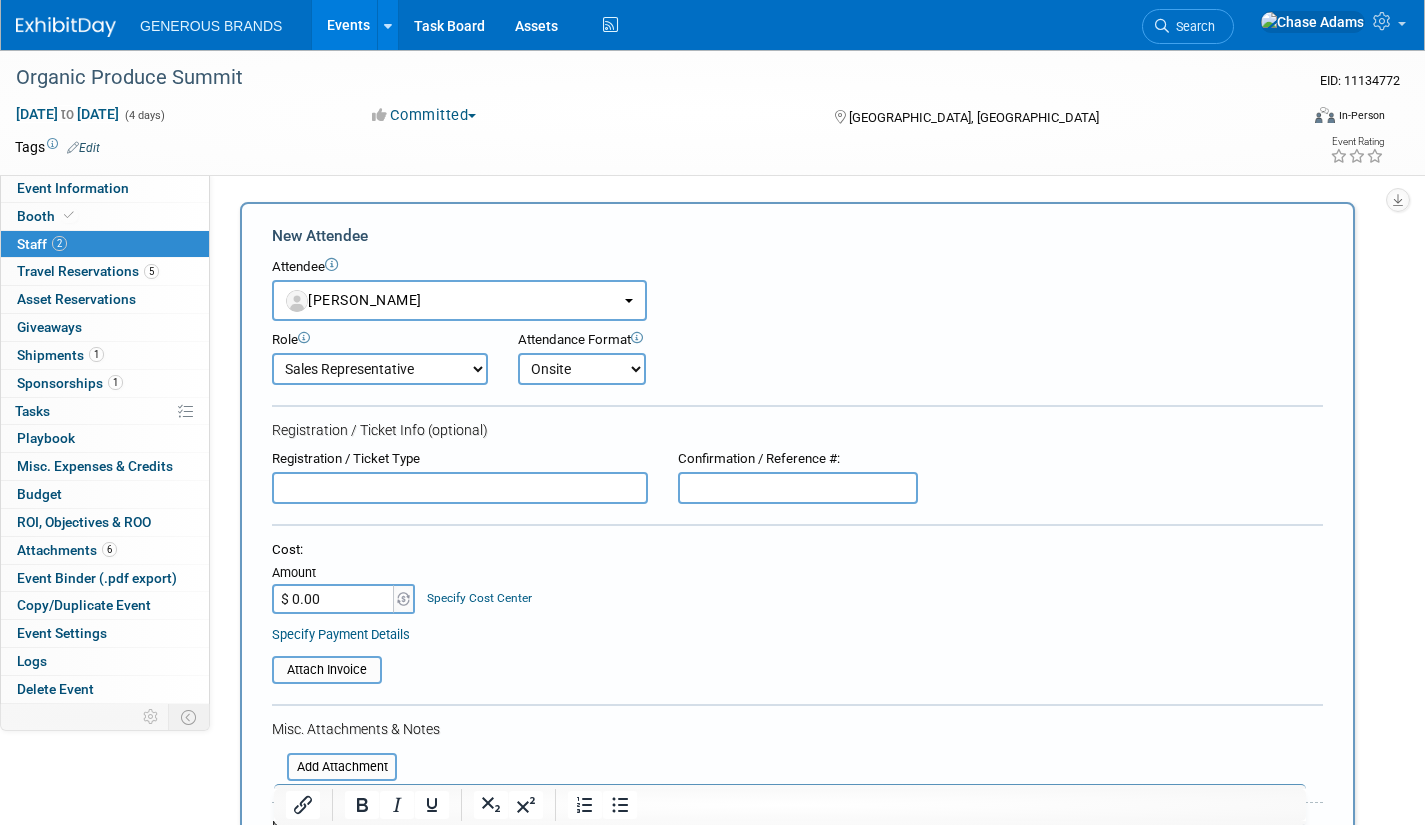 click on "Onsite
Remote" at bounding box center [582, 369] 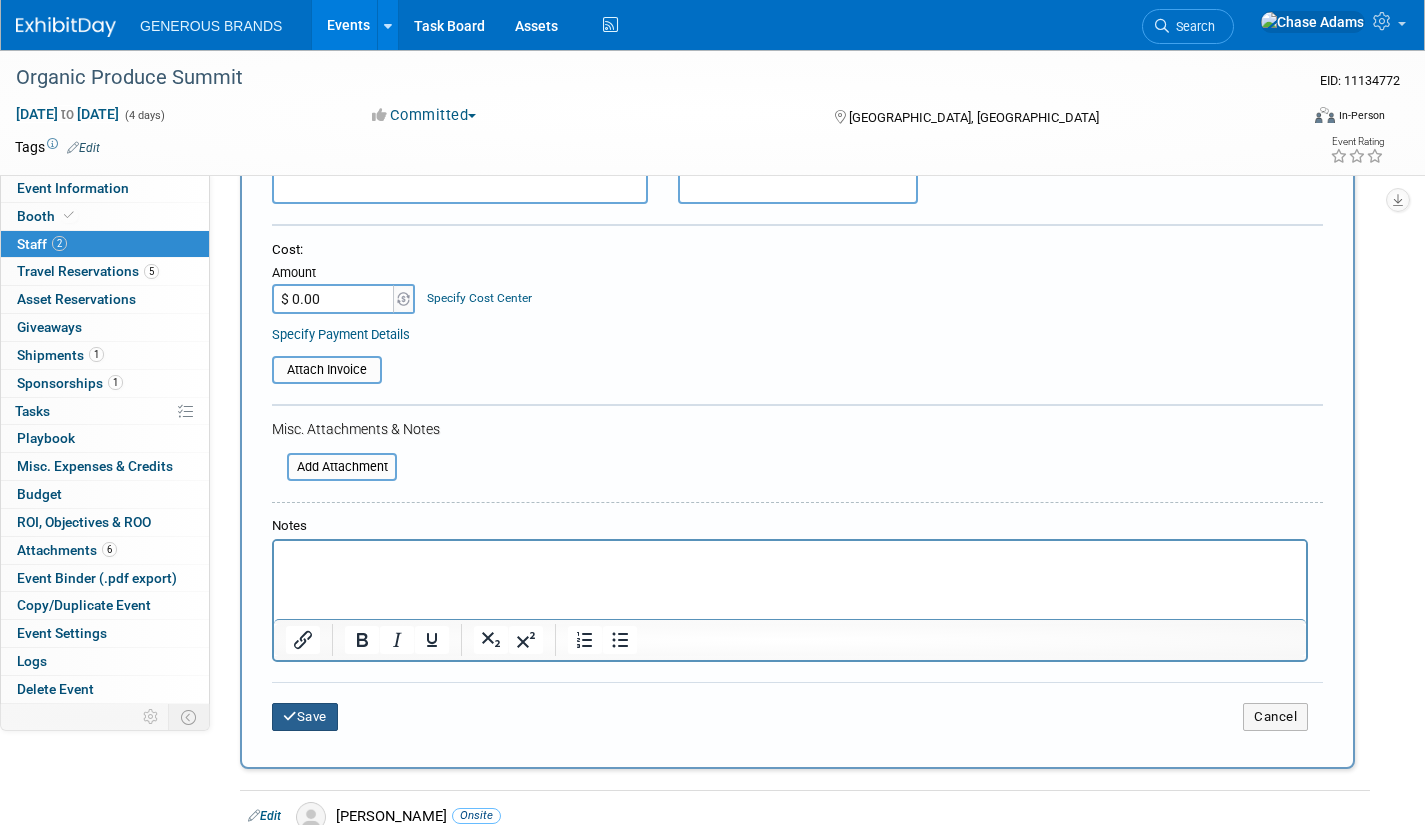 click on "Save" at bounding box center (305, 717) 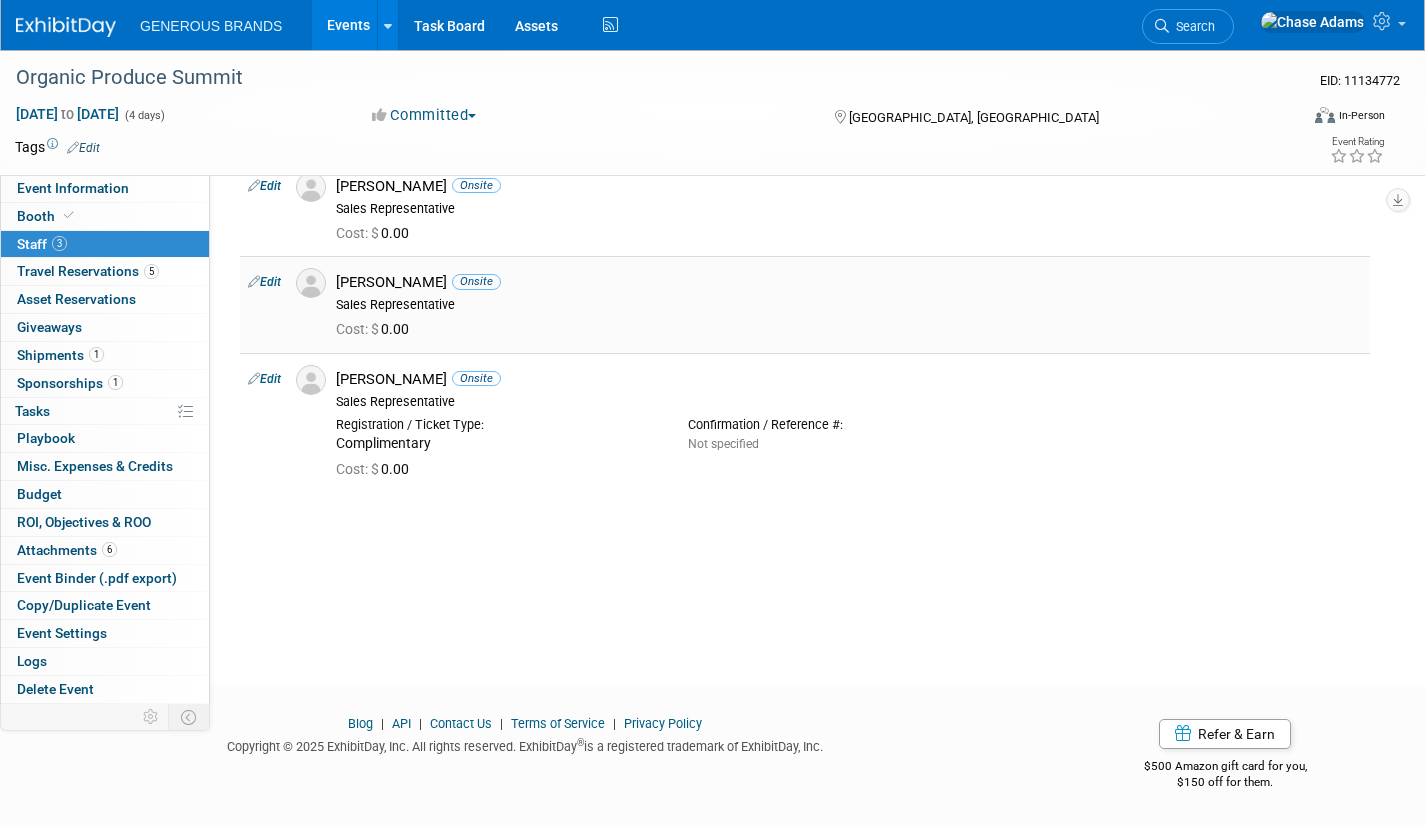scroll, scrollTop: 0, scrollLeft: 0, axis: both 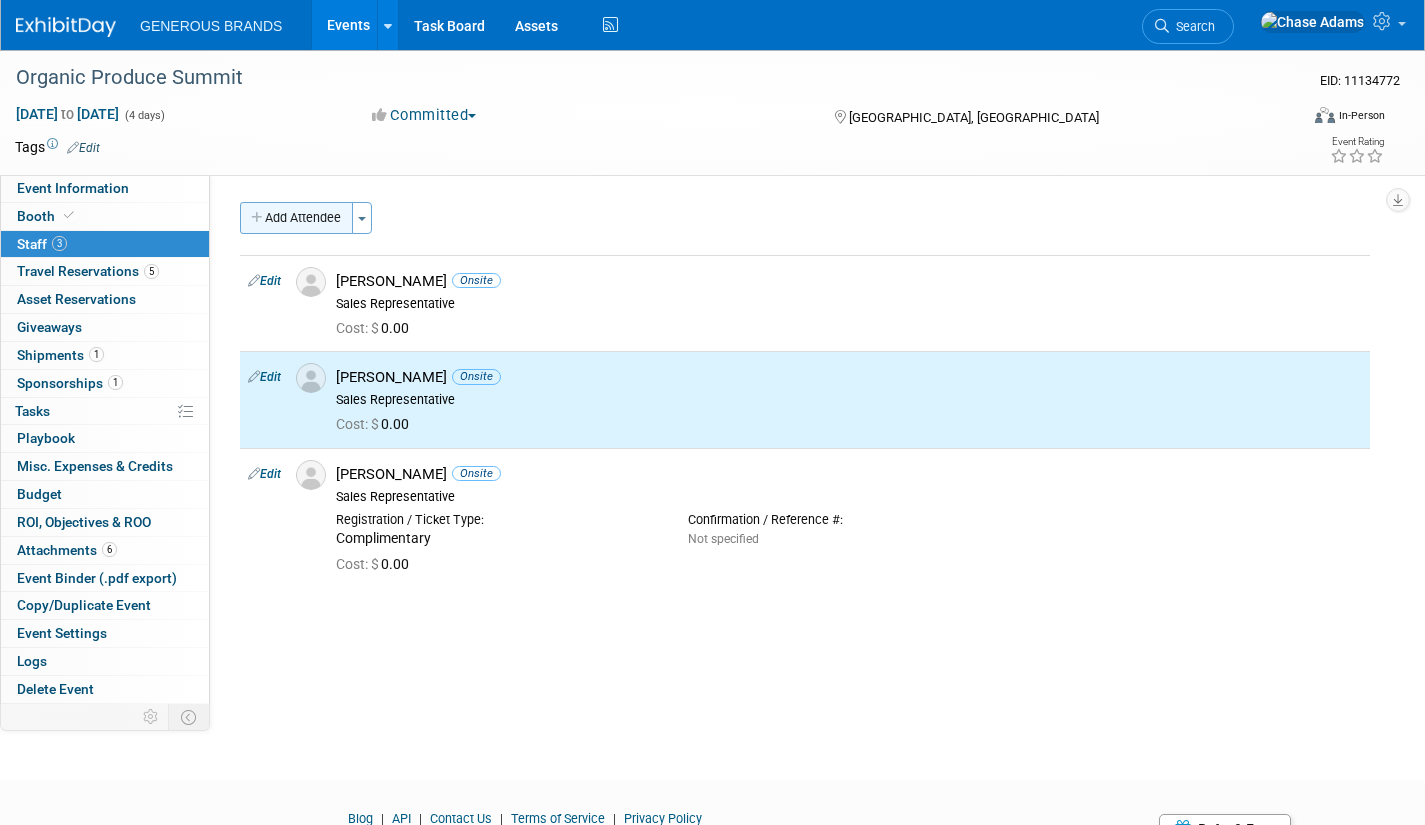 click on "Add Attendee" at bounding box center [296, 218] 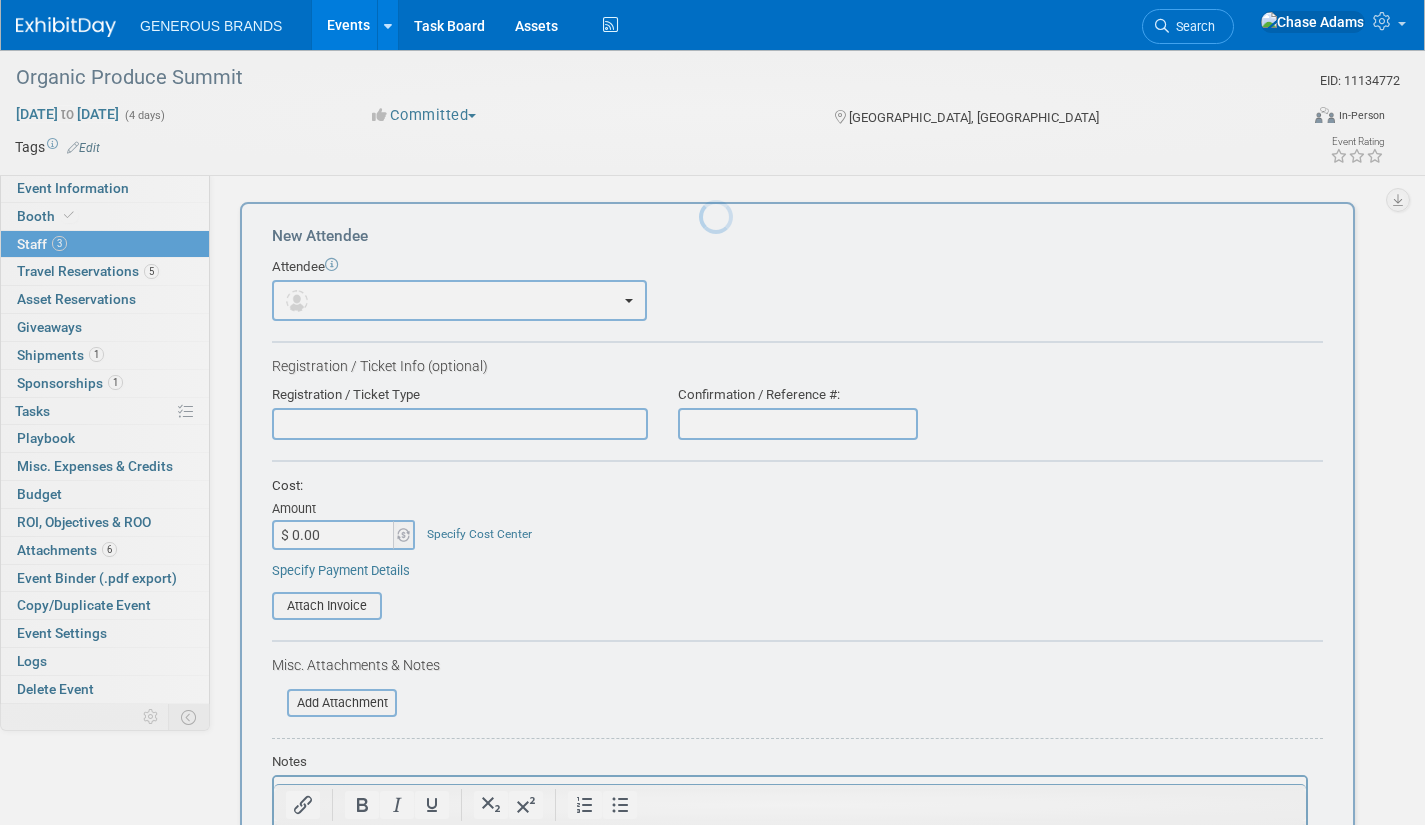 scroll, scrollTop: 0, scrollLeft: 0, axis: both 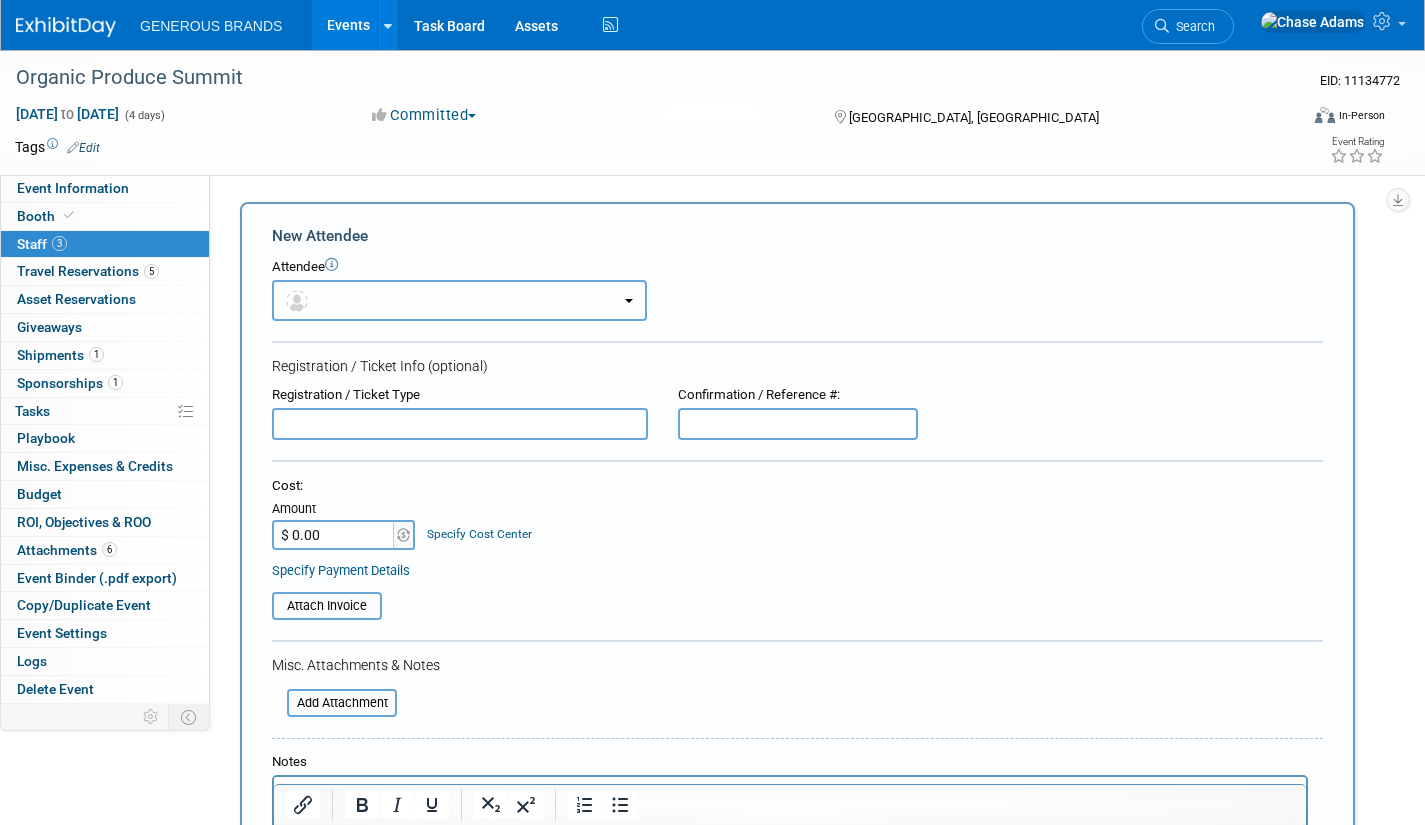 click at bounding box center [459, 300] 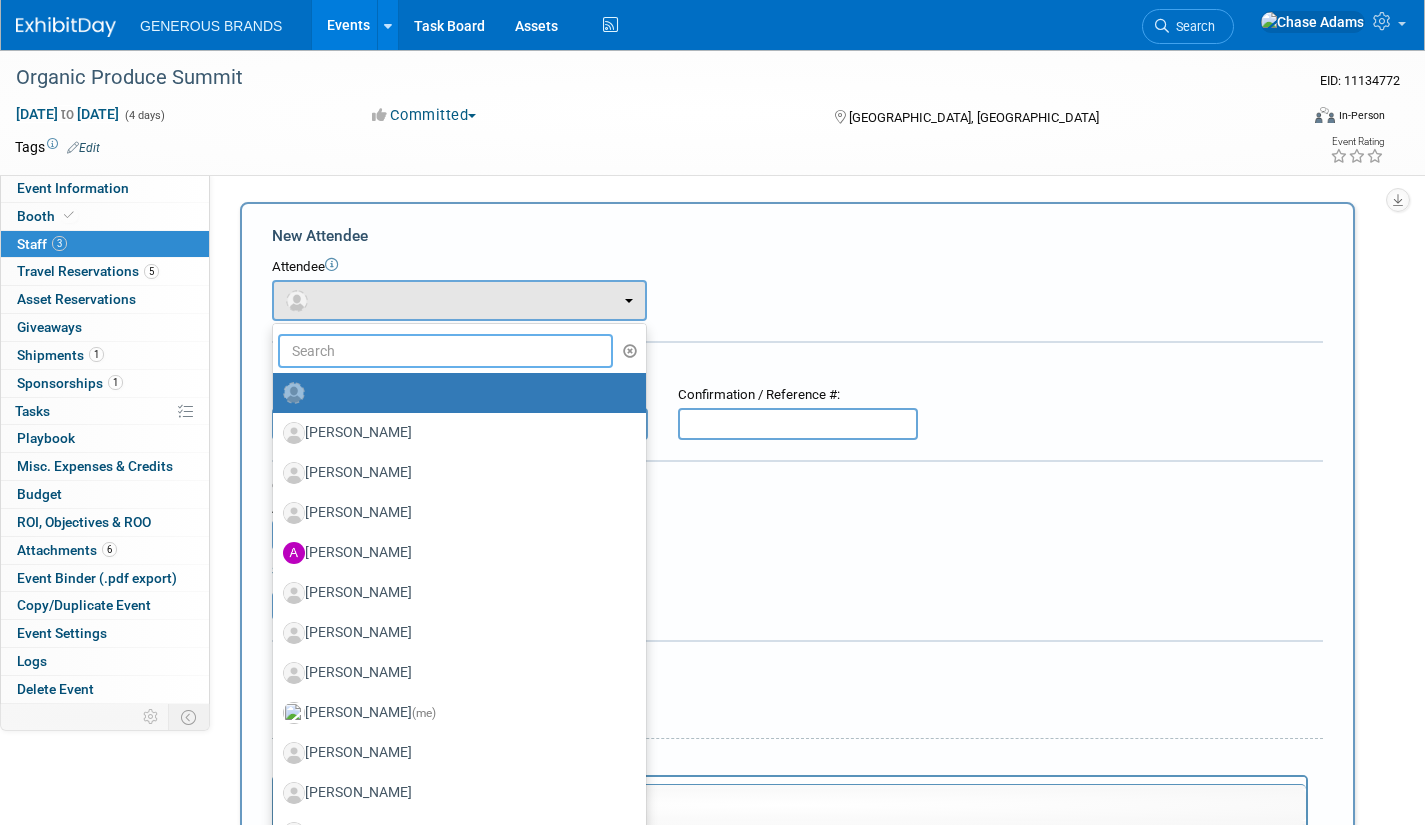 click at bounding box center [445, 351] 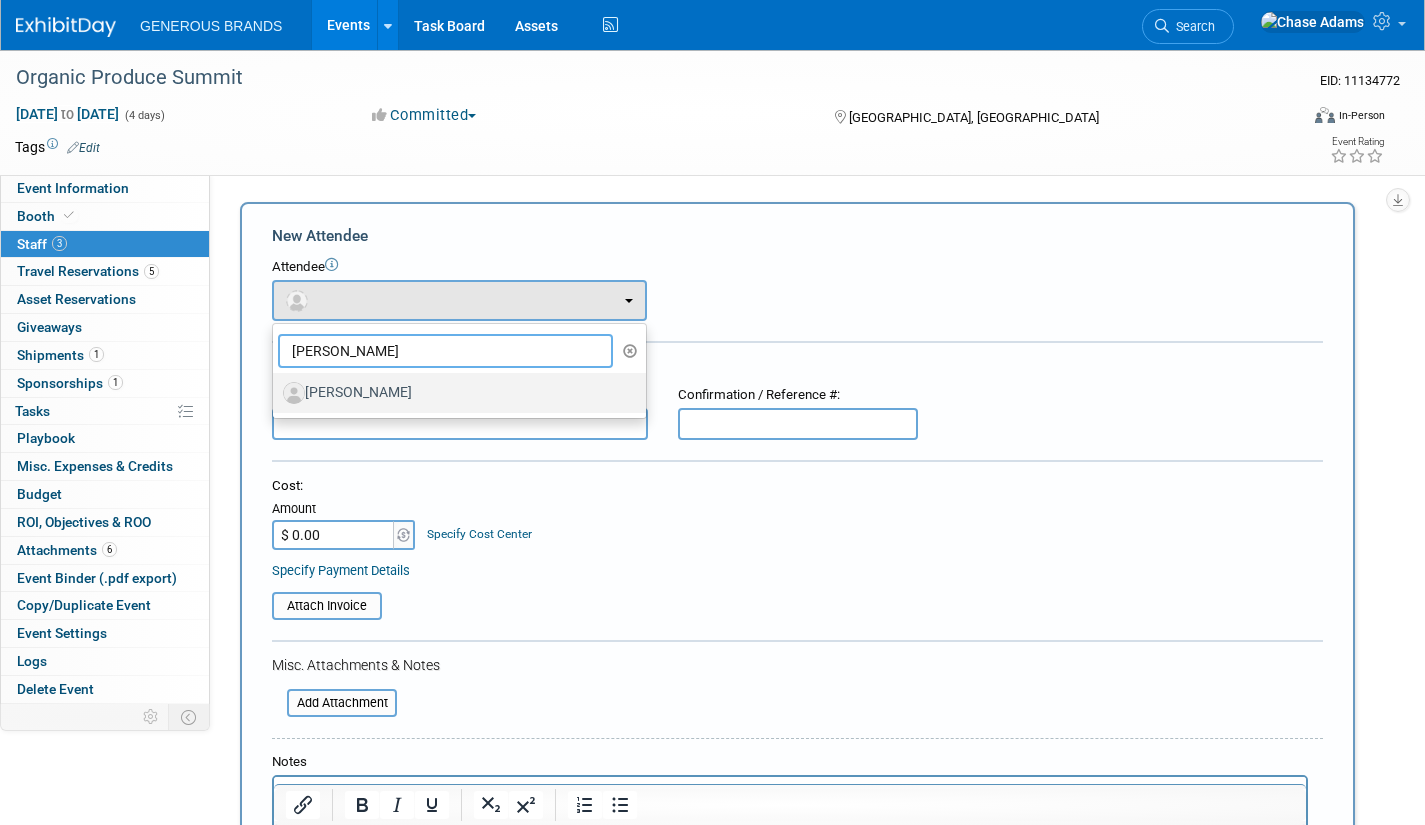 type on "[PERSON_NAME]" 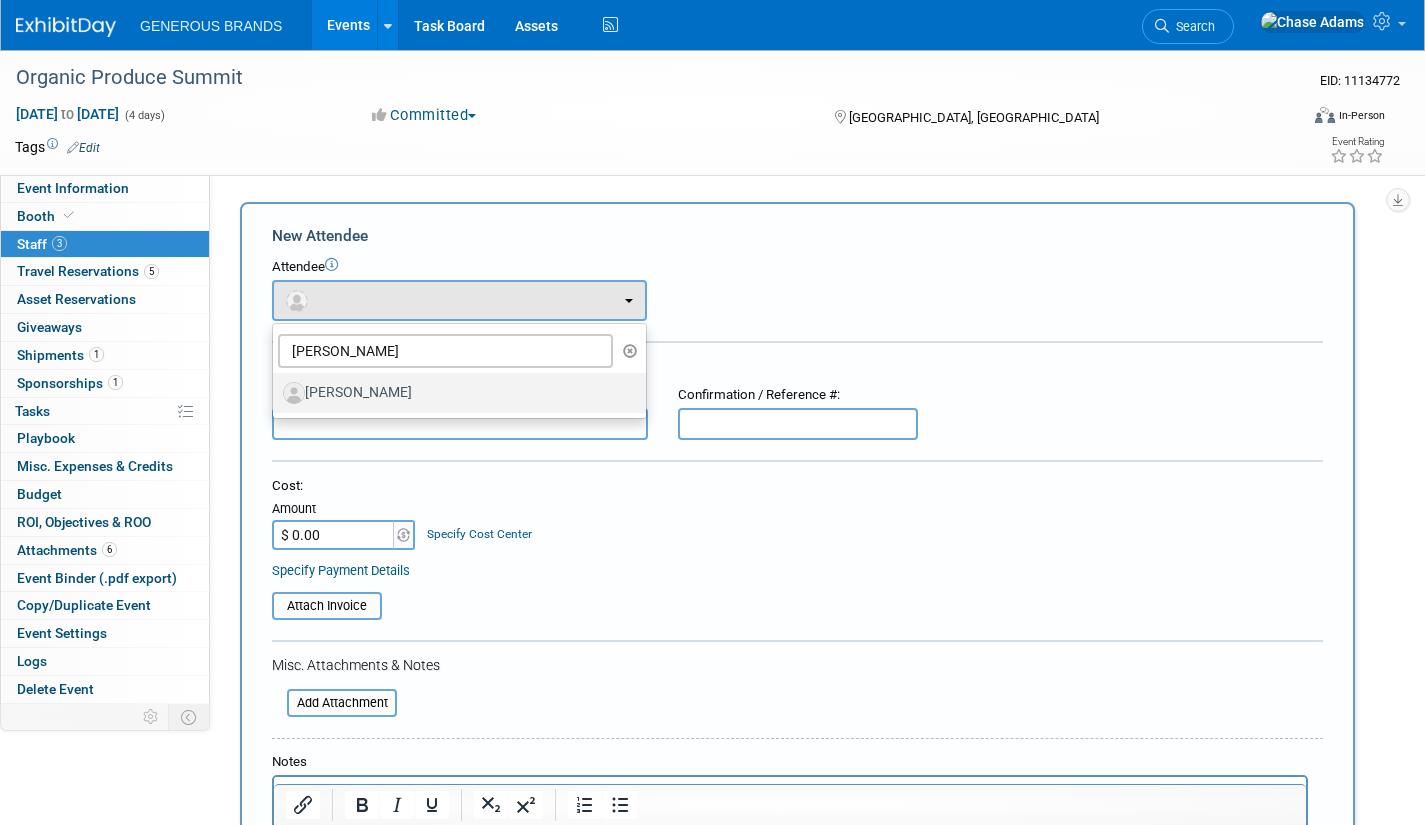 click on "[PERSON_NAME]" at bounding box center [454, 393] 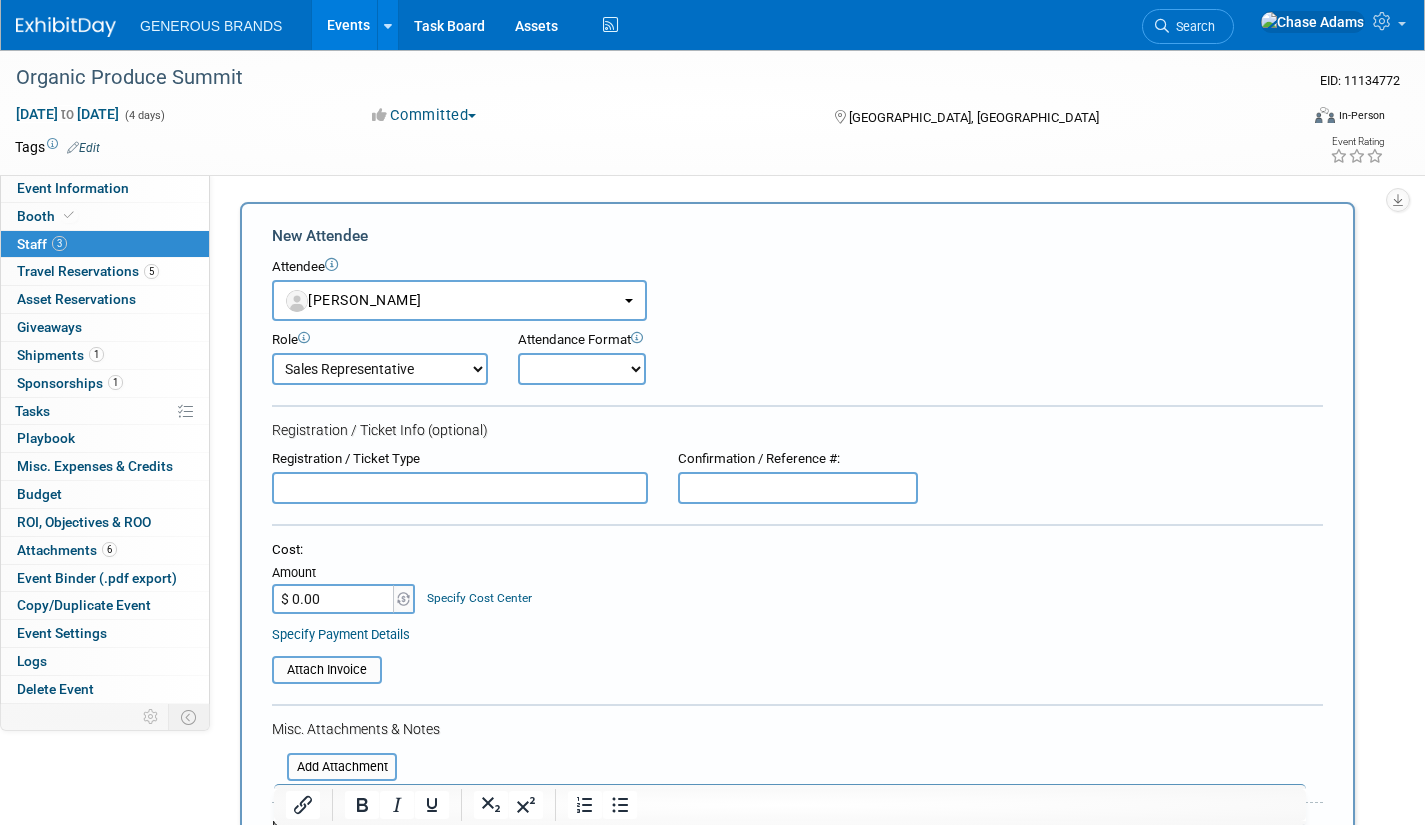 click on "Onsite
Remote" at bounding box center [582, 369] 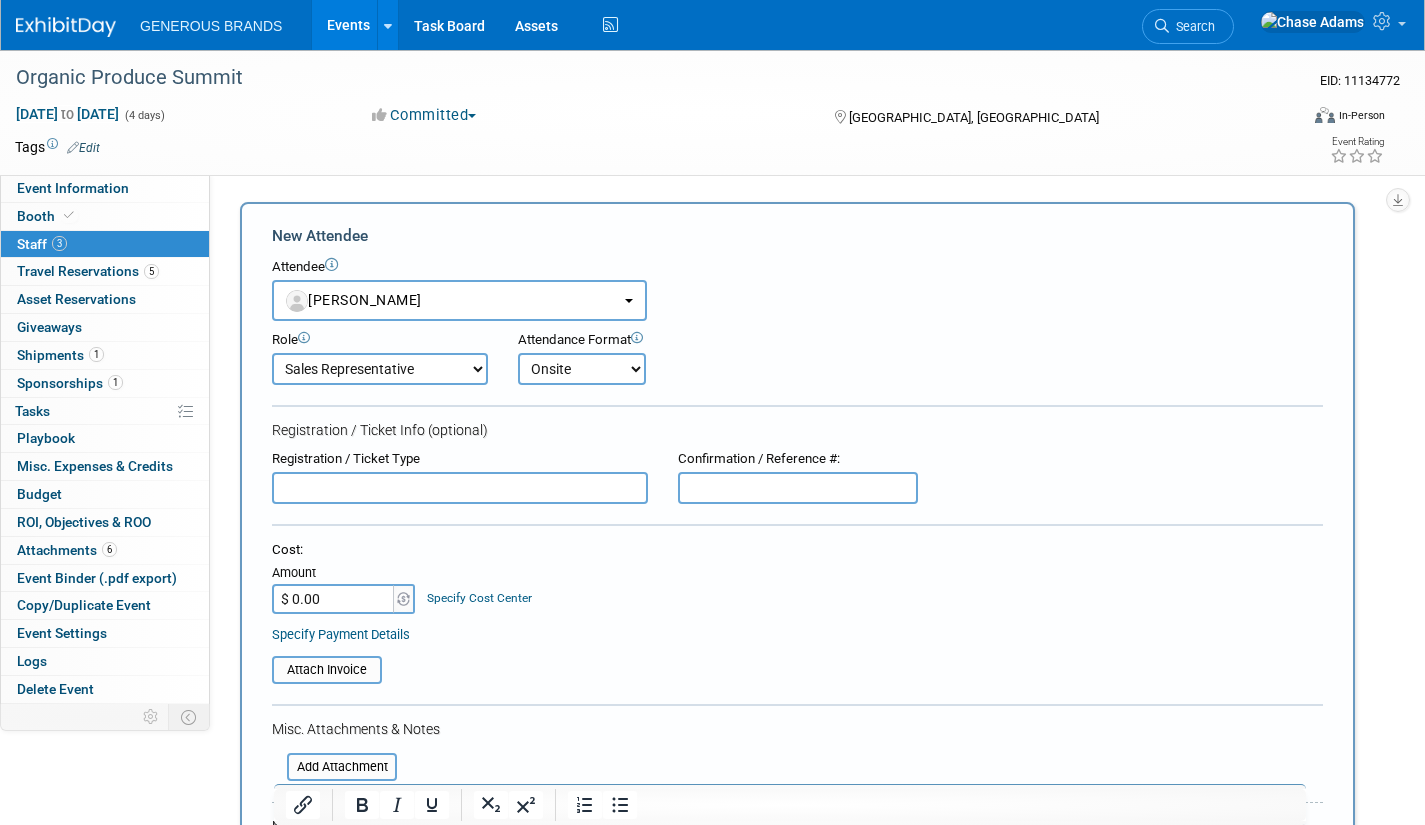 click on "Onsite
Remote" at bounding box center (582, 369) 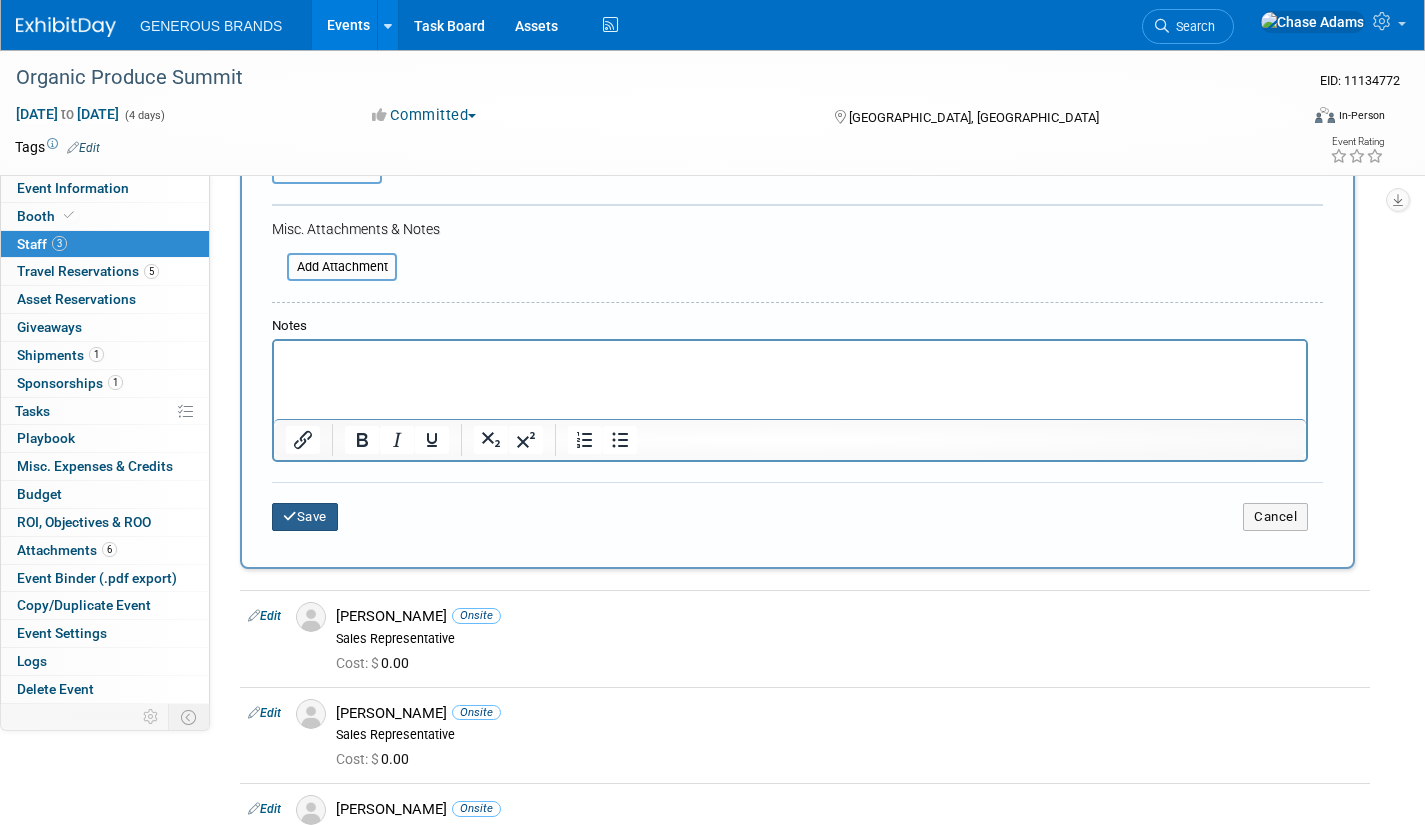 click on "Save" at bounding box center (305, 517) 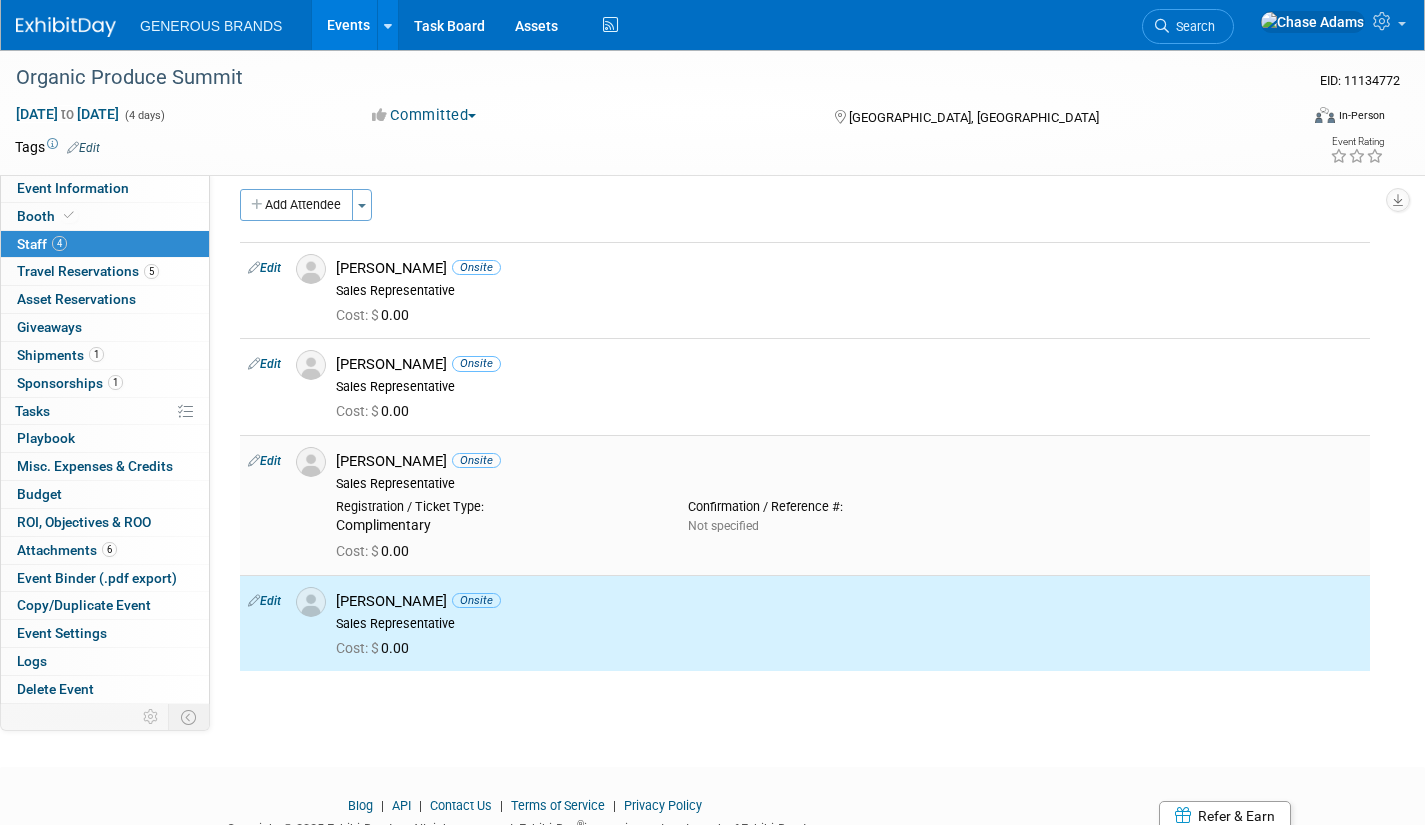 scroll, scrollTop: 0, scrollLeft: 0, axis: both 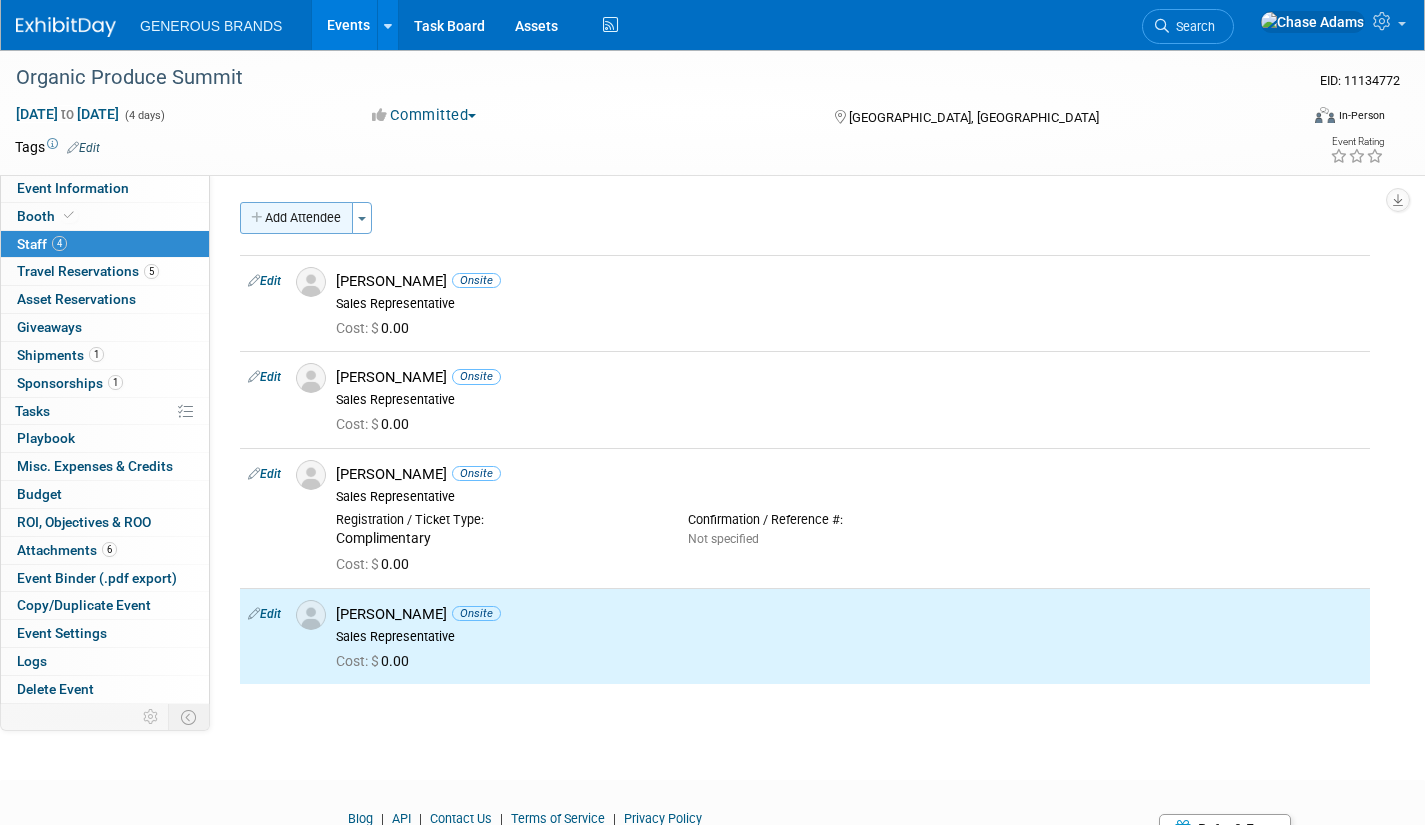 click on "Add Attendee" at bounding box center [296, 218] 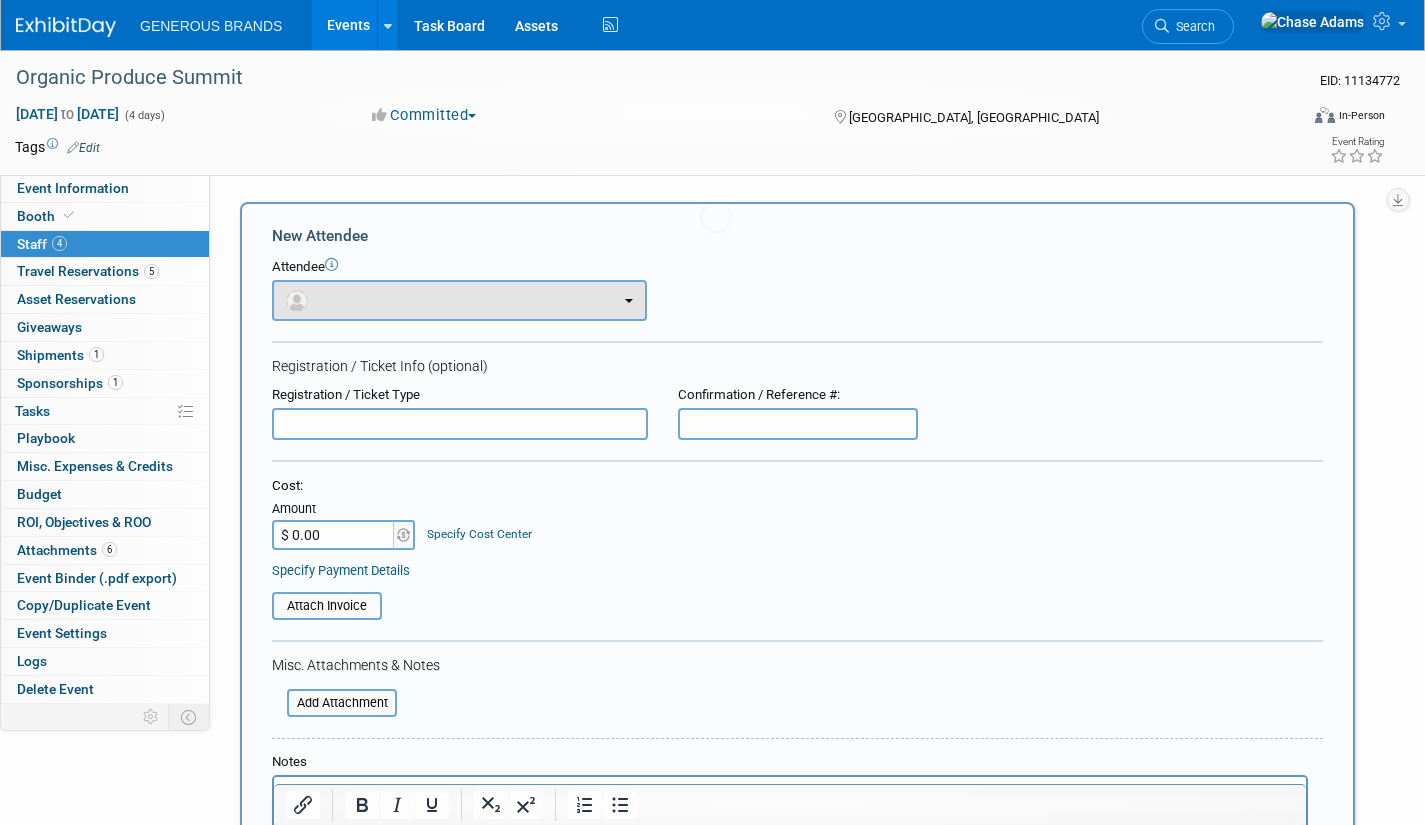 scroll, scrollTop: 0, scrollLeft: 0, axis: both 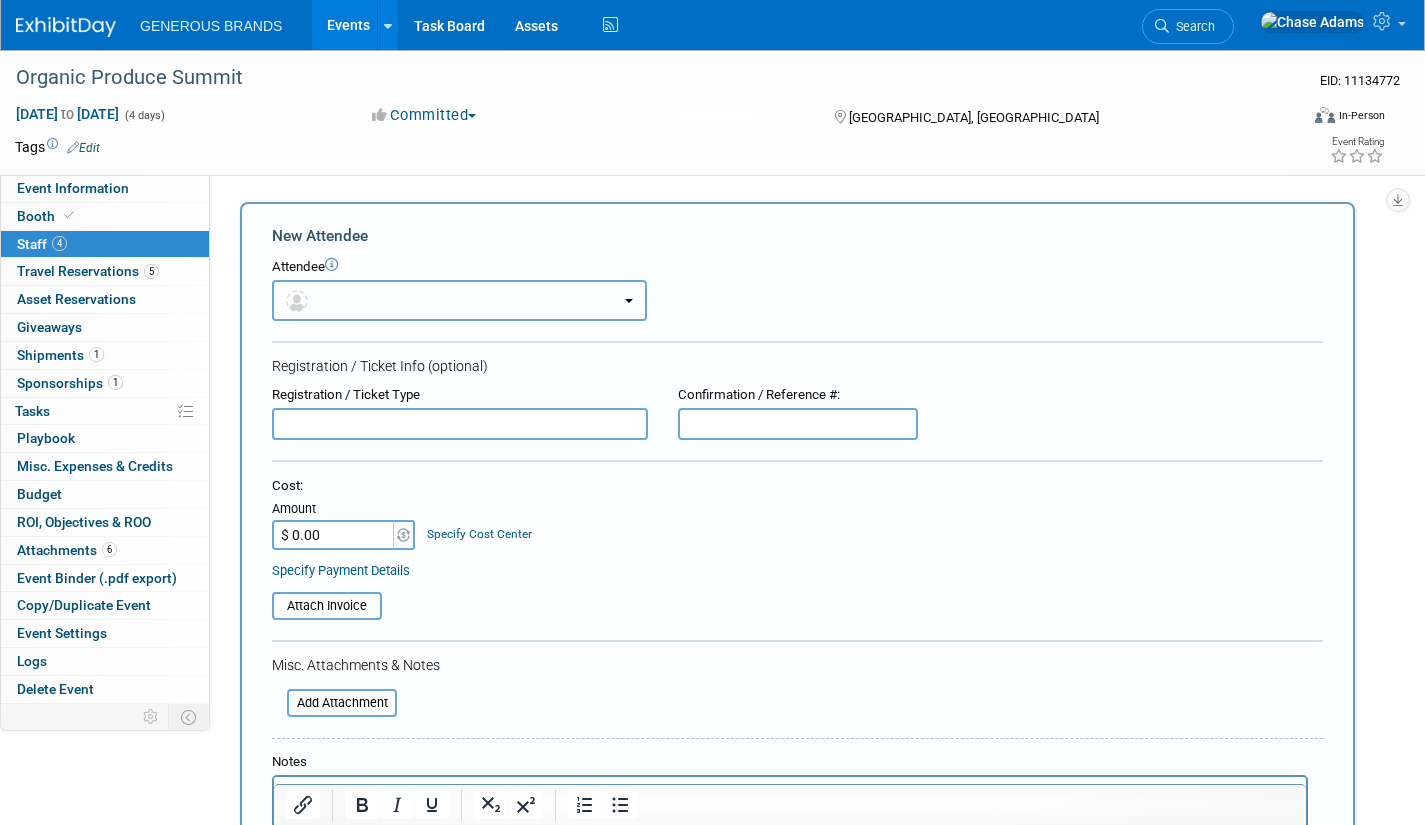 click at bounding box center [459, 300] 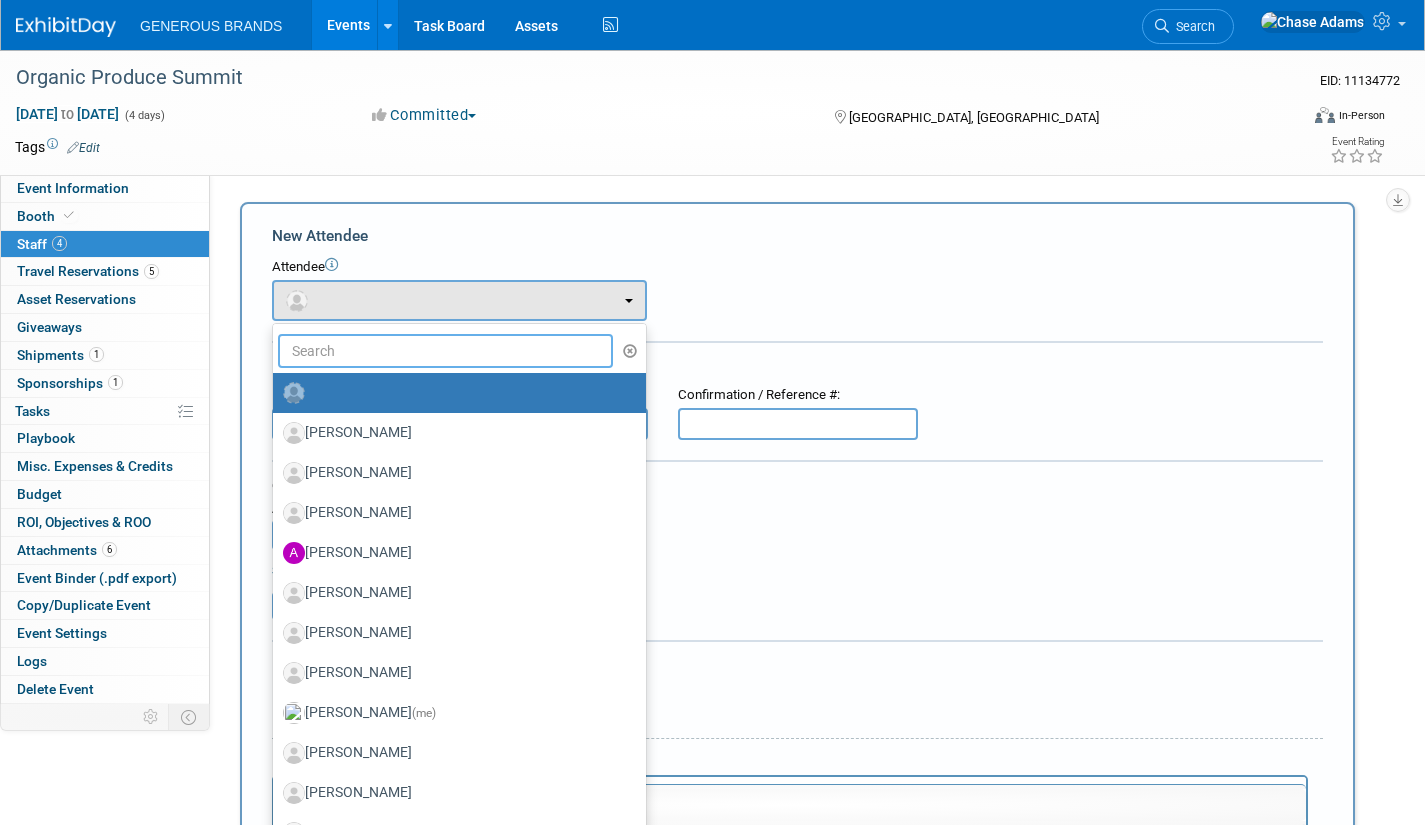 click at bounding box center (445, 351) 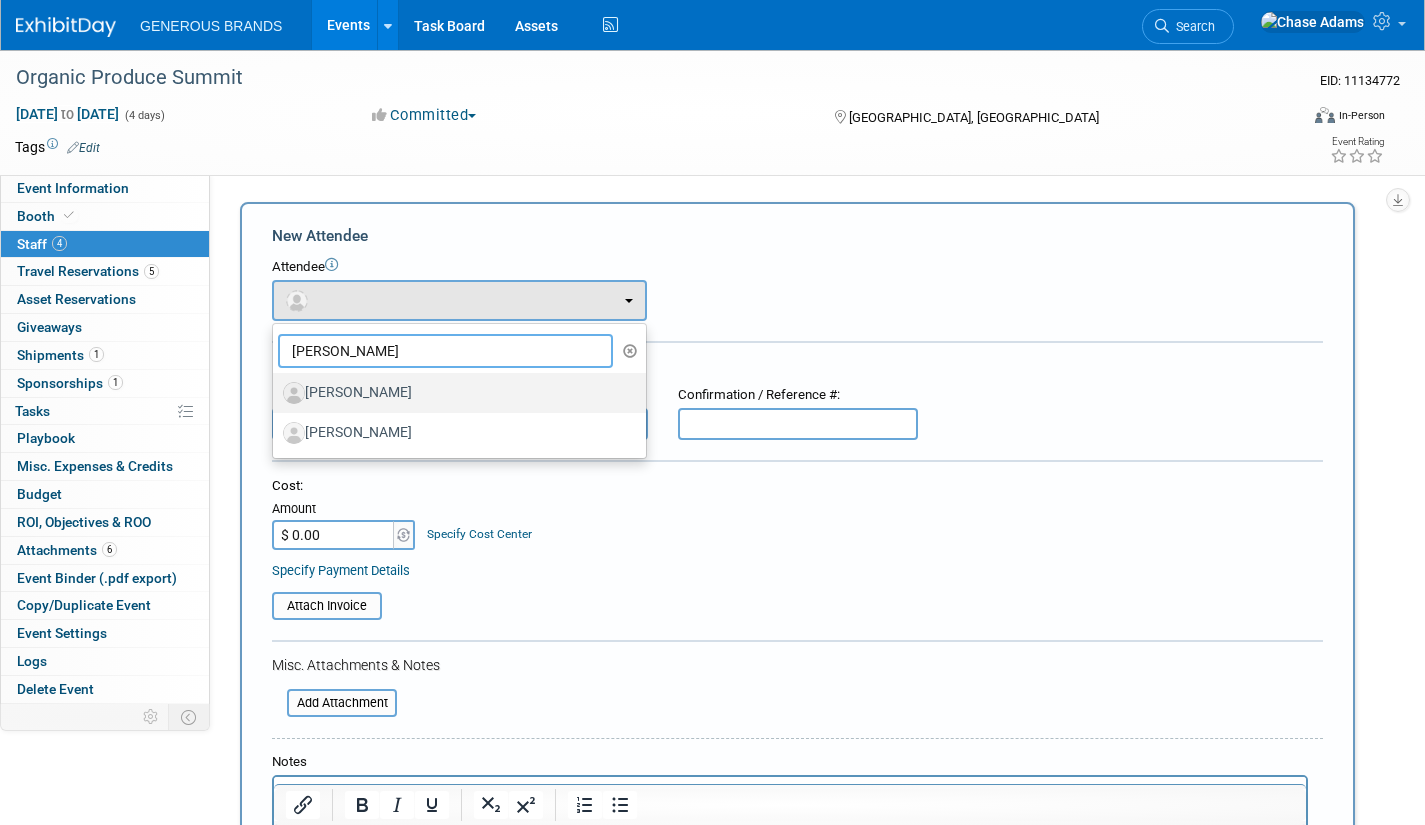 type on "[PERSON_NAME]" 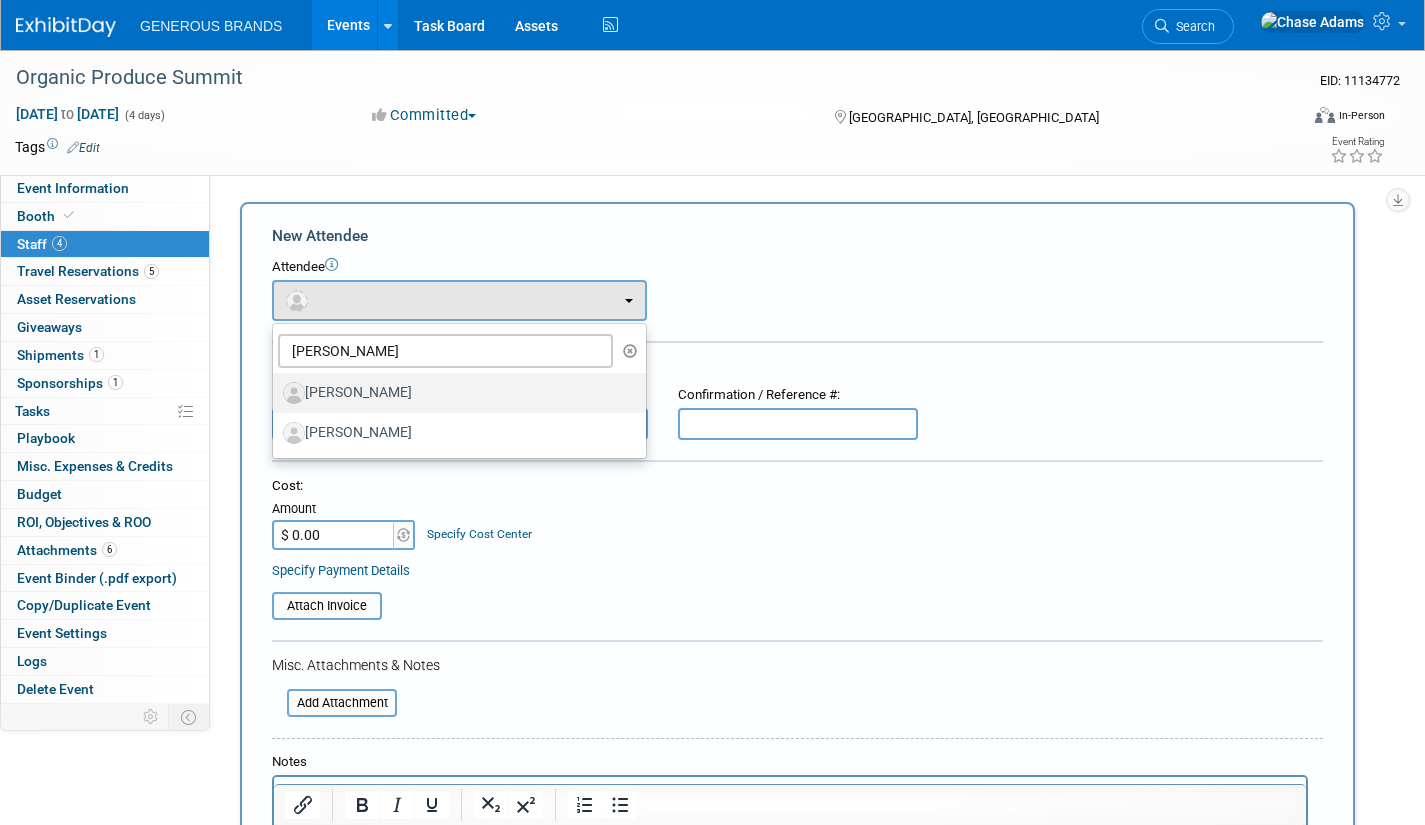 click on "[PERSON_NAME]" at bounding box center (454, 393) 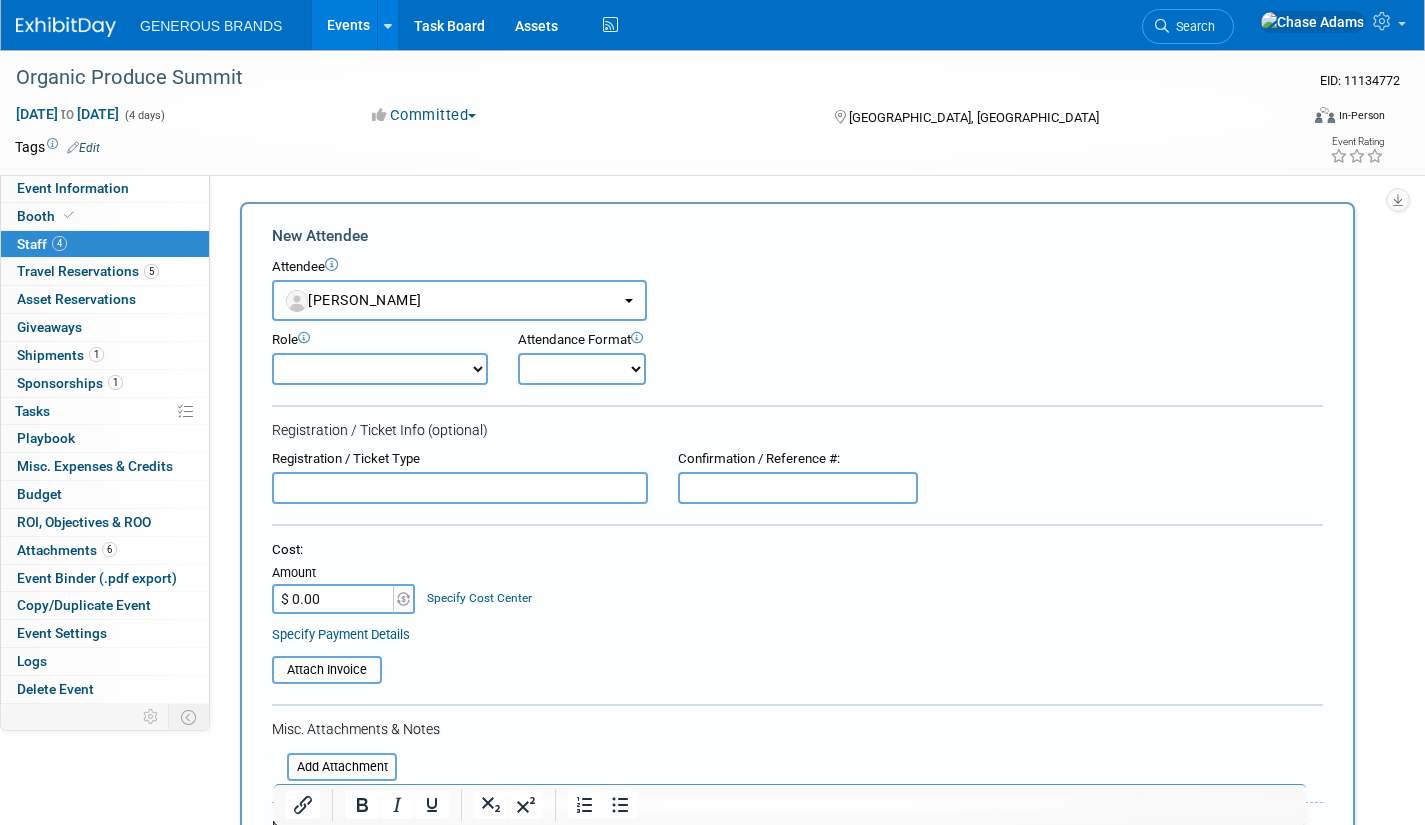 drag, startPoint x: 497, startPoint y: 375, endPoint x: 449, endPoint y: 375, distance: 48 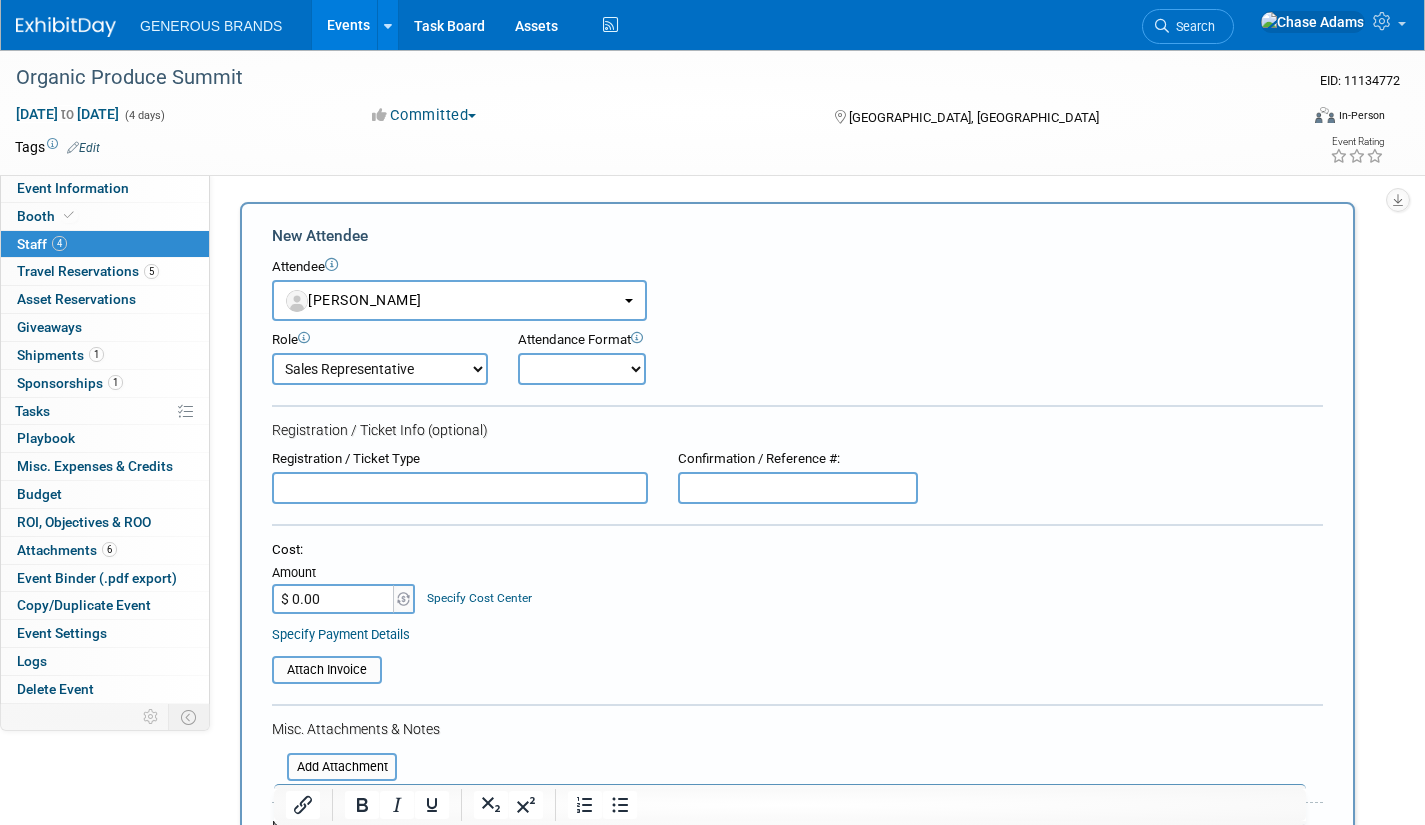 click on "Demonstrator
Event Support
Executive Leadership
Host
Marketing
Planner
Presenter" at bounding box center [380, 369] 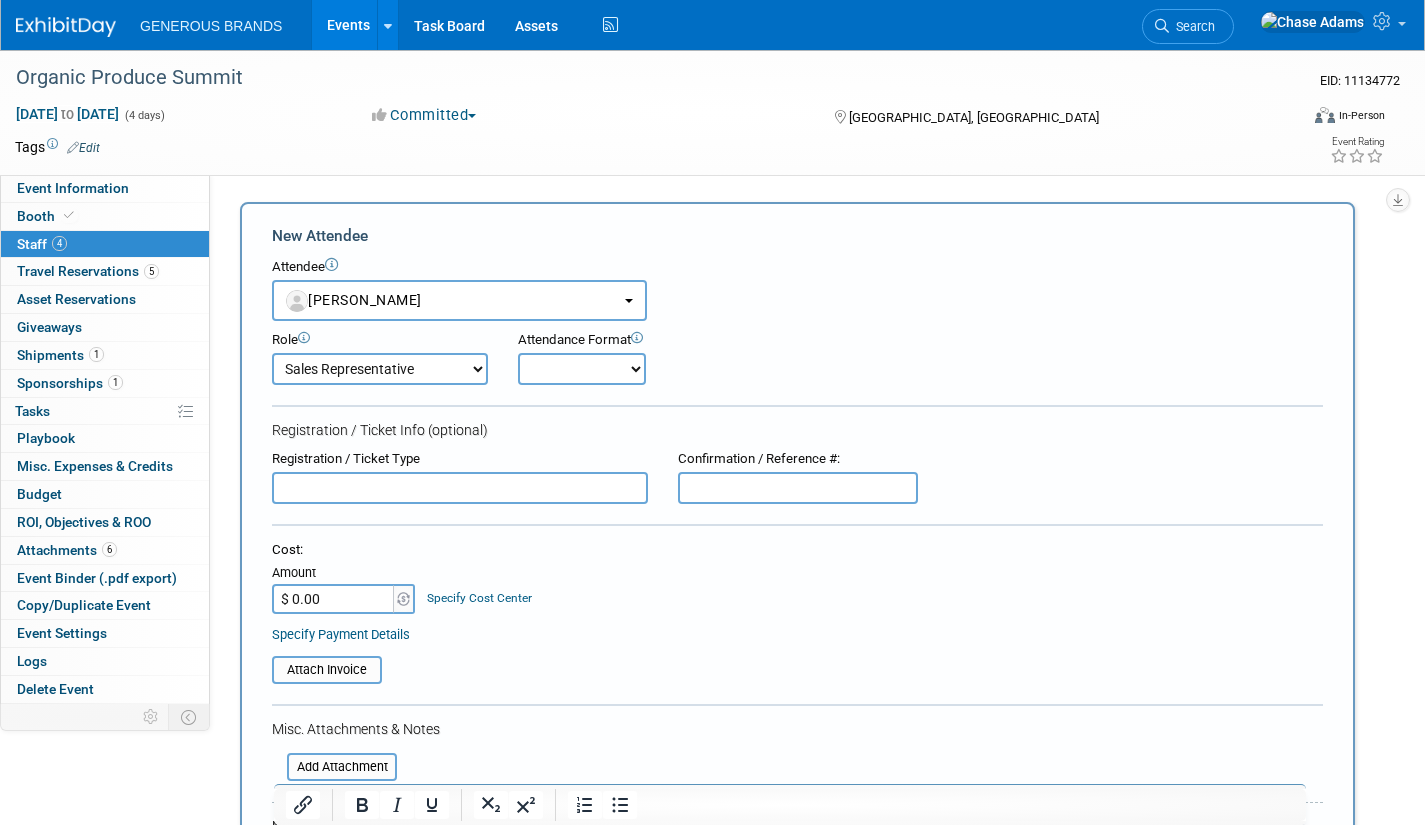 click on "Onsite
Remote" at bounding box center (582, 369) 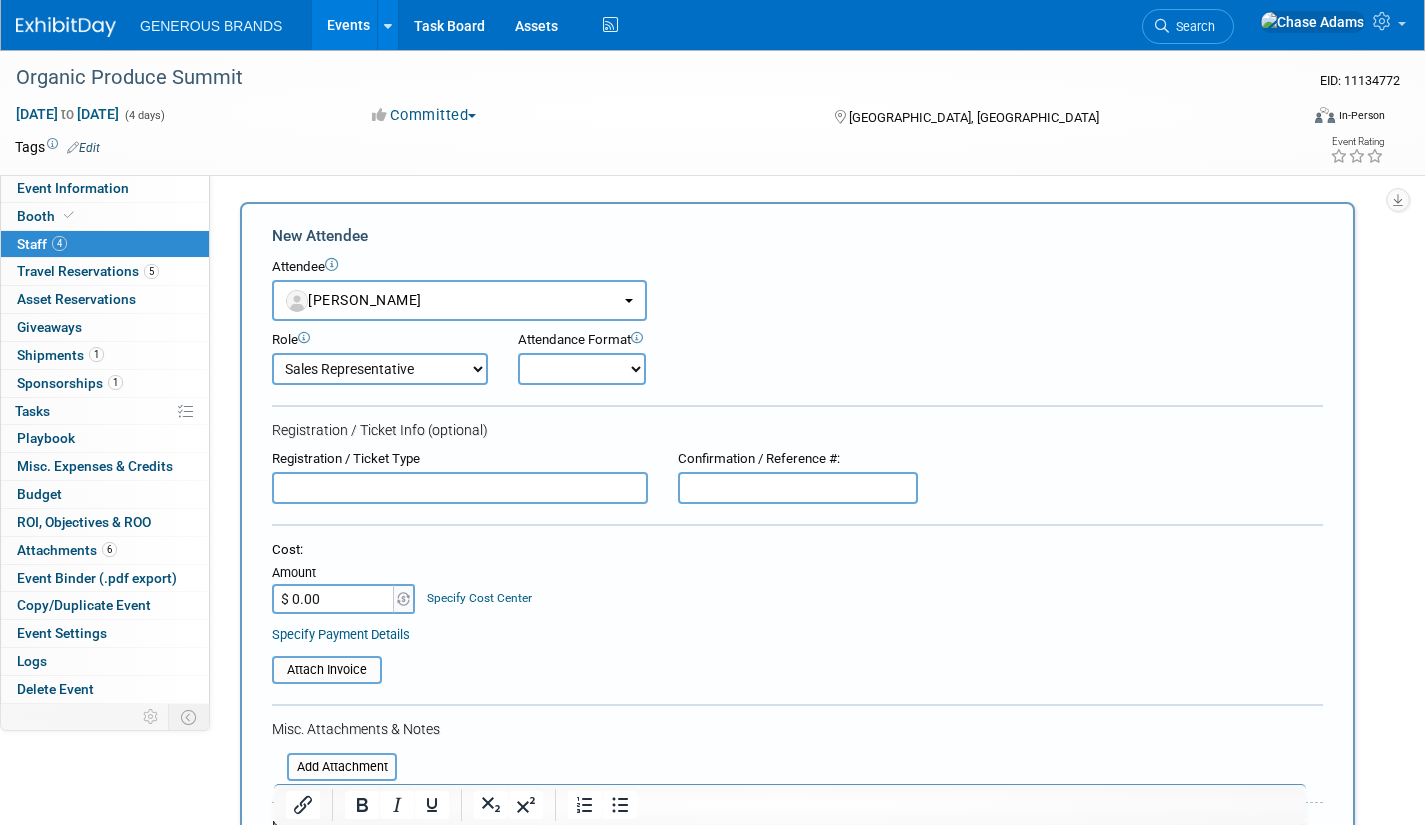 select on "1" 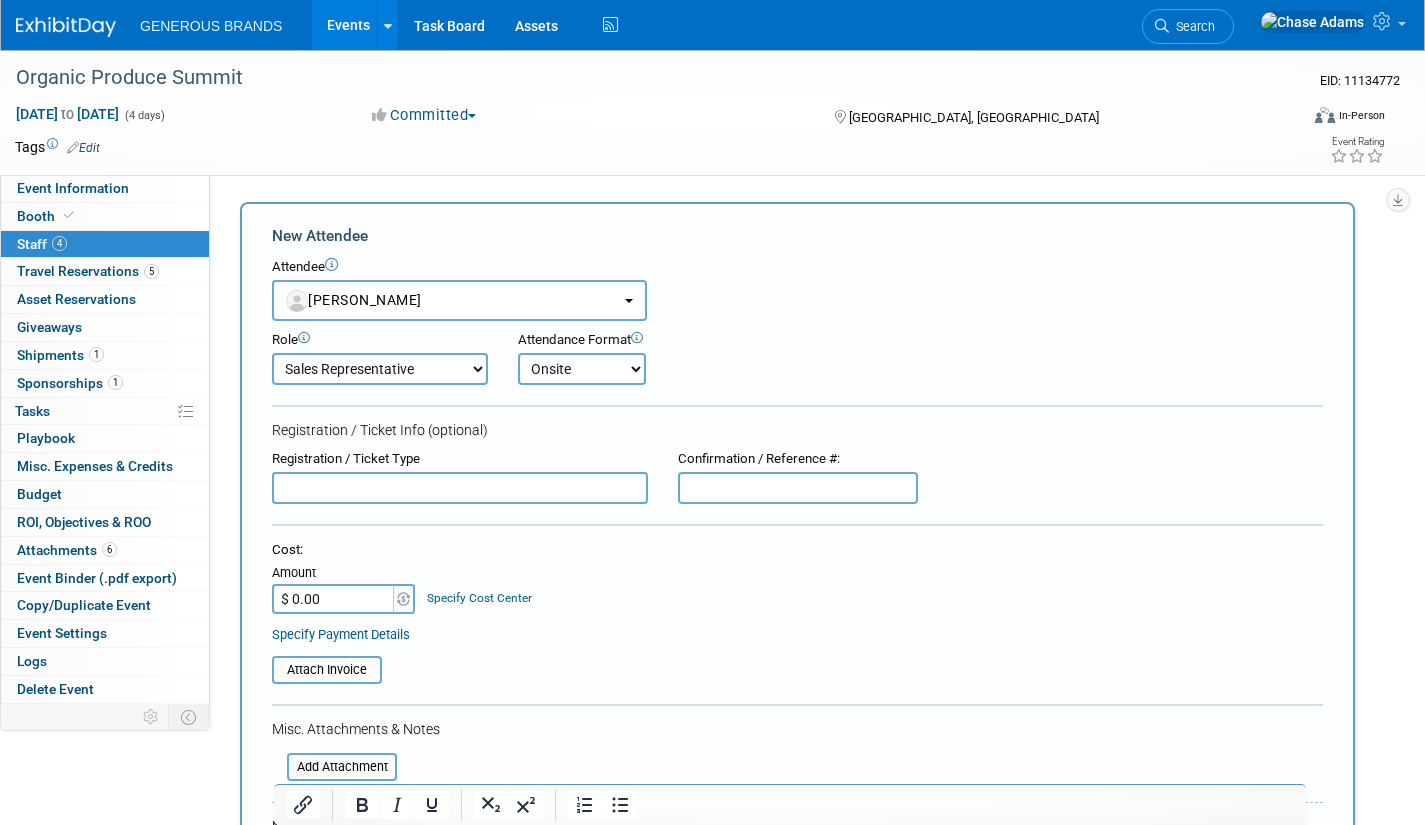 click on "Onsite
Remote" at bounding box center [582, 369] 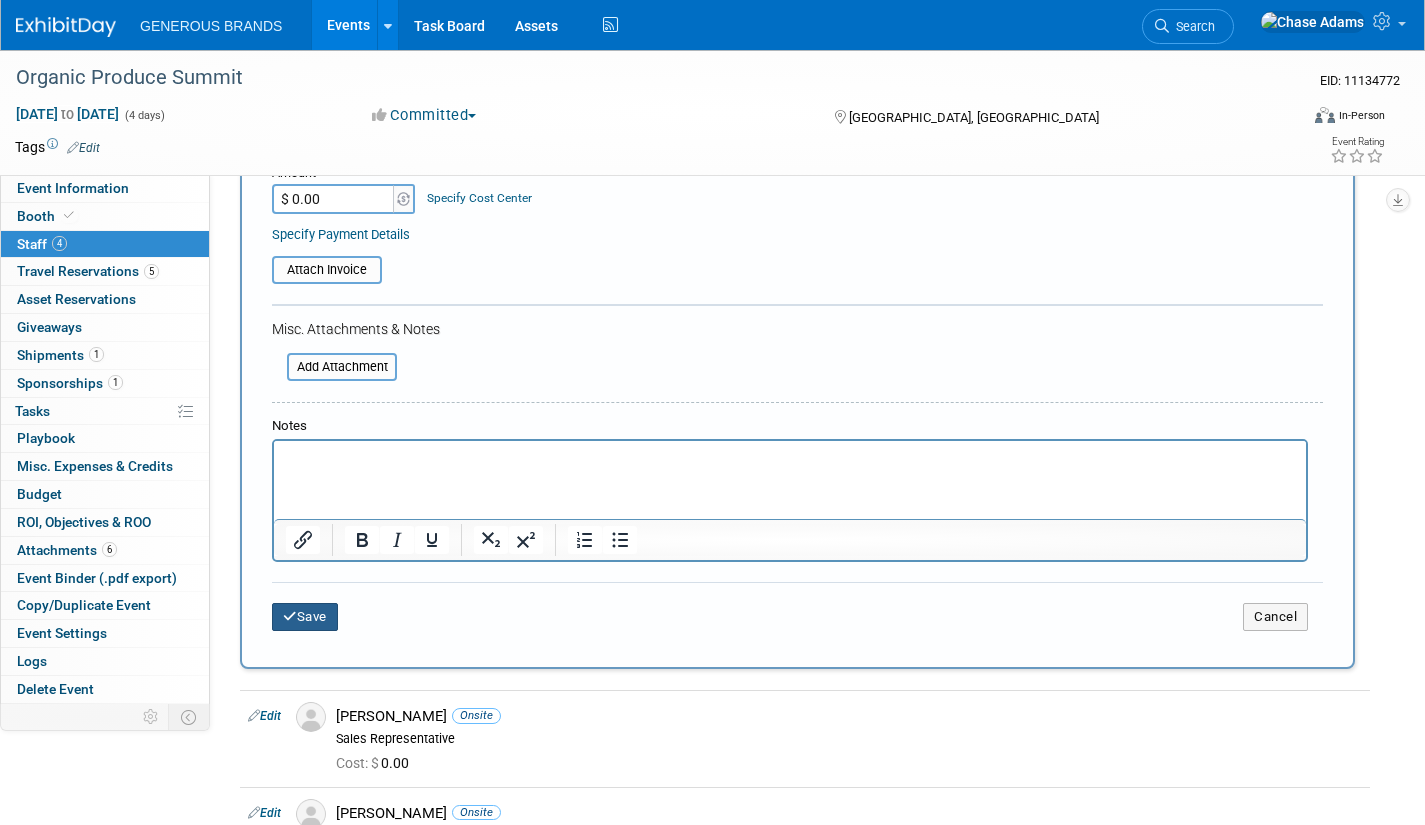 click on "Save" at bounding box center [305, 617] 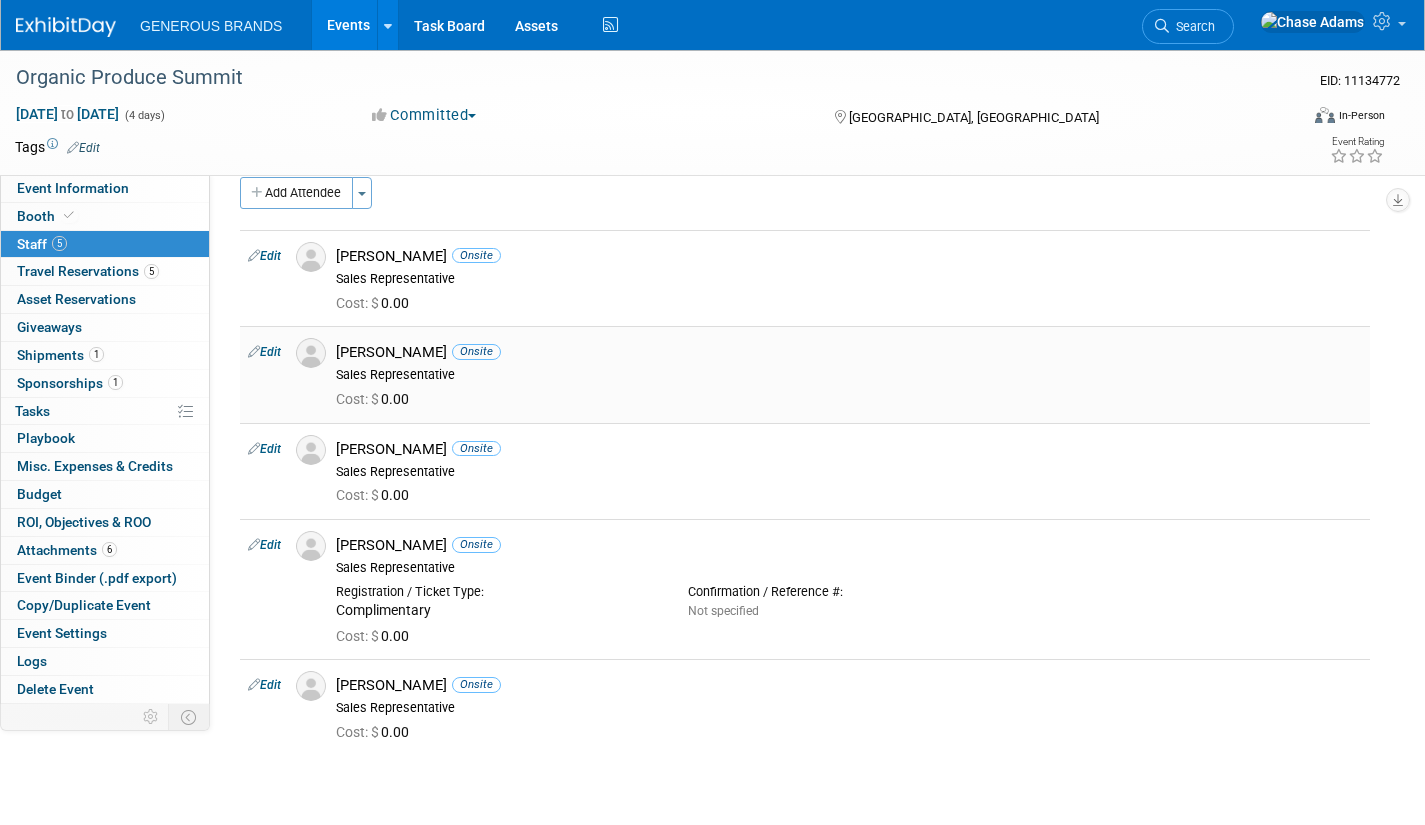 scroll, scrollTop: 0, scrollLeft: 0, axis: both 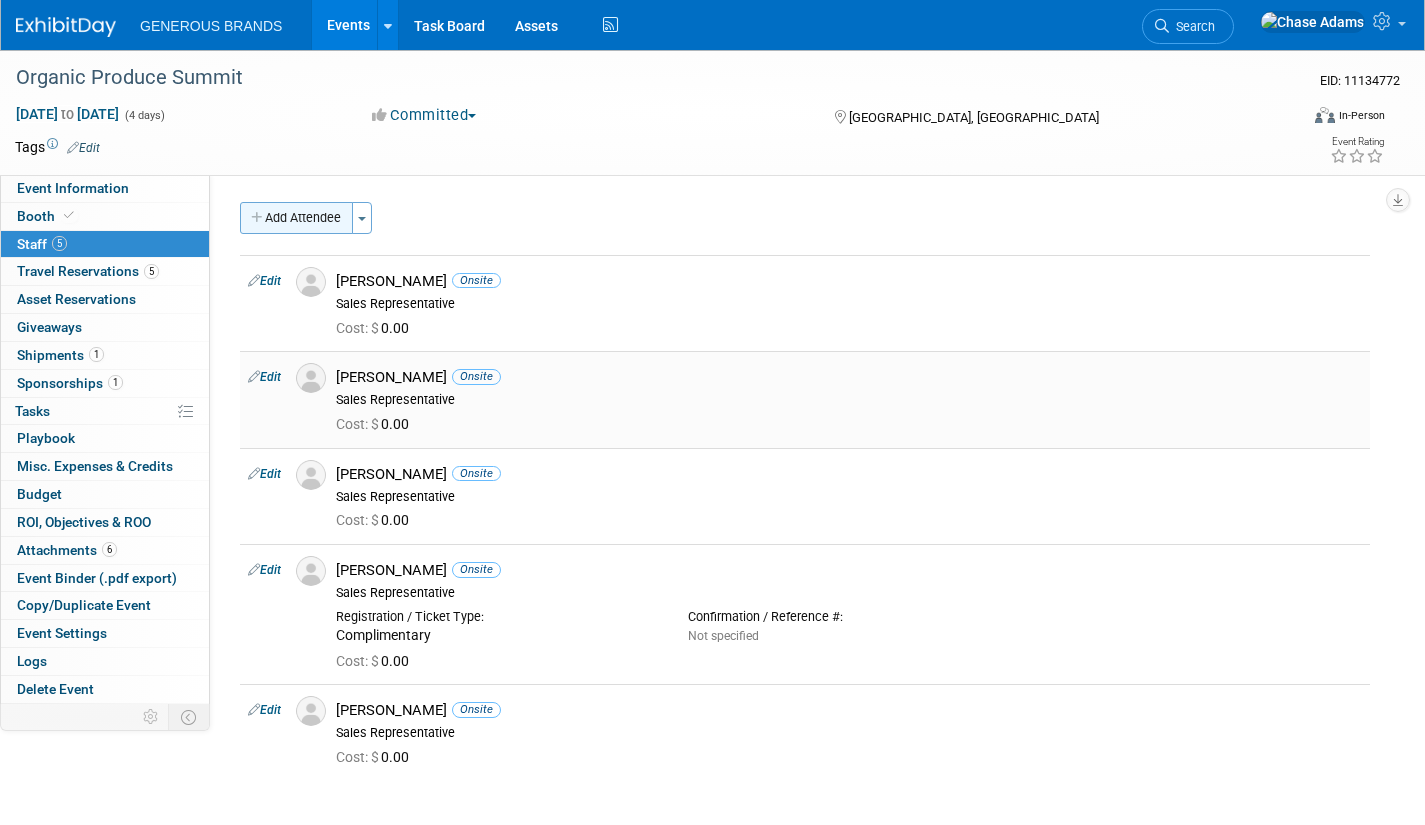 click on "Add Attendee" at bounding box center (296, 218) 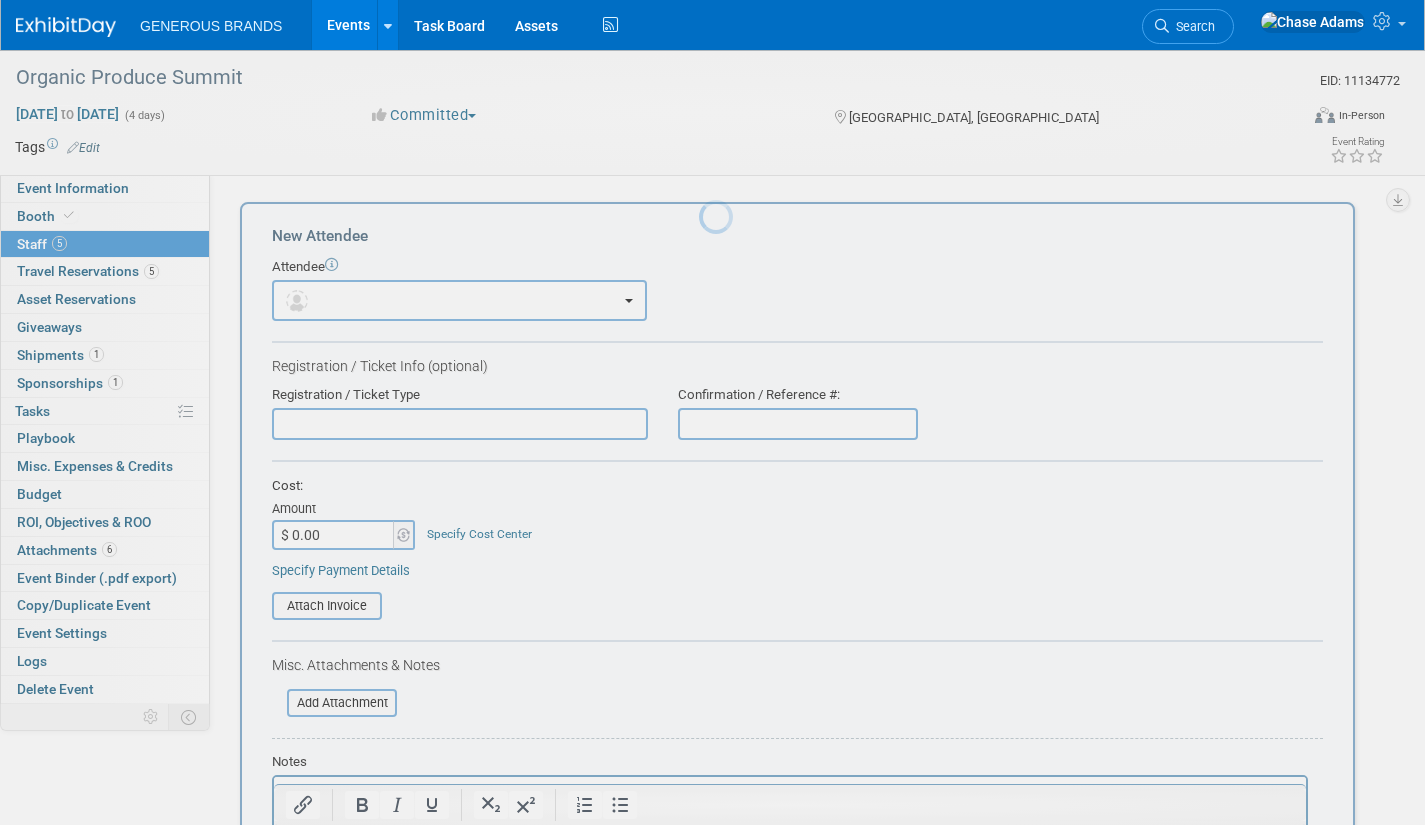 scroll, scrollTop: 0, scrollLeft: 0, axis: both 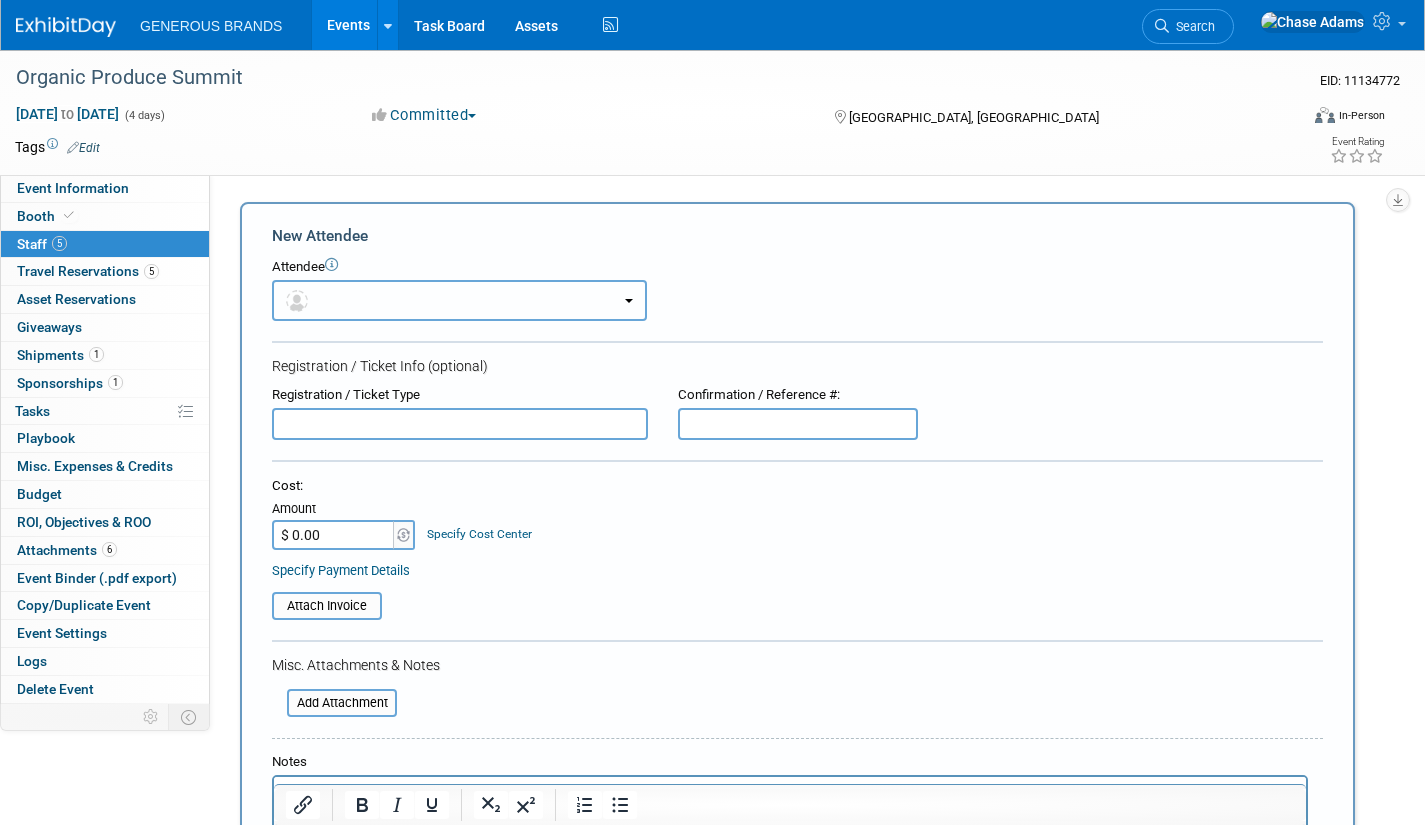 click at bounding box center (459, 300) 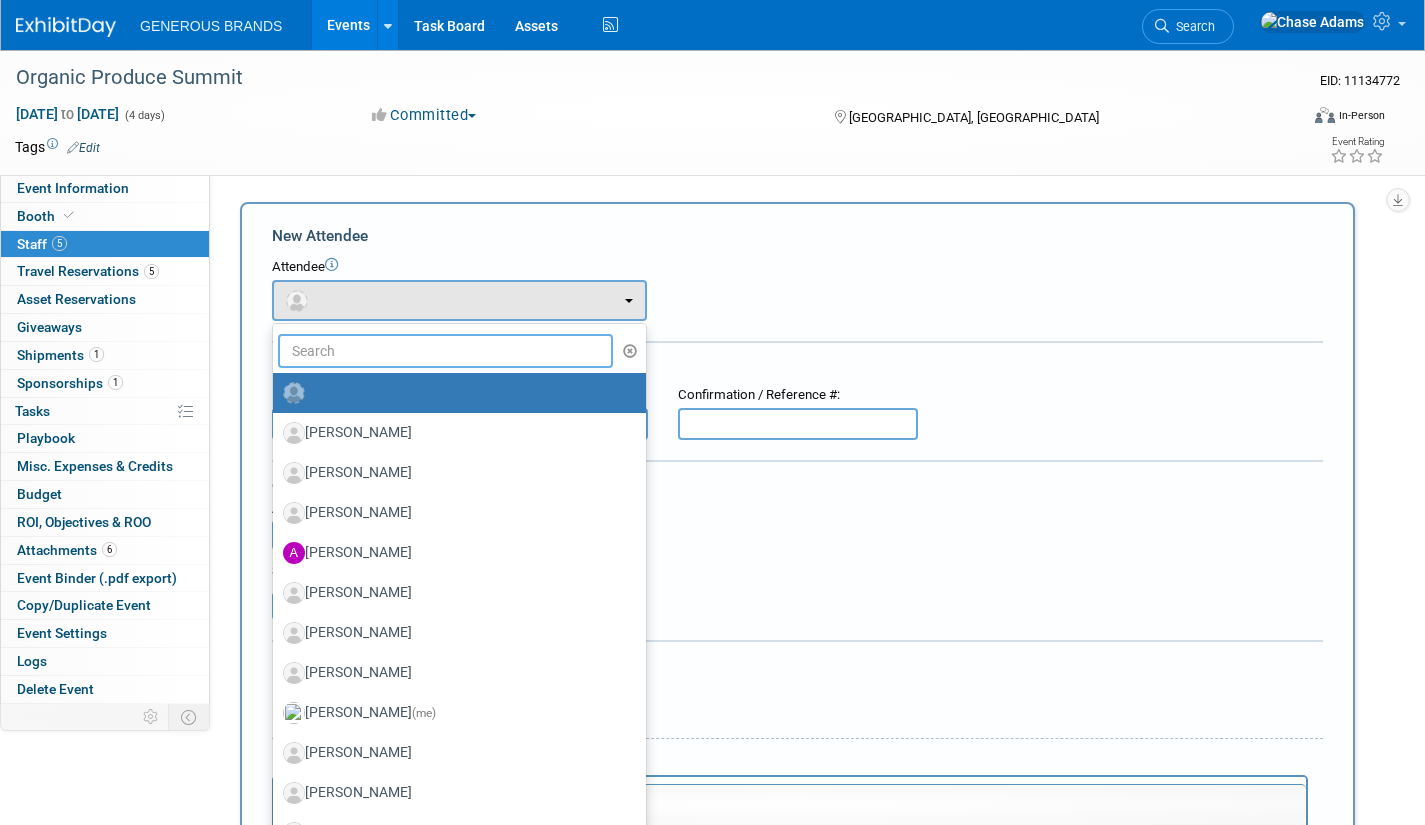 click at bounding box center (445, 351) 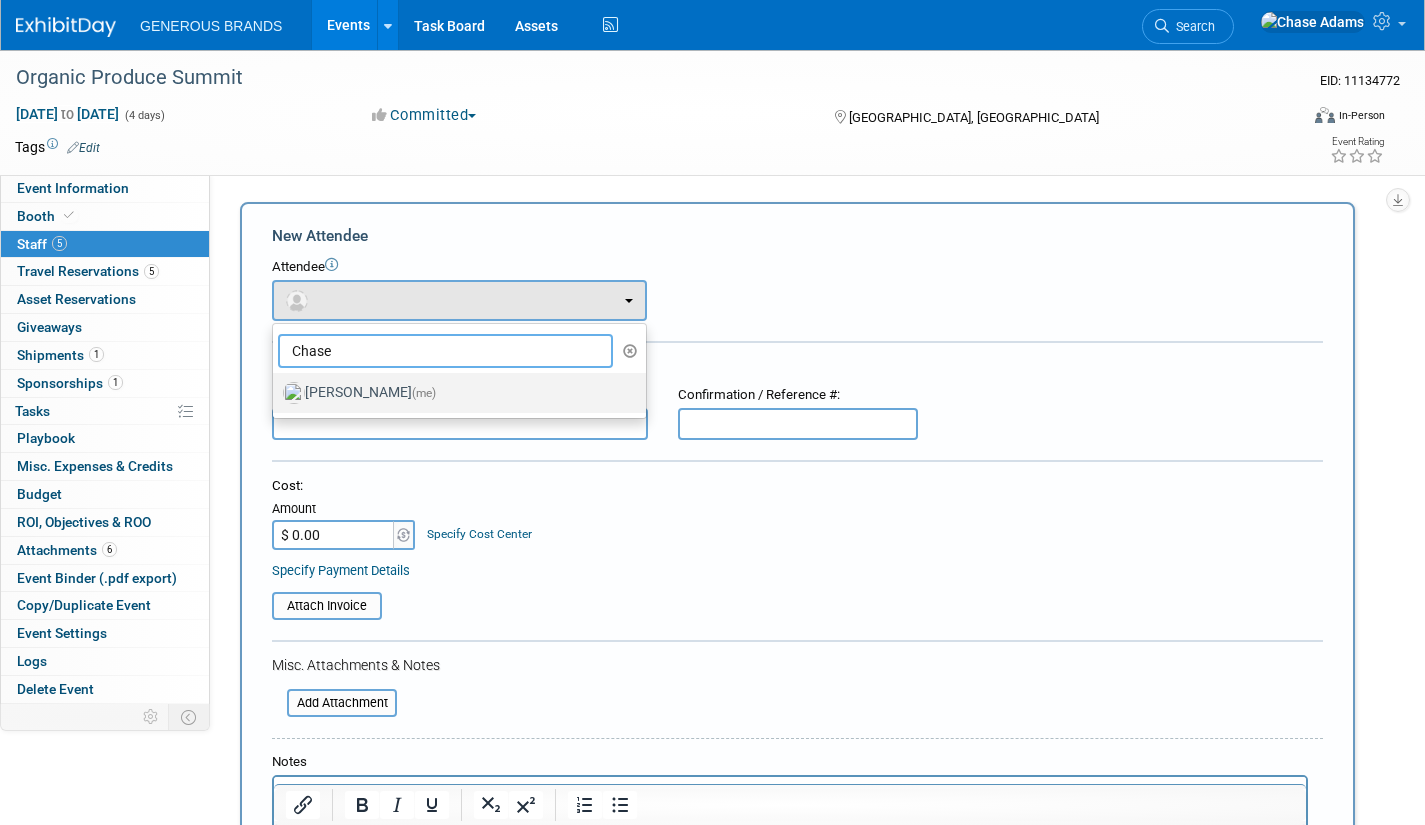 type on "Chase" 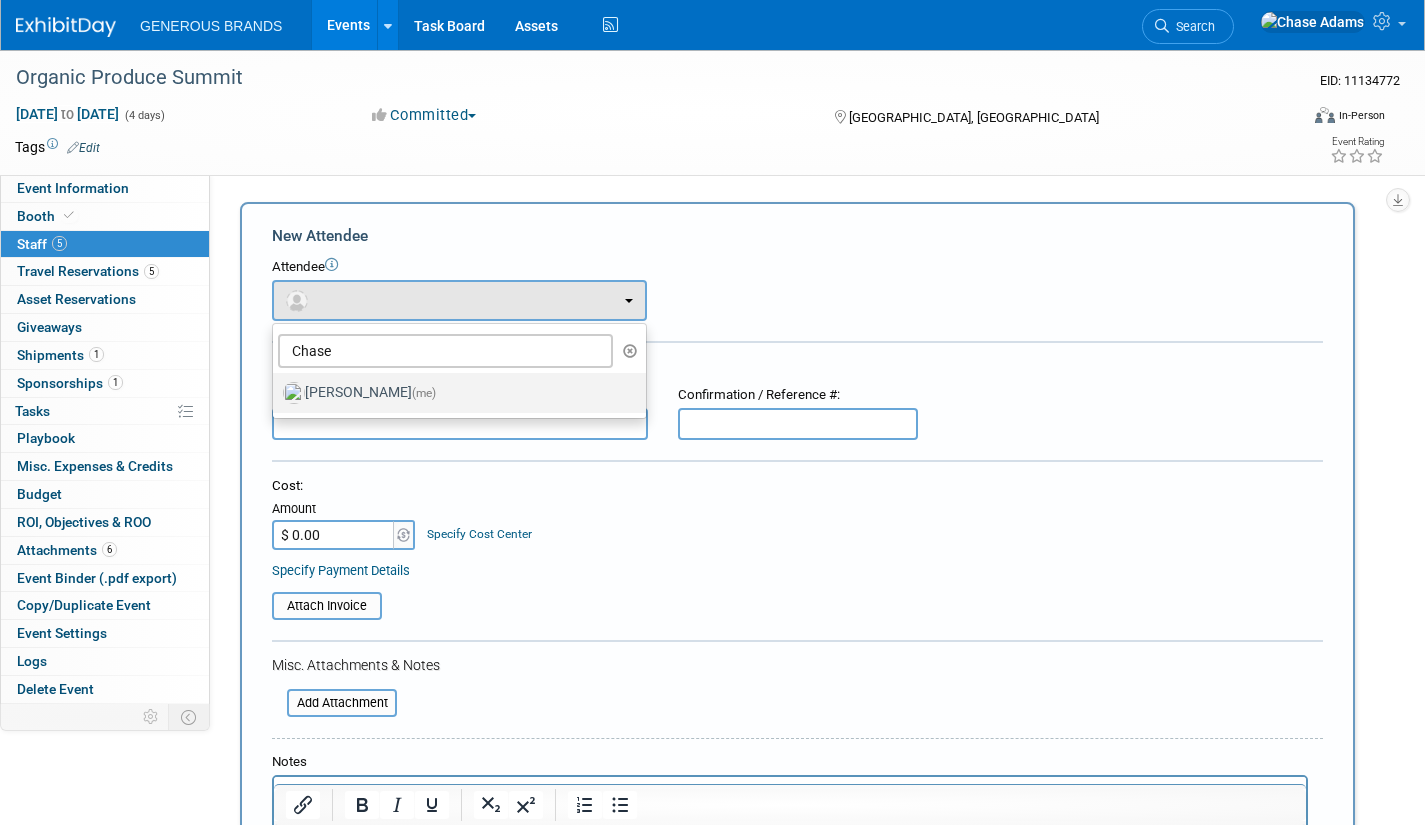 click on "[PERSON_NAME]
(me)" at bounding box center [454, 393] 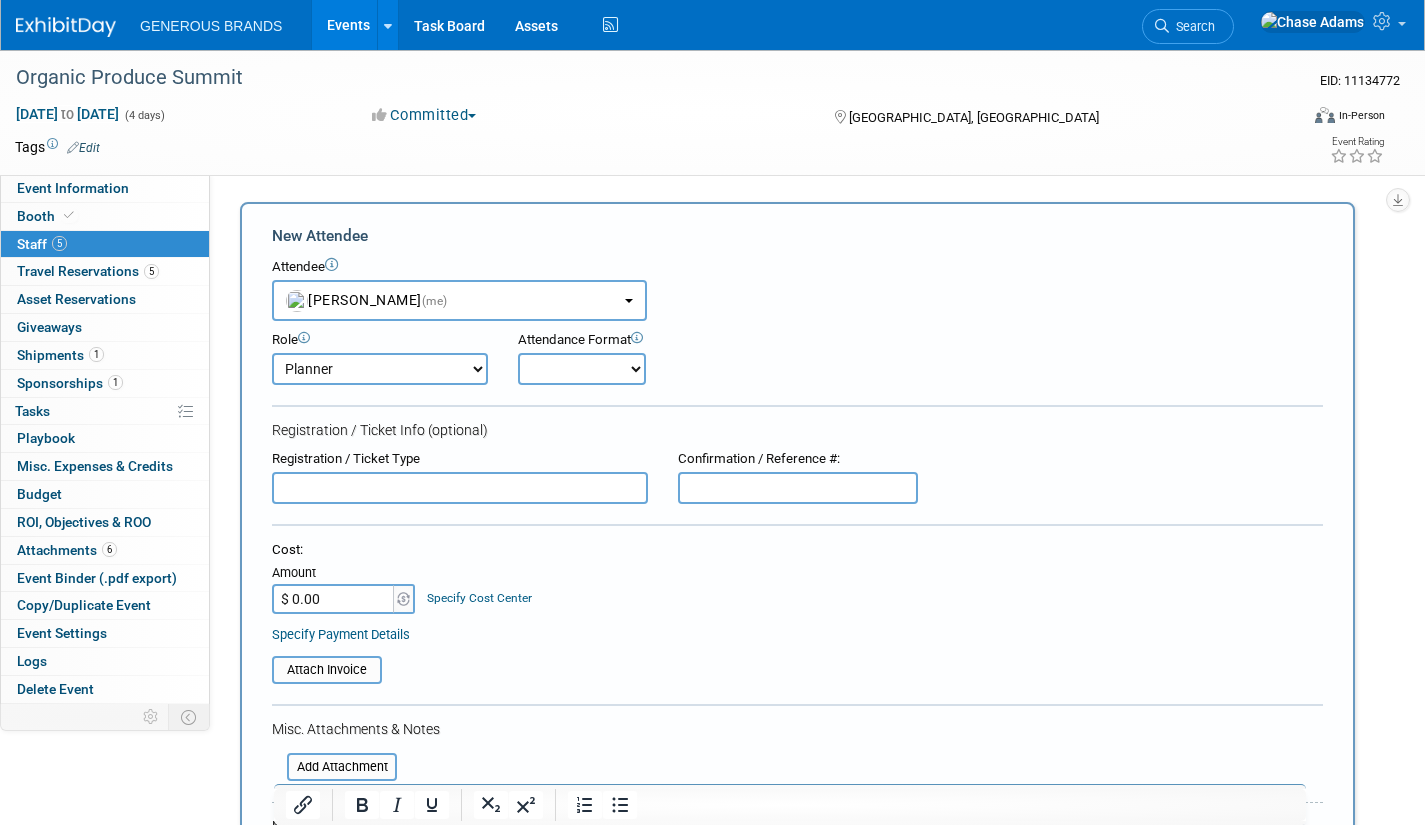 click on "Onsite
Remote" at bounding box center [582, 369] 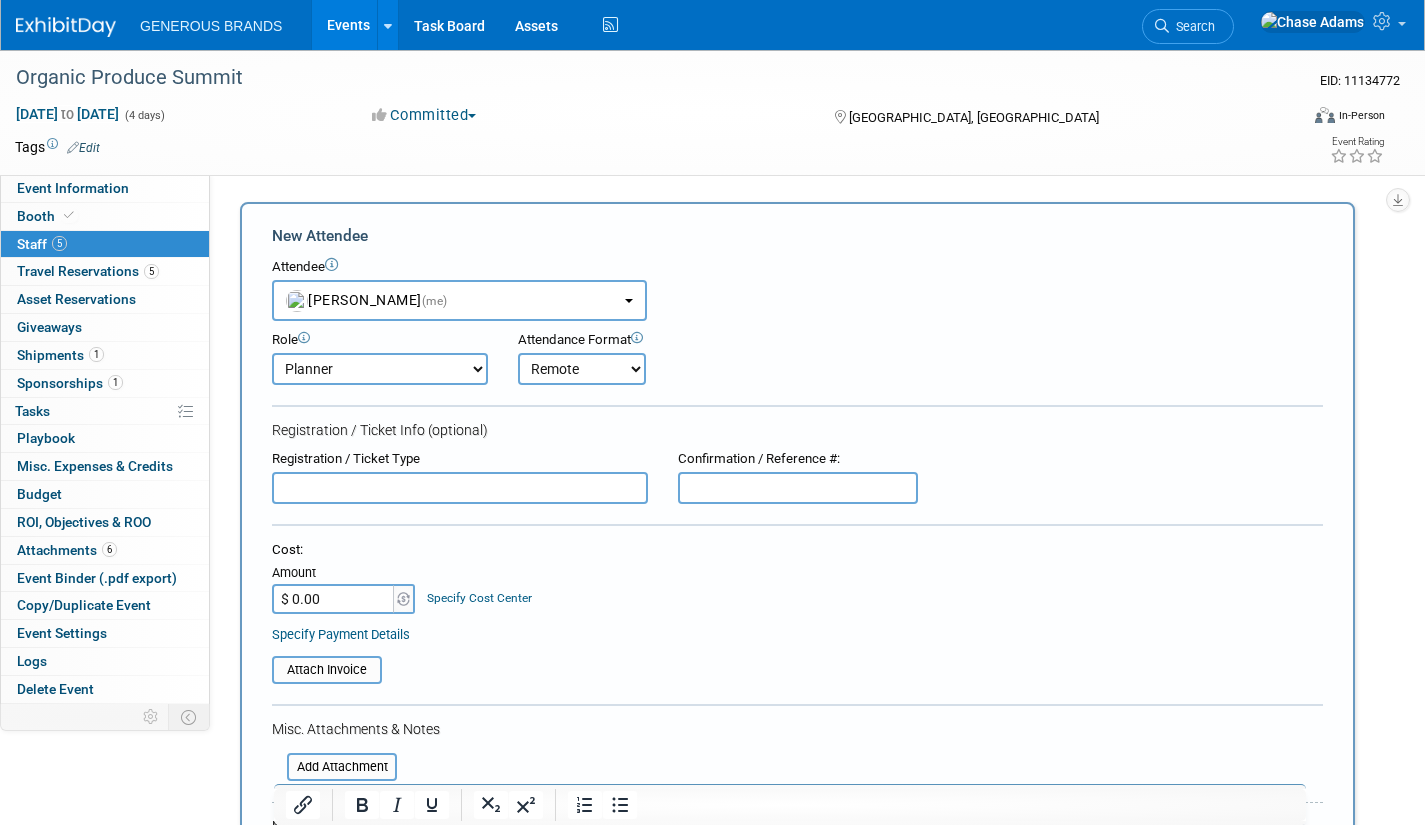 click on "Onsite
Remote" at bounding box center (582, 369) 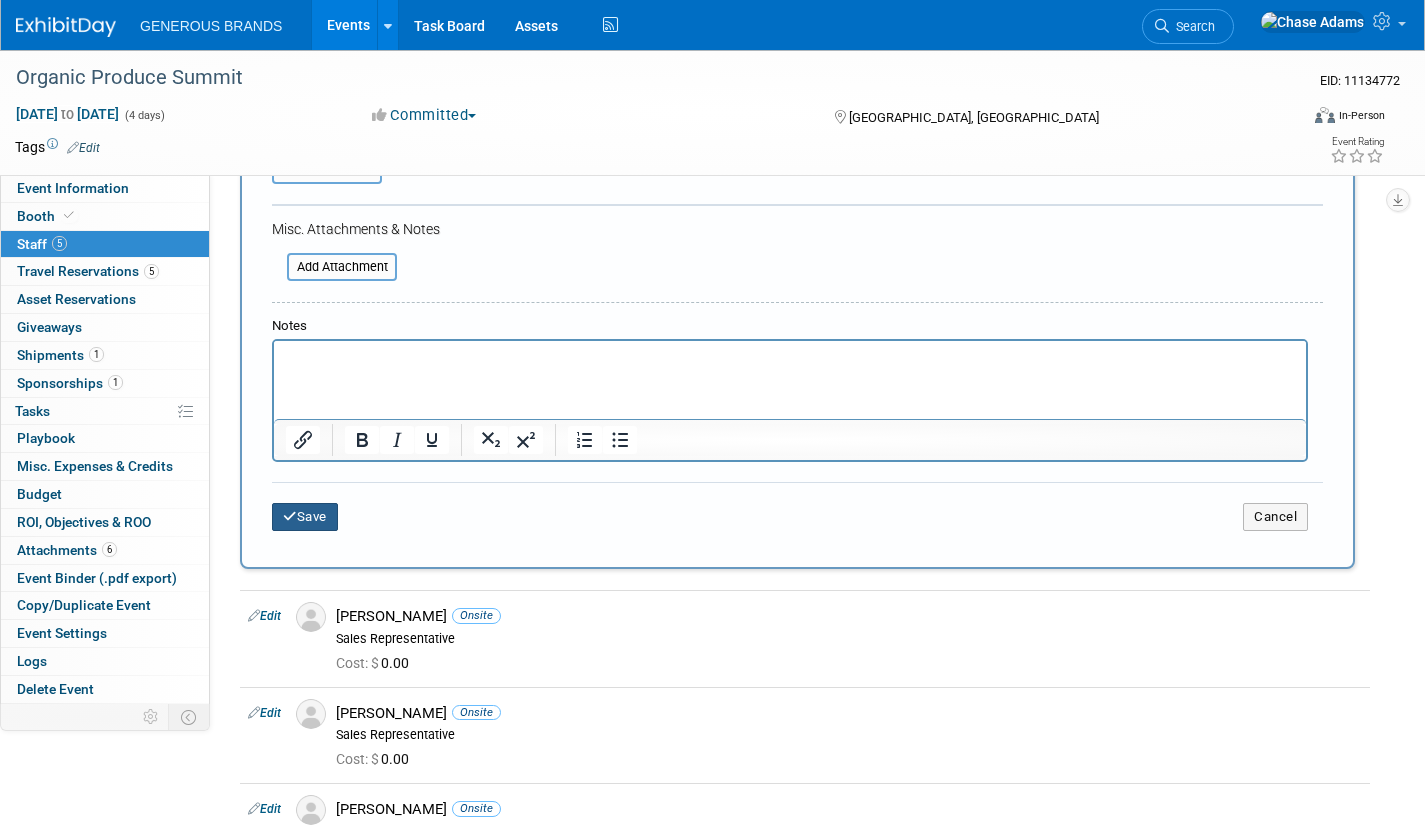 click on "Save" at bounding box center [305, 517] 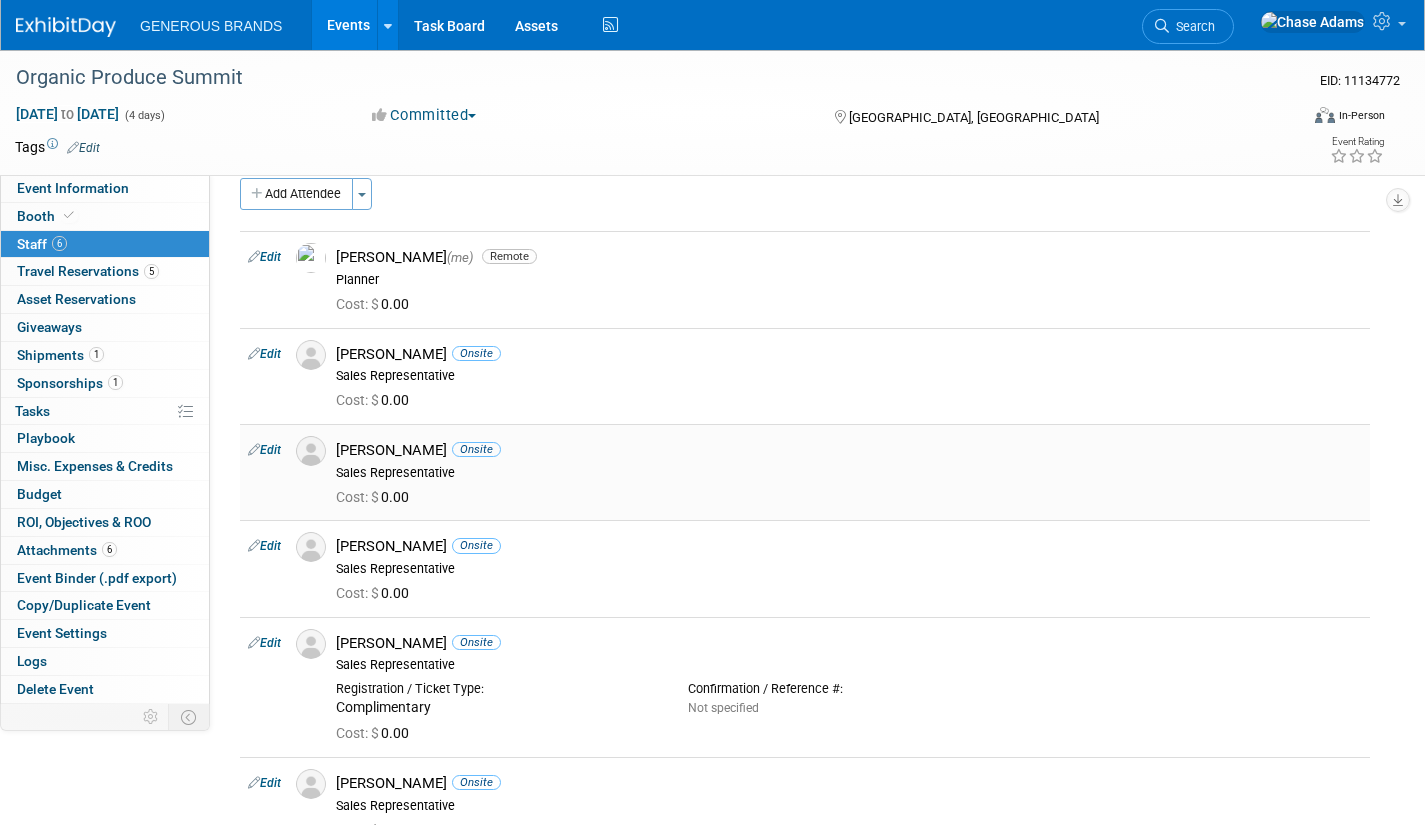 scroll, scrollTop: 0, scrollLeft: 0, axis: both 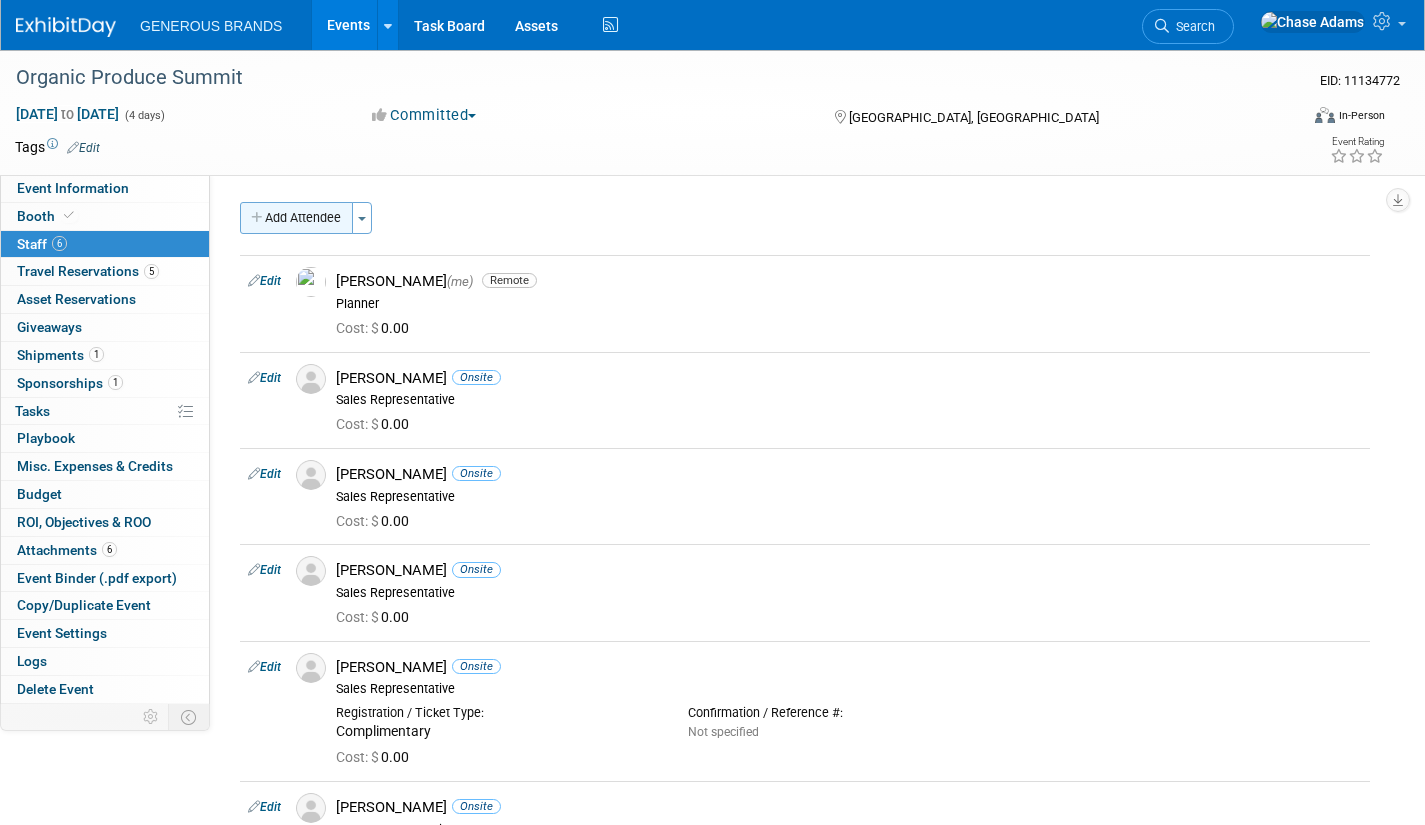 click on "Add Attendee" at bounding box center [296, 218] 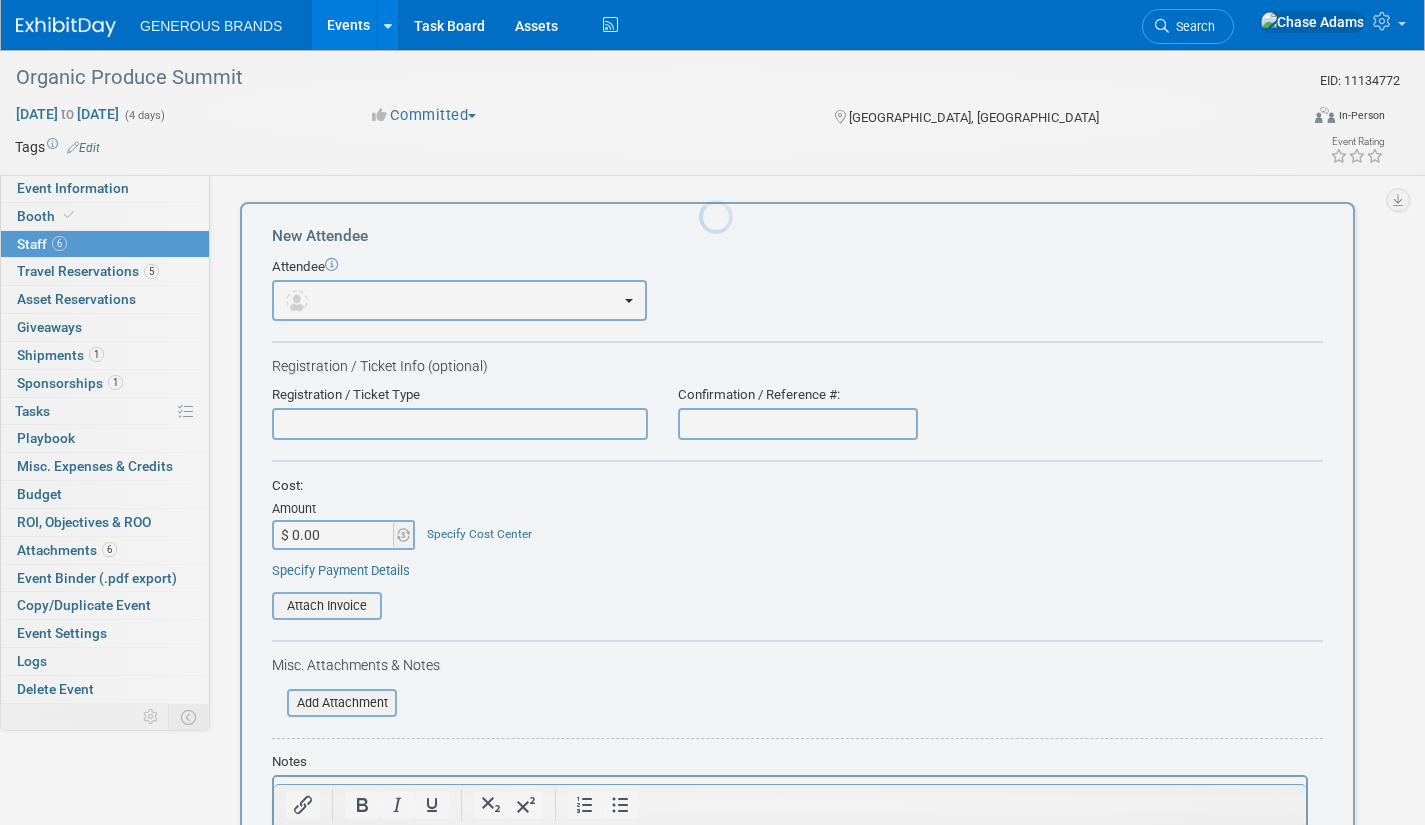 scroll, scrollTop: 0, scrollLeft: 0, axis: both 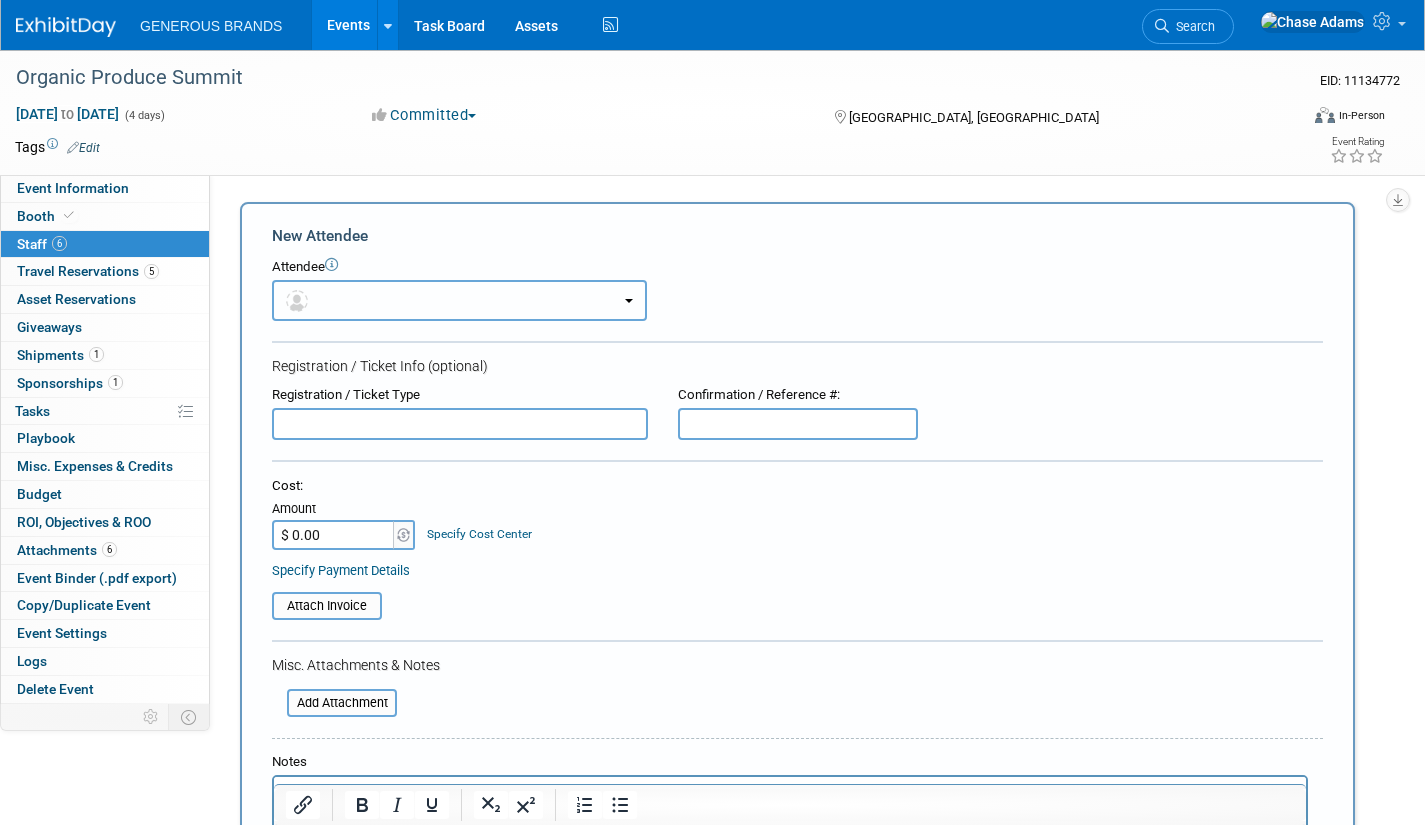 click at bounding box center (459, 300) 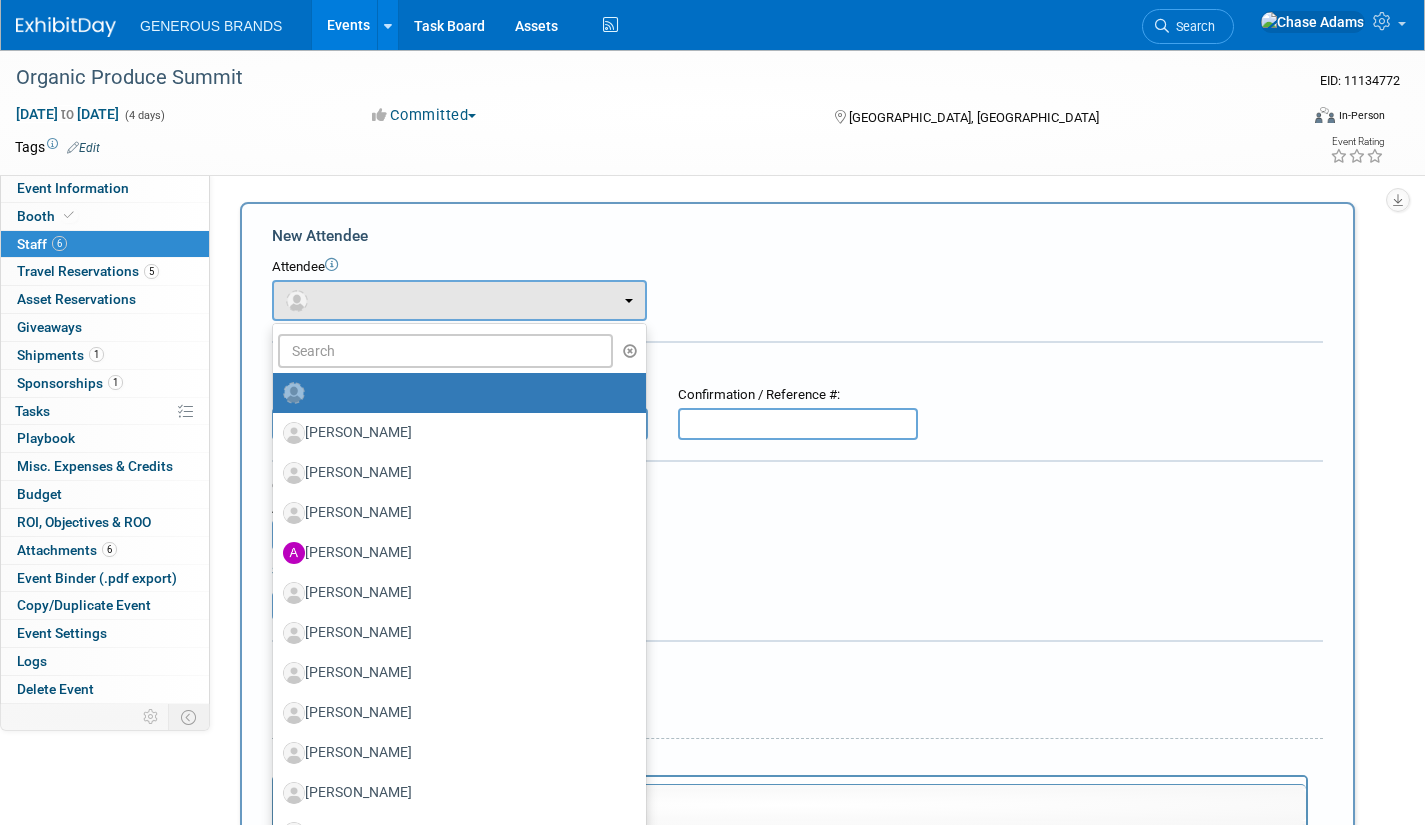 click on "[PERSON_NAME]
[PERSON_NAME]
[PERSON_NAME]
[PERSON_NAME]
[PERSON_NAME]" at bounding box center (459, 723) 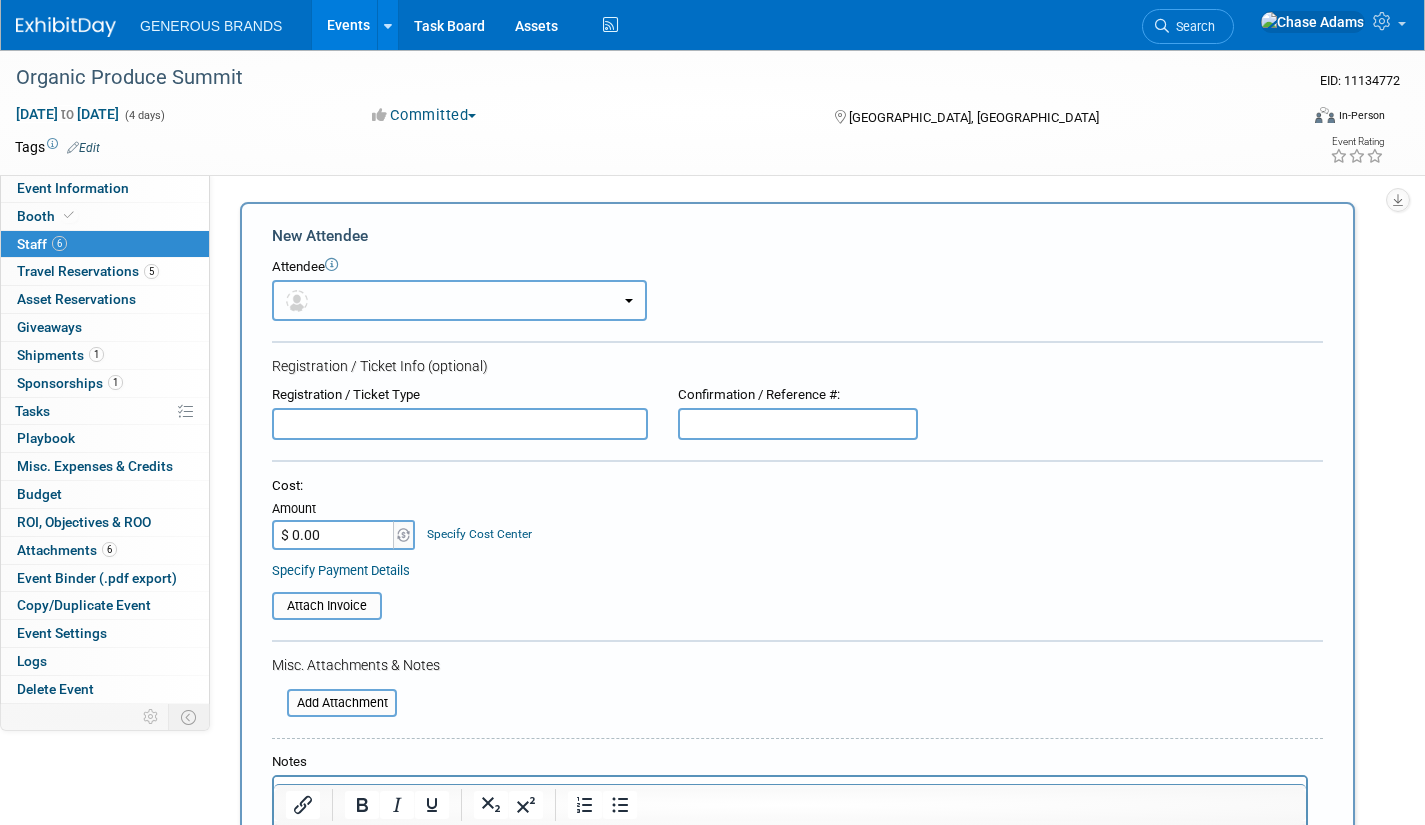 click at bounding box center (459, 300) 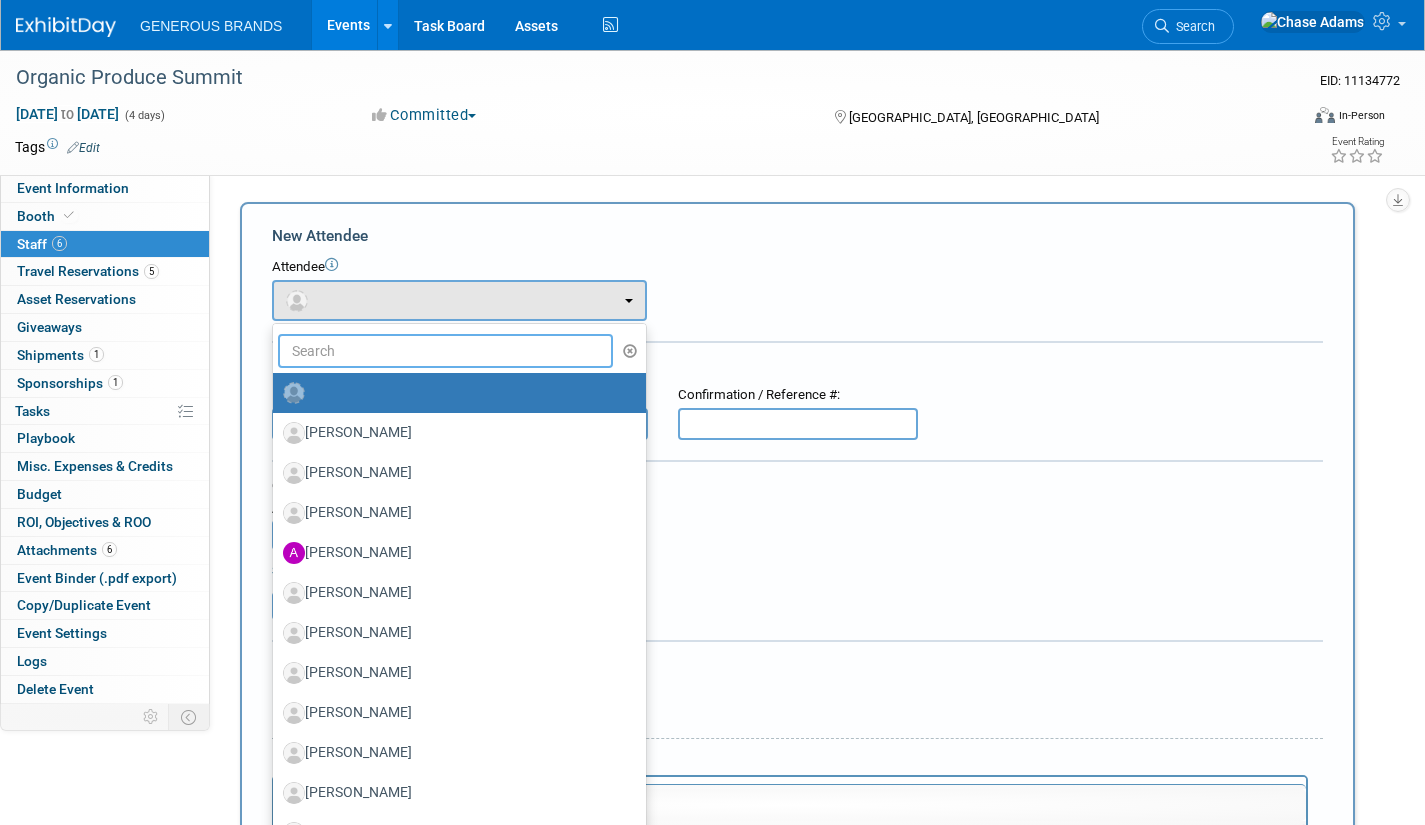 click at bounding box center [445, 351] 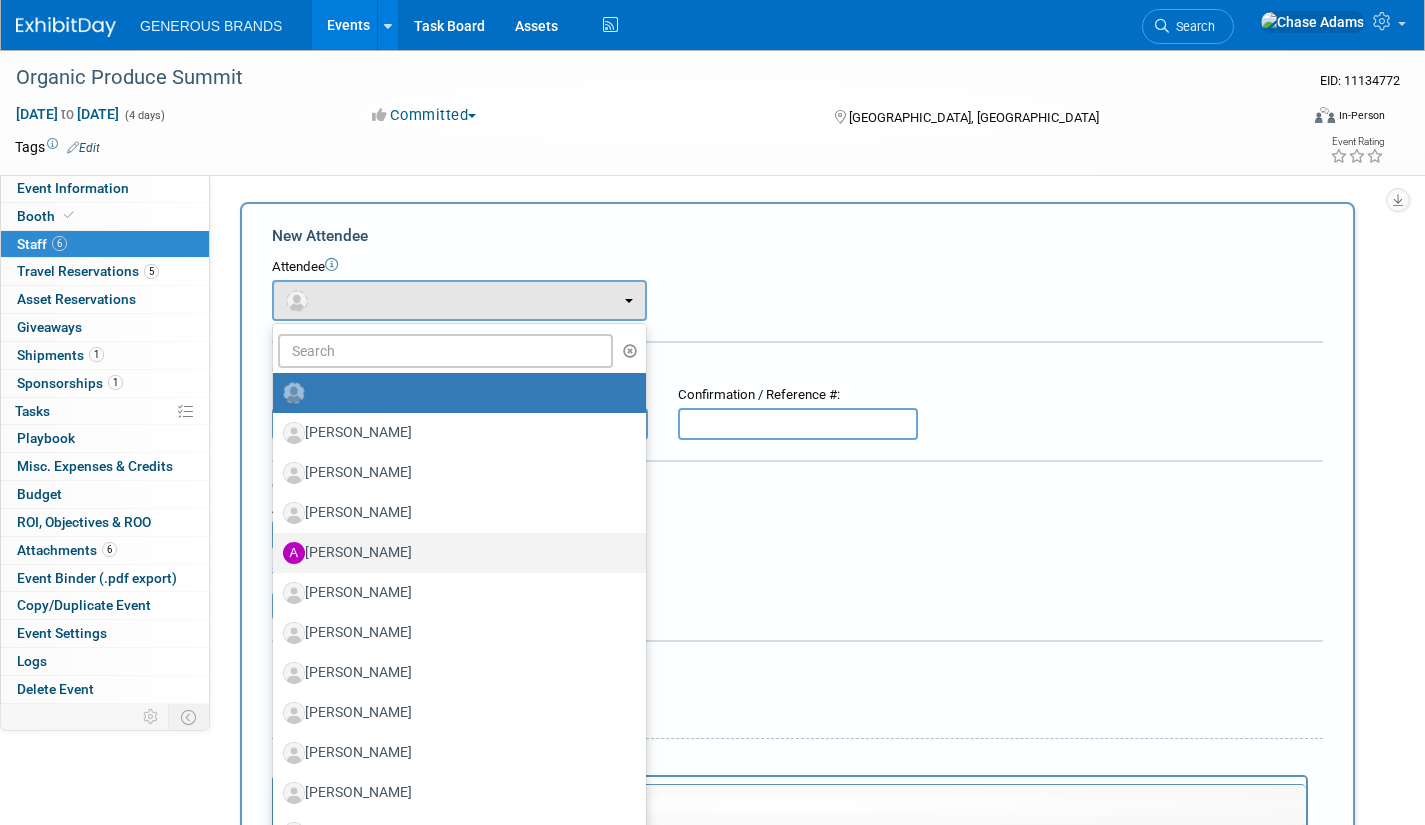 click on "[PERSON_NAME]" at bounding box center [454, 553] 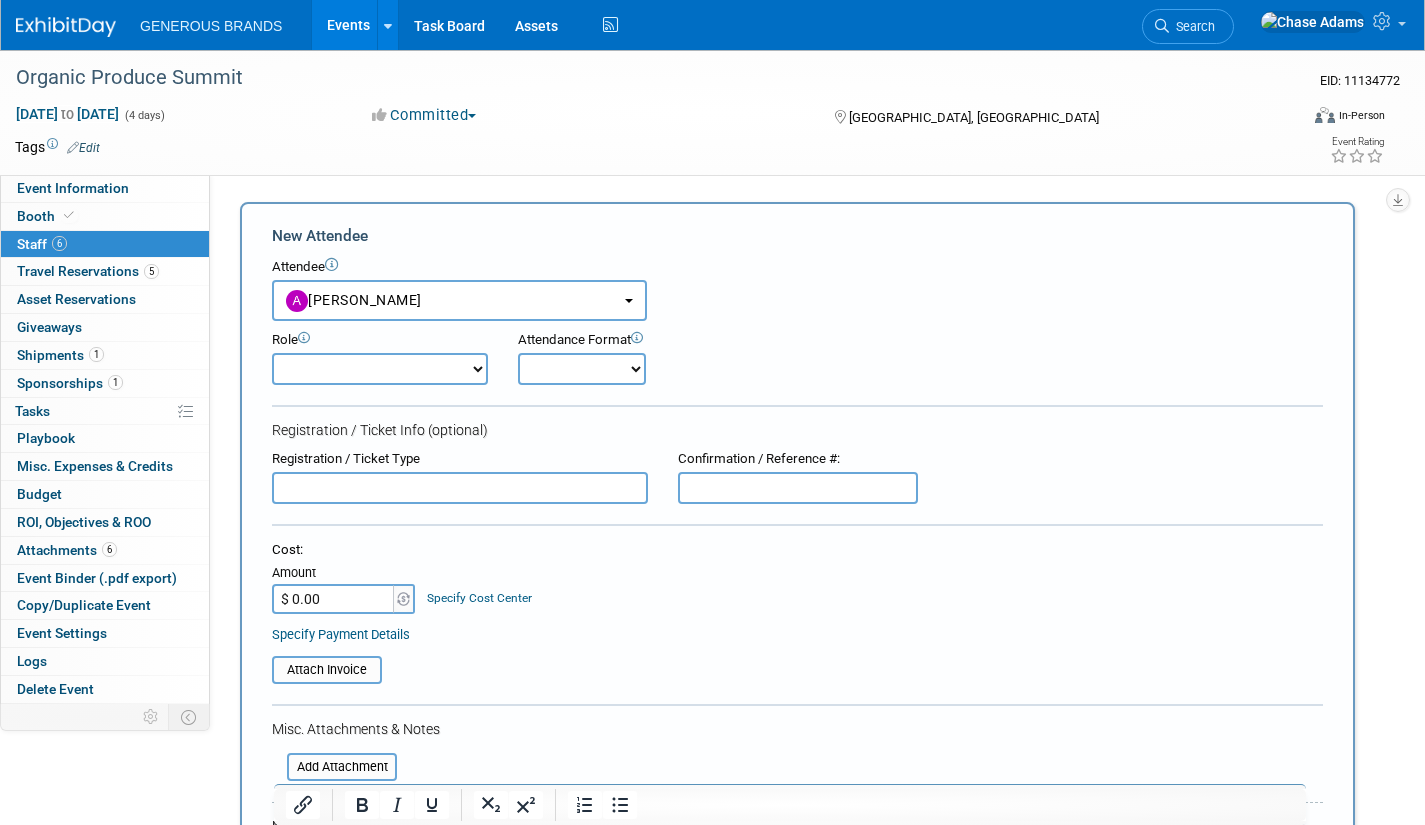 click on "Demonstrator
Event Support
Executive Leadership
Host
Marketing
Planner
Presenter" at bounding box center (380, 369) 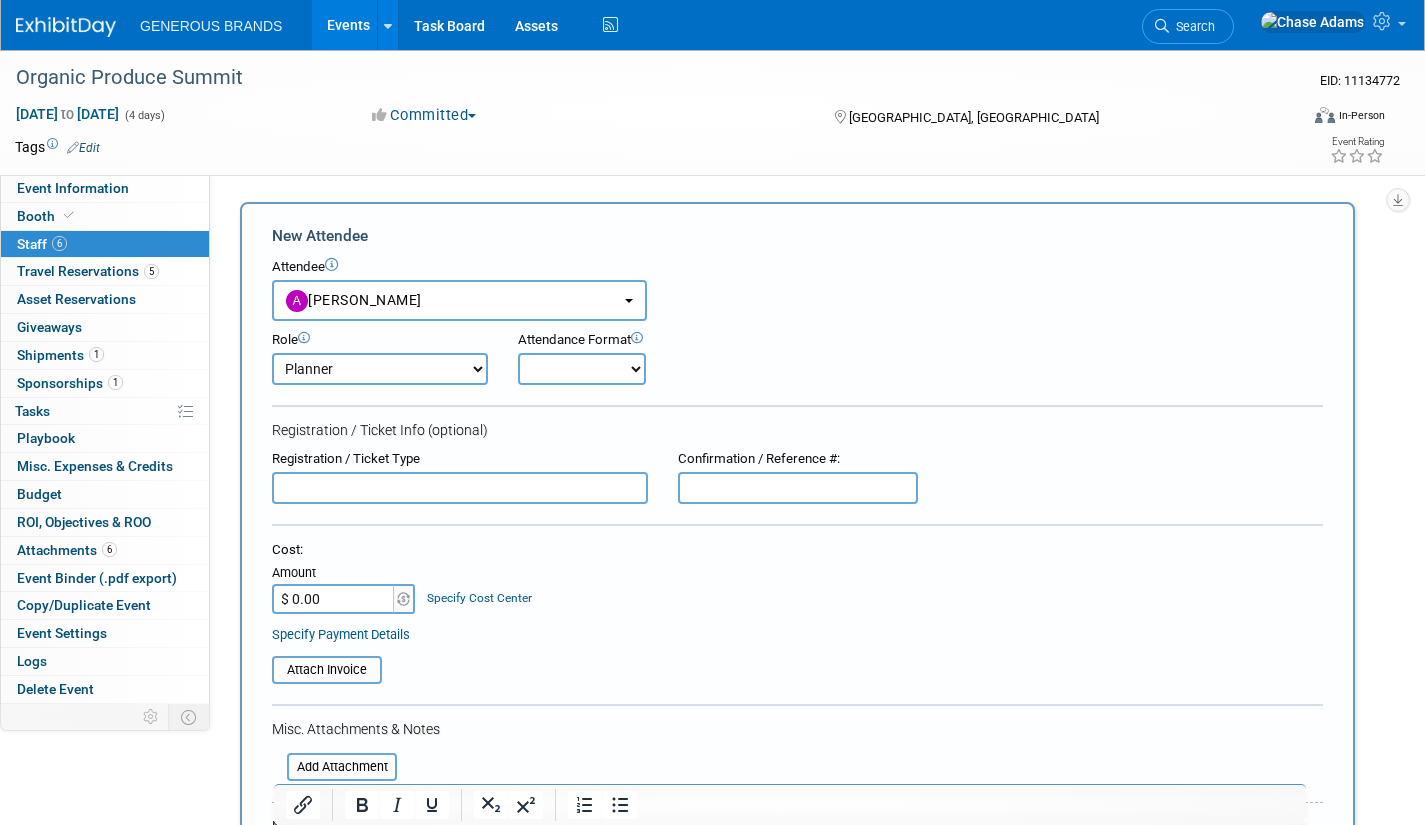 click on "Demonstrator
Event Support
Executive Leadership
Host
Marketing
Planner
Presenter" at bounding box center [380, 369] 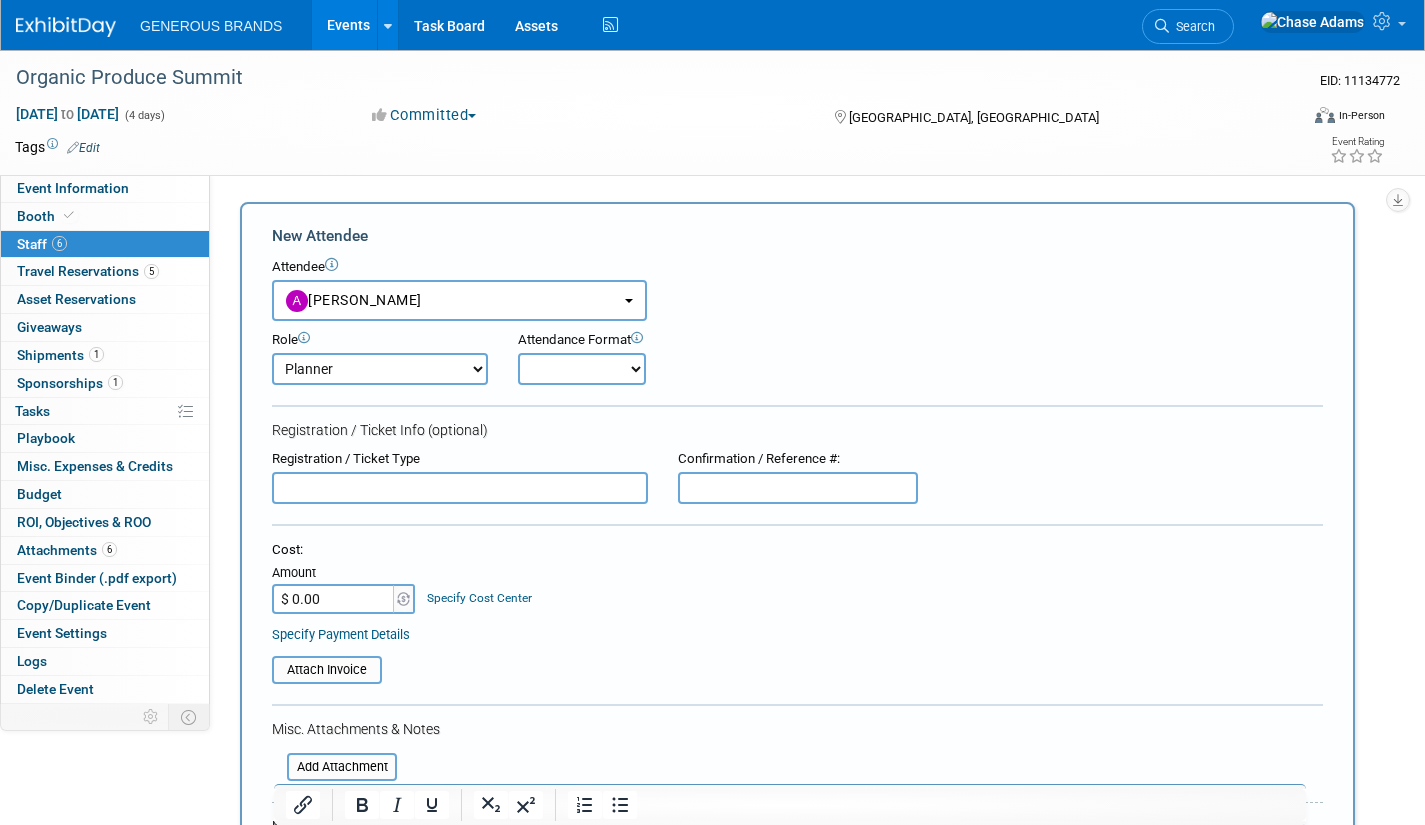 click on "Onsite
Remote" at bounding box center (582, 369) 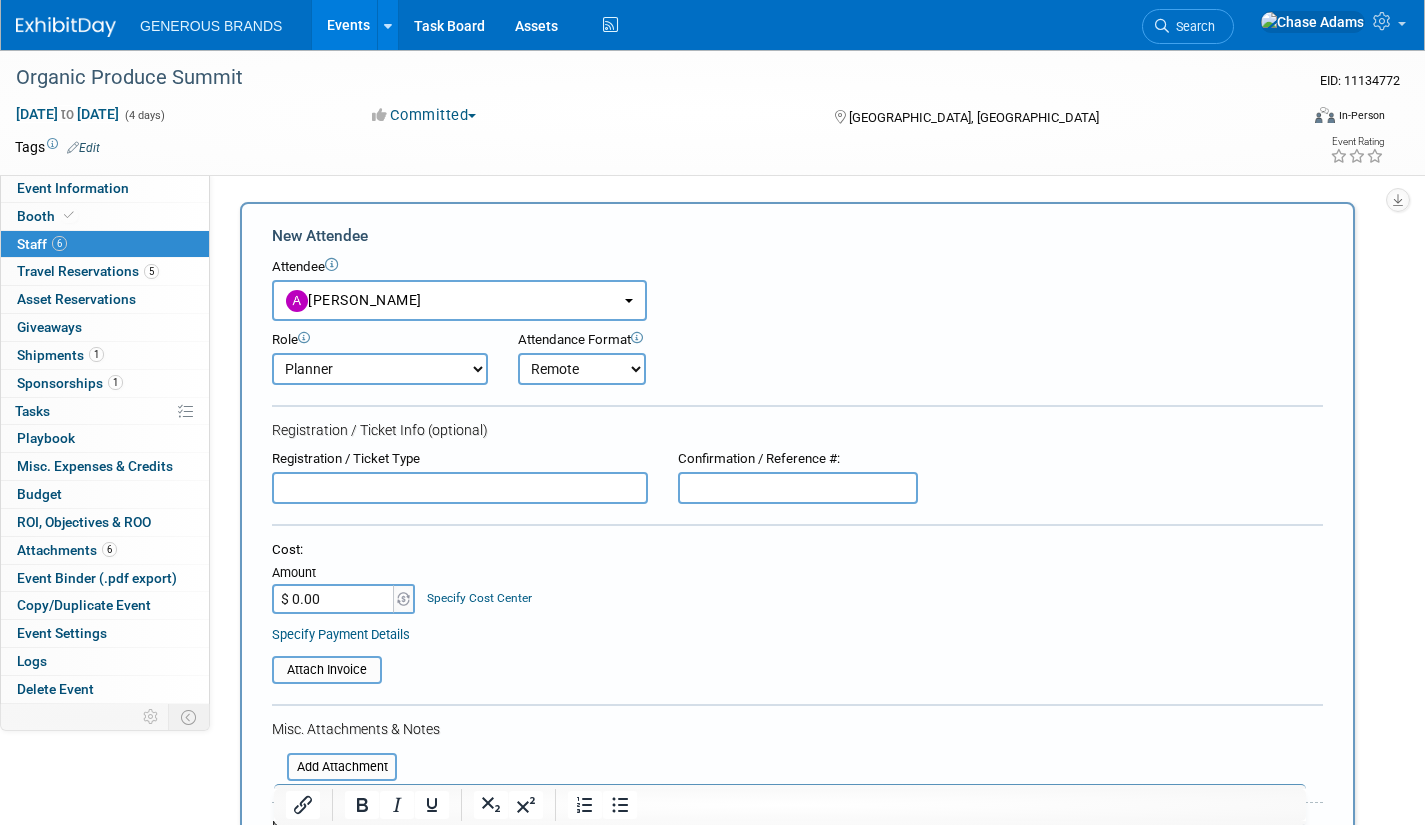 click on "Onsite
Remote" at bounding box center [582, 369] 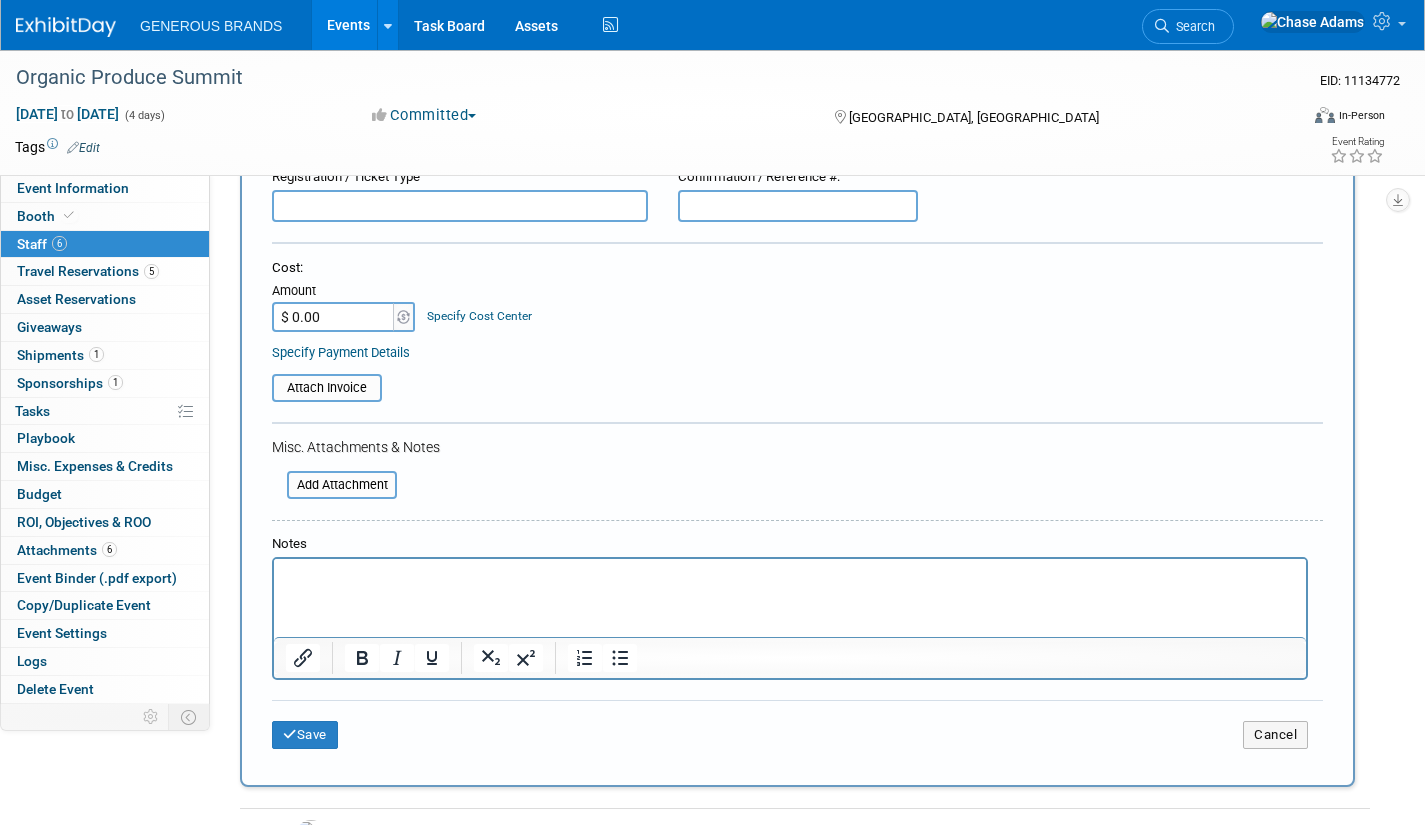 scroll, scrollTop: 400, scrollLeft: 0, axis: vertical 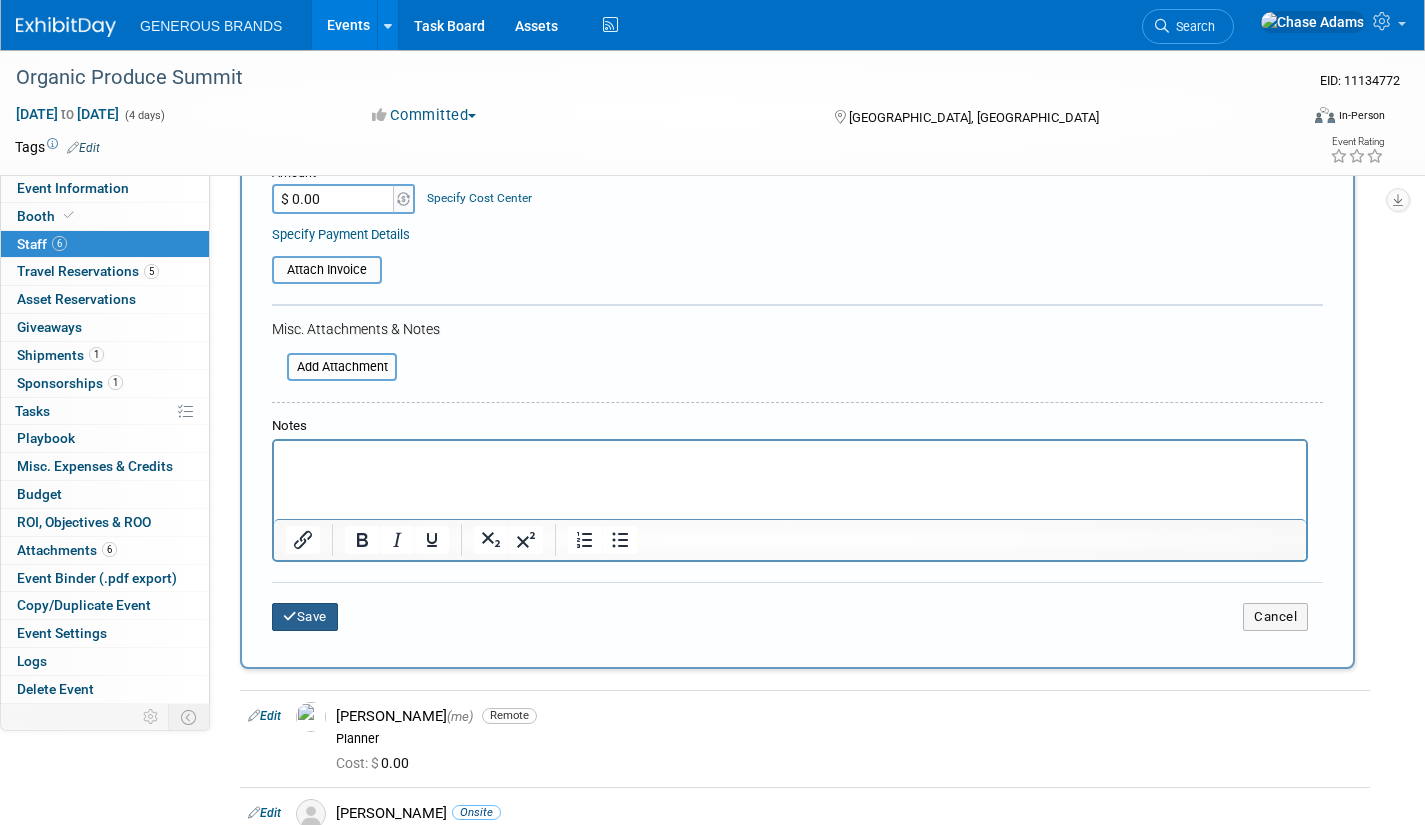 click on "Save" at bounding box center [305, 617] 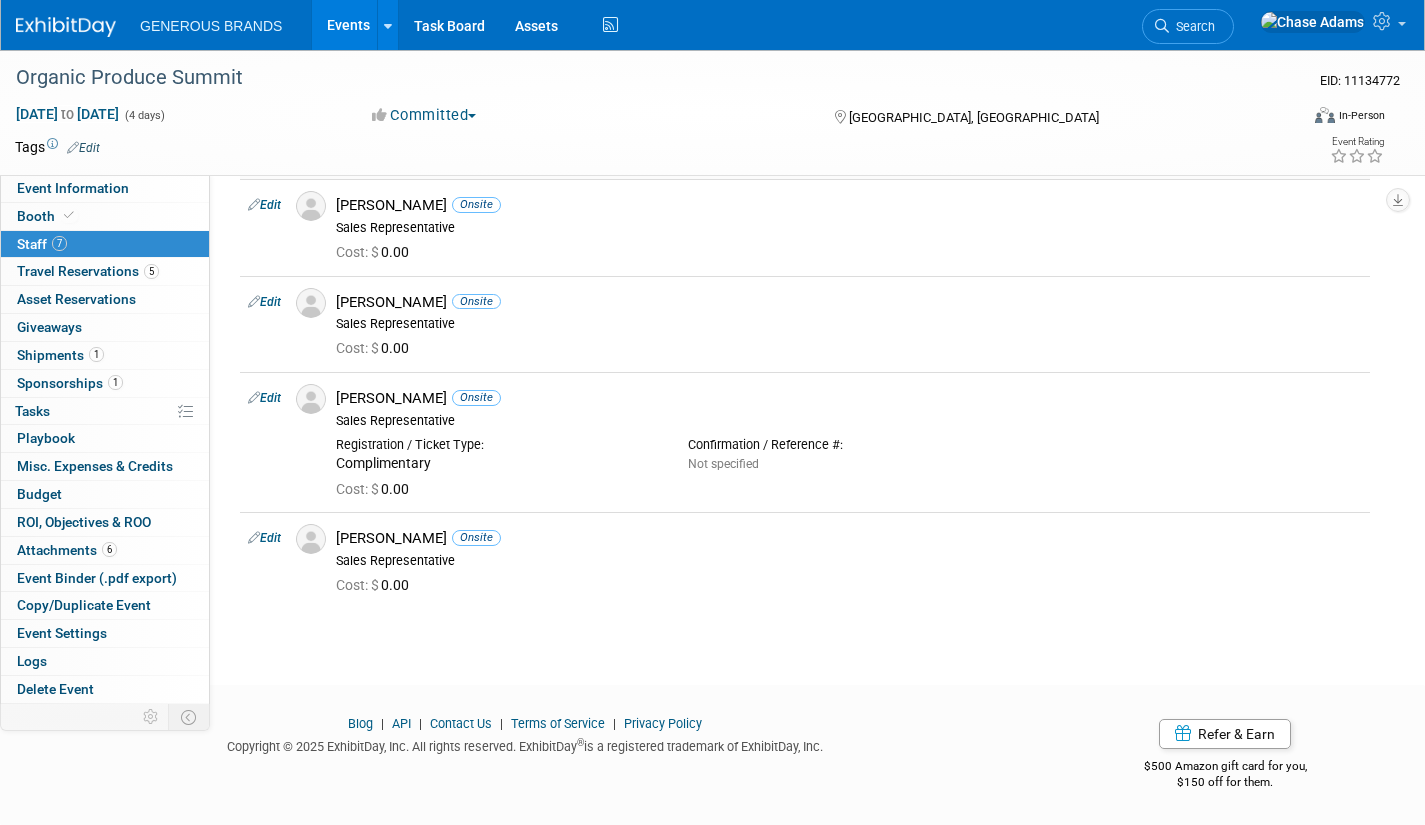 scroll, scrollTop: 0, scrollLeft: 0, axis: both 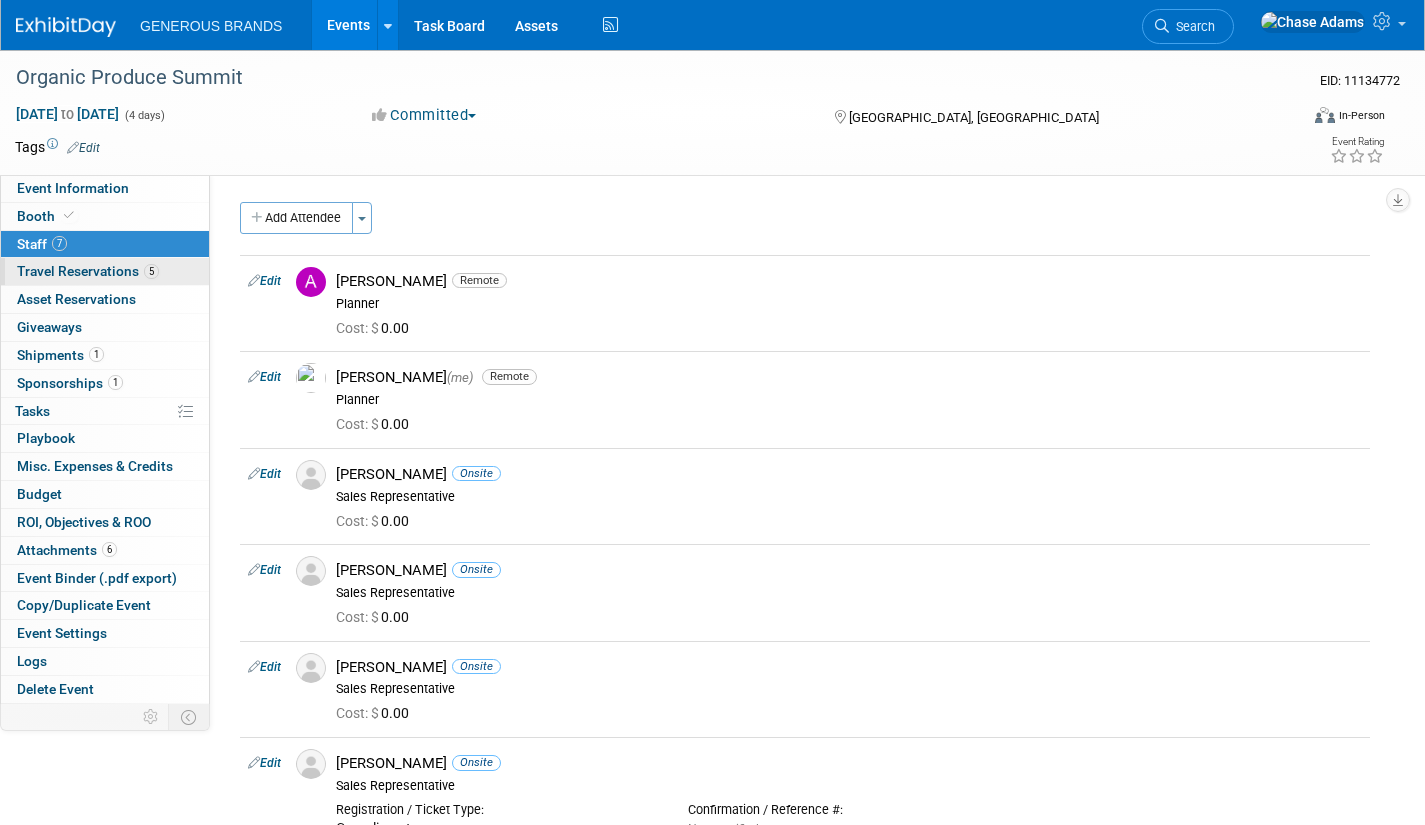 click on "Travel Reservations 5" at bounding box center [88, 271] 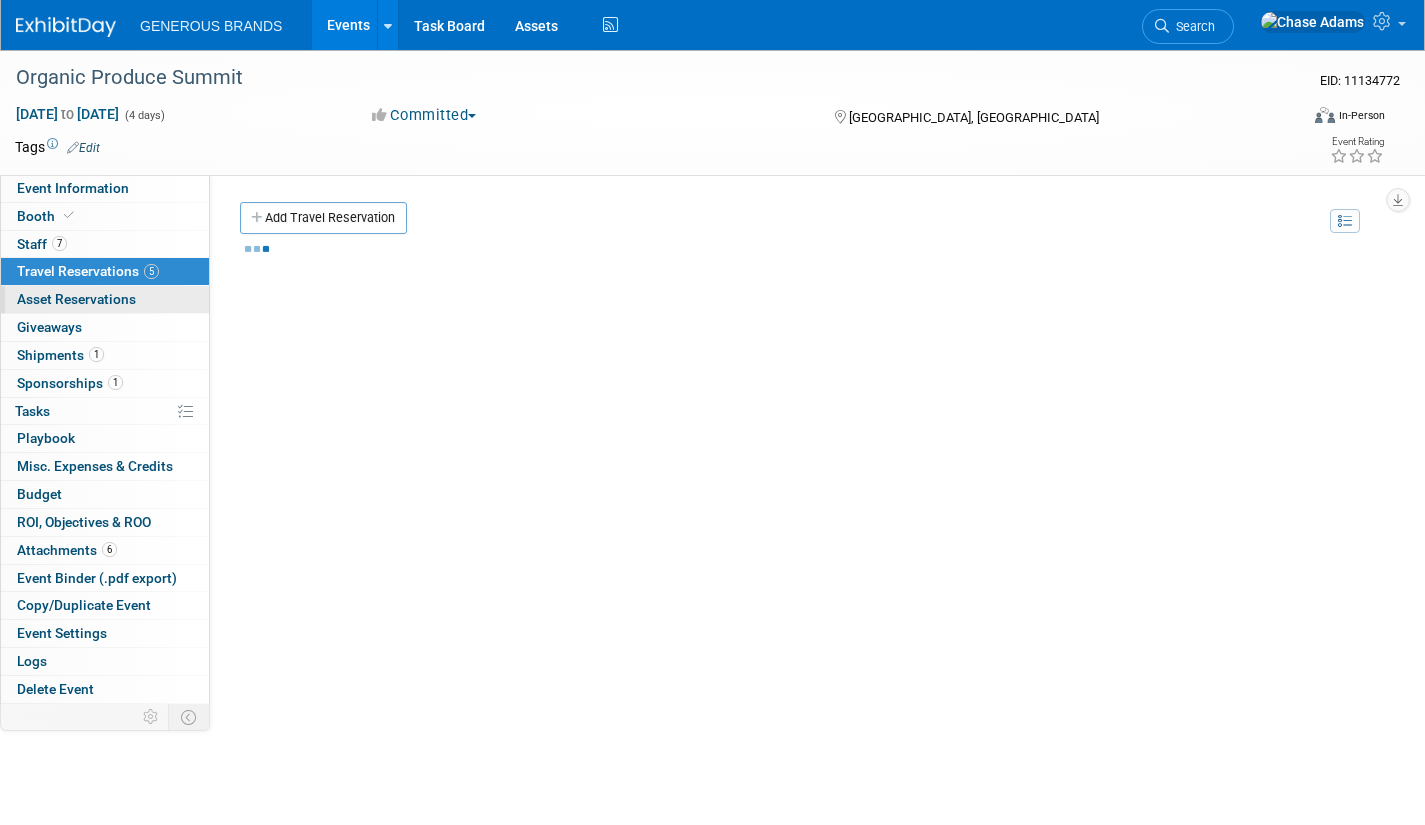 click on "Asset Reservations 0" at bounding box center (76, 299) 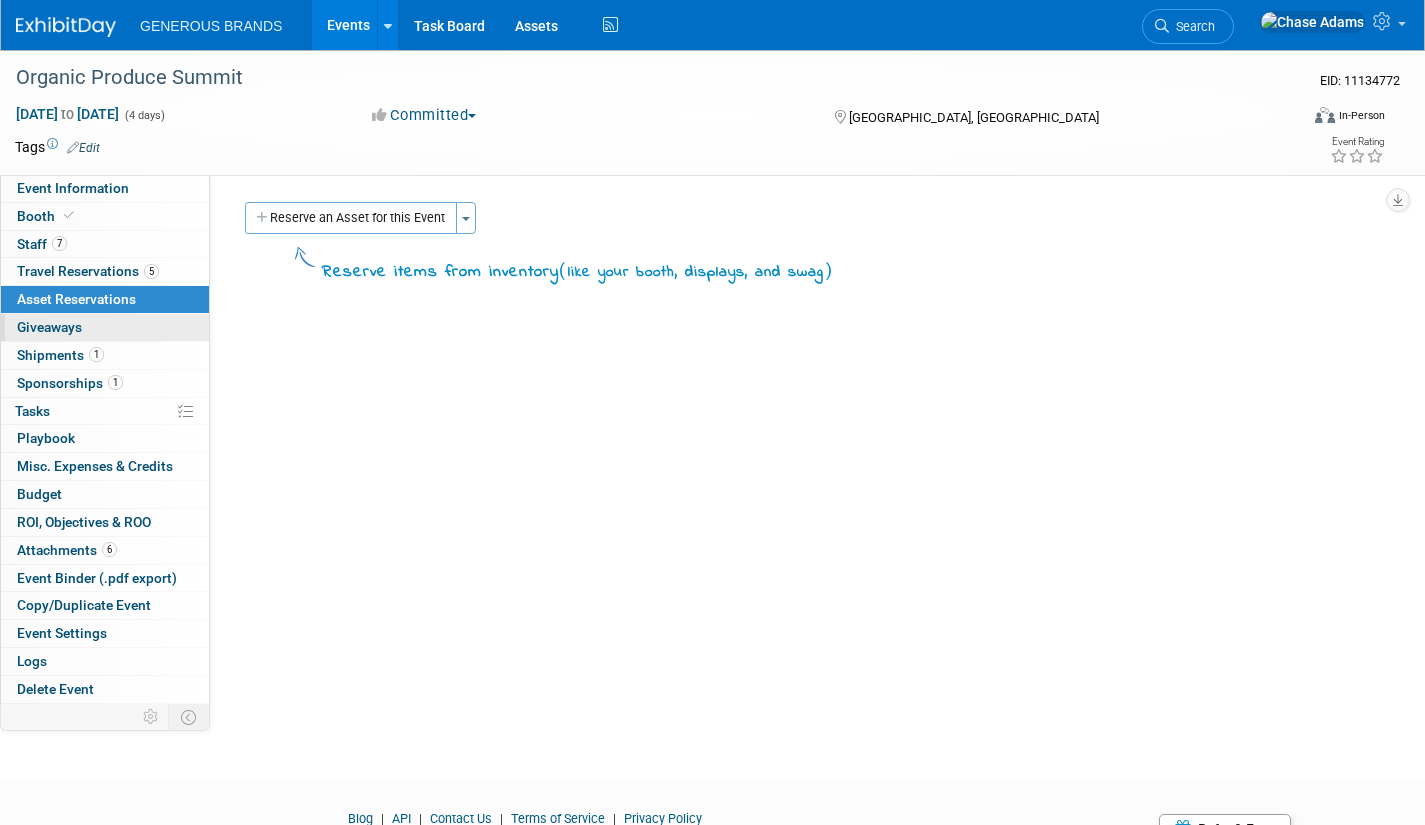 click on "0
Giveaways 0" at bounding box center [105, 327] 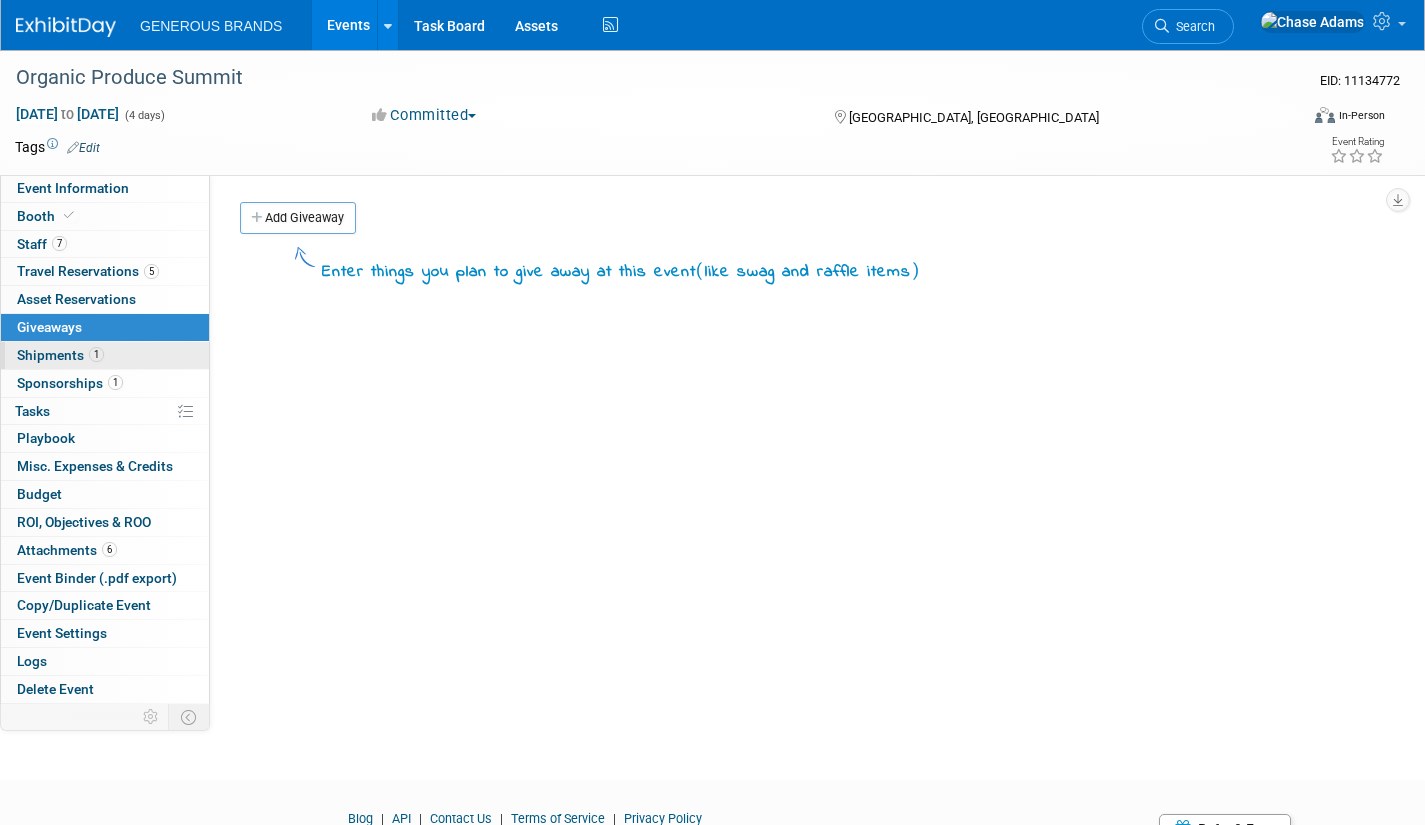 click on "1
Shipments 1" at bounding box center [105, 355] 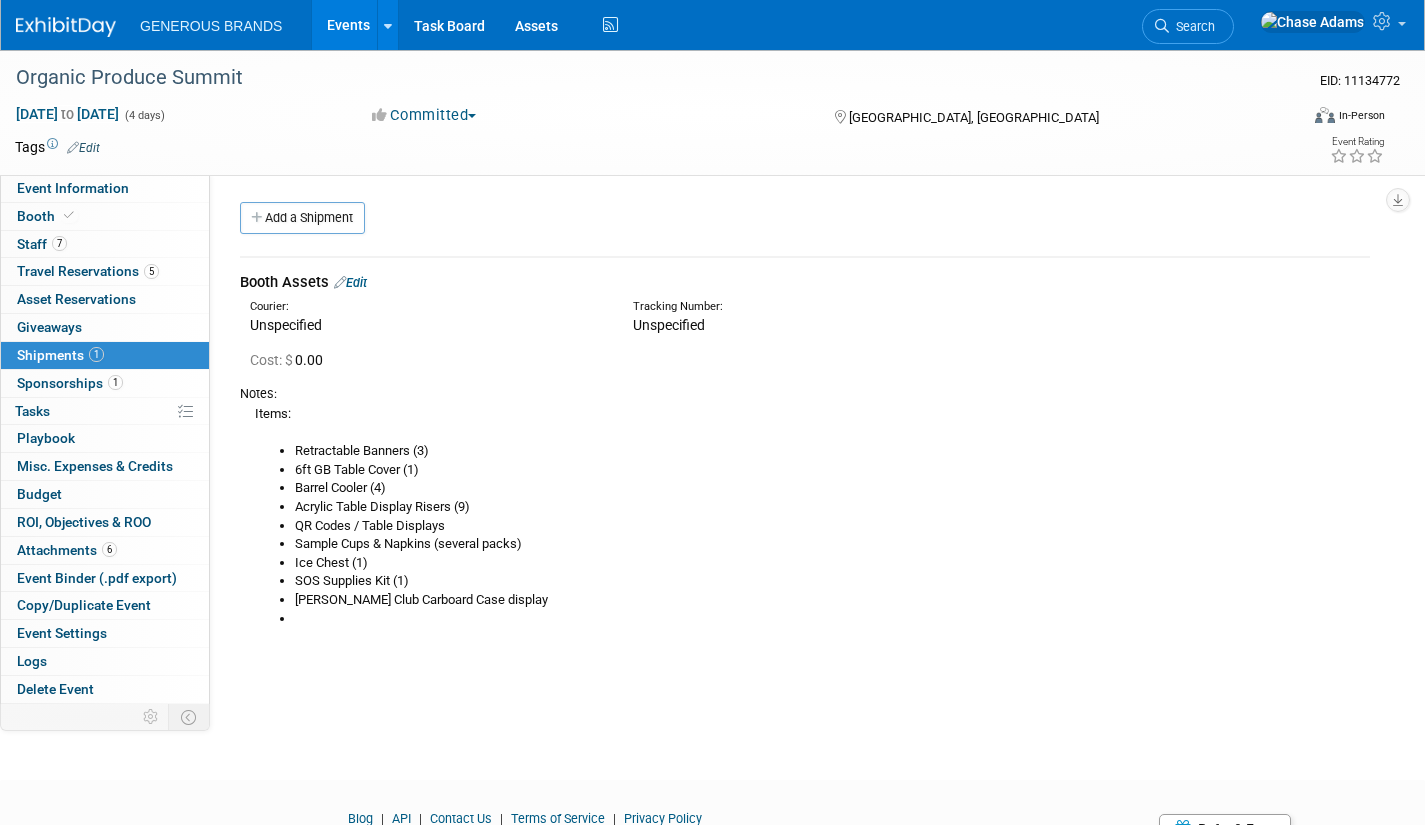 click at bounding box center (832, 619) 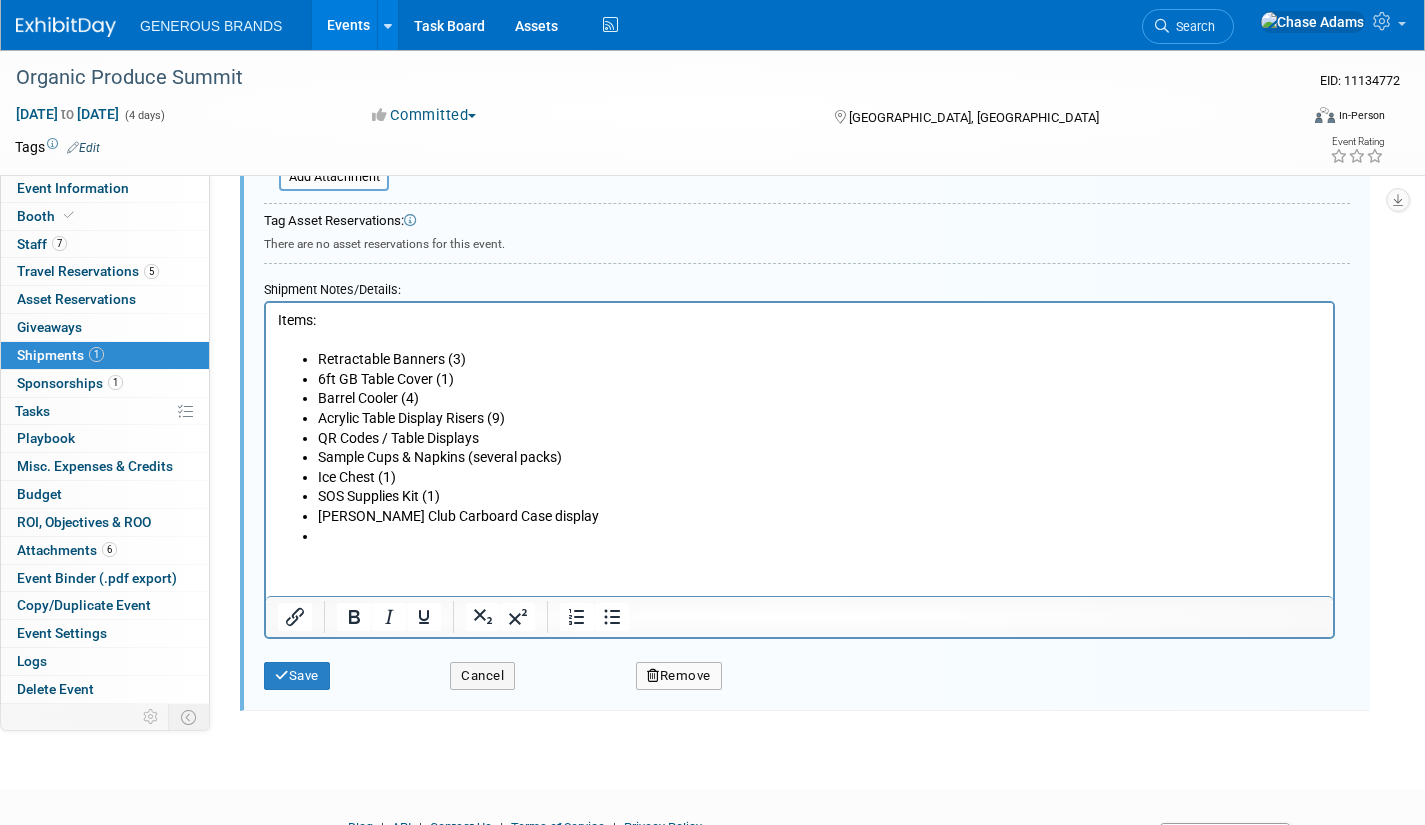 scroll, scrollTop: 630, scrollLeft: 0, axis: vertical 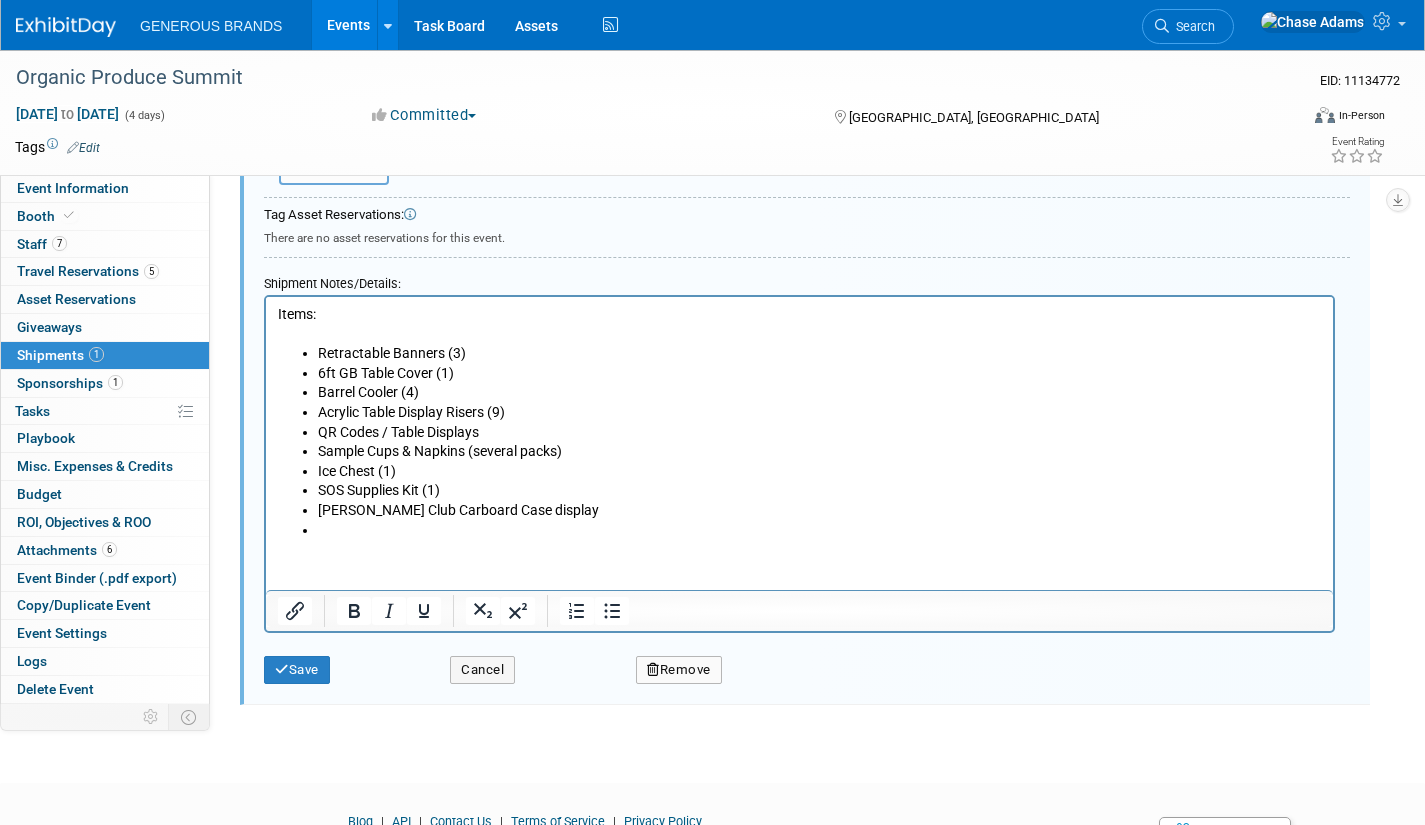 click at bounding box center (820, 531) 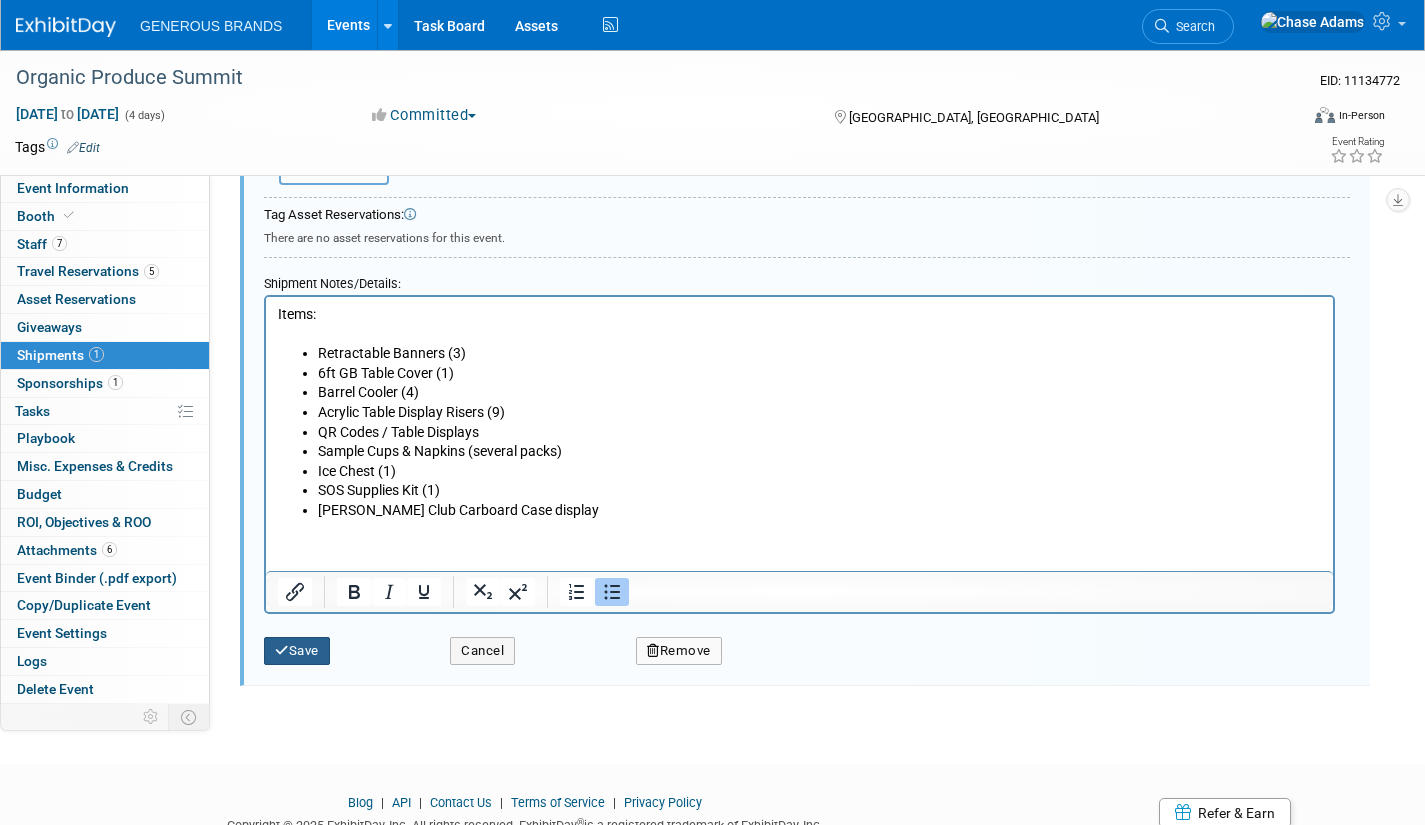 click on "Save" at bounding box center [297, 651] 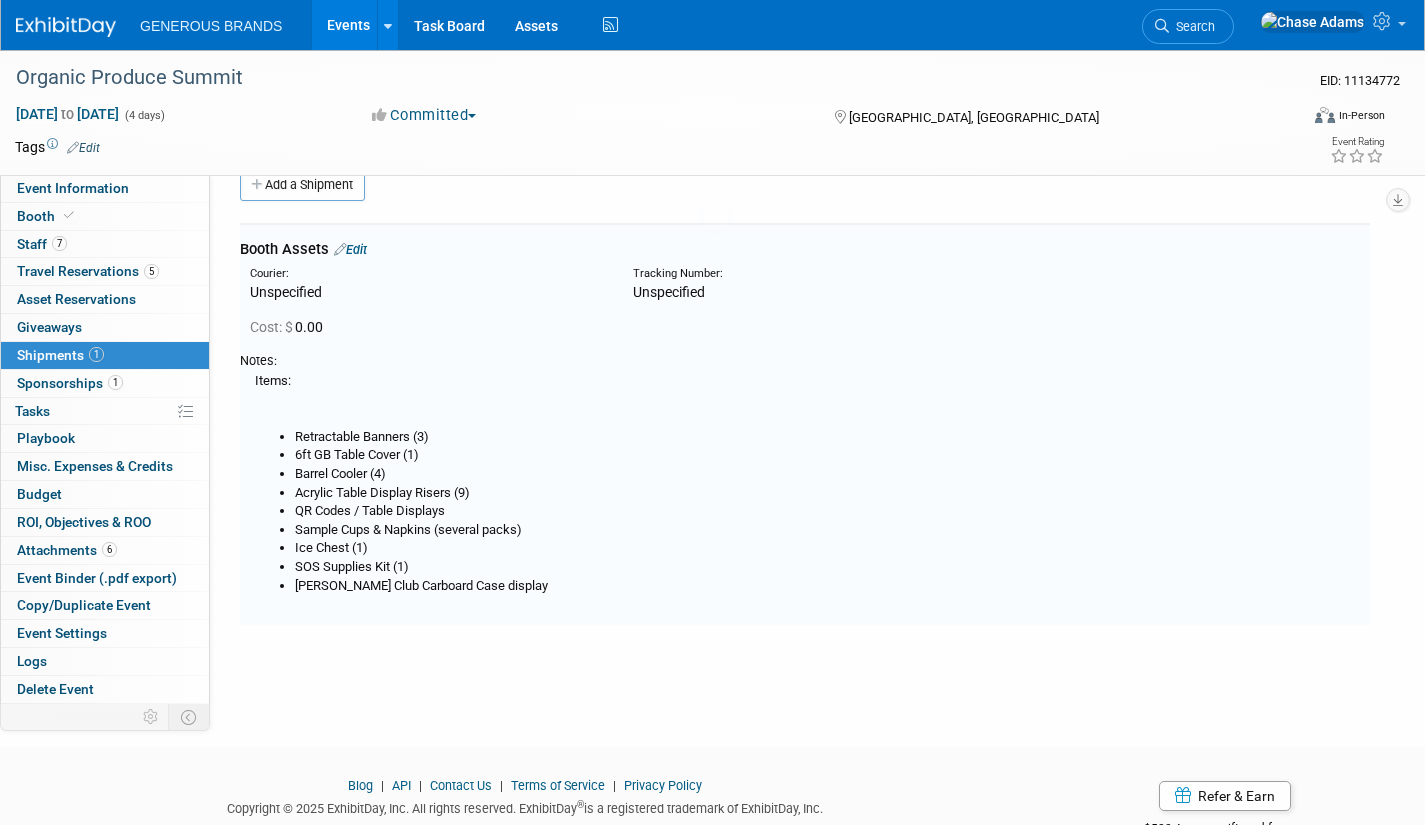 scroll, scrollTop: 30, scrollLeft: 0, axis: vertical 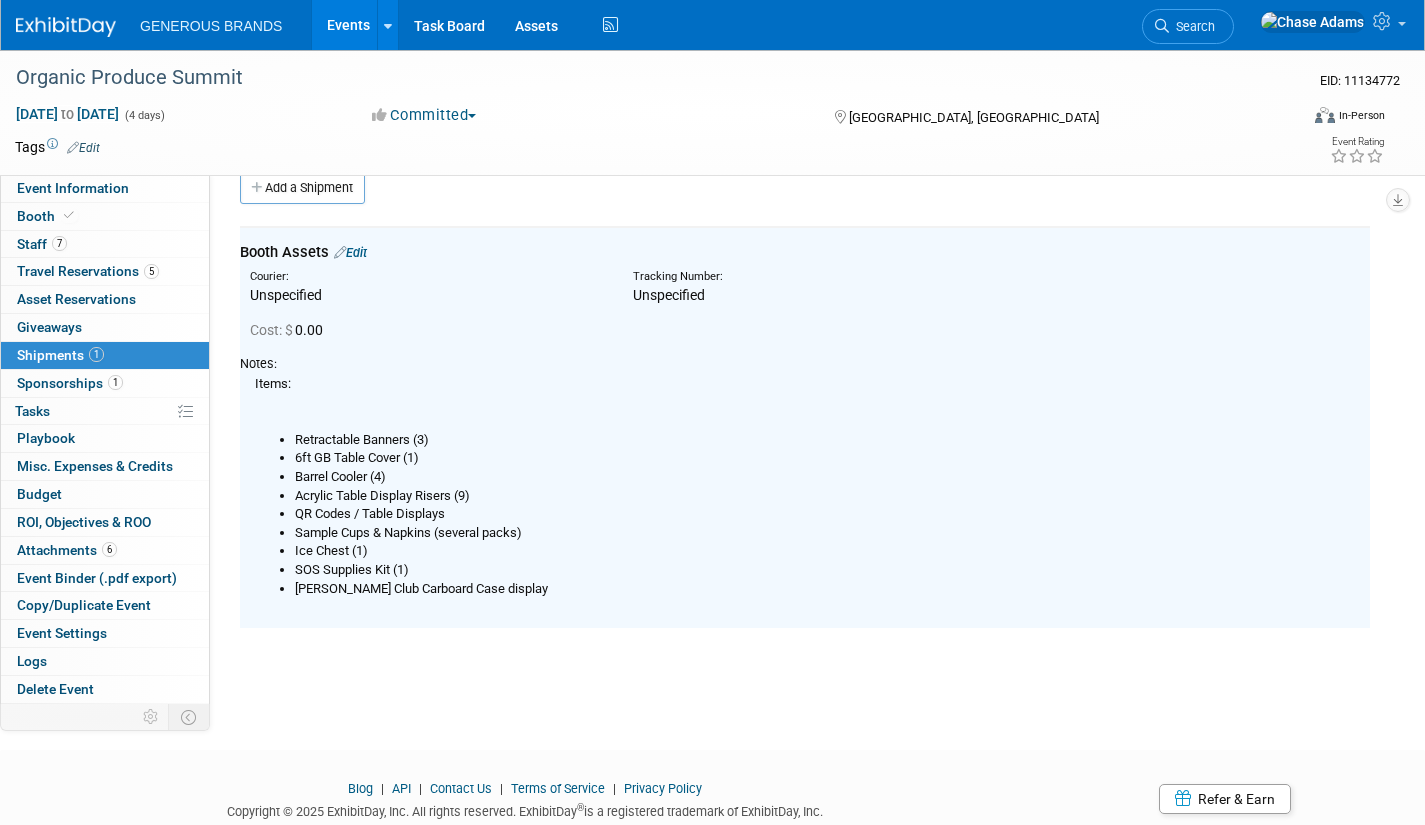 click on "Edit" at bounding box center (350, 252) 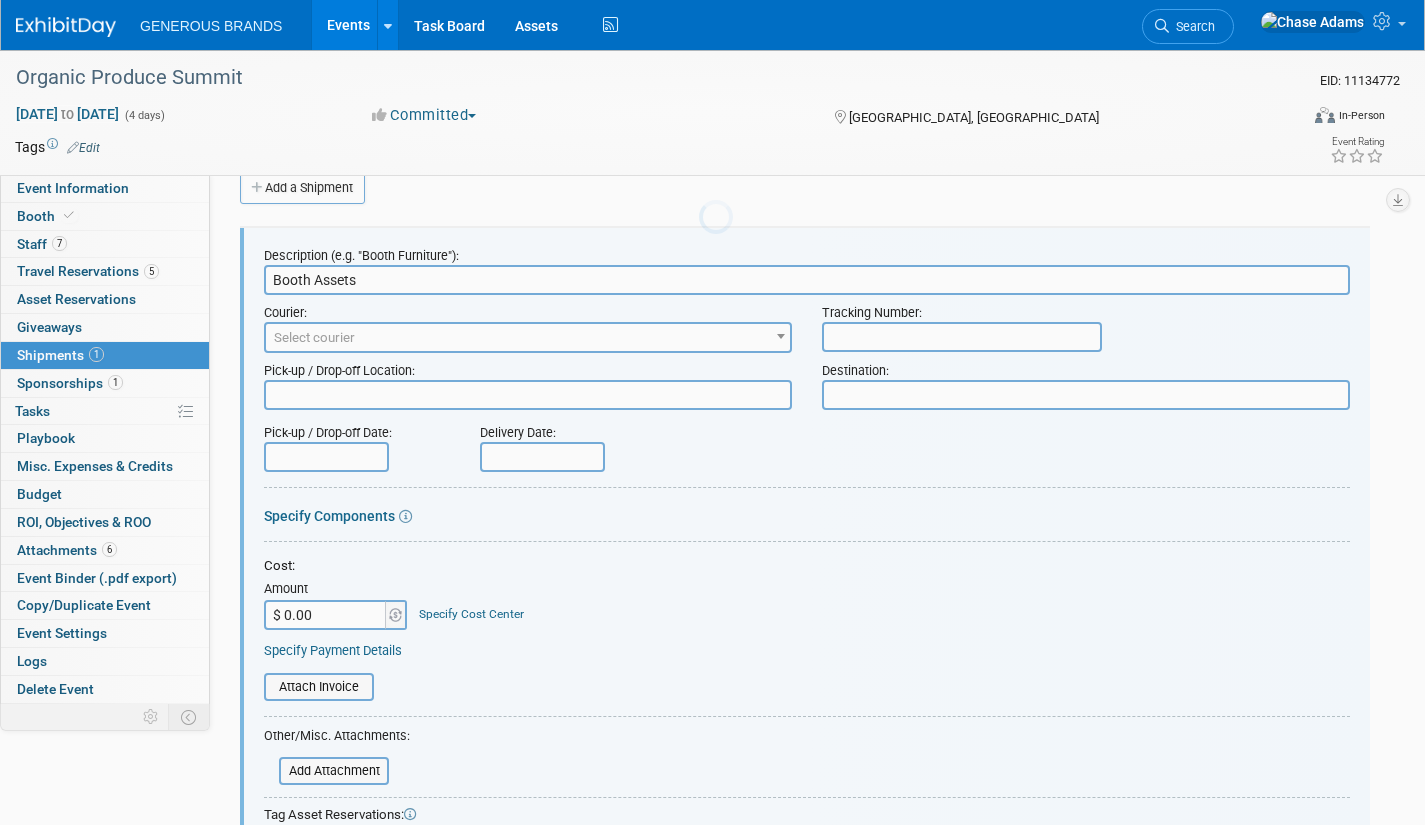 scroll, scrollTop: 0, scrollLeft: 0, axis: both 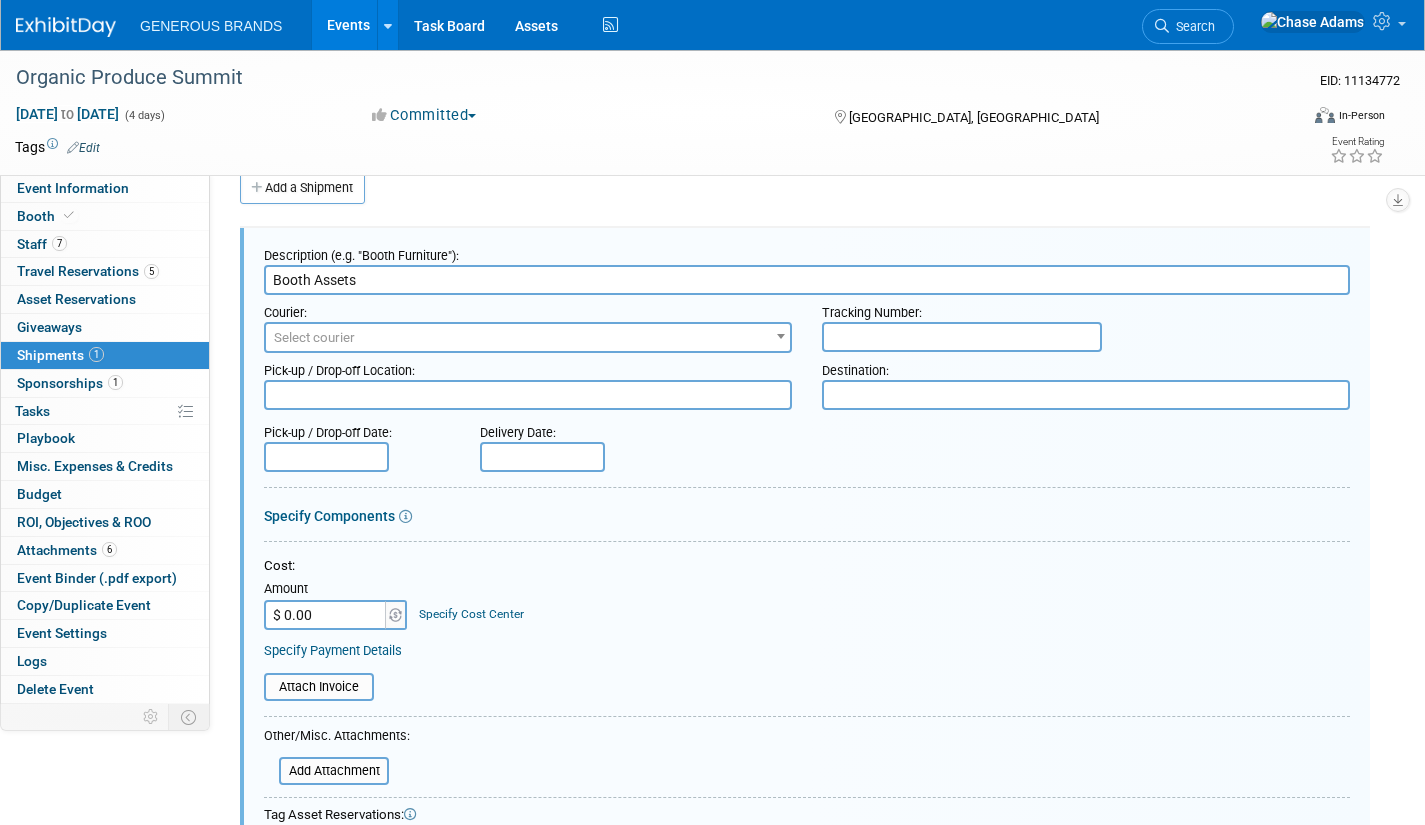 click on "Select courier" at bounding box center (314, 337) 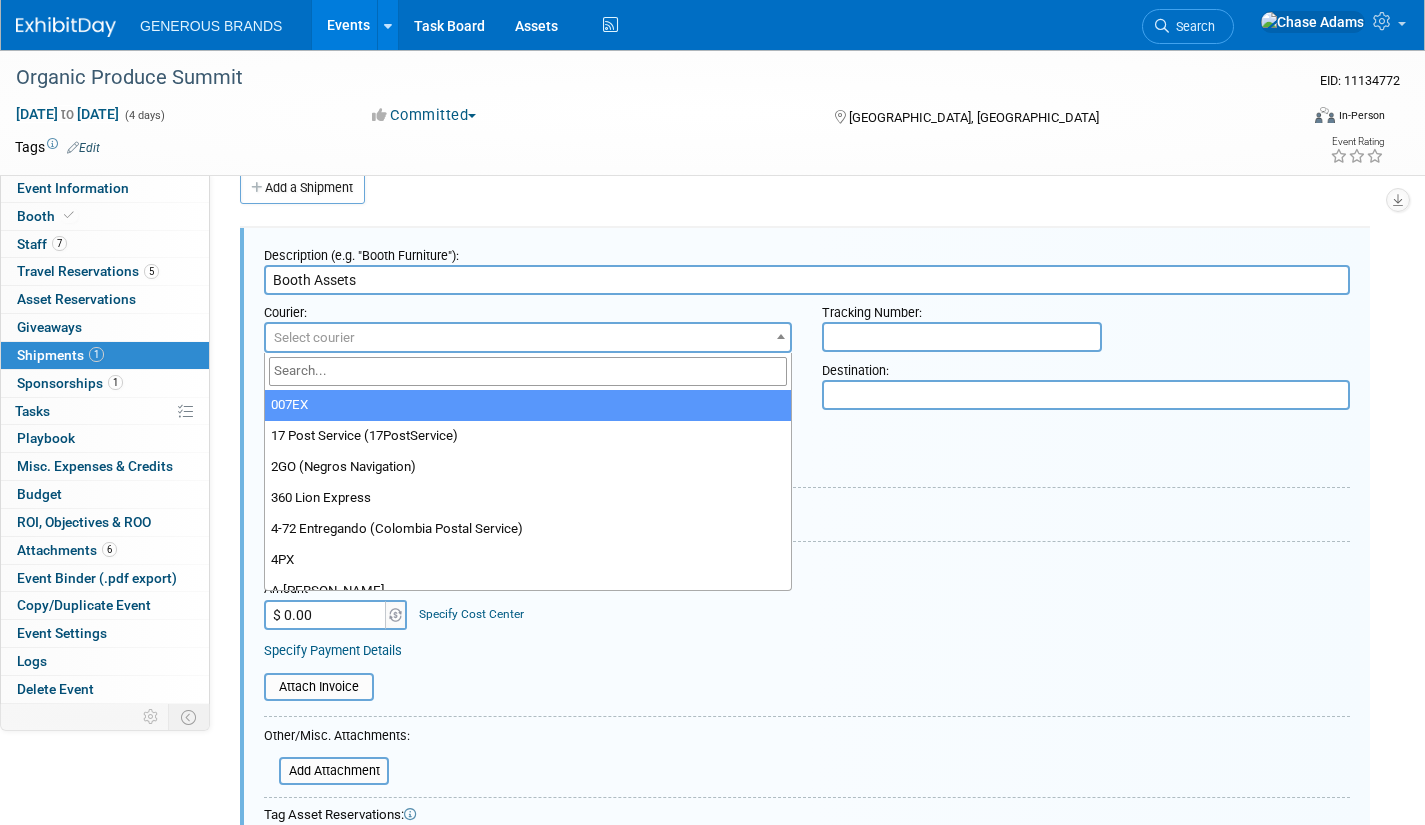 click at bounding box center [528, 371] 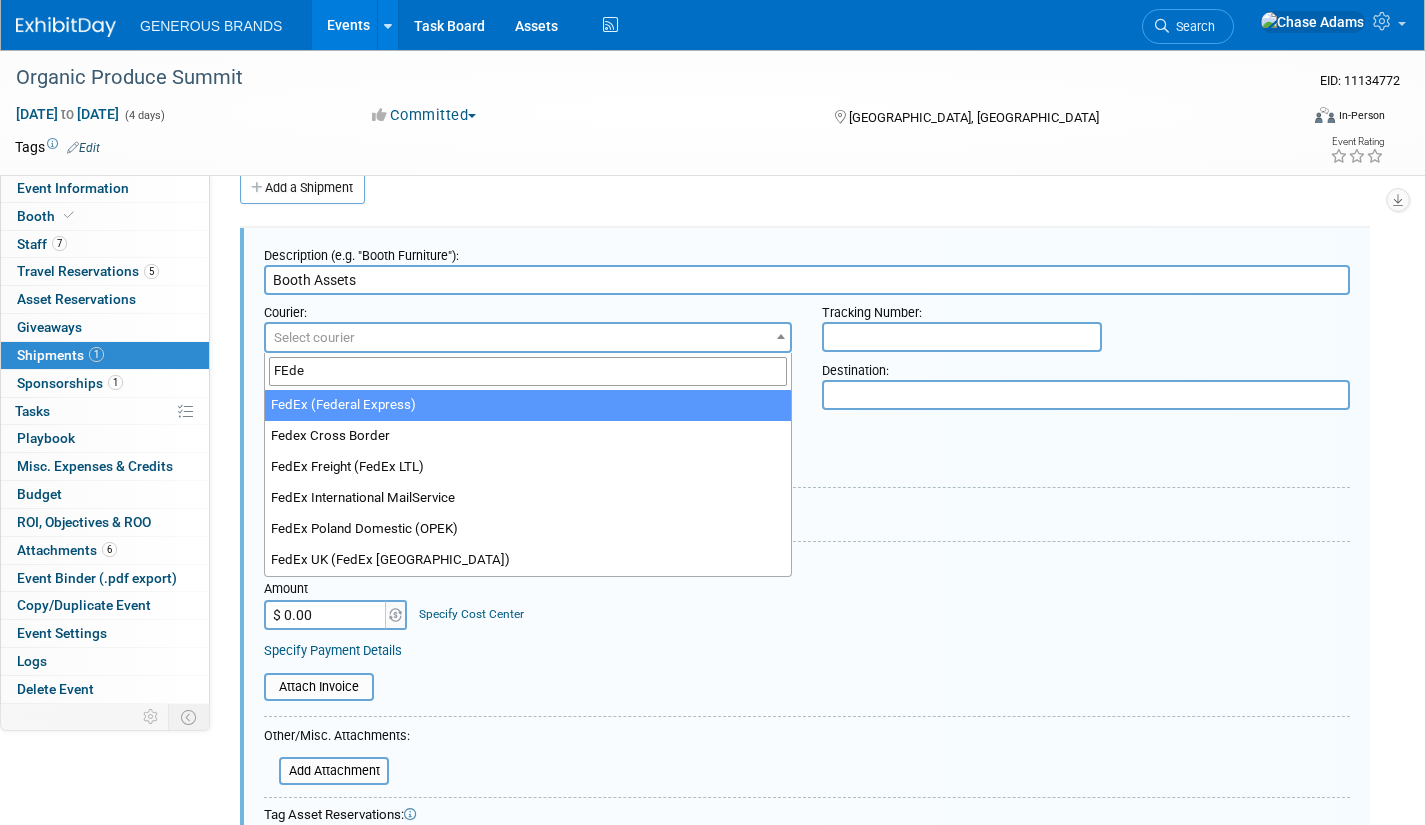 type on "FEde" 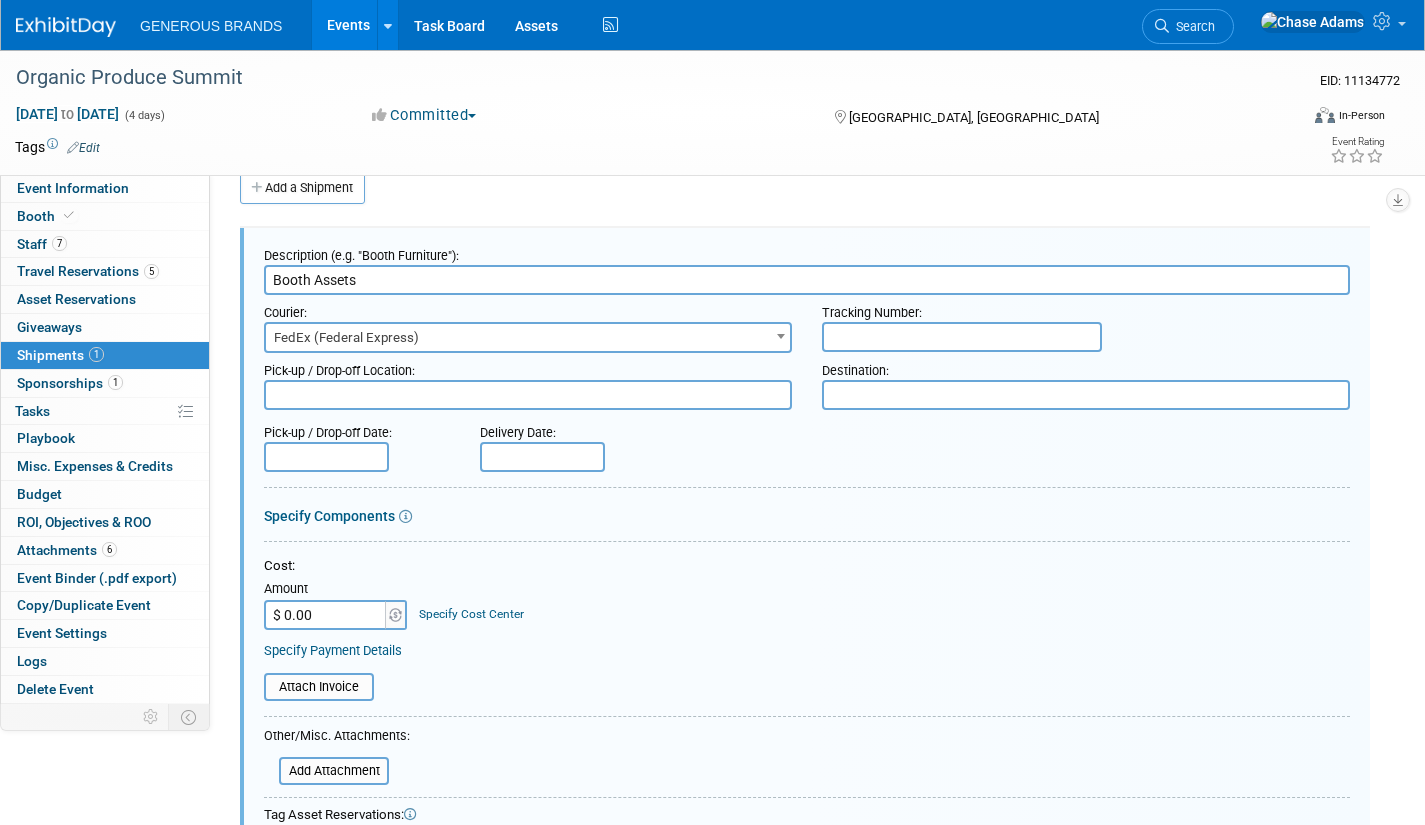 click at bounding box center [528, 395] 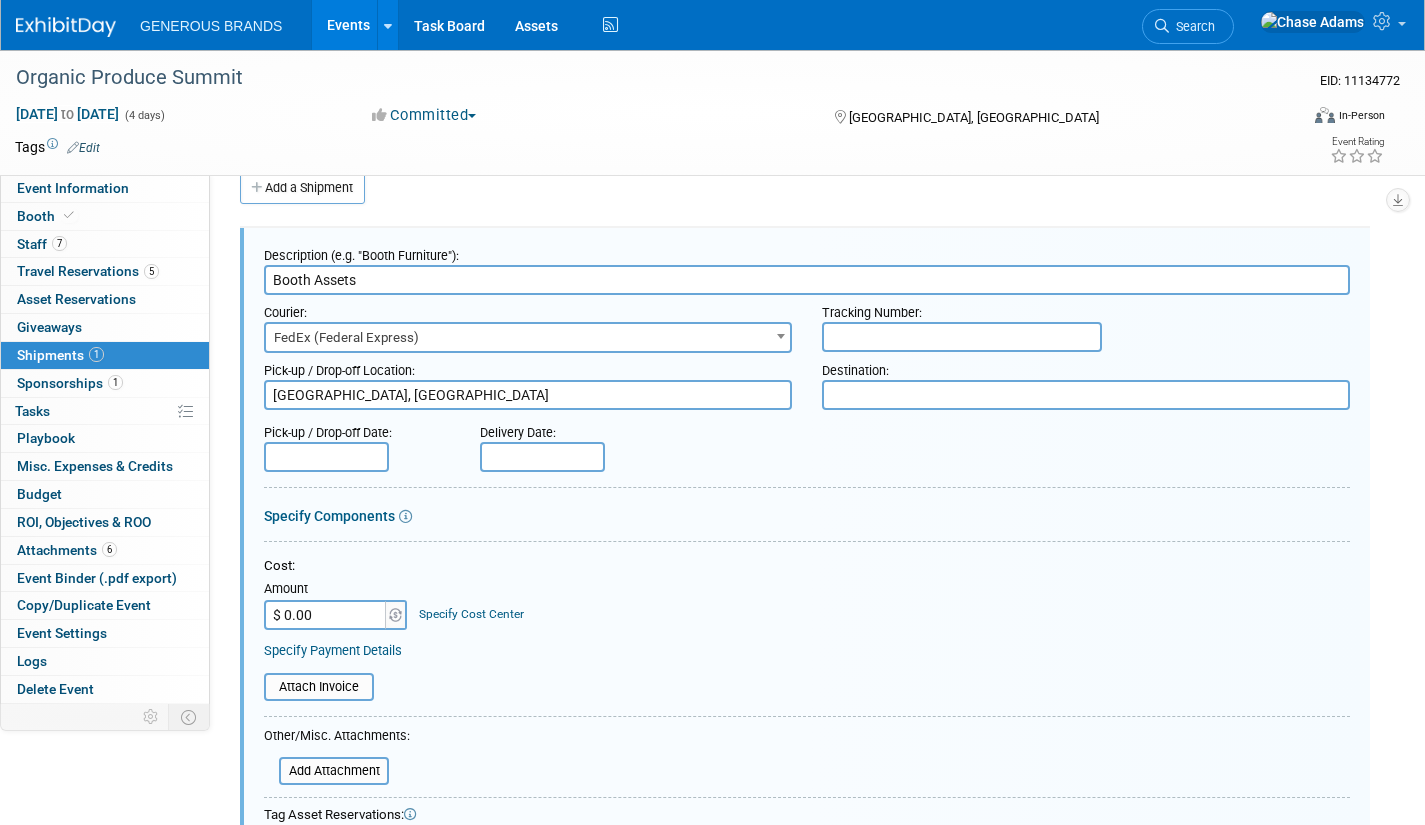 type on "[GEOGRAPHIC_DATA], [GEOGRAPHIC_DATA]" 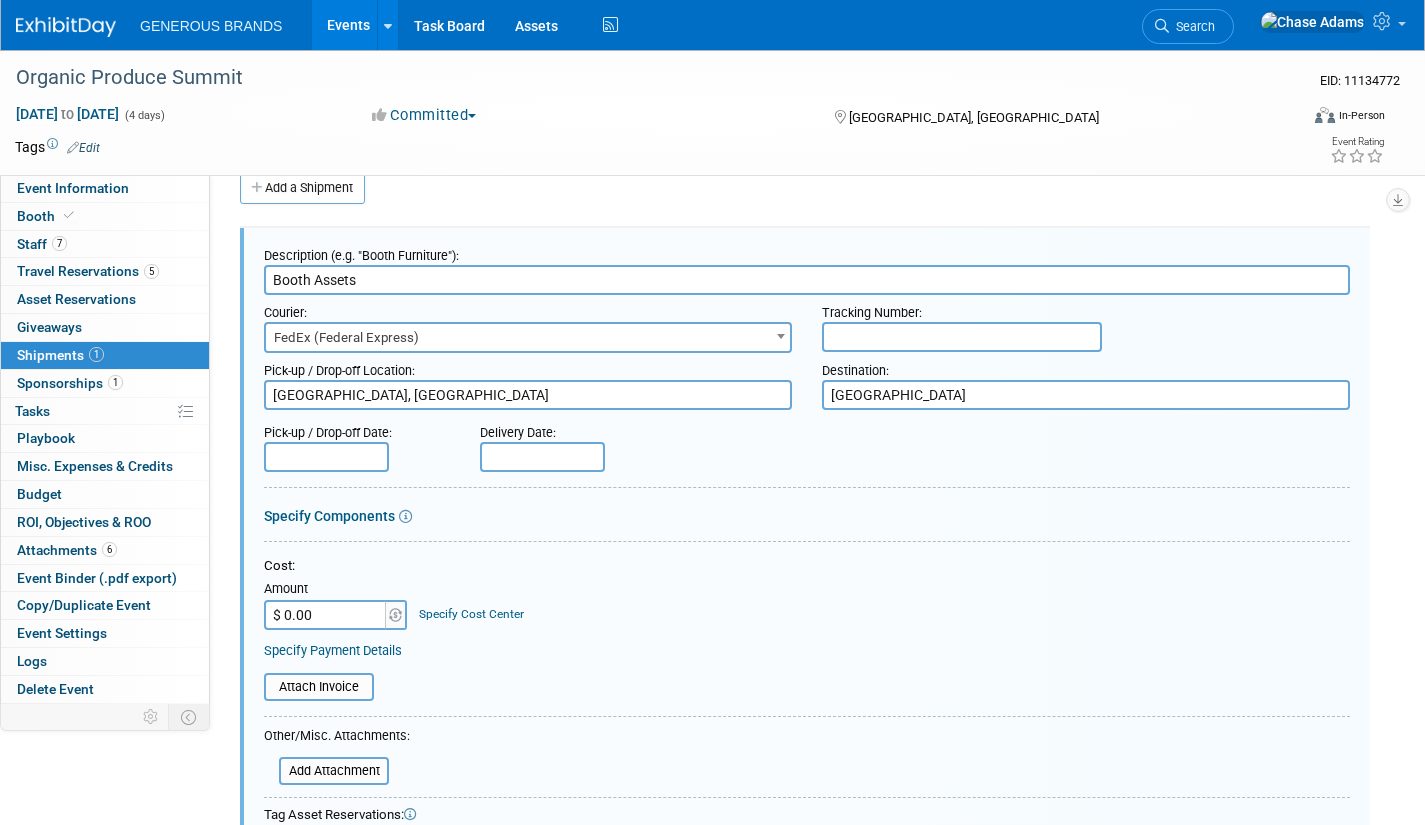 type on "[GEOGRAPHIC_DATA]" 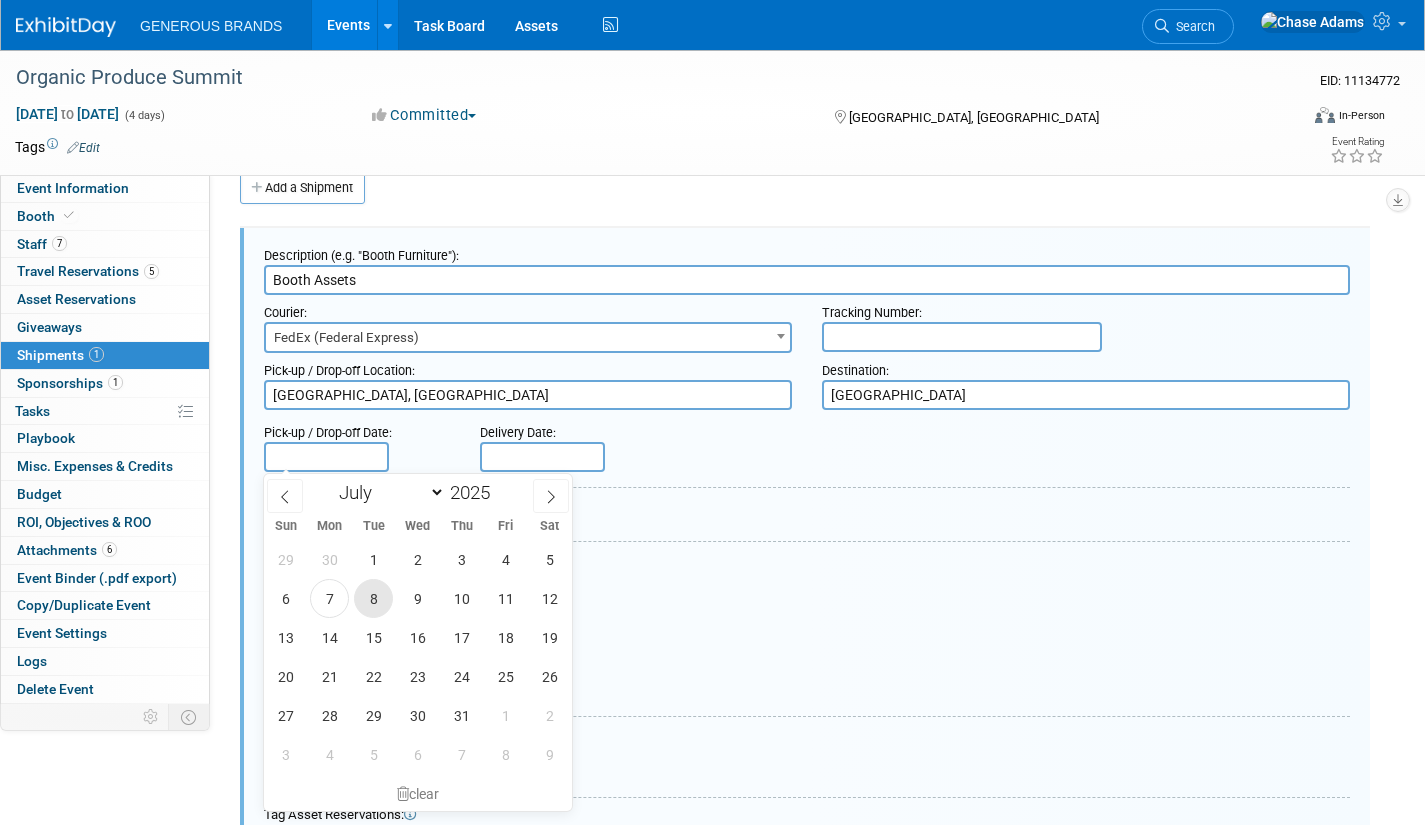 click on "8" at bounding box center (373, 598) 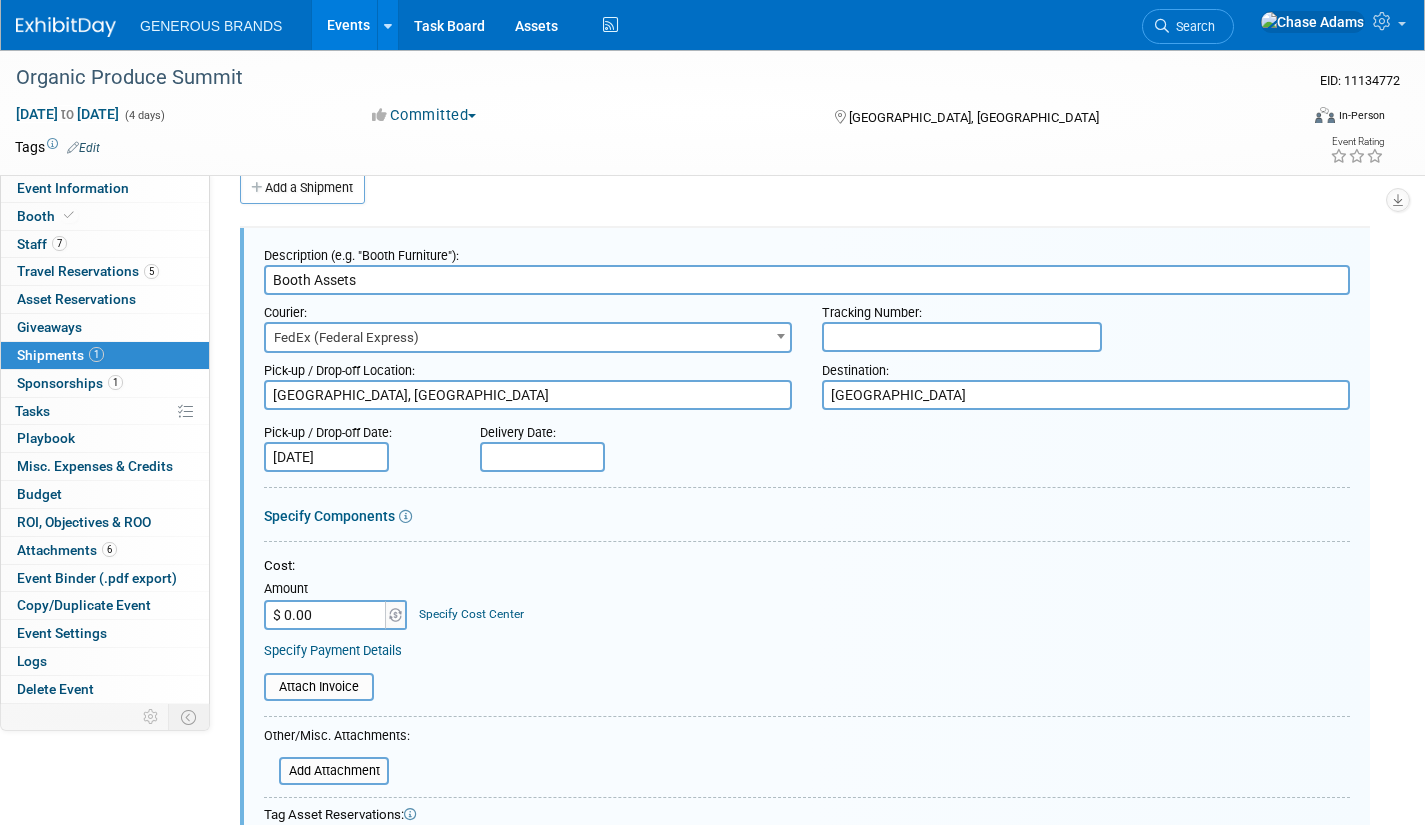 click at bounding box center [542, 457] 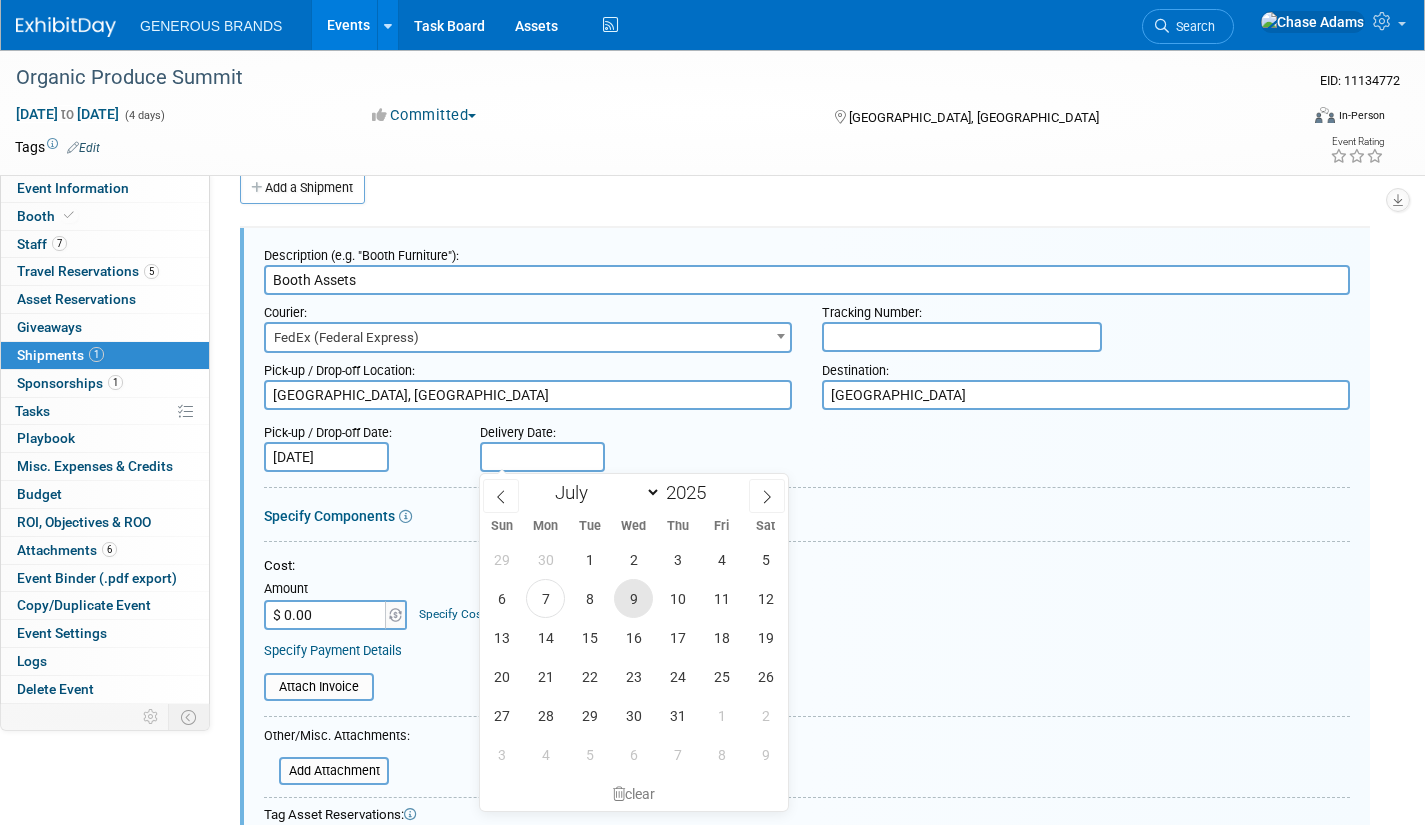 click on "9" at bounding box center (633, 598) 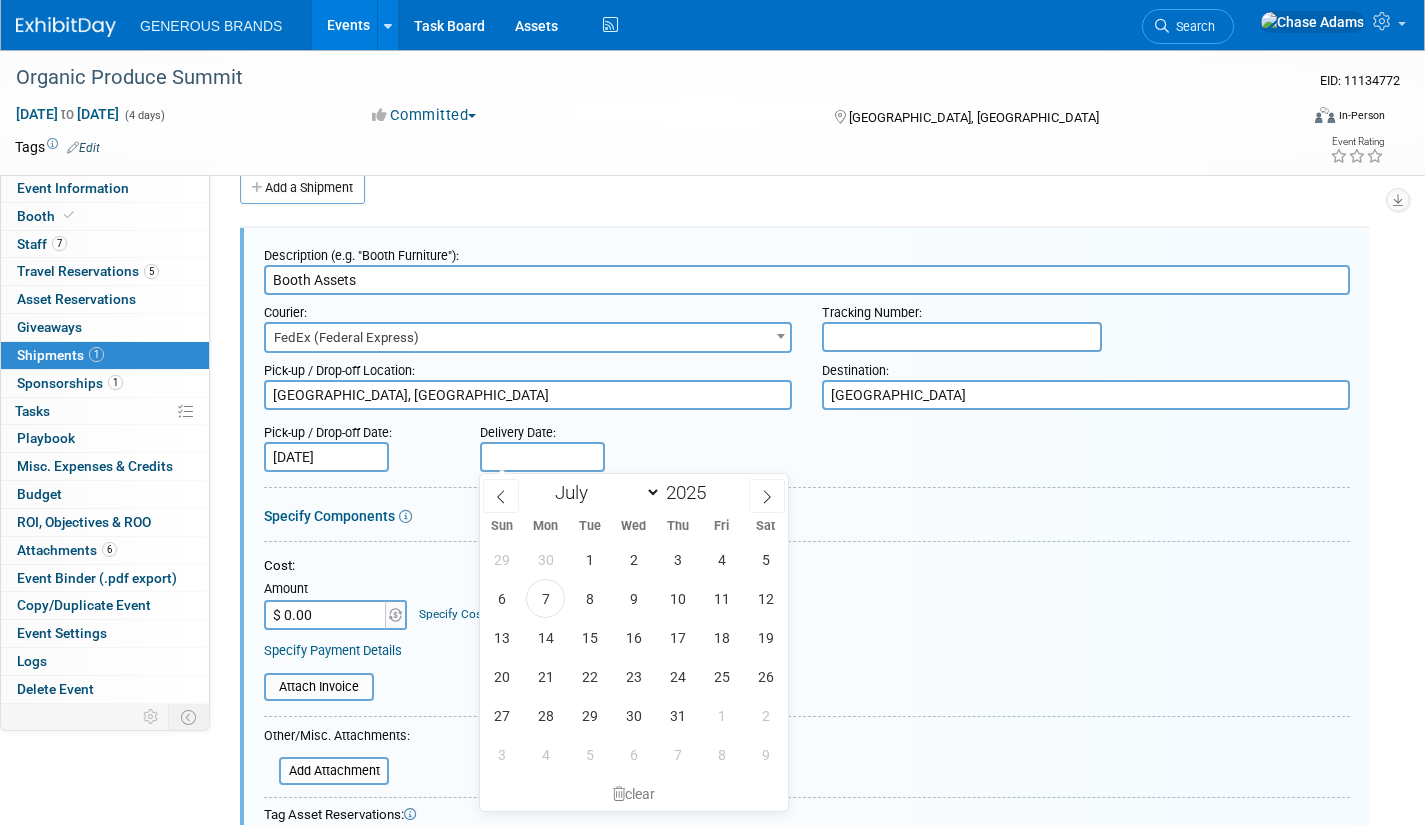 type on "[DATE]" 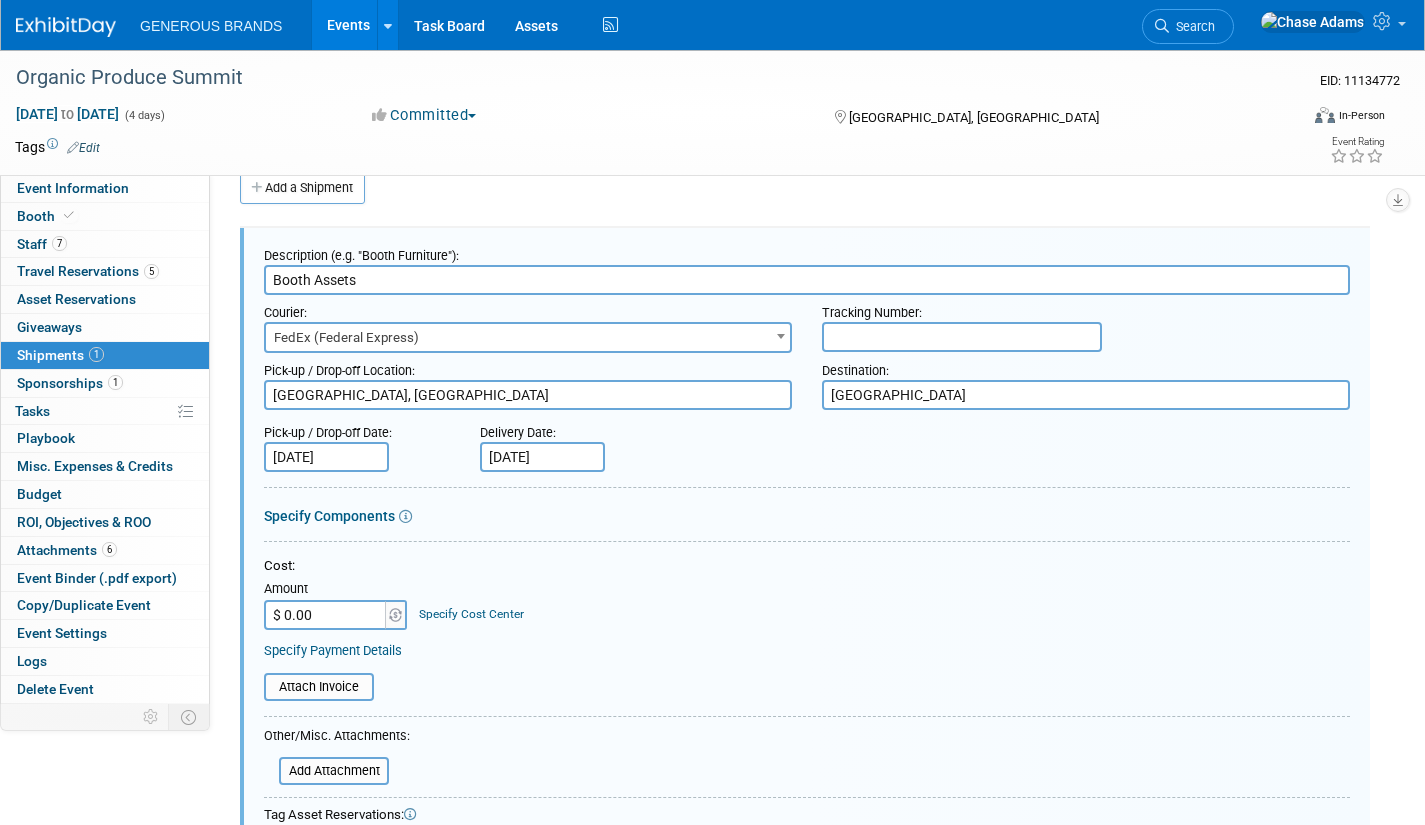 click on "Specify Components" at bounding box center (329, 516) 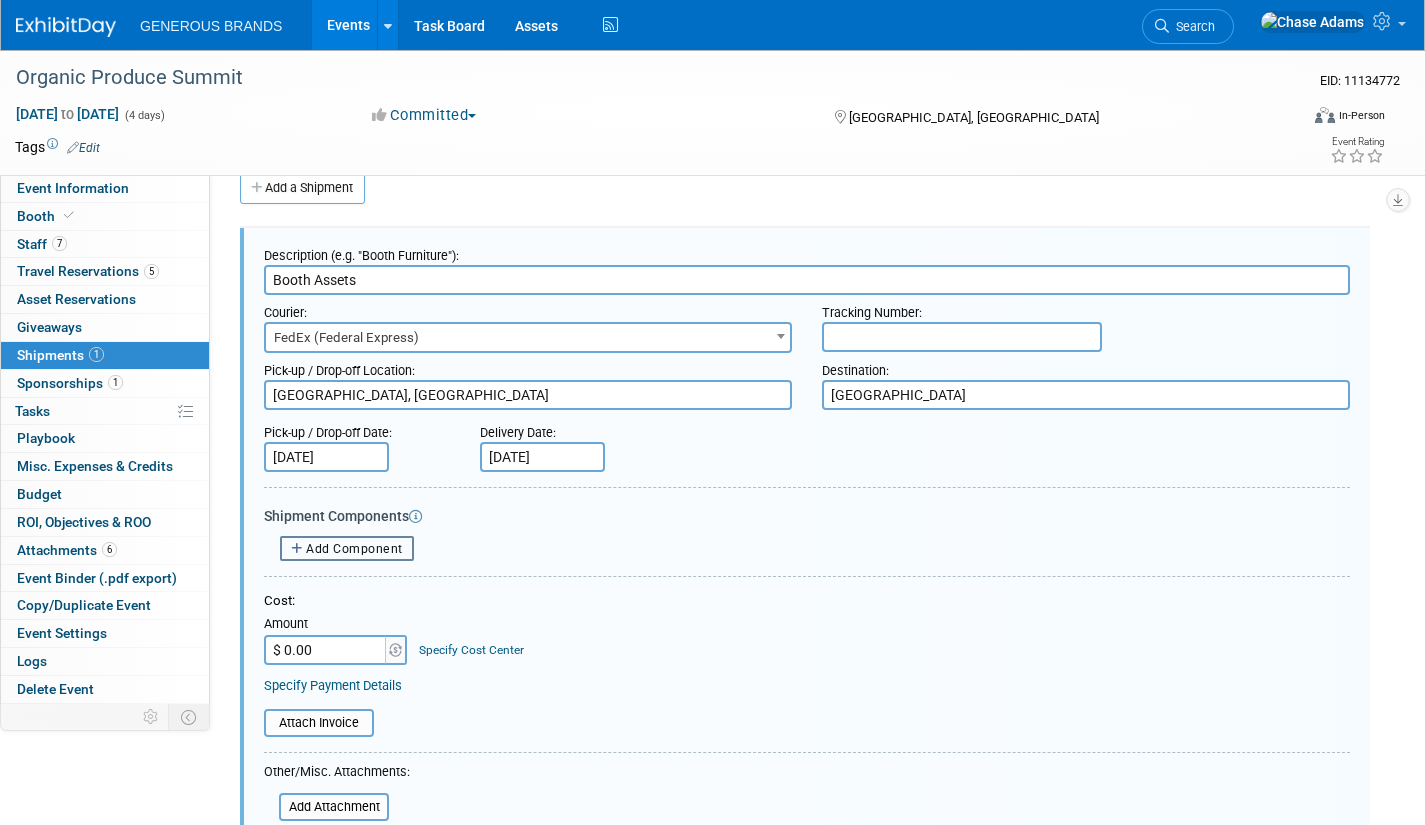 click on "Add Component" at bounding box center [354, 549] 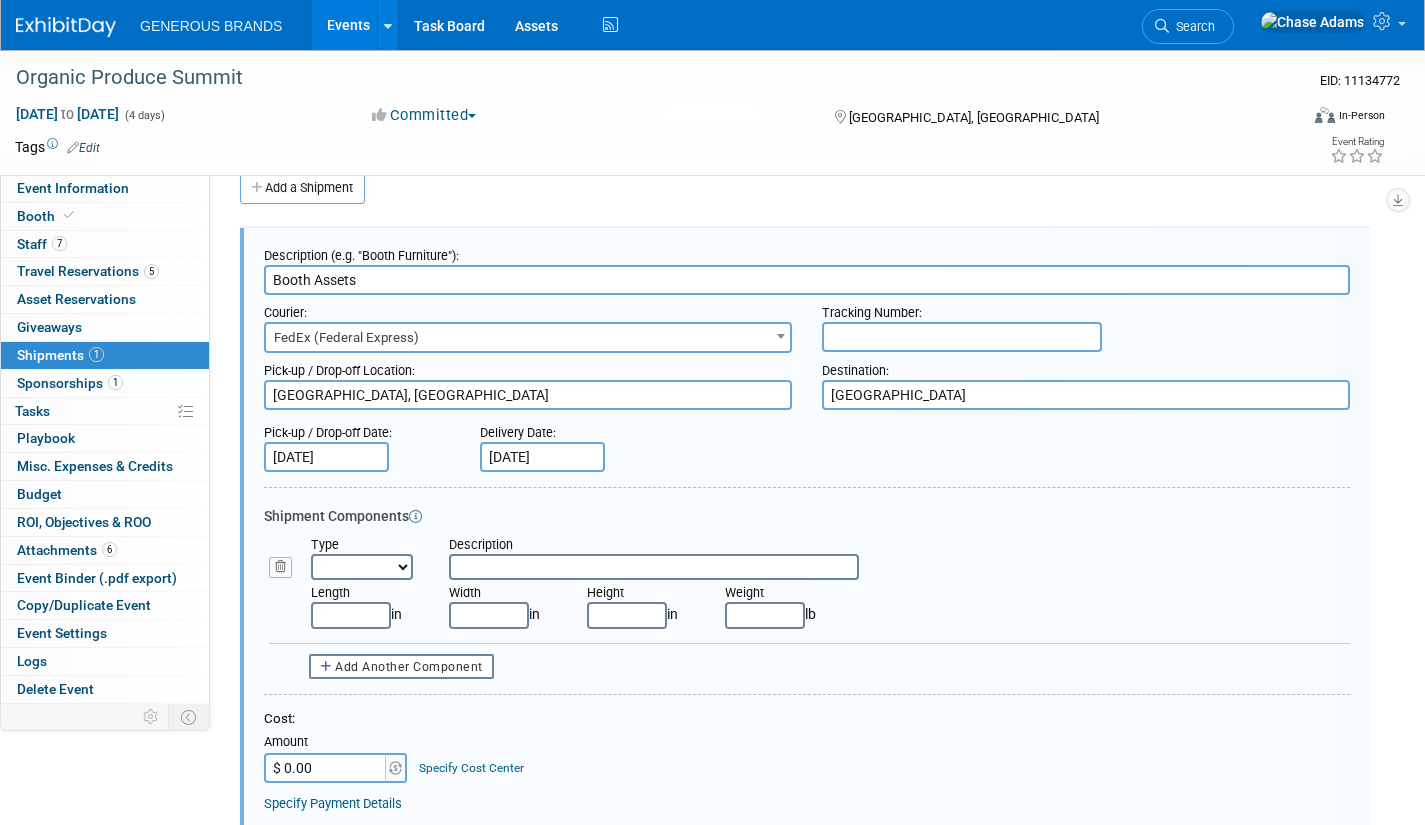 click on "Bag
Bin
Box
Bundle
Cage
Case
Container
Cooler
Crate
Drum/Barrel
Envelope
Machinery
Pallet
Reel
Tray
Tube
Other" at bounding box center (362, 567) 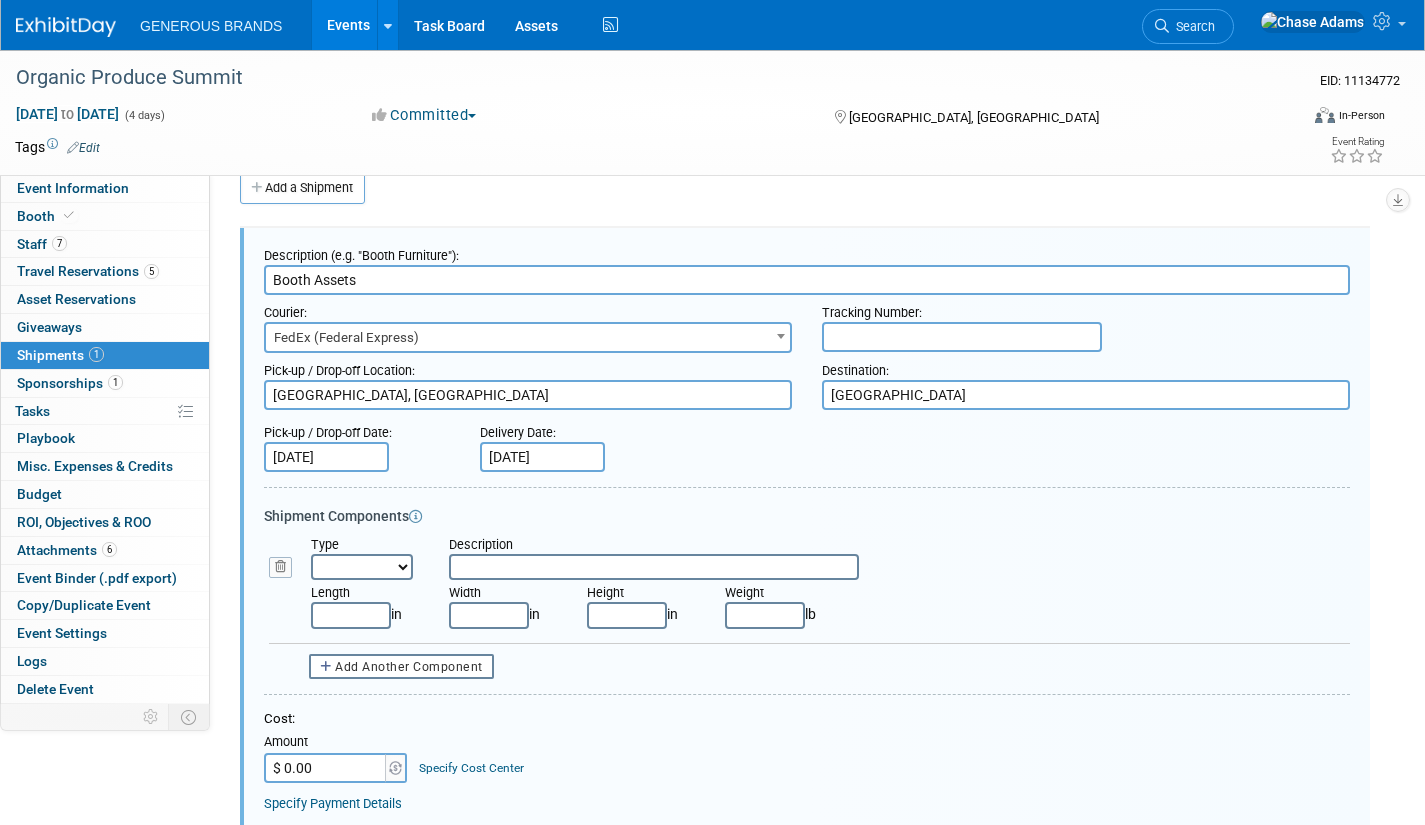 select on "5" 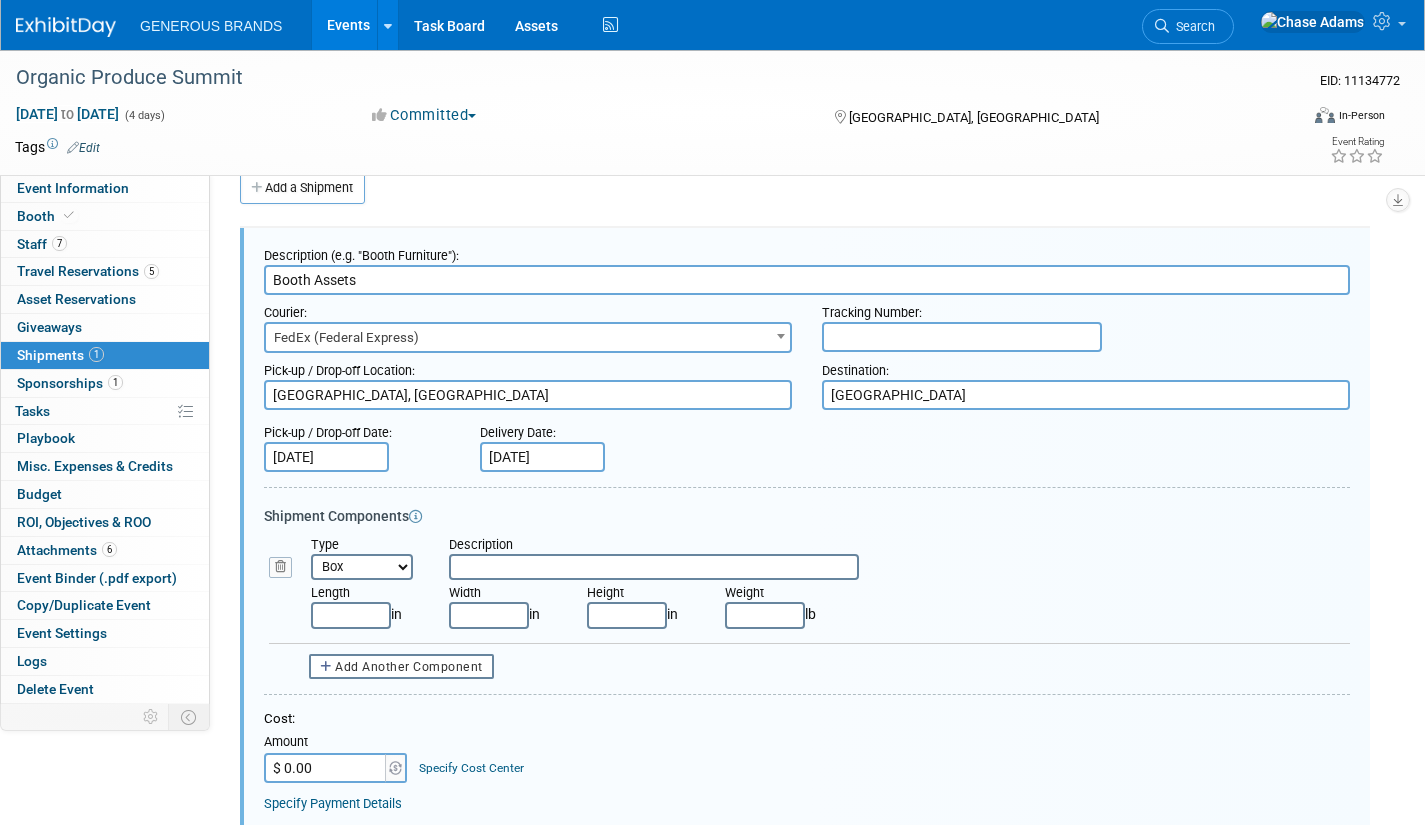 click on "Bag
Bin
Box
Bundle
Cage
Case
Container
Cooler
Crate
Drum/Barrel
Envelope
Machinery
Pallet
Reel
Tray
Tube
Other" at bounding box center [362, 567] 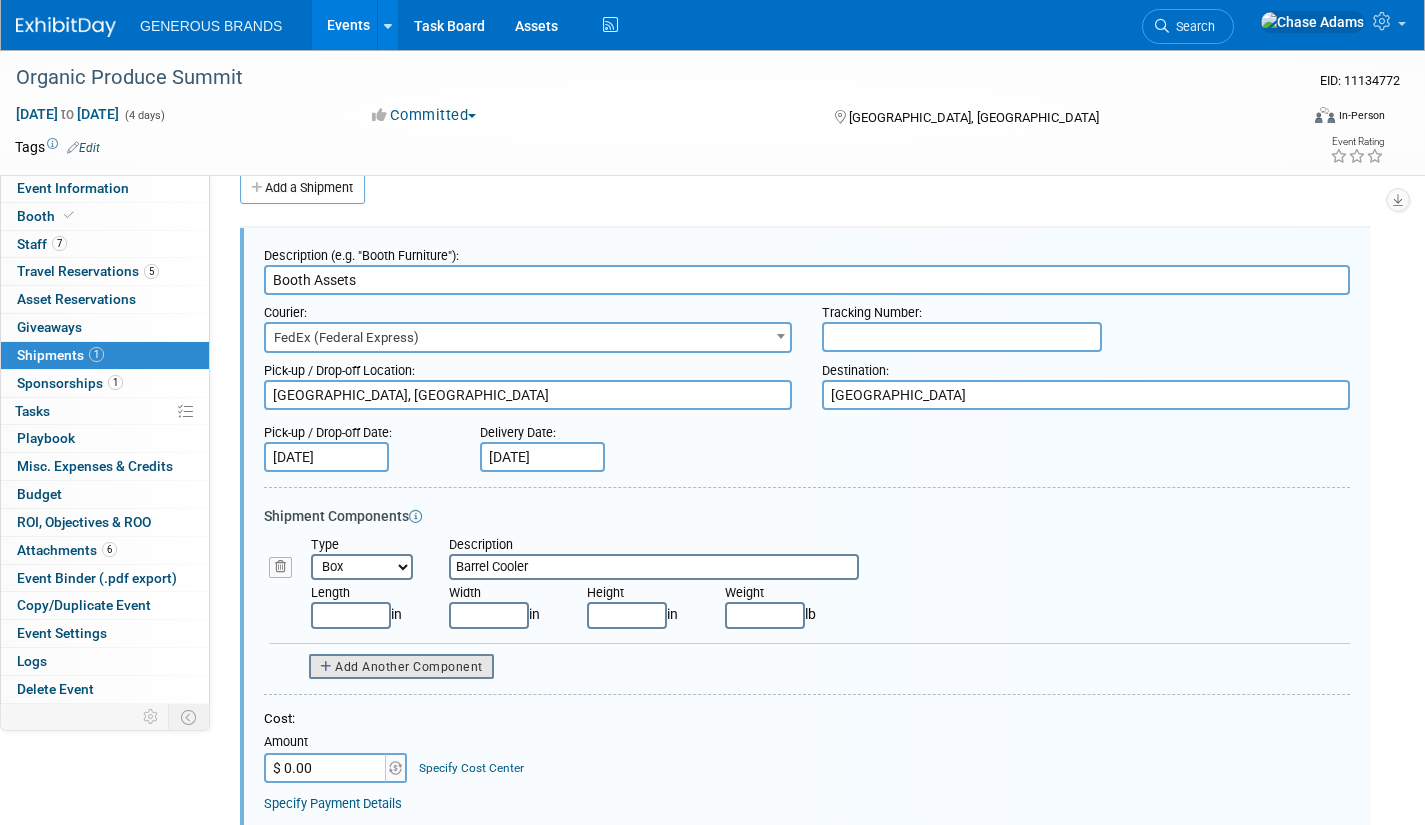 type on "Barrel Cooler" 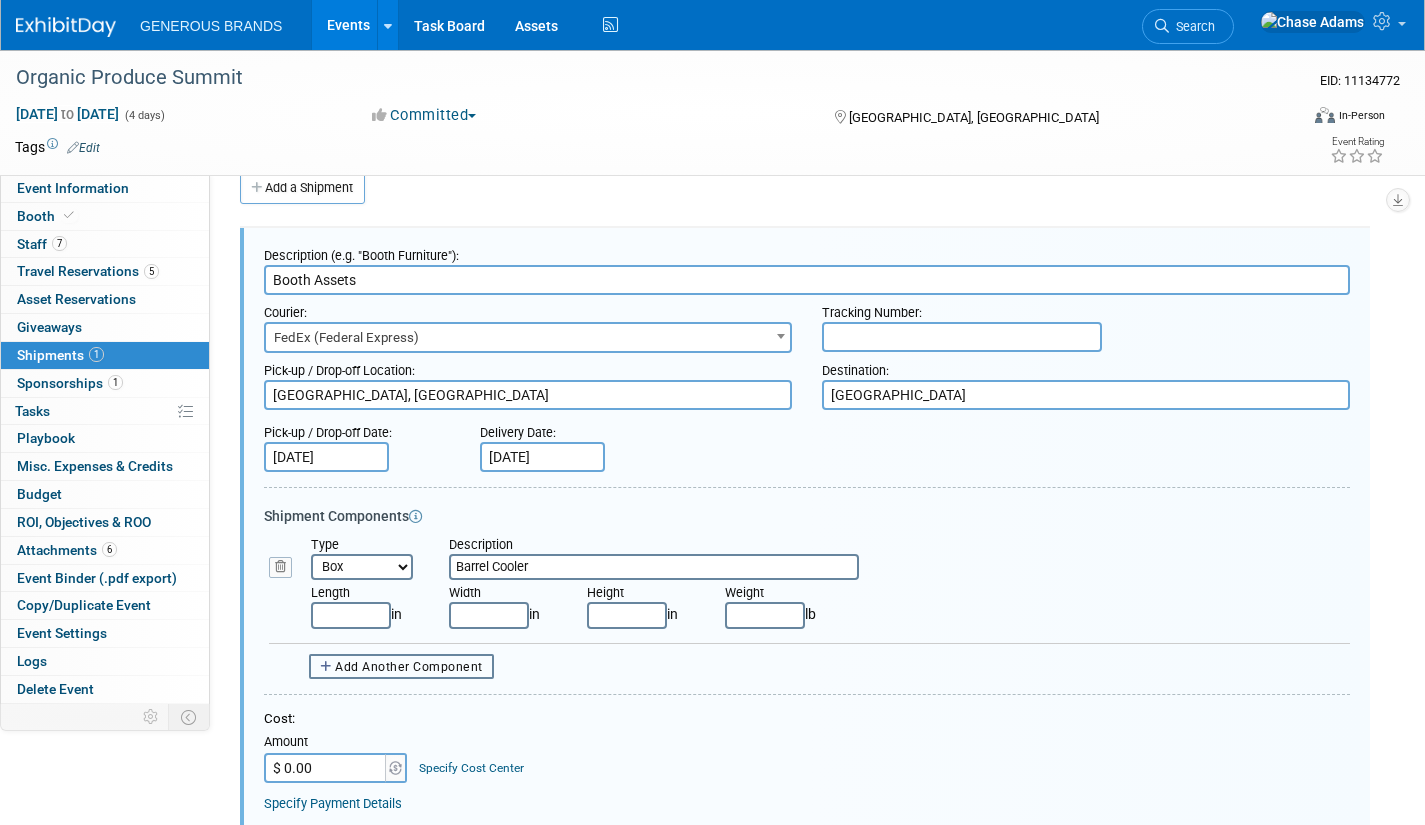 click on "Add Another Component" at bounding box center [409, 667] 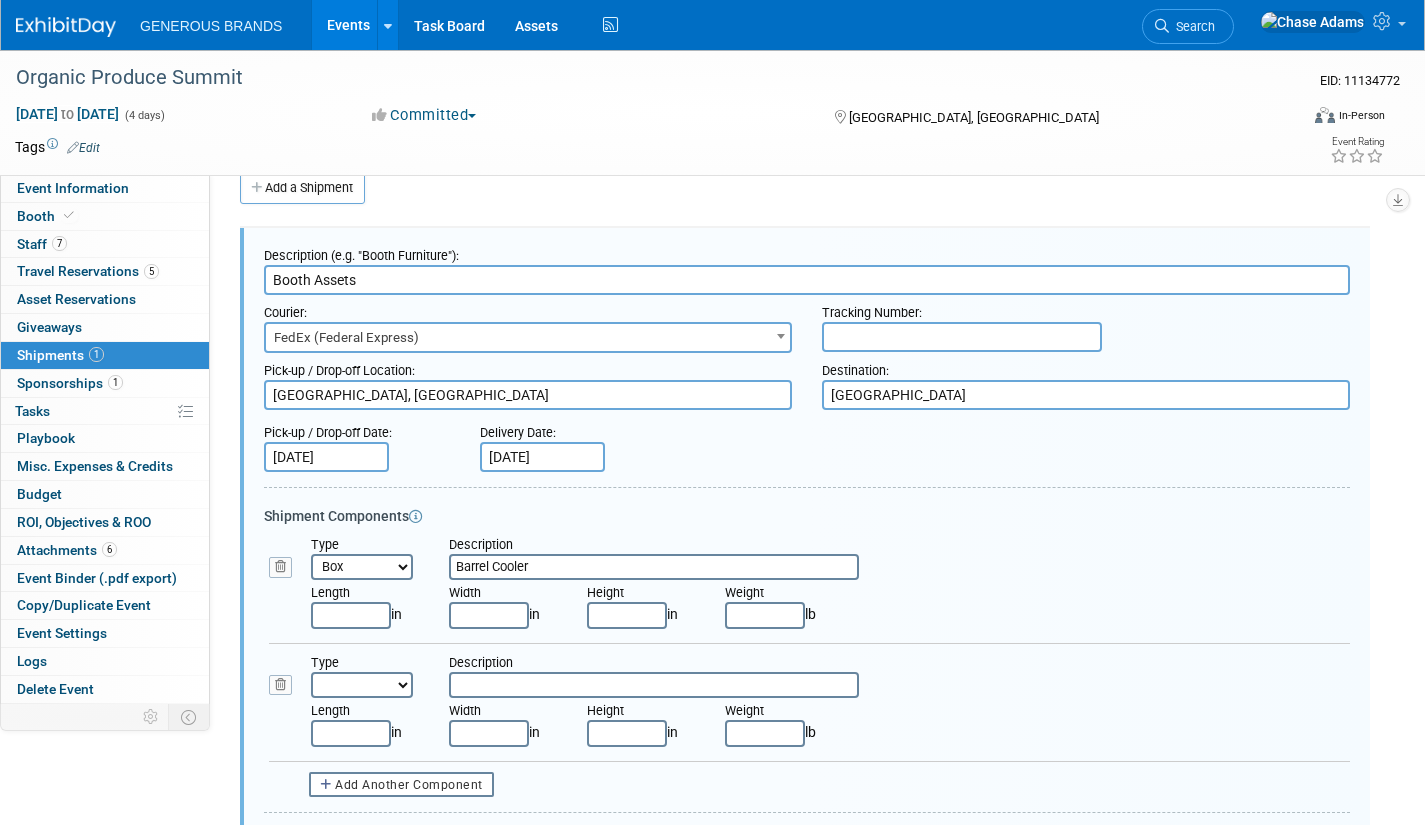 click on "Bag
Bin
Box
Bundle
Cage
Case
Container
Cooler
Crate
Drum/Barrel
Envelope
Machinery
Pallet
Reel
Tray
Tube
Other" at bounding box center [362, 685] 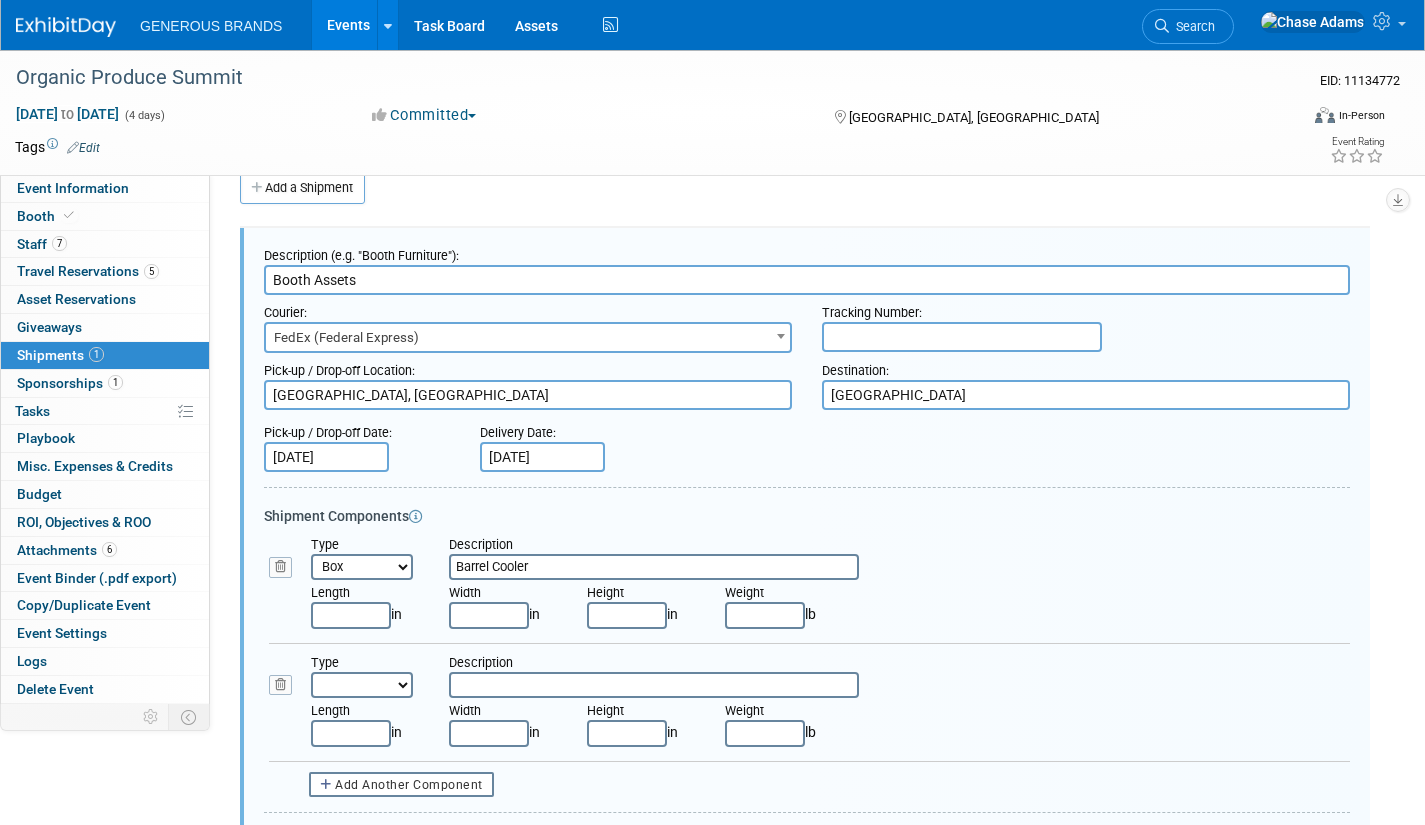 select on "5" 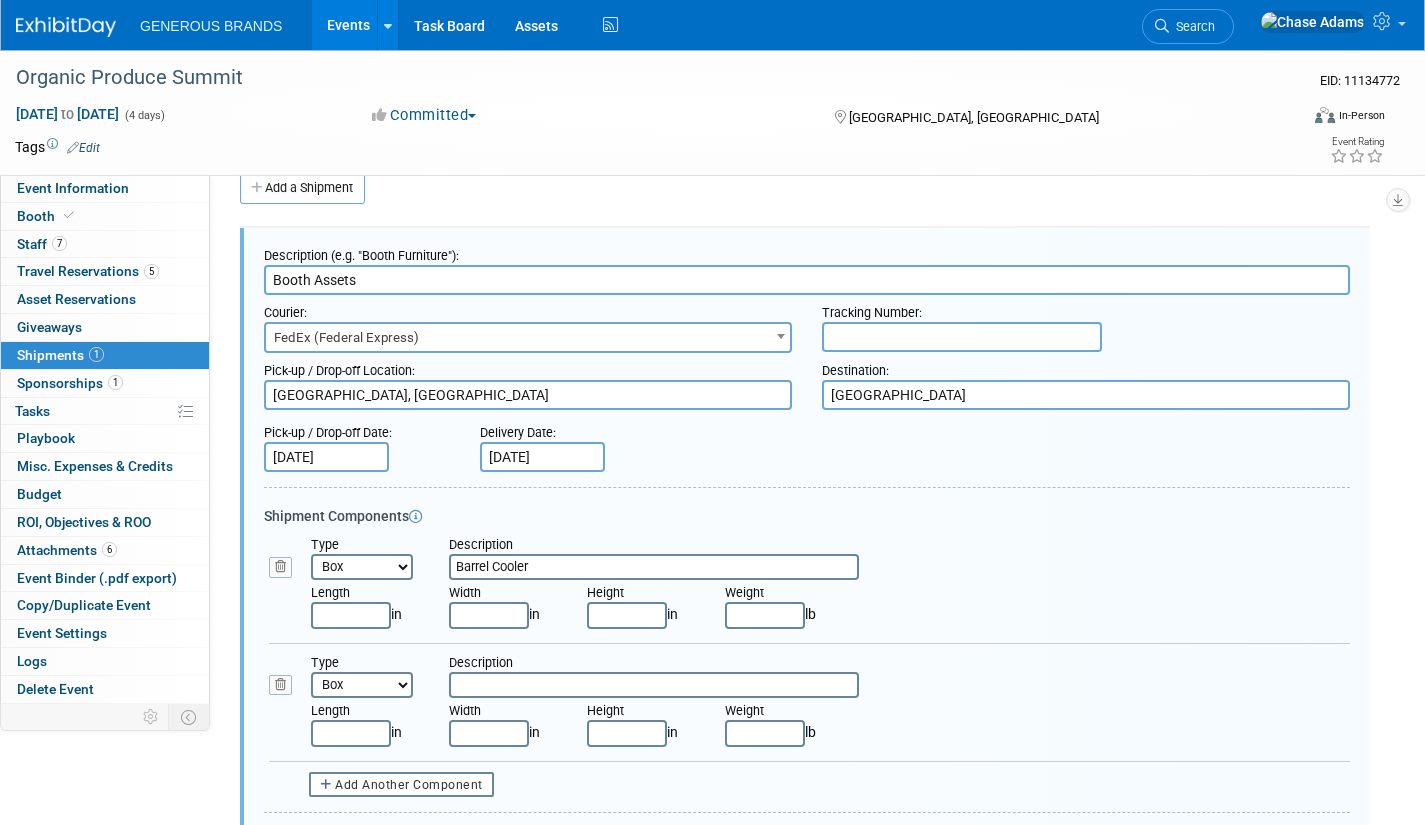 click on "Bag
Bin
Box
Bundle
Cage
Case
Container
Cooler
Crate
Drum/Barrel
Envelope
Machinery
Pallet
Reel
Tray
Tube
Other" at bounding box center [362, 685] 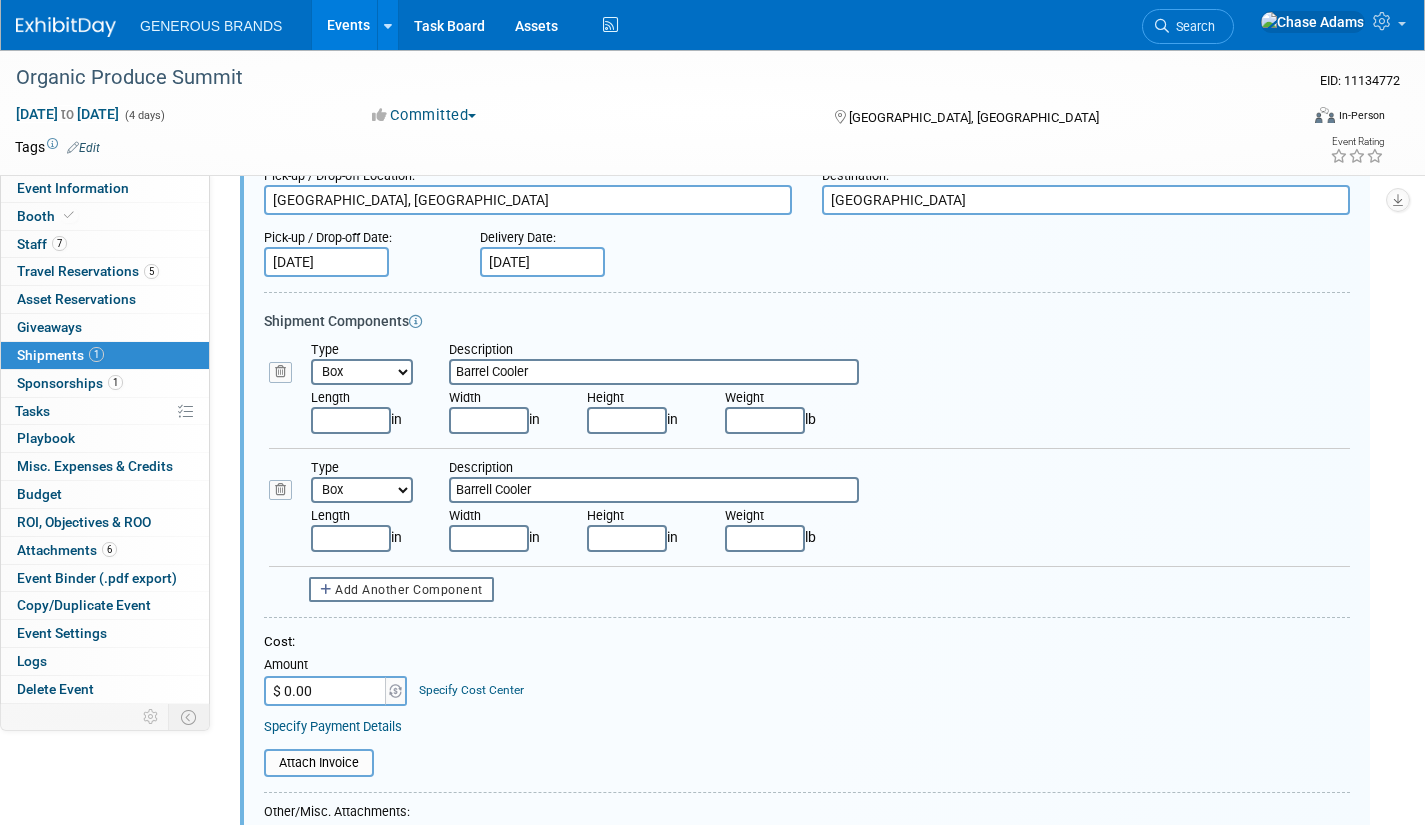 scroll, scrollTop: 230, scrollLeft: 0, axis: vertical 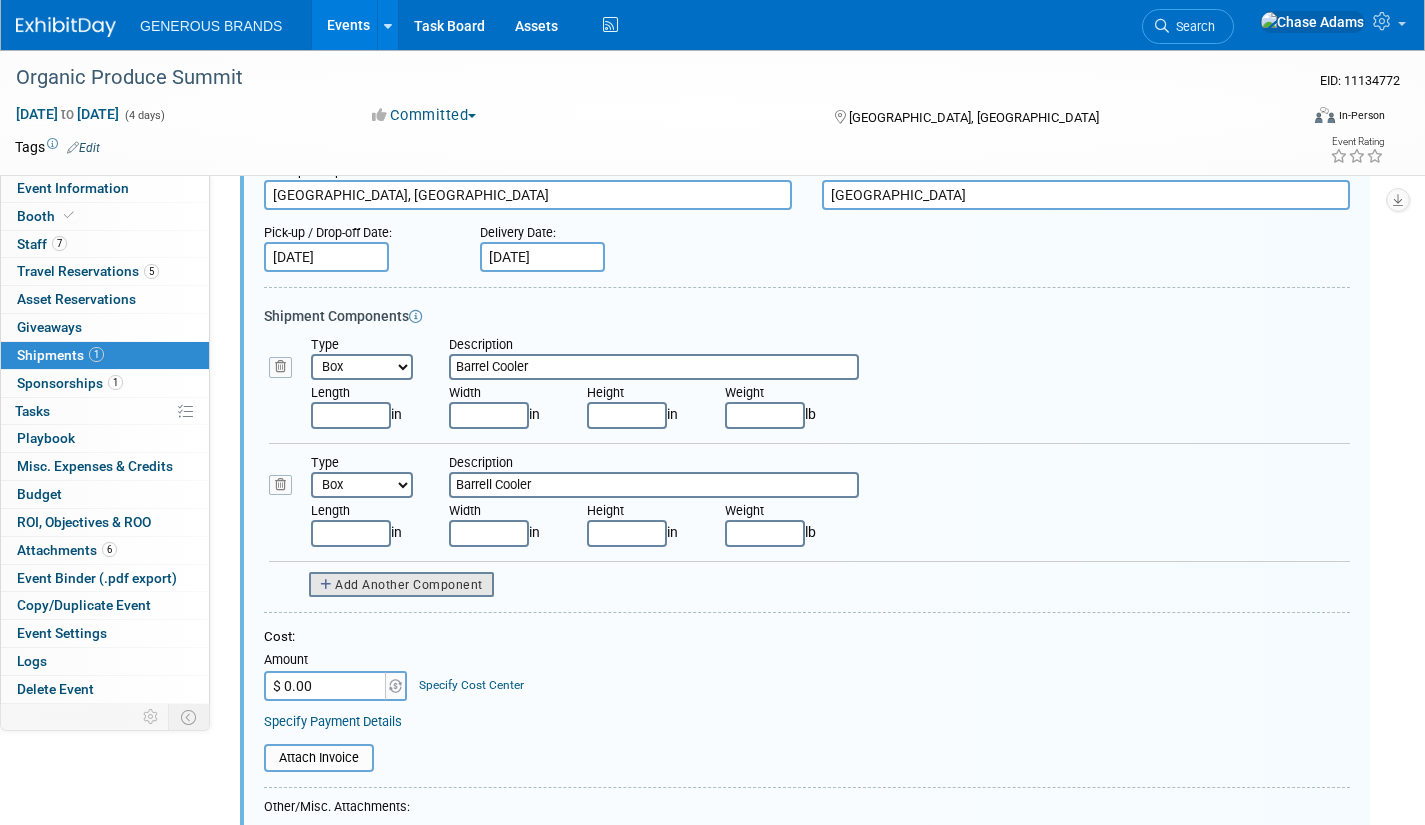 type on "Barrell Cooler" 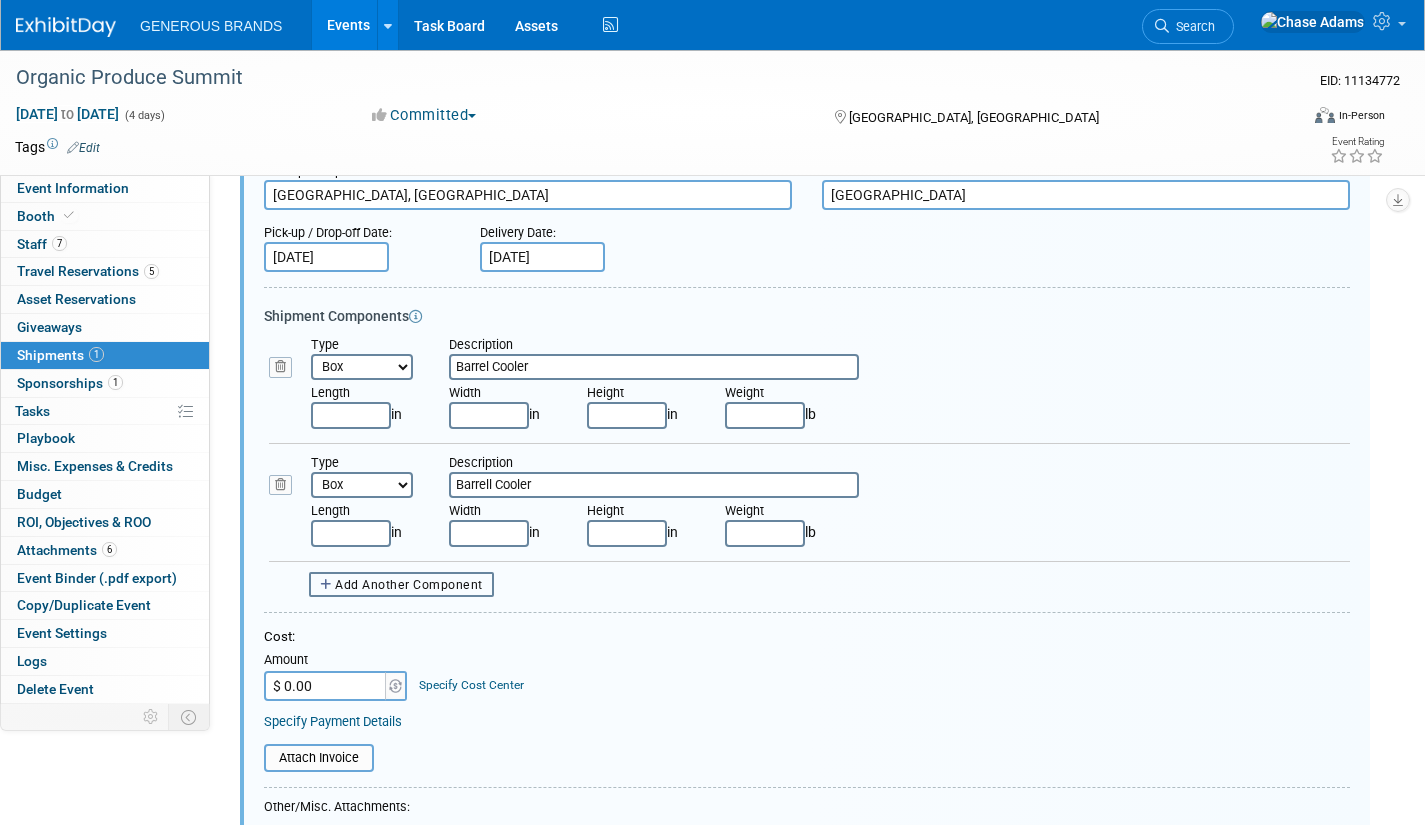 click on "Add Another Component" at bounding box center [409, 585] 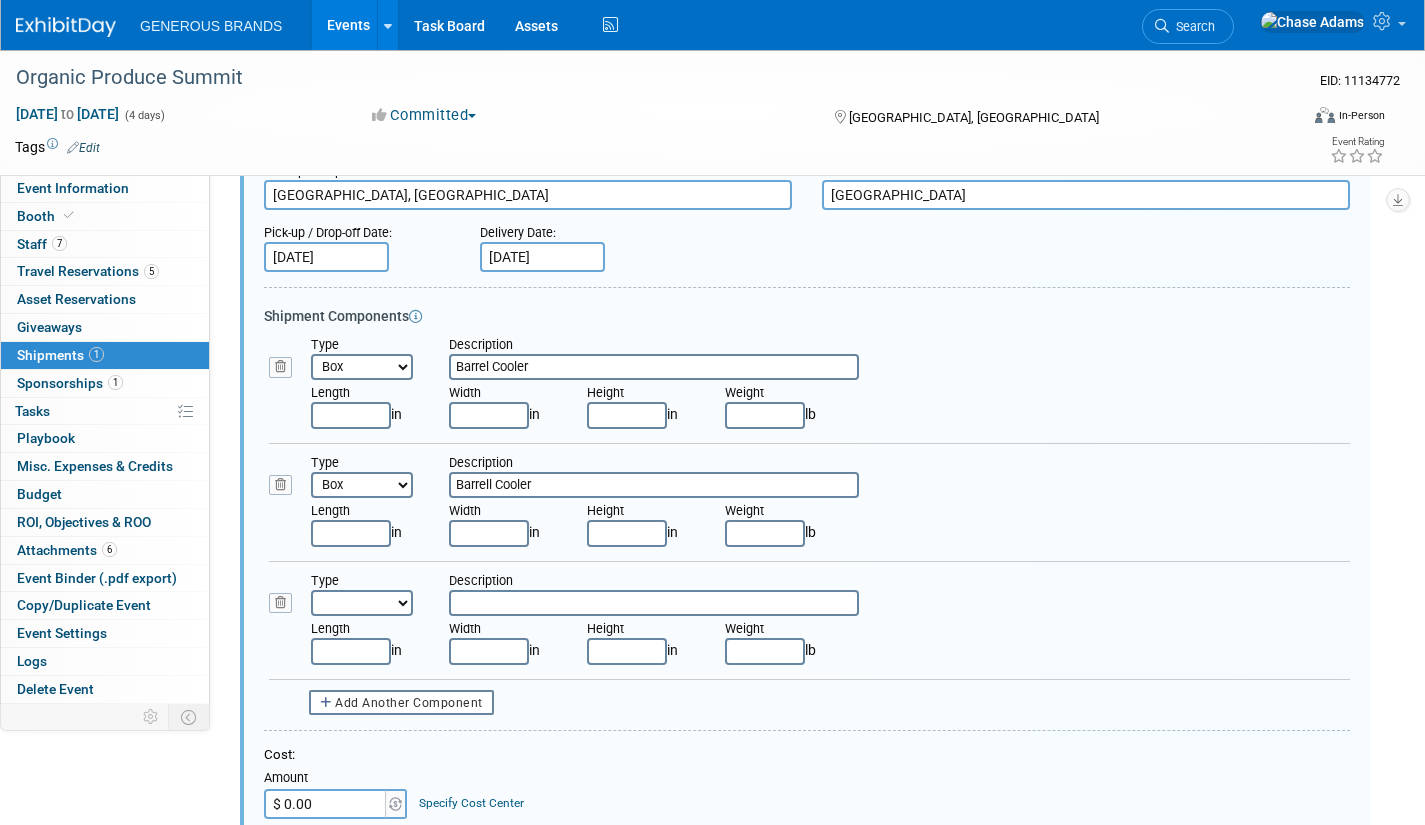 click on "Bag
Bin
Box
Bundle
Cage
Case
Container
Cooler
Crate
Drum/Barrel
Envelope
Machinery
Pallet
Reel
Tray
Tube
Other" at bounding box center [362, 603] 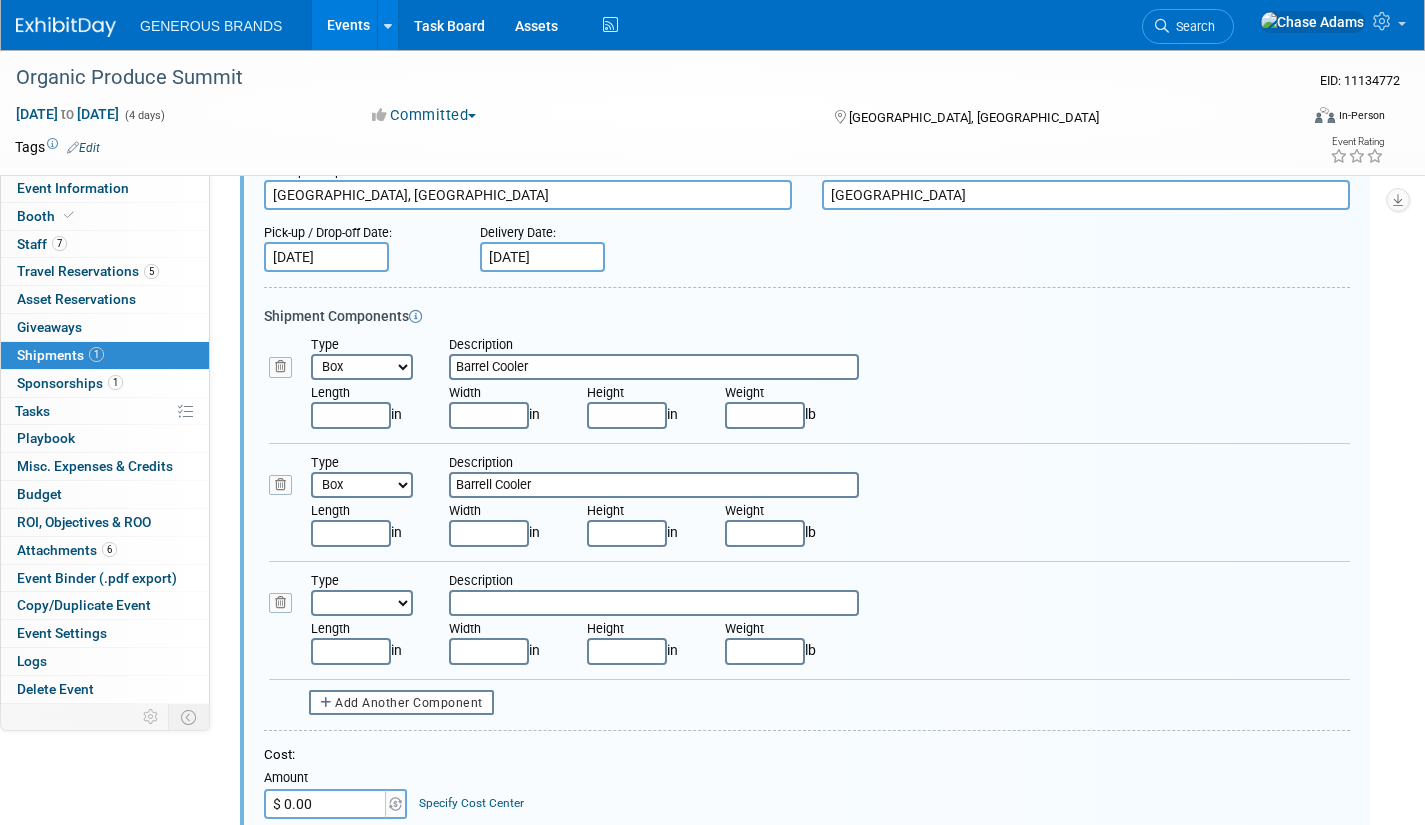select on "5" 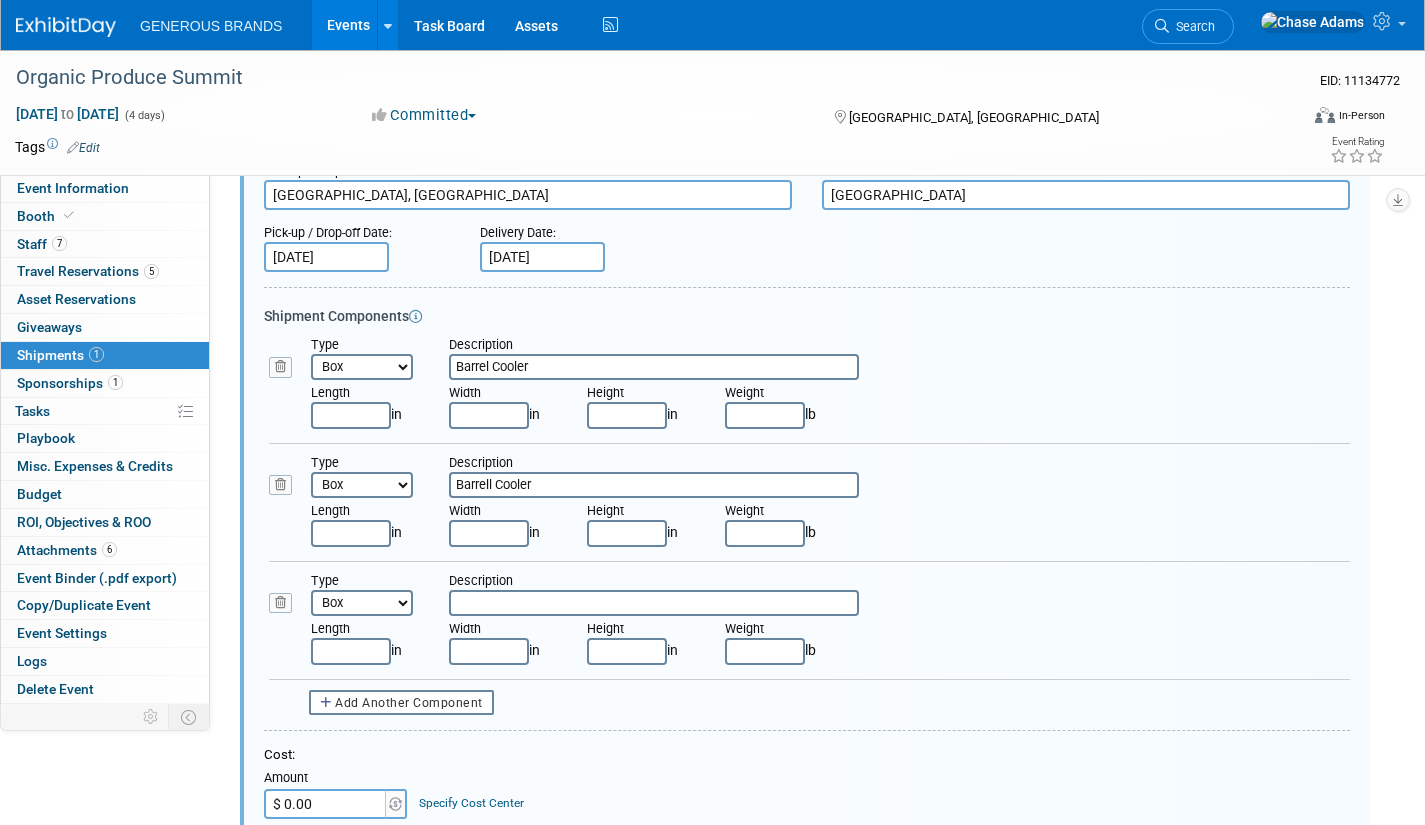 click on "Bag
Bin
Box
Bundle
Cage
Case
Container
Cooler
Crate
Drum/Barrel
Envelope
Machinery
Pallet
Reel
Tray
Tube
Other" at bounding box center (362, 603) 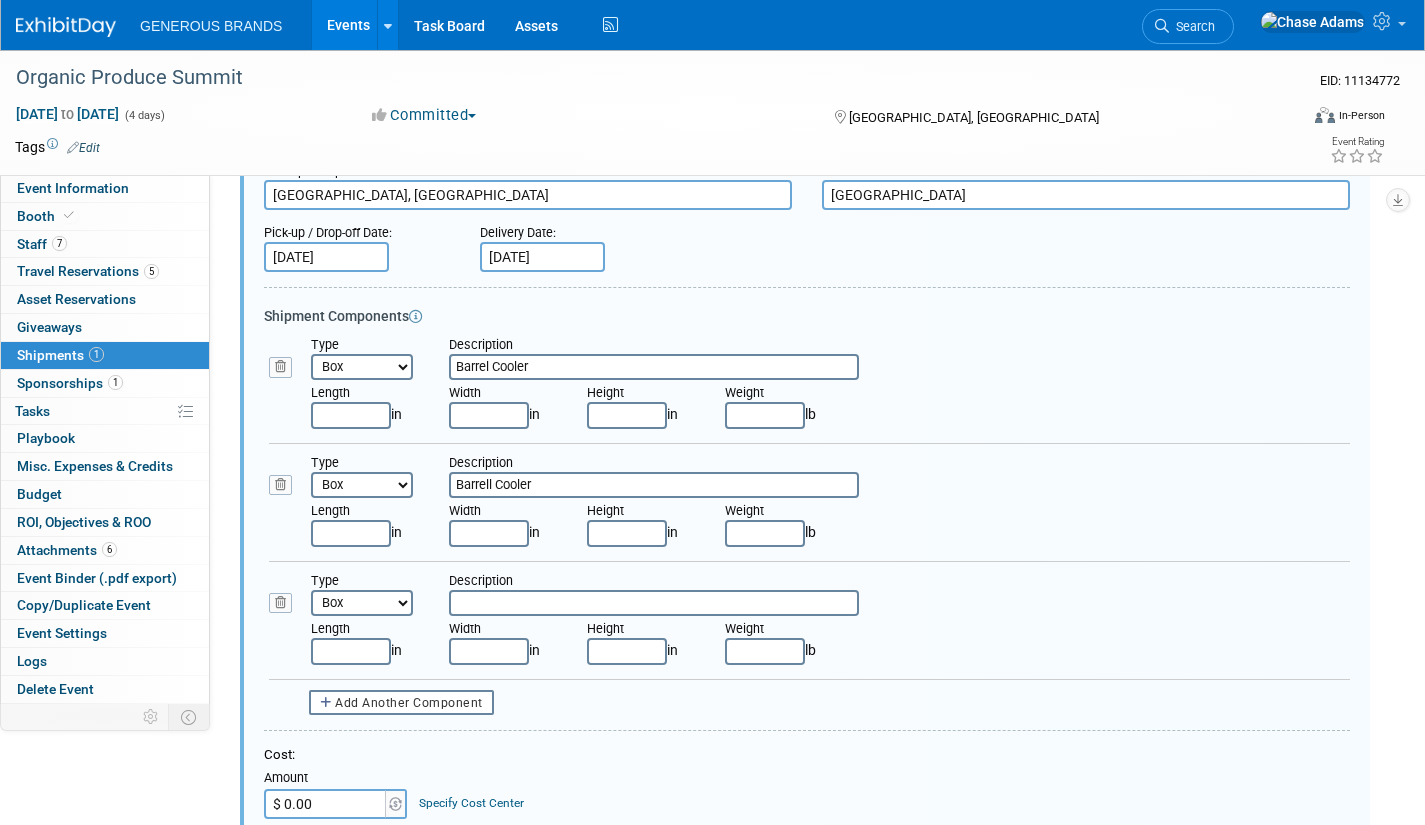 click at bounding box center [654, 603] 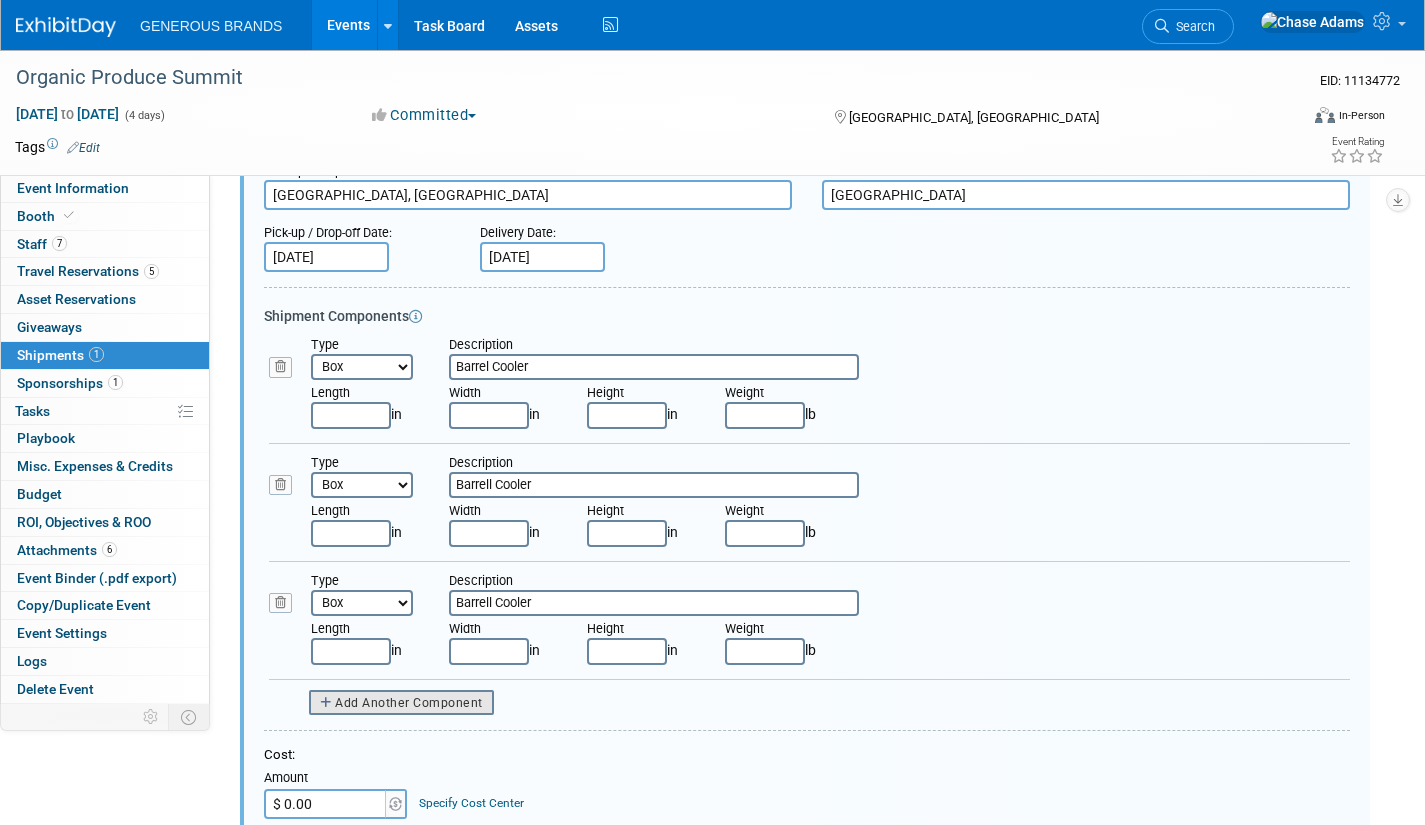 type on "Barrell Cooler" 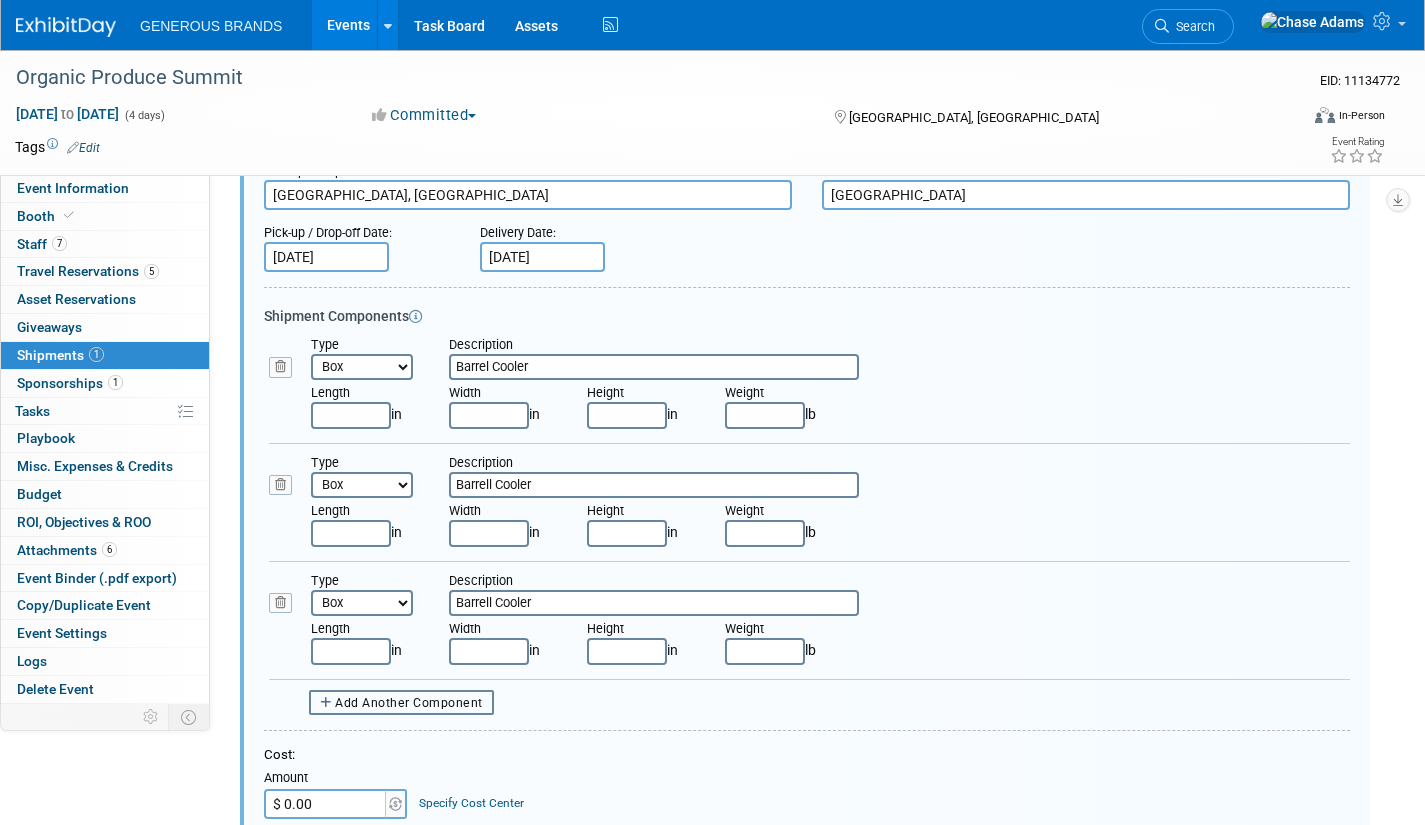 click on "Add Another Component" at bounding box center [409, 703] 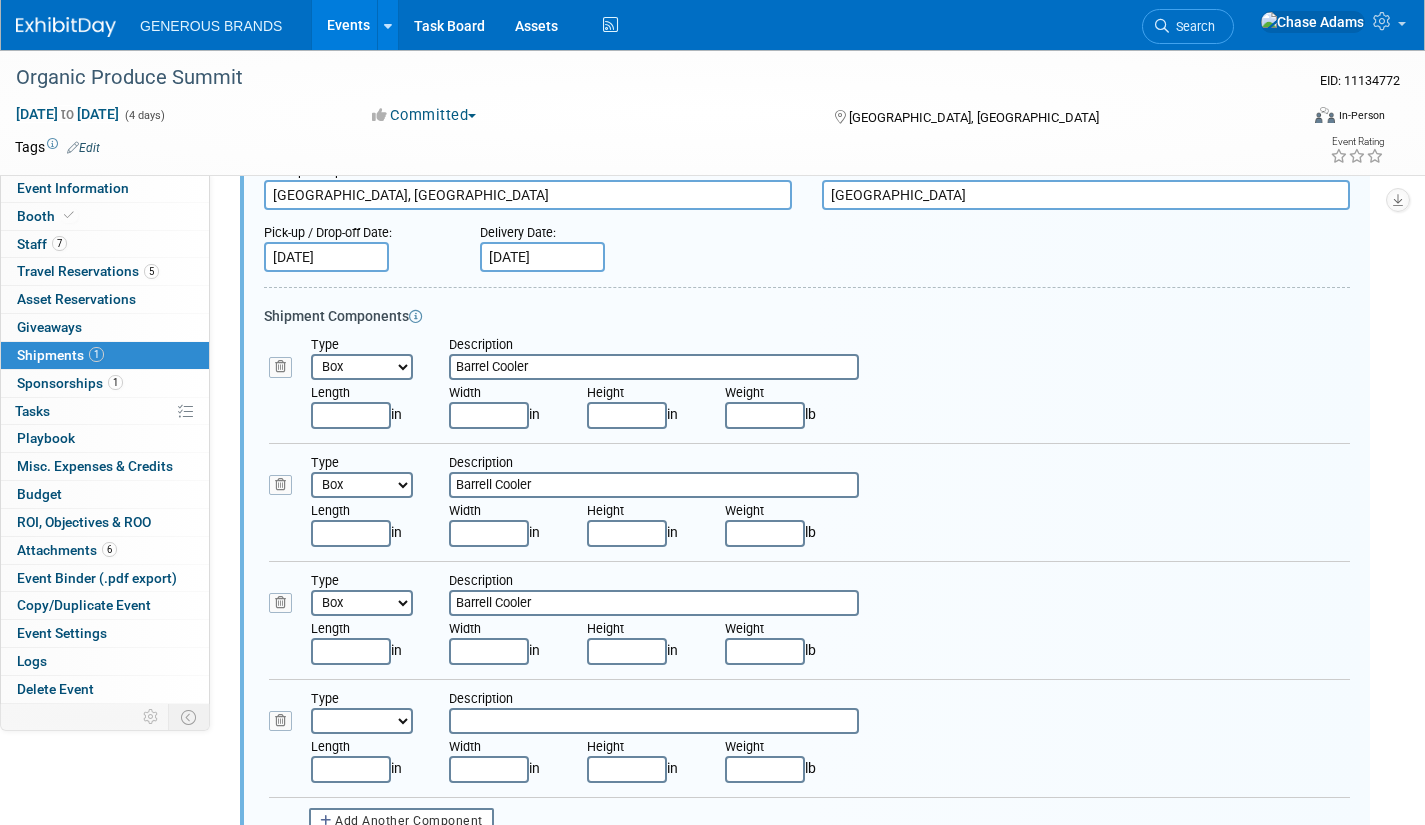 click on "Bag
Bin
Box
Bundle
Cage
Case
Container
Cooler
Crate
Drum/Barrel
Envelope
Machinery
Pallet
Reel
Tray
Tube
Other" at bounding box center [362, 721] 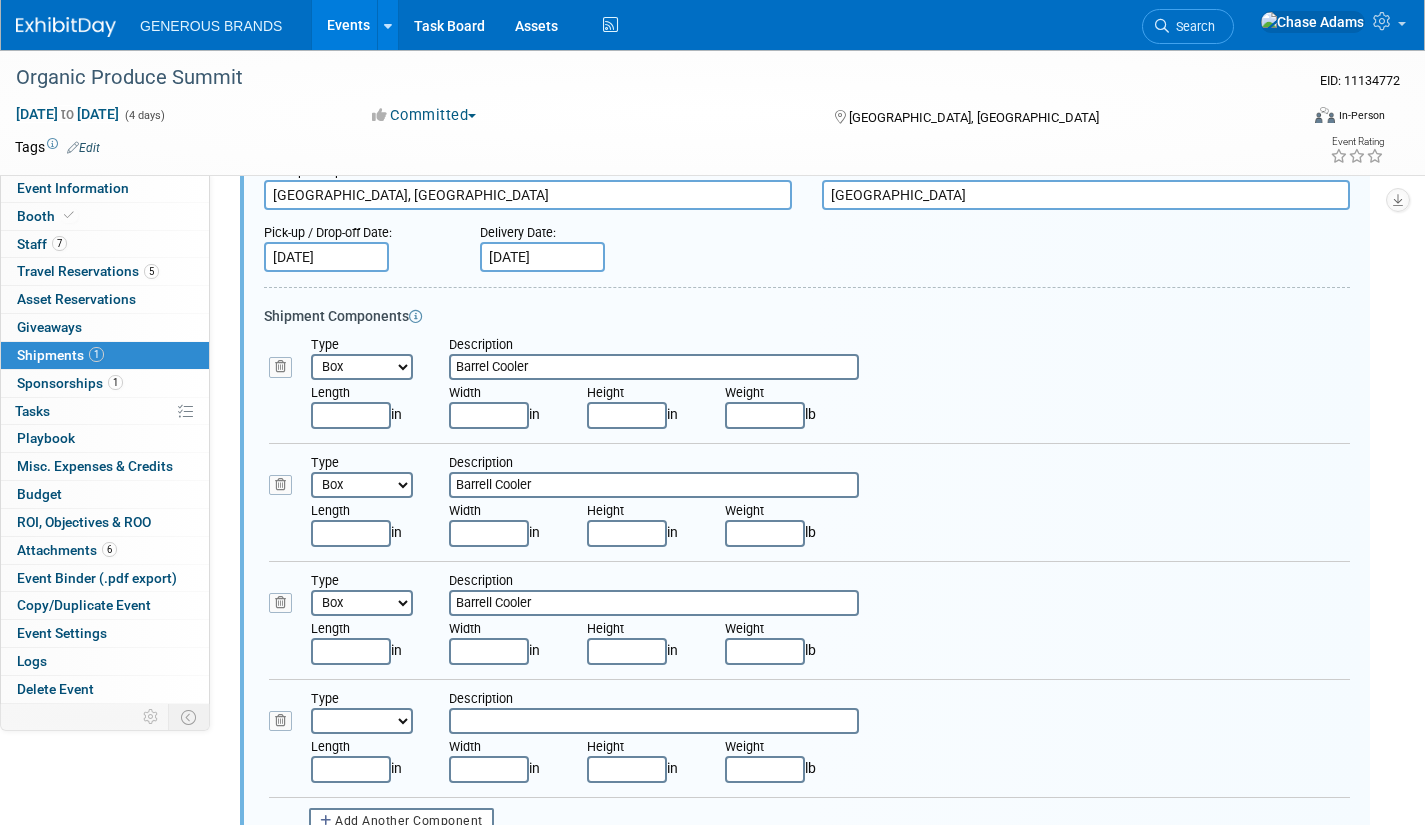 select on "5" 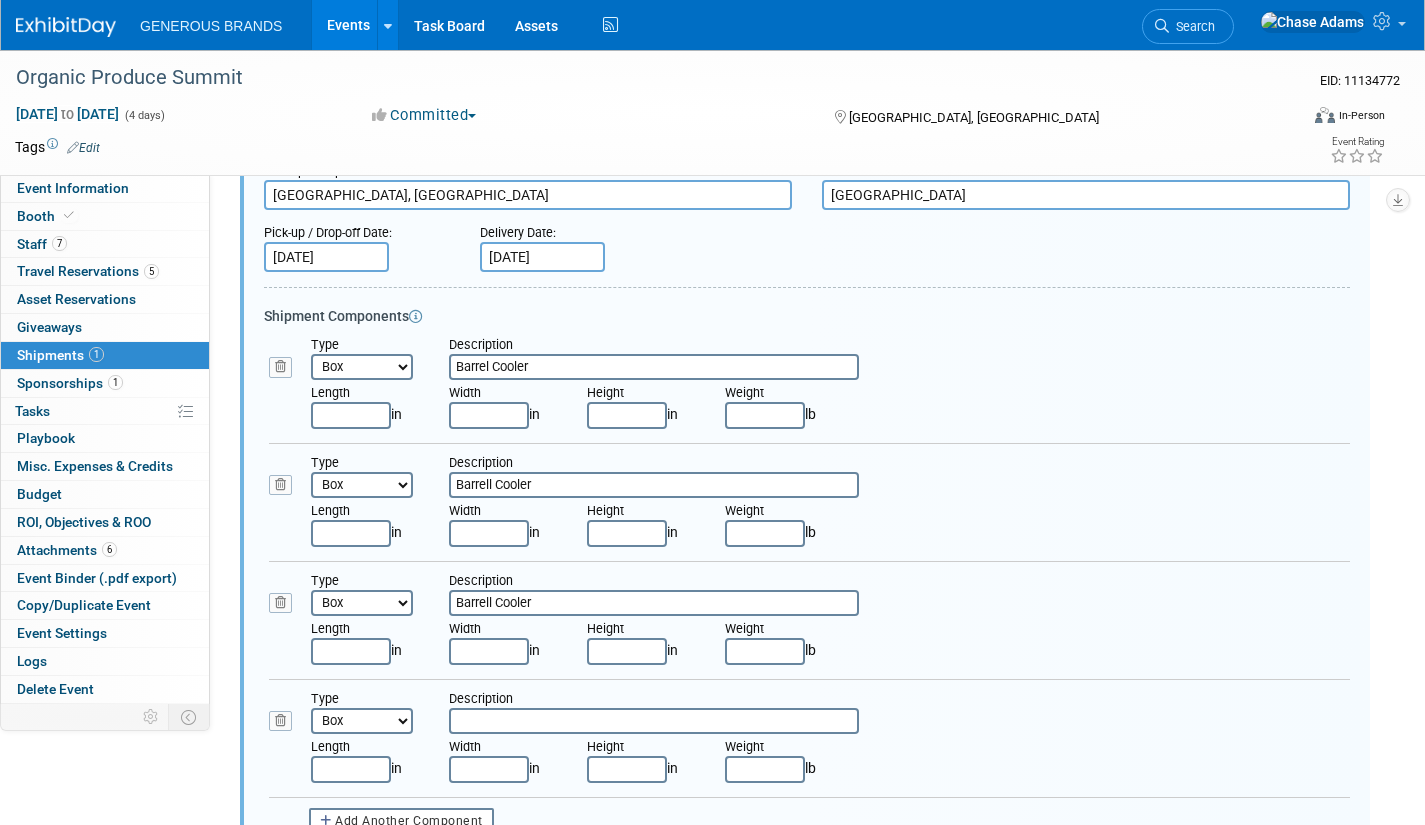 click on "Bag
Bin
Box
Bundle
Cage
Case
Container
Cooler
Crate
Drum/Barrel
Envelope
Machinery
Pallet
Reel
Tray
Tube
Other" at bounding box center [362, 721] 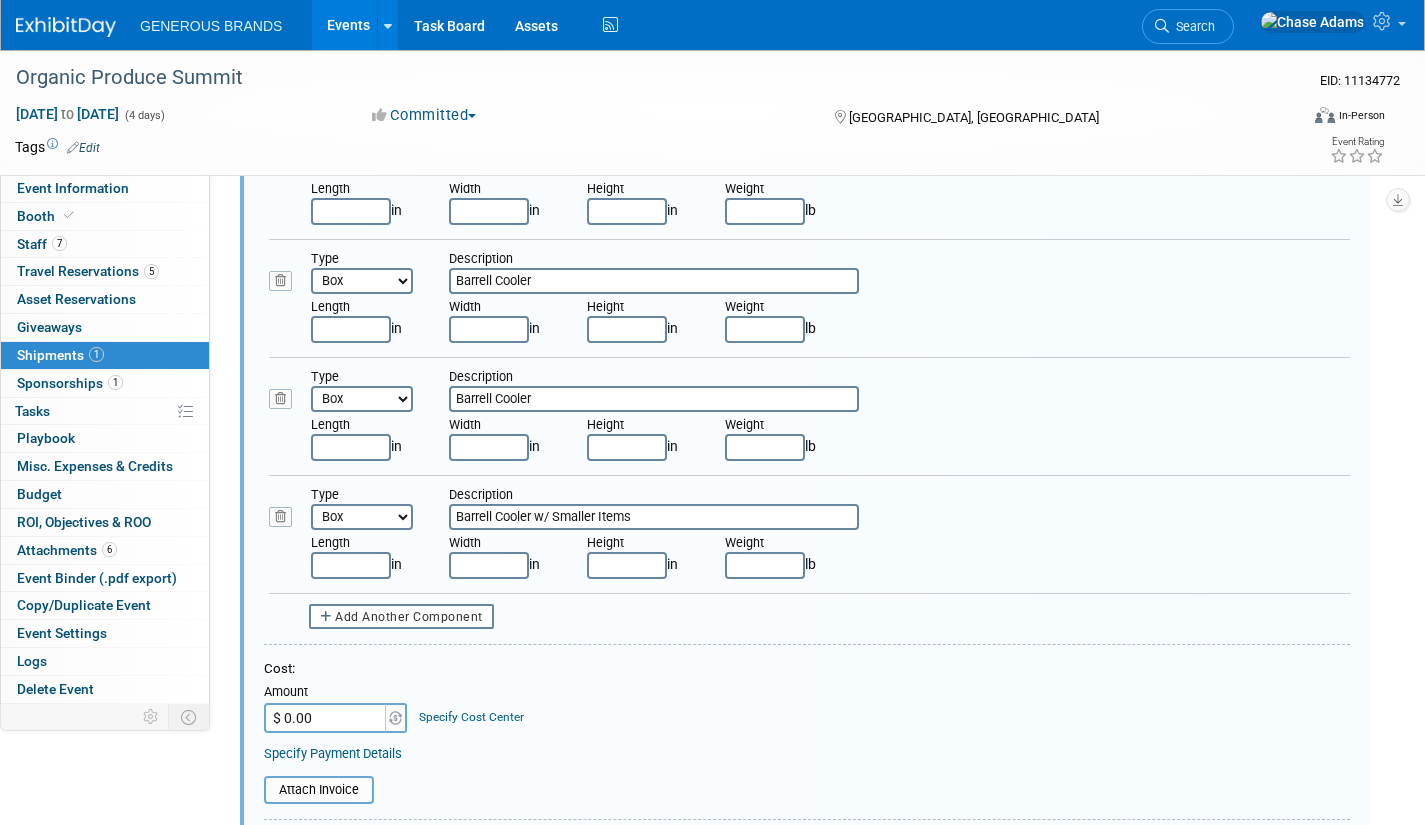 scroll, scrollTop: 530, scrollLeft: 0, axis: vertical 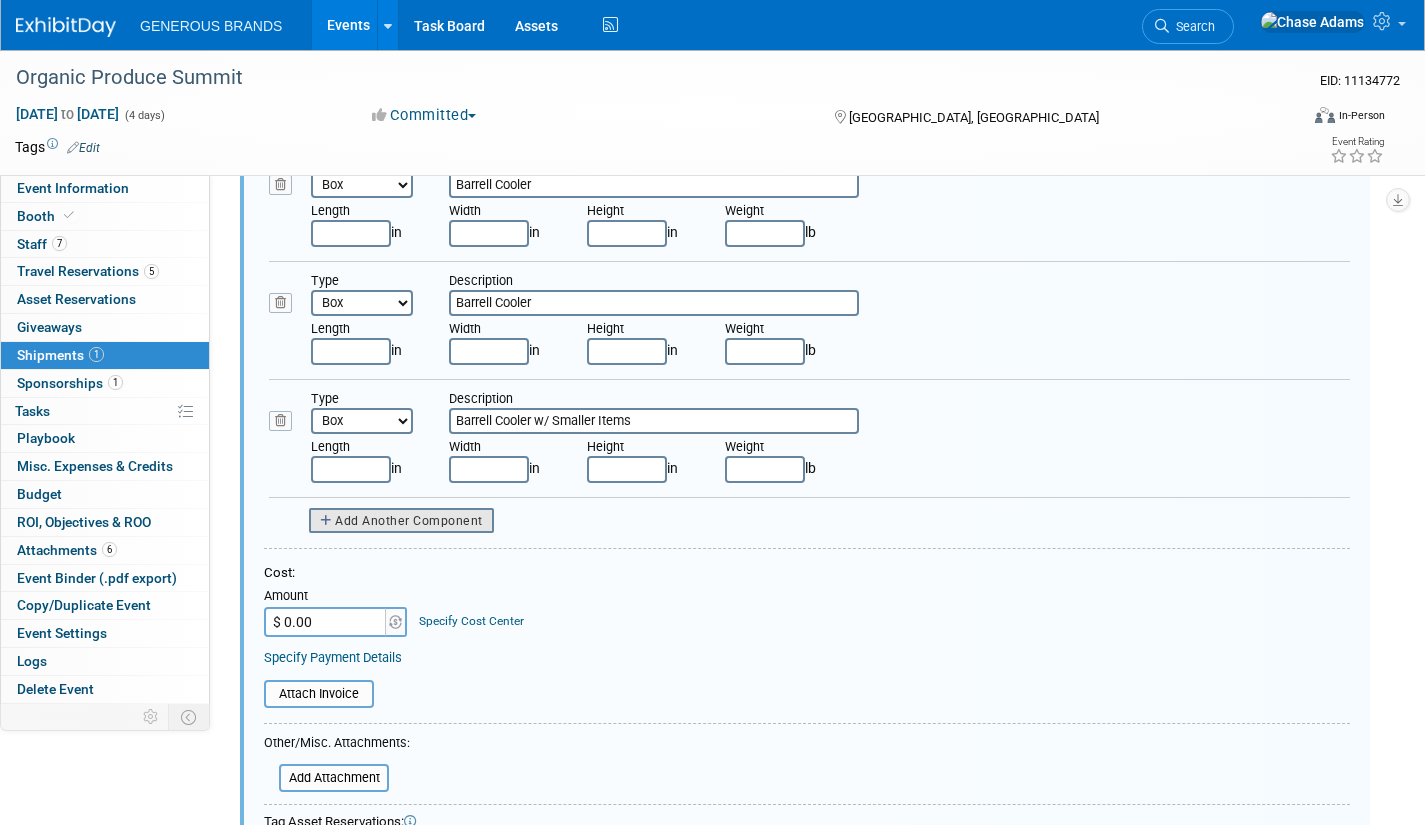 type on "Barrell Cooler w/ Smaller Items" 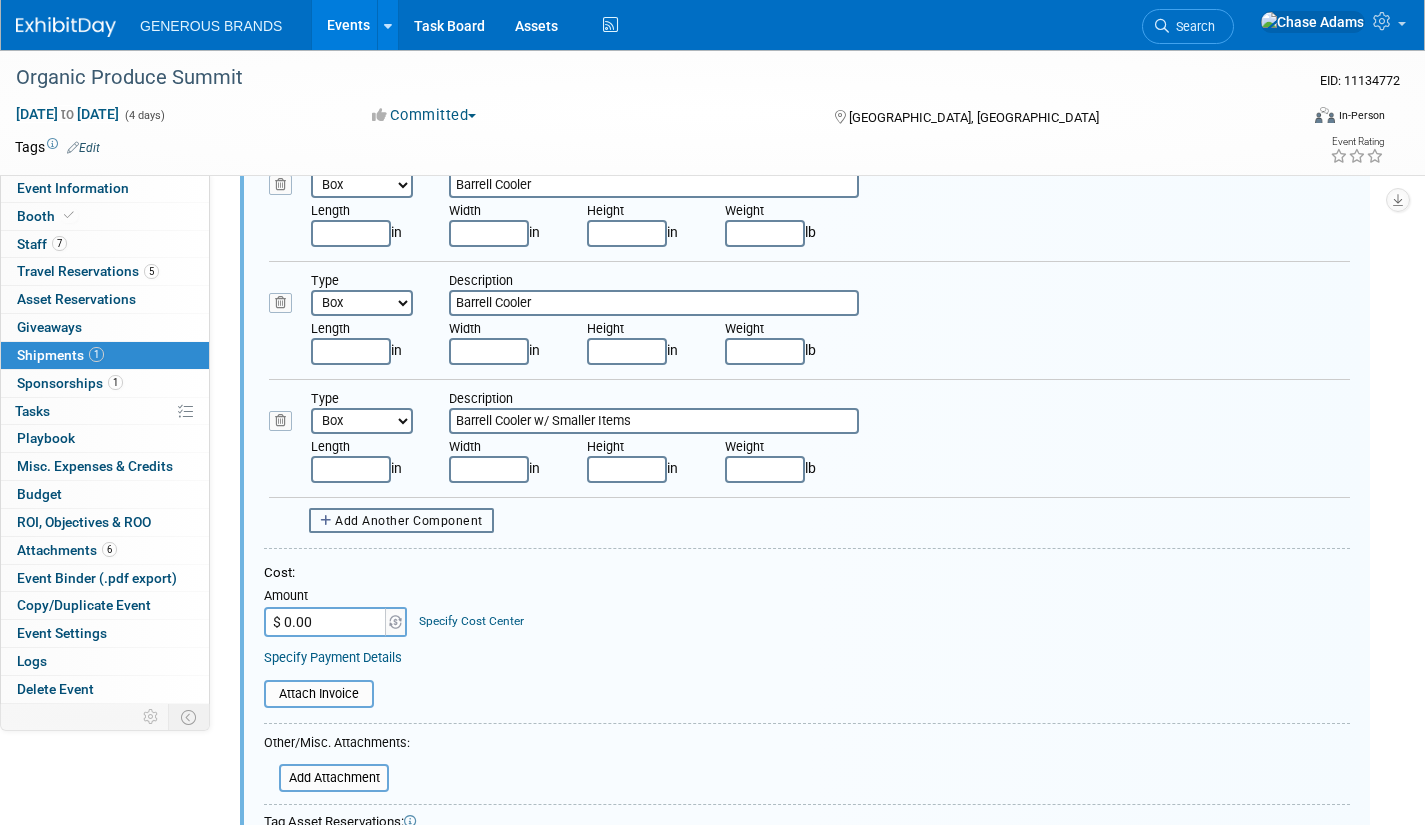 click on "Add Another Component" at bounding box center [409, 521] 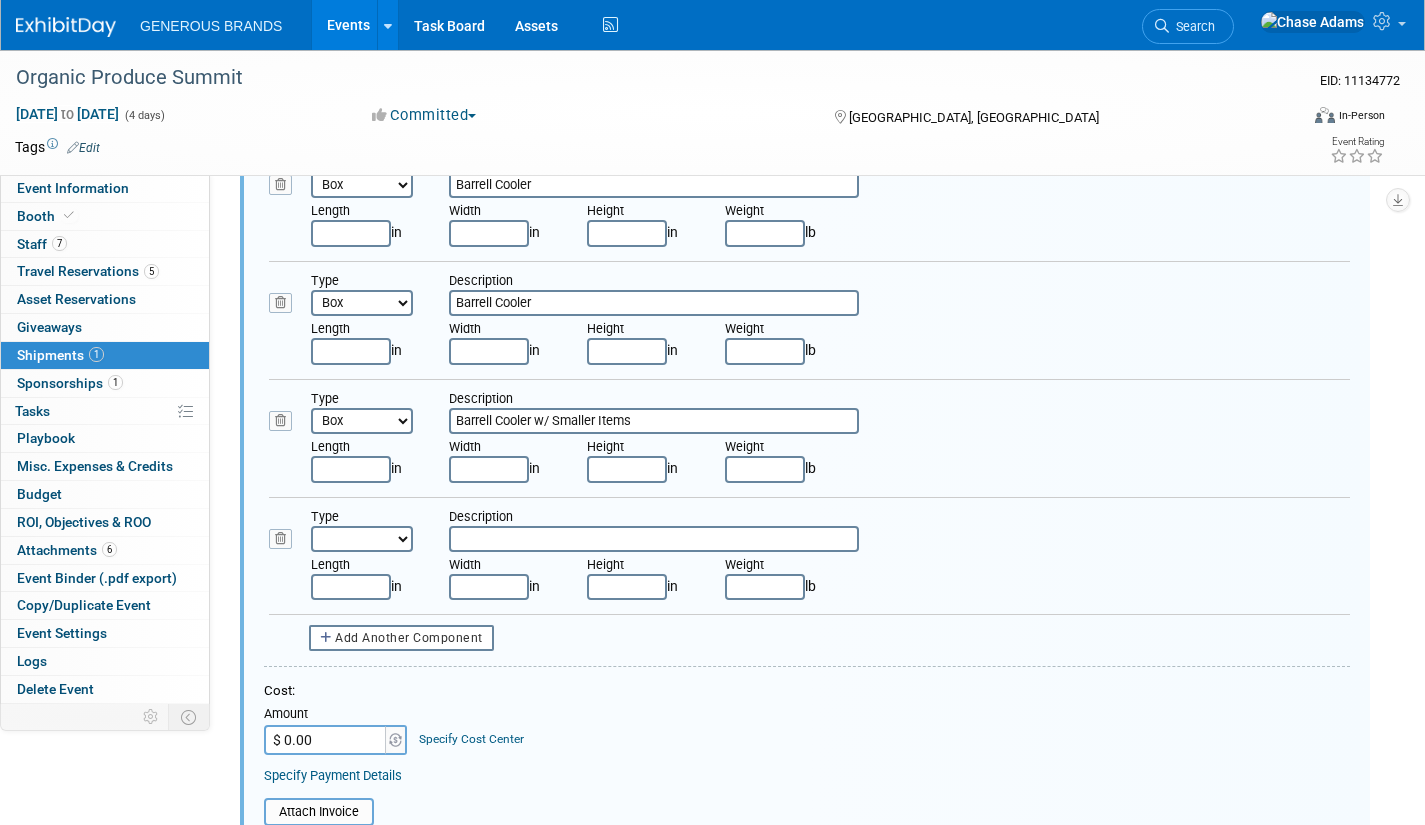 drag, startPoint x: 342, startPoint y: 530, endPoint x: 358, endPoint y: 527, distance: 16.27882 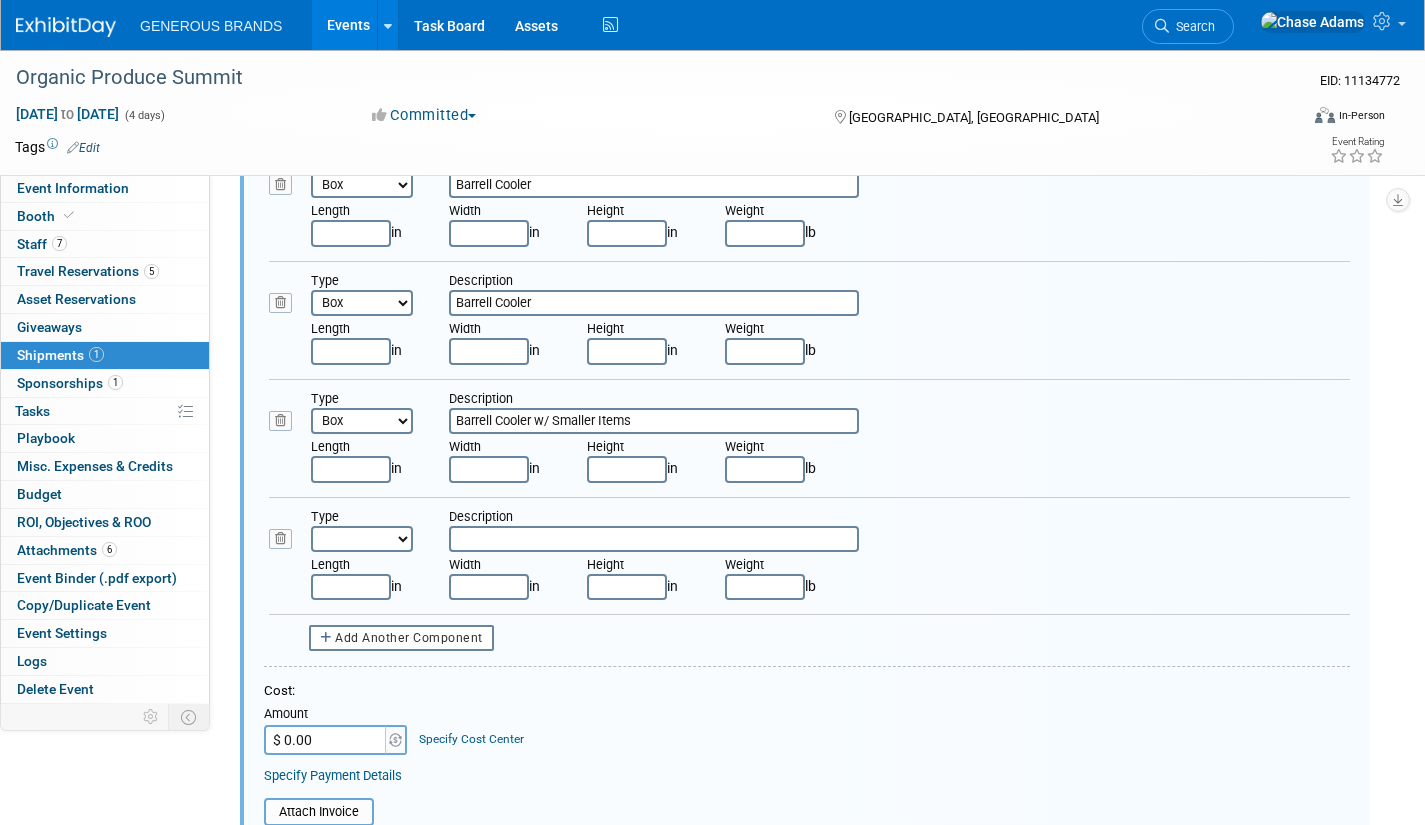 select on "5" 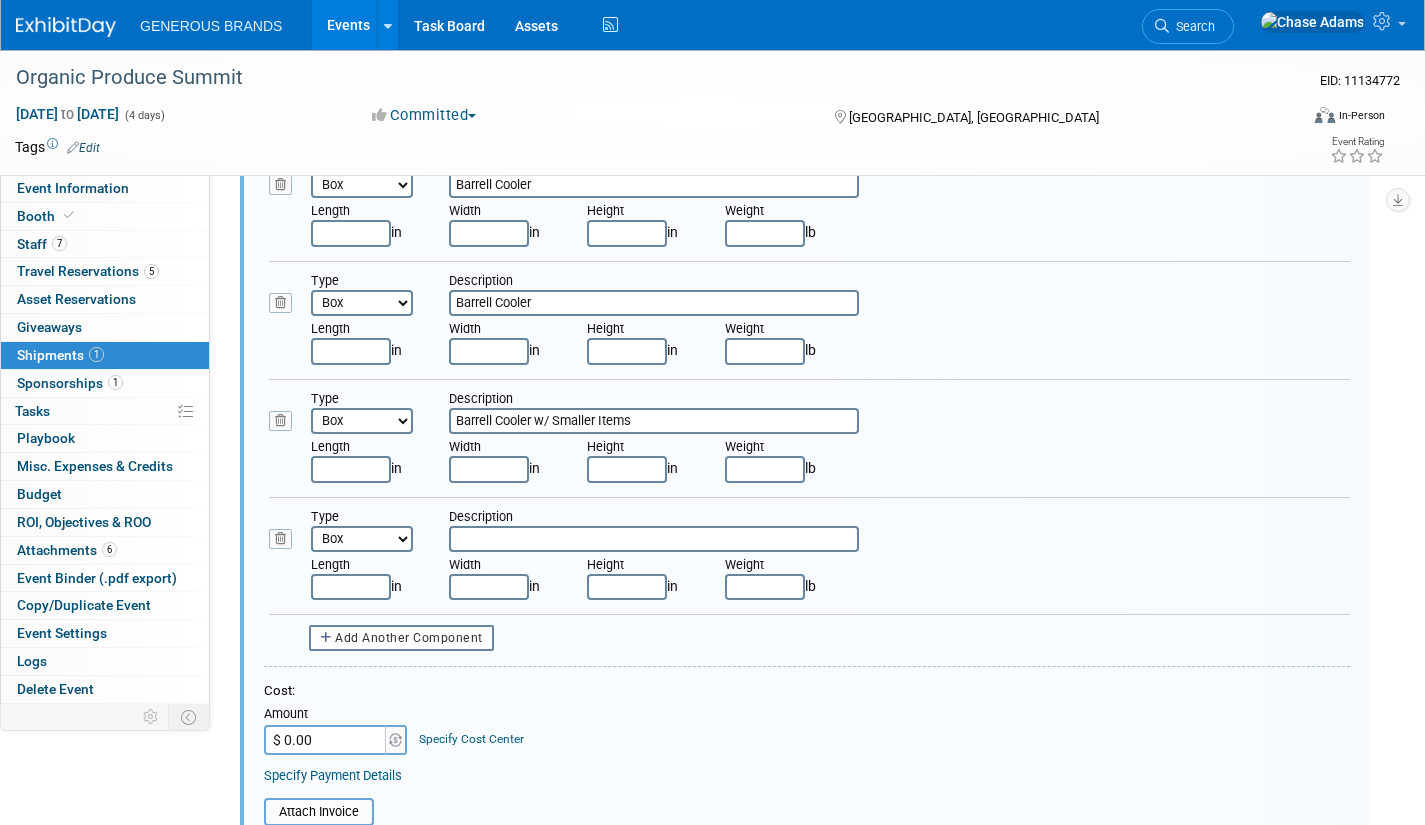 click on "Bag
Bin
Box
Bundle
Cage
Case
Container
Cooler
Crate
Drum/Barrel
Envelope
Machinery
Pallet
Reel
Tray
Tube
Other" at bounding box center (362, 539) 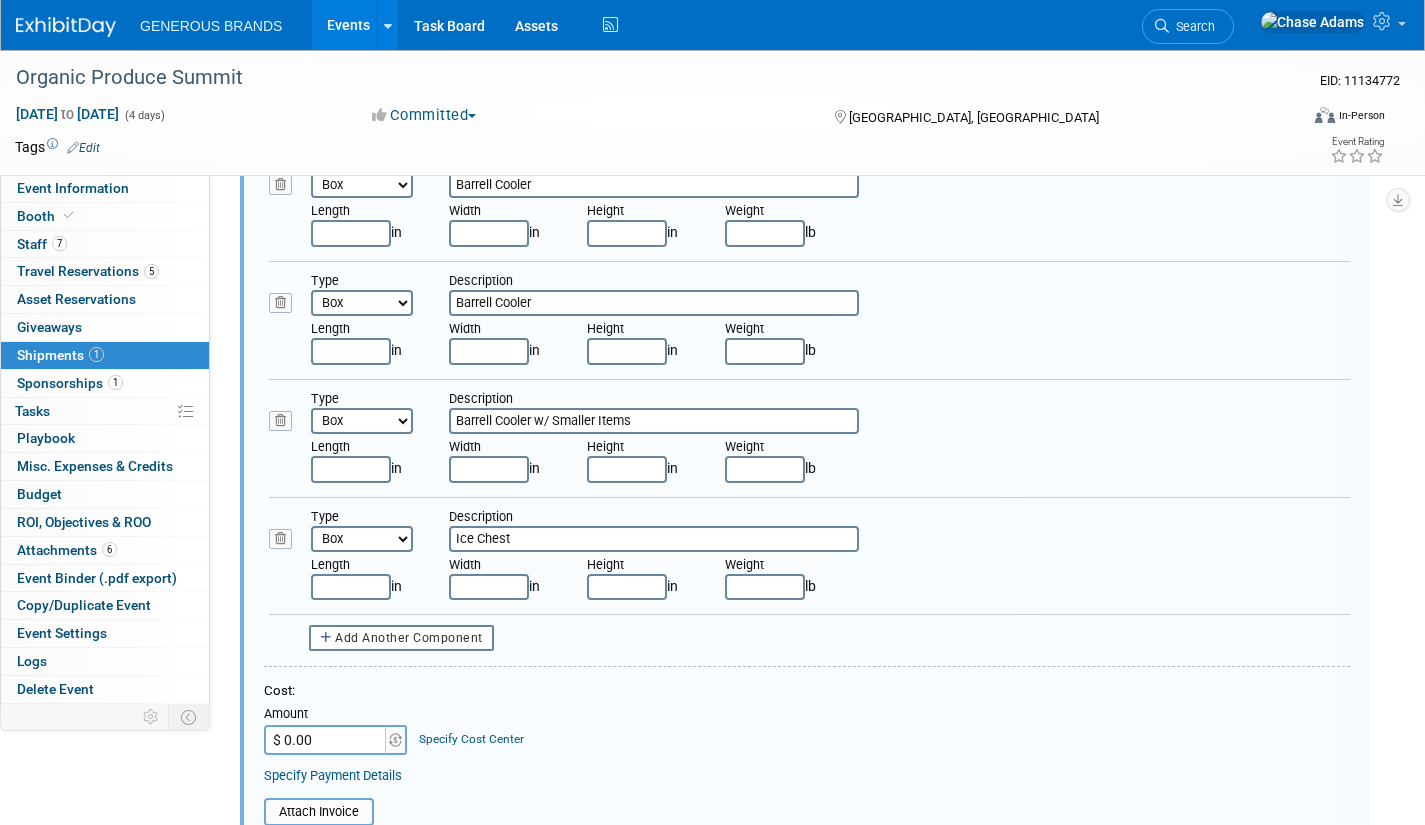 type on "Ice Chest" 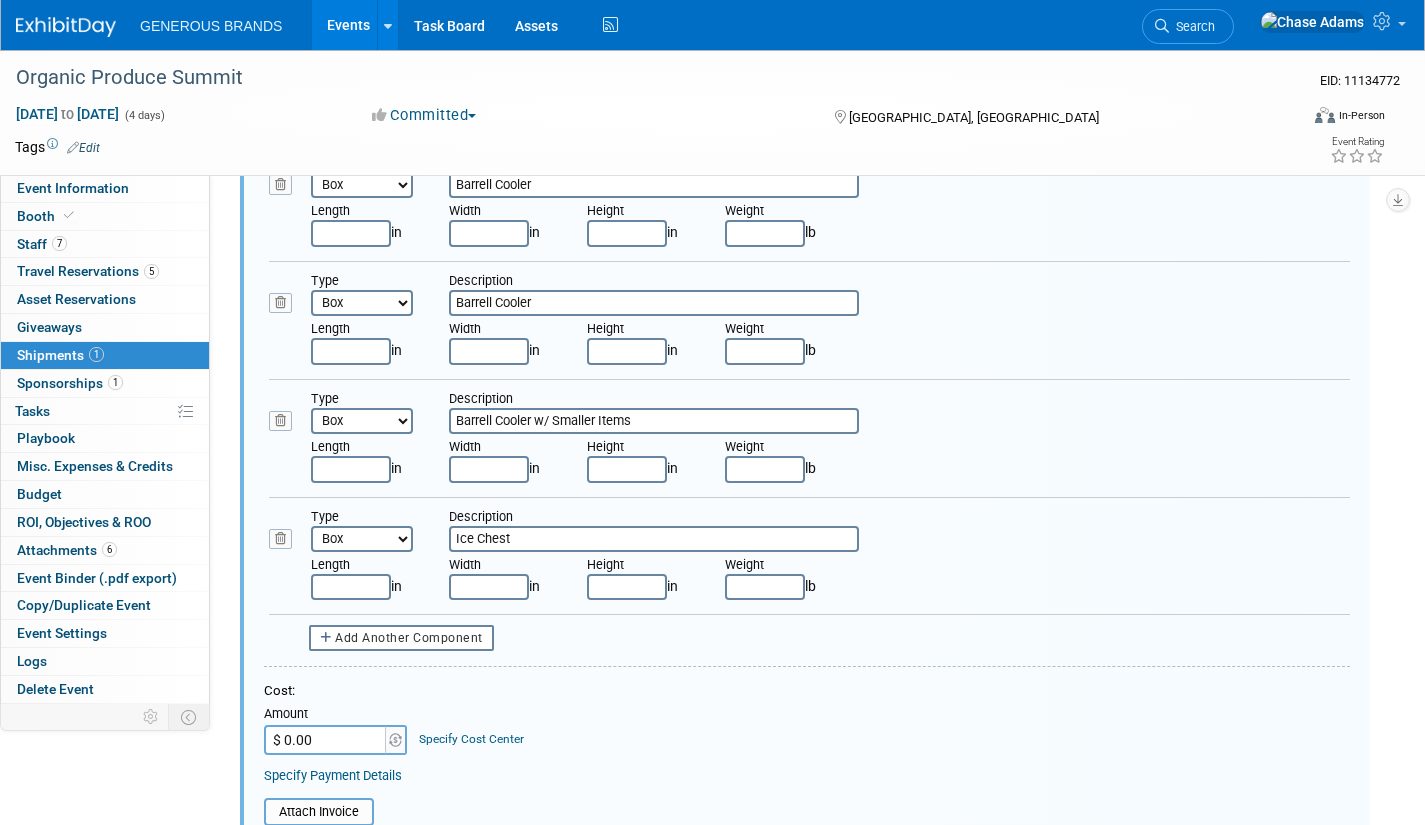 click on "Type
Bag
Bin
Box
Bundle
Cage
Case
Container
Cooler
Crate
Drum/Barrel
Envelope
Machinery
Pallet
Reel
Tray
Tube
Other Description Ice Chest" at bounding box center [809, 562] 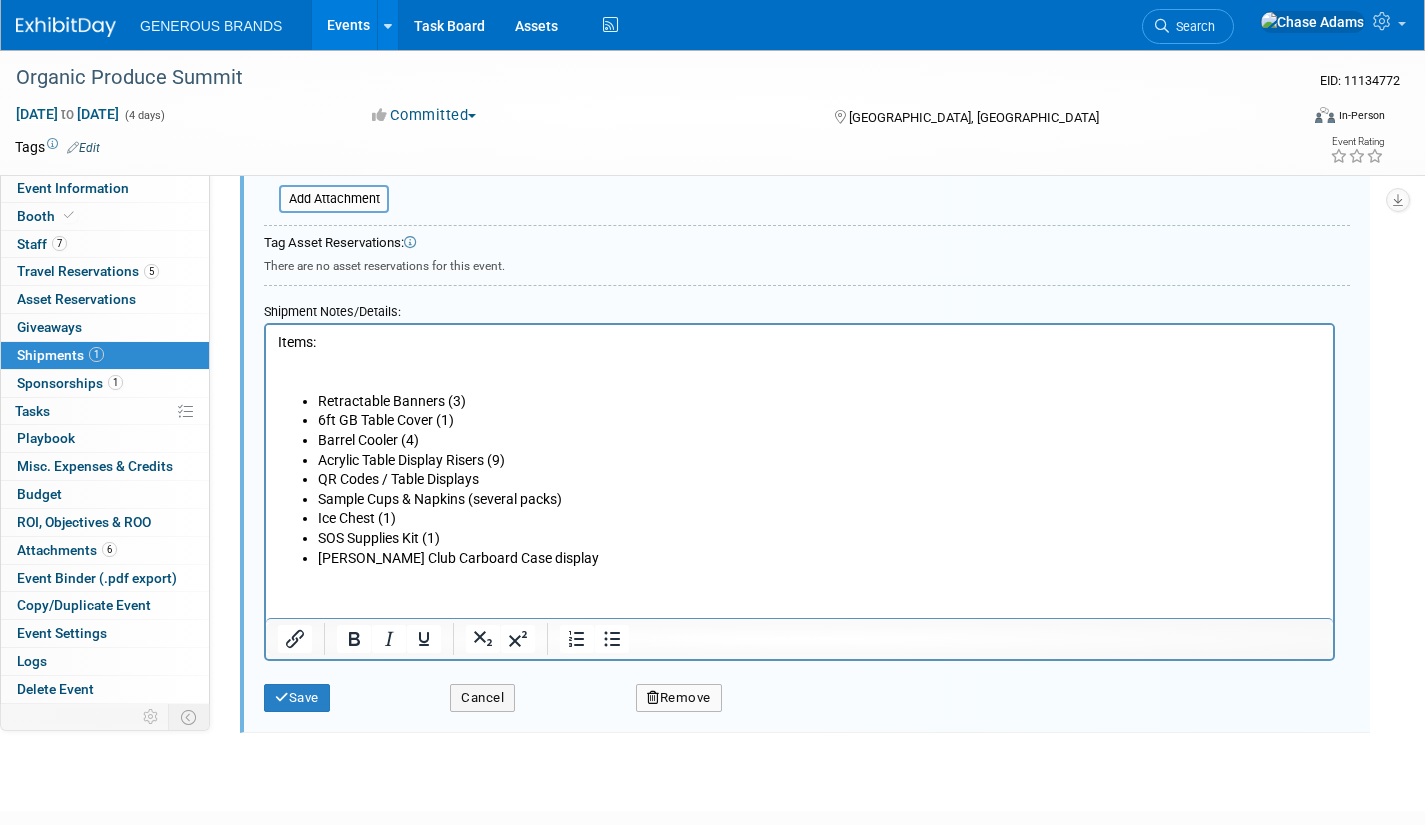 scroll, scrollTop: 1230, scrollLeft: 0, axis: vertical 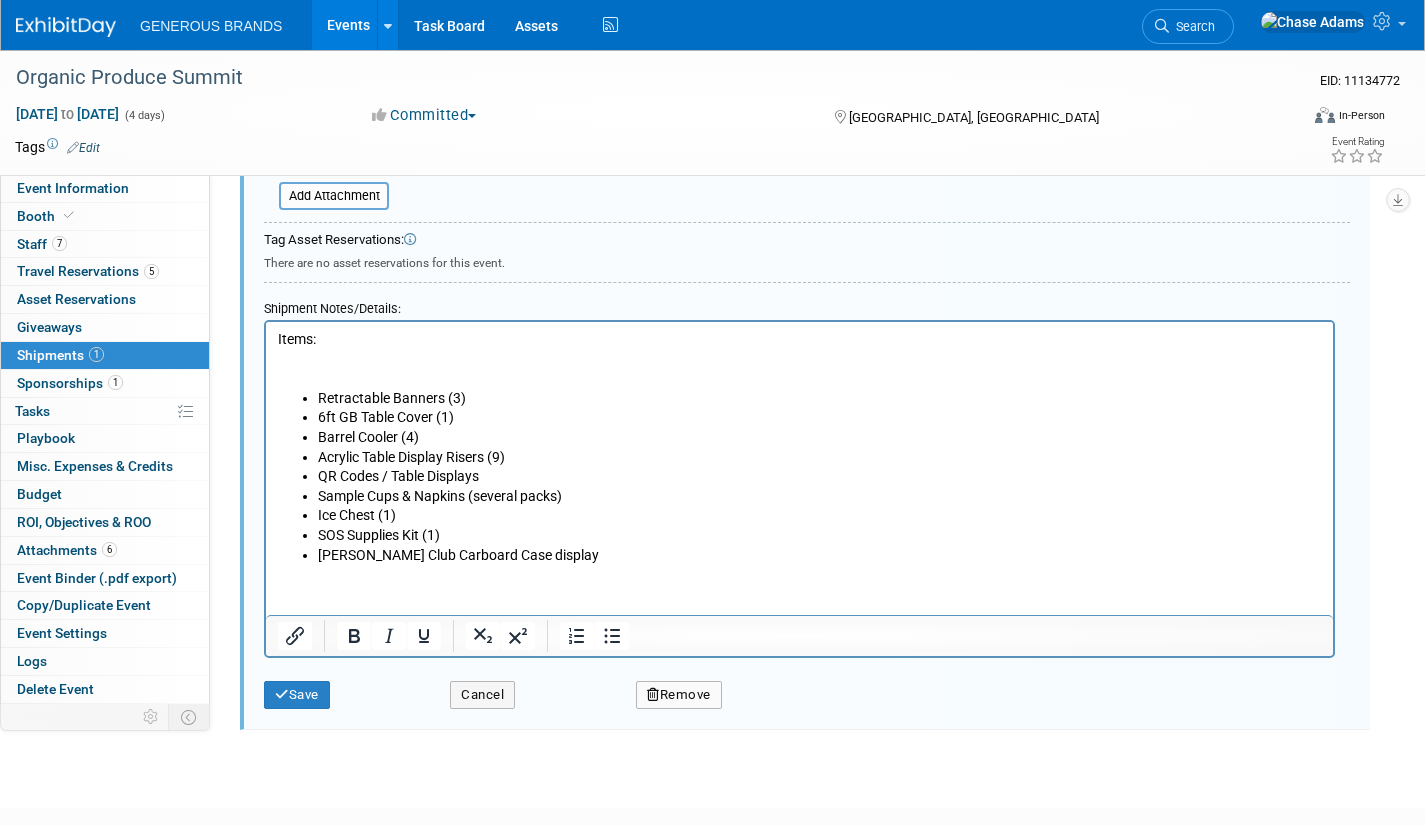 click on "Items:" at bounding box center [800, 359] 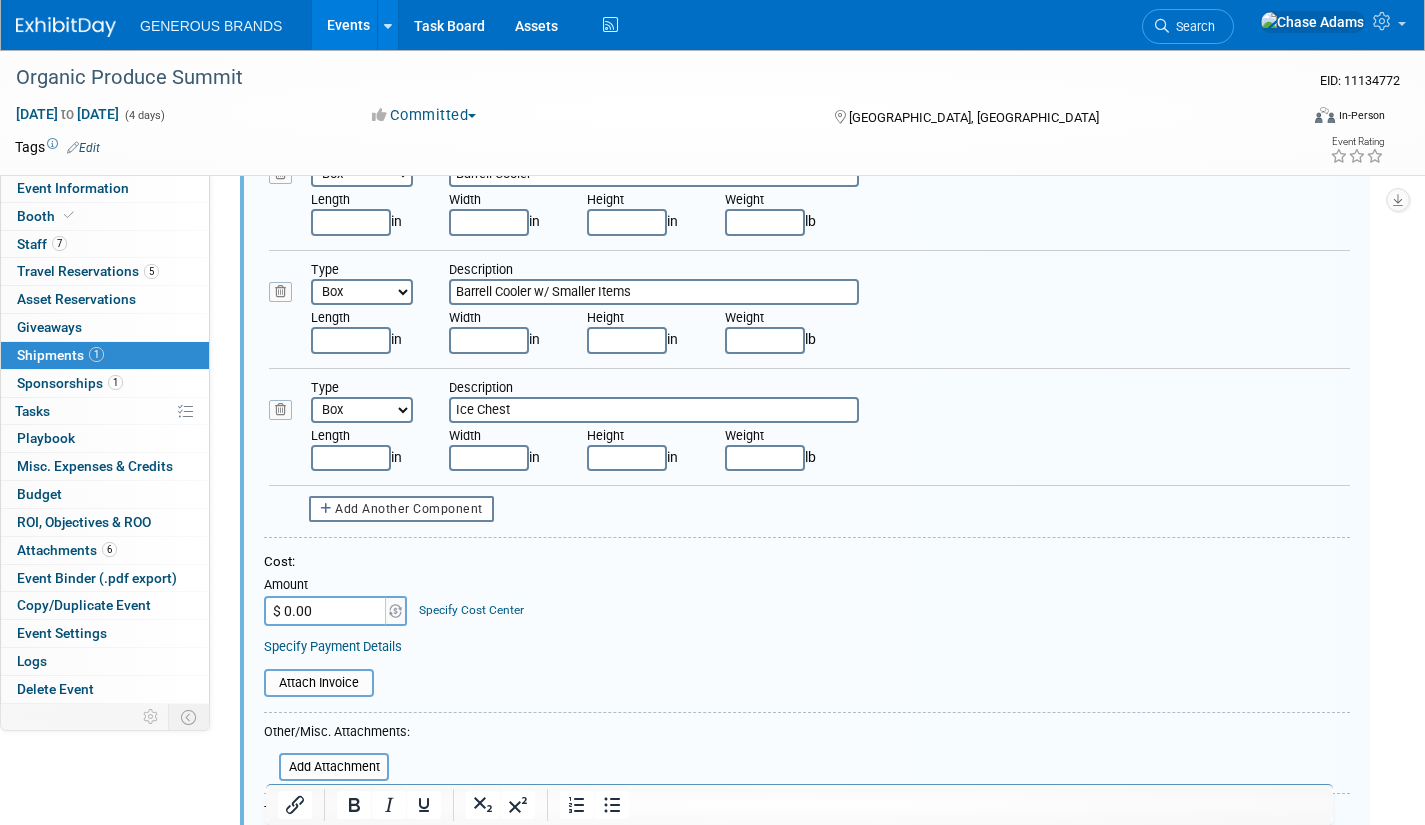 scroll, scrollTop: 630, scrollLeft: 0, axis: vertical 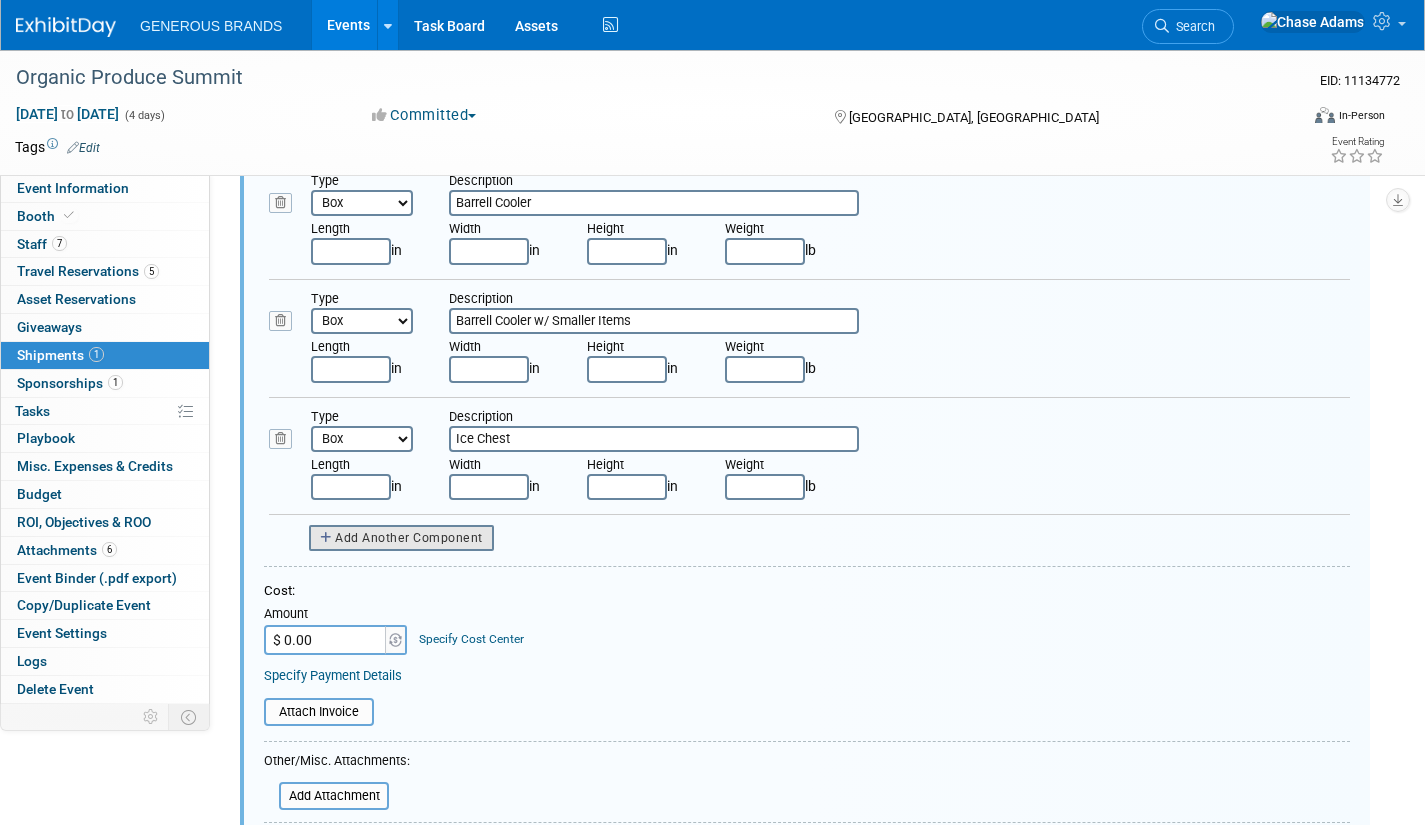 click on "Add Another Component" at bounding box center (409, 538) 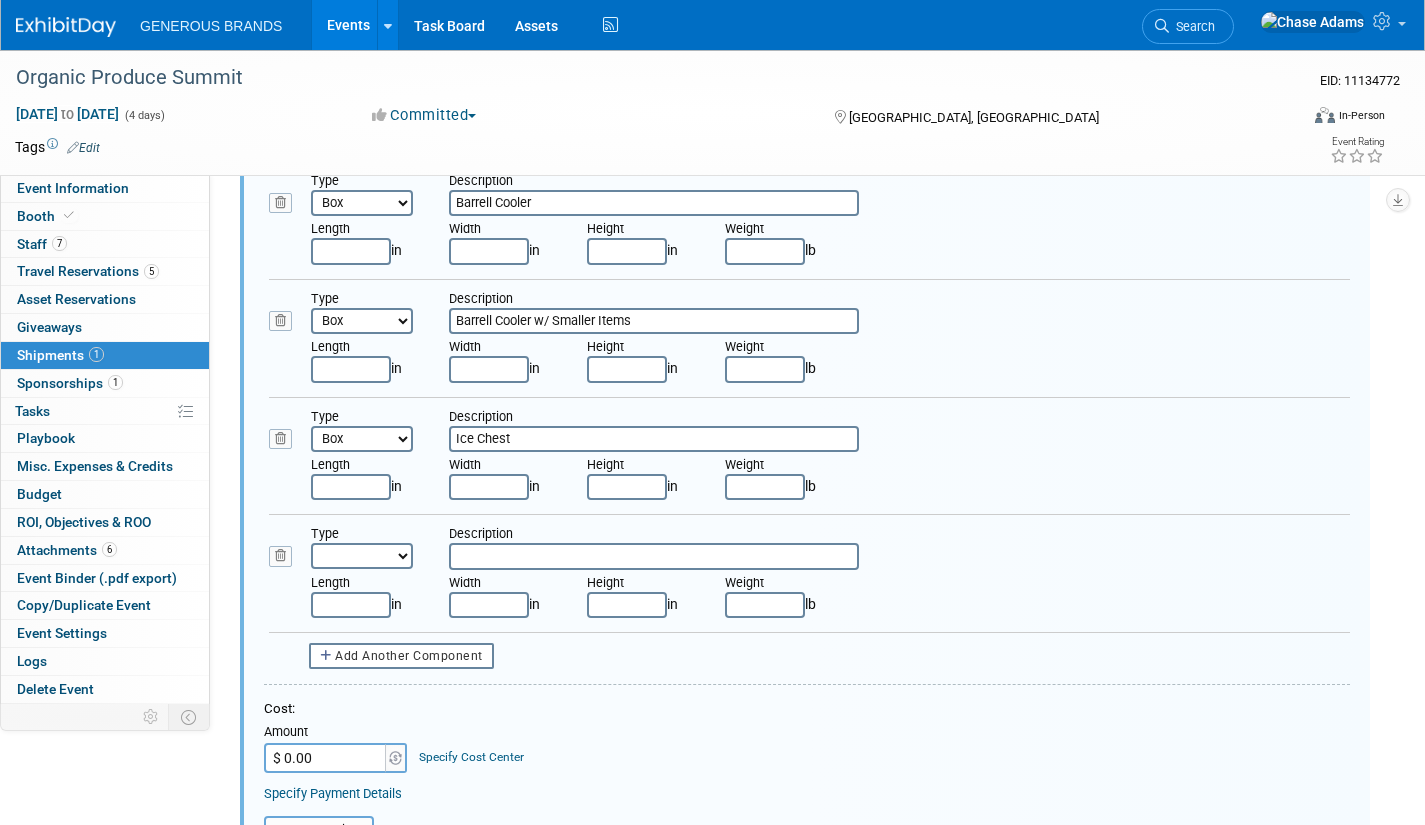 click on "Bag
Bin
Box
Bundle
Cage
Case
Container
Cooler
Crate
Drum/Barrel
Envelope
Machinery
Pallet
Reel
Tray
Tube
Other" at bounding box center [362, 556] 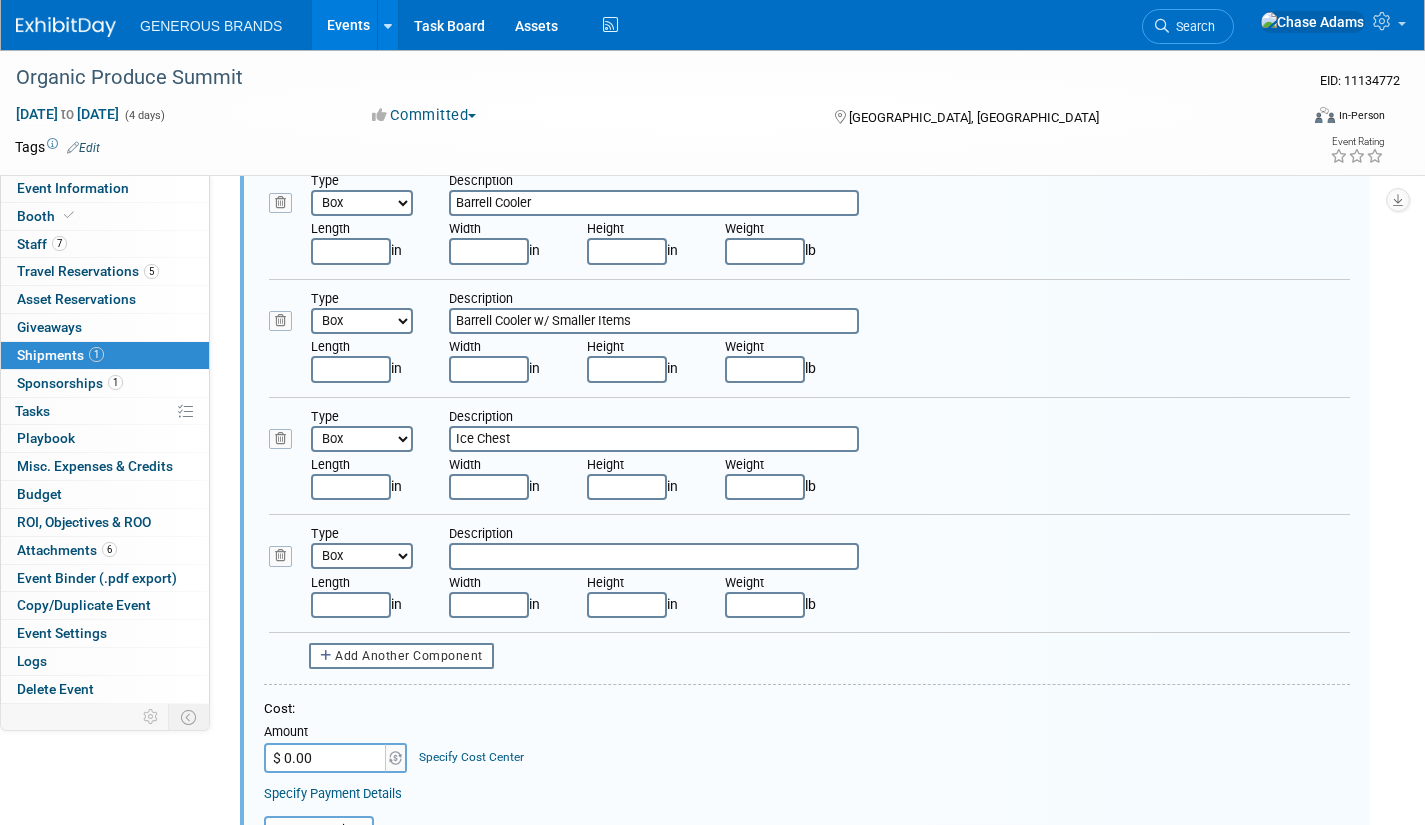 click on "Bag
Bin
Box
Bundle
Cage
Case
Container
Cooler
Crate
Drum/Barrel
Envelope
Machinery
Pallet
Reel
Tray
Tube
Other" at bounding box center [362, 556] 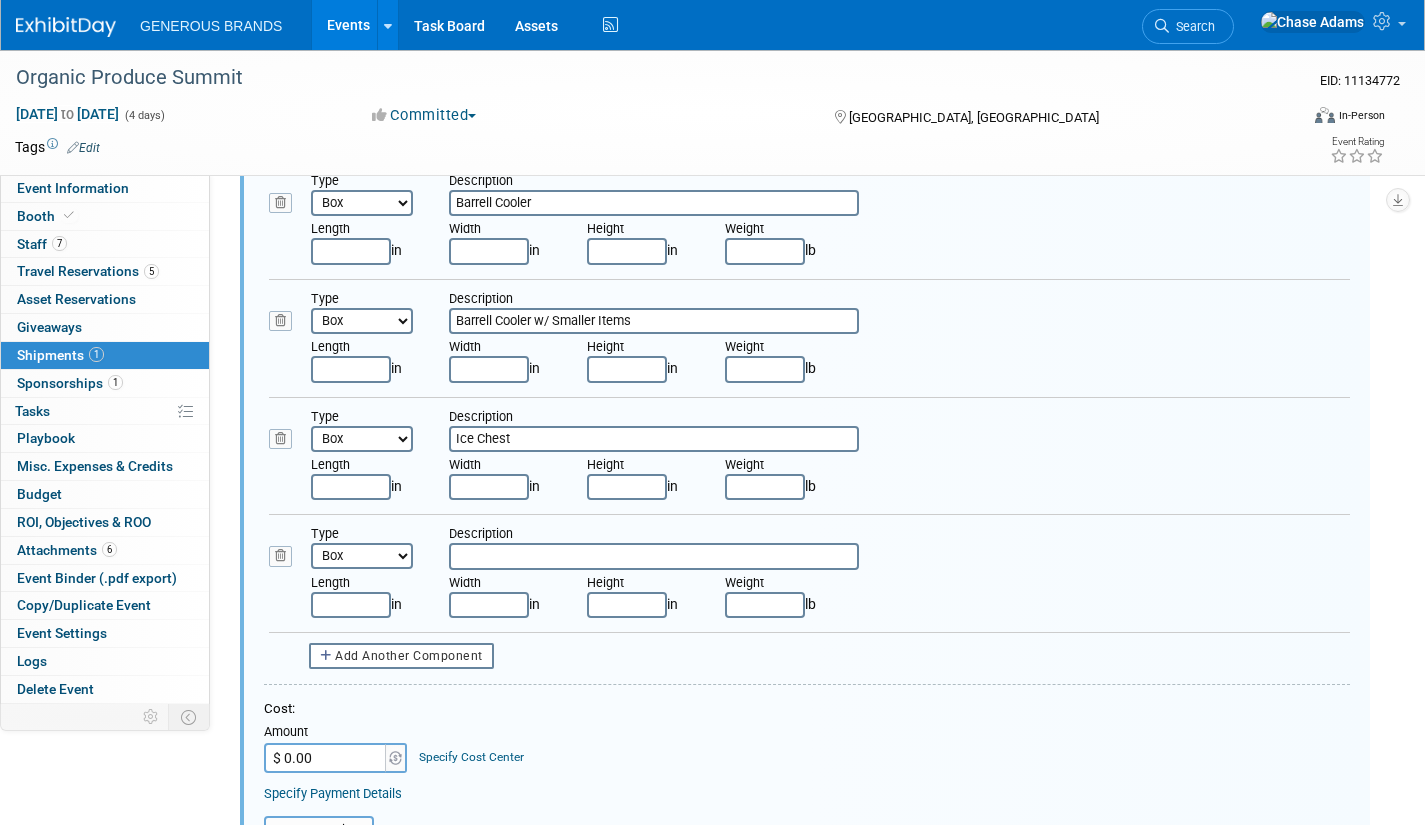 click at bounding box center [654, 556] 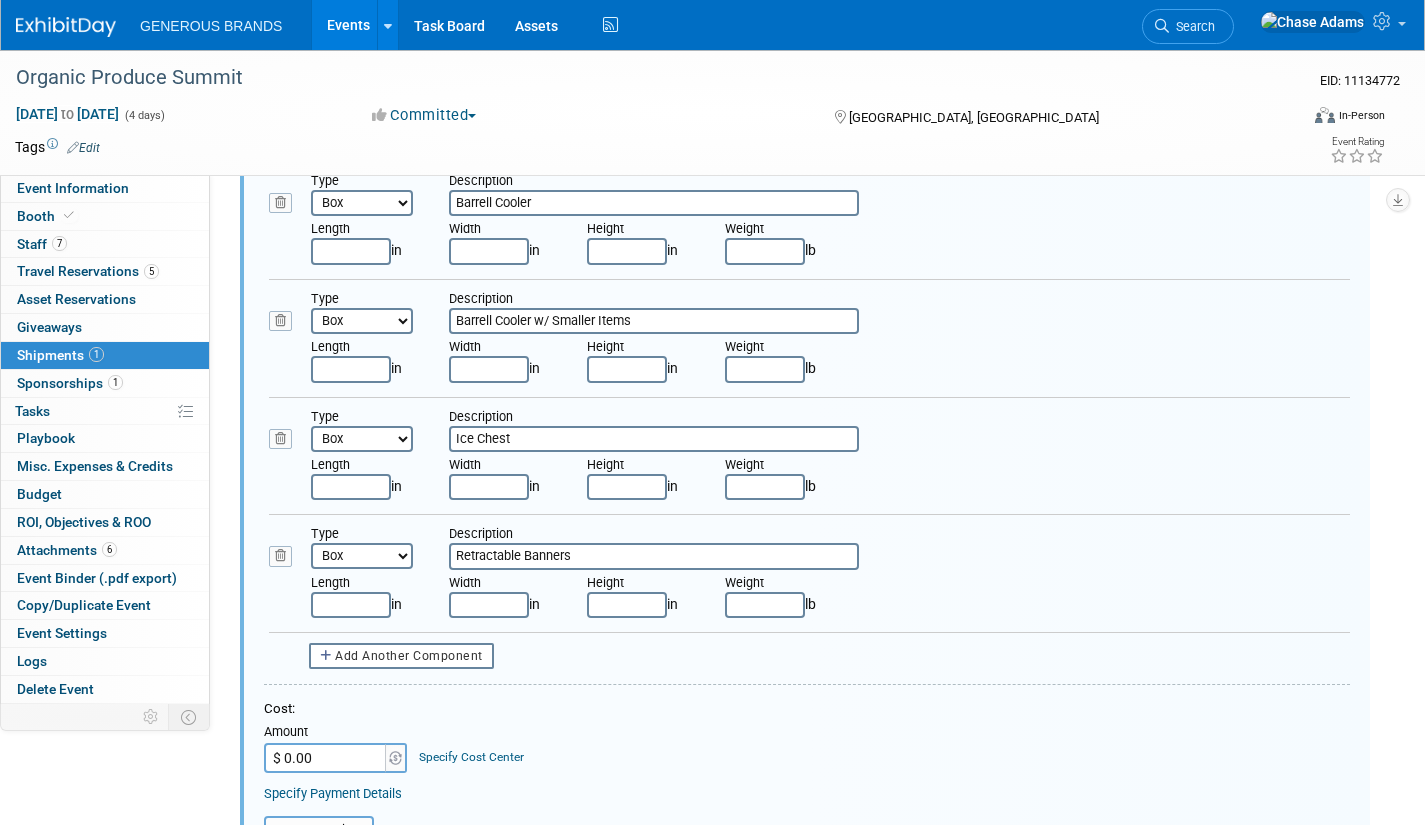 click on "Retractable Banners" at bounding box center [654, 556] 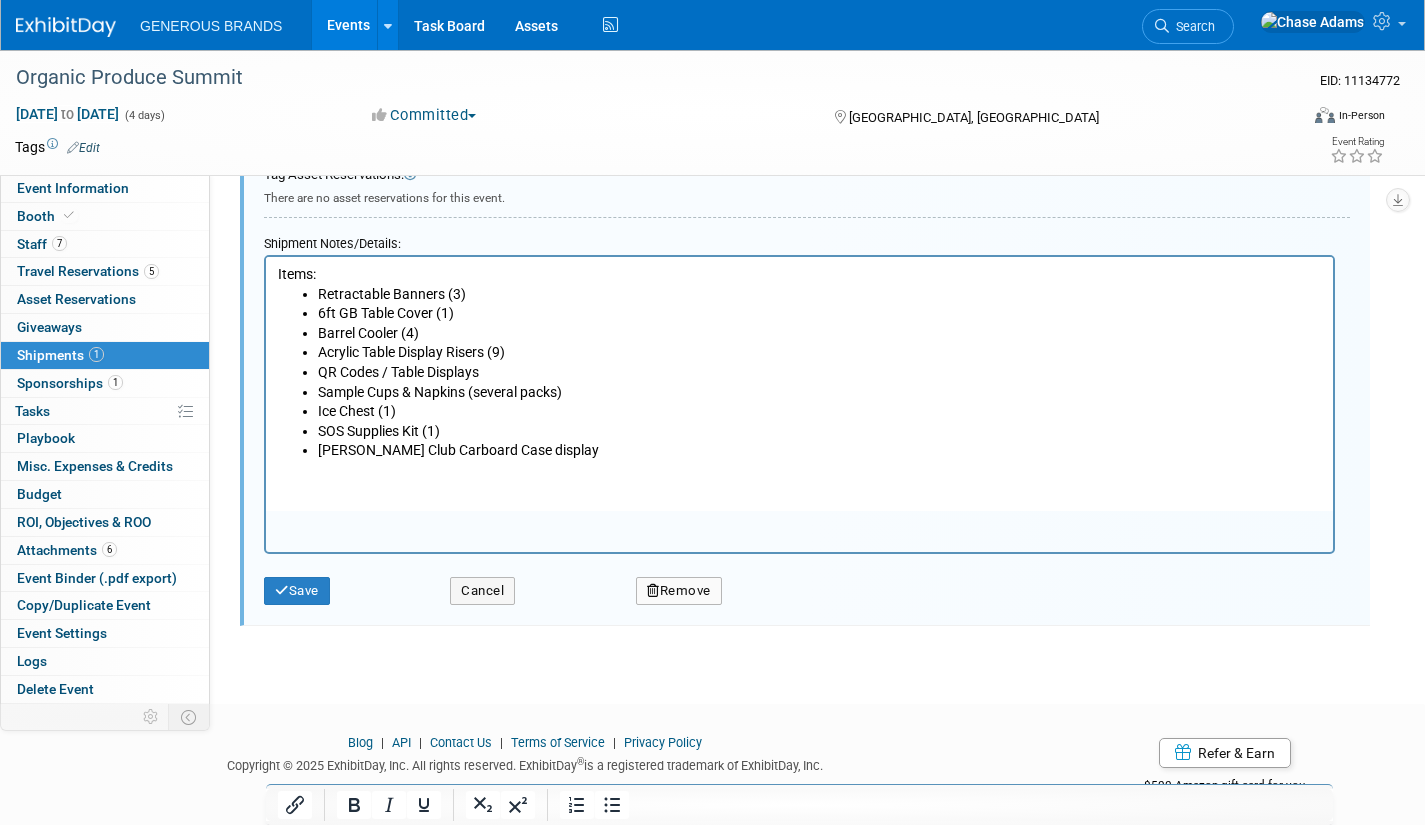 scroll, scrollTop: 1432, scrollLeft: 0, axis: vertical 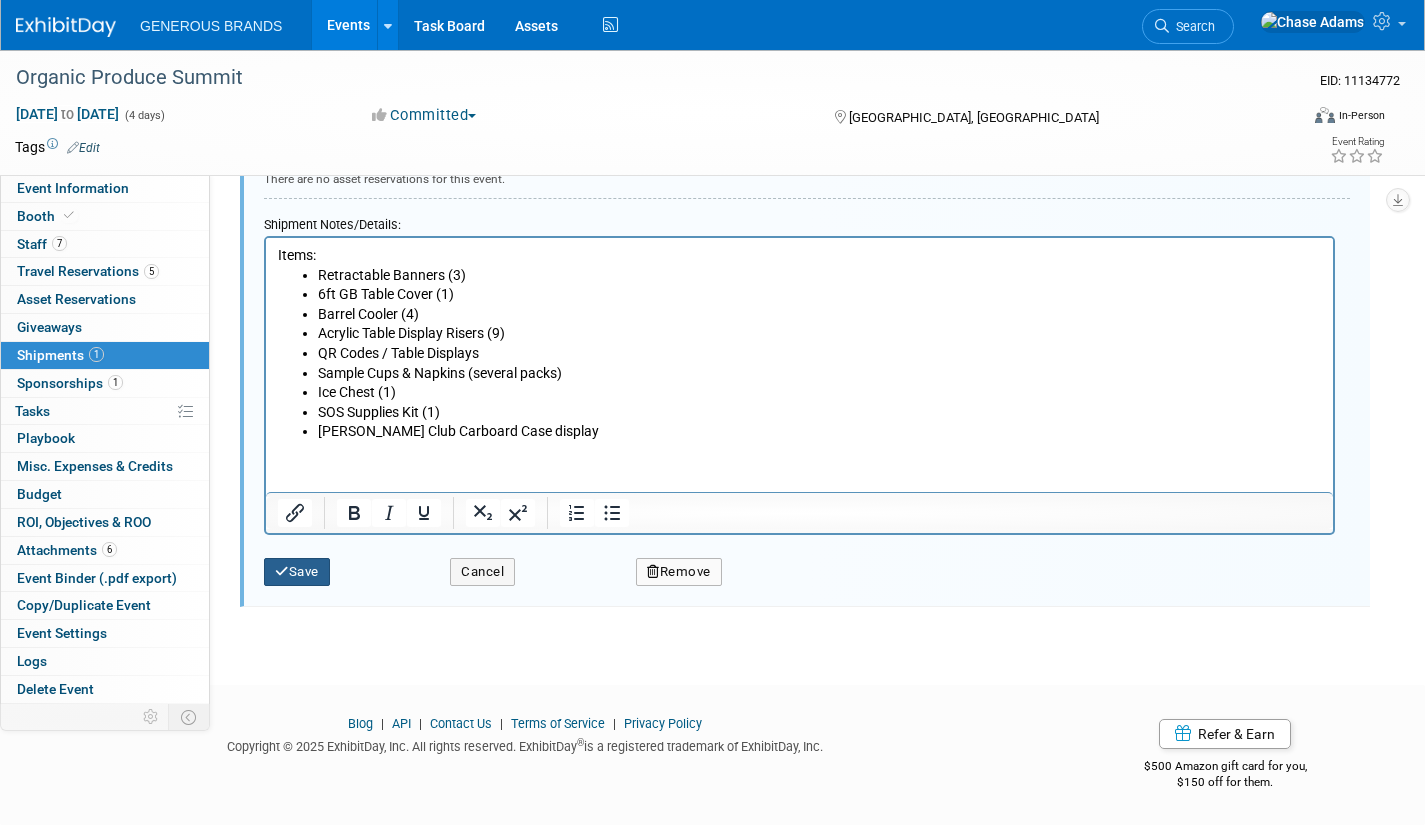 type on "Retractable Banners (3)" 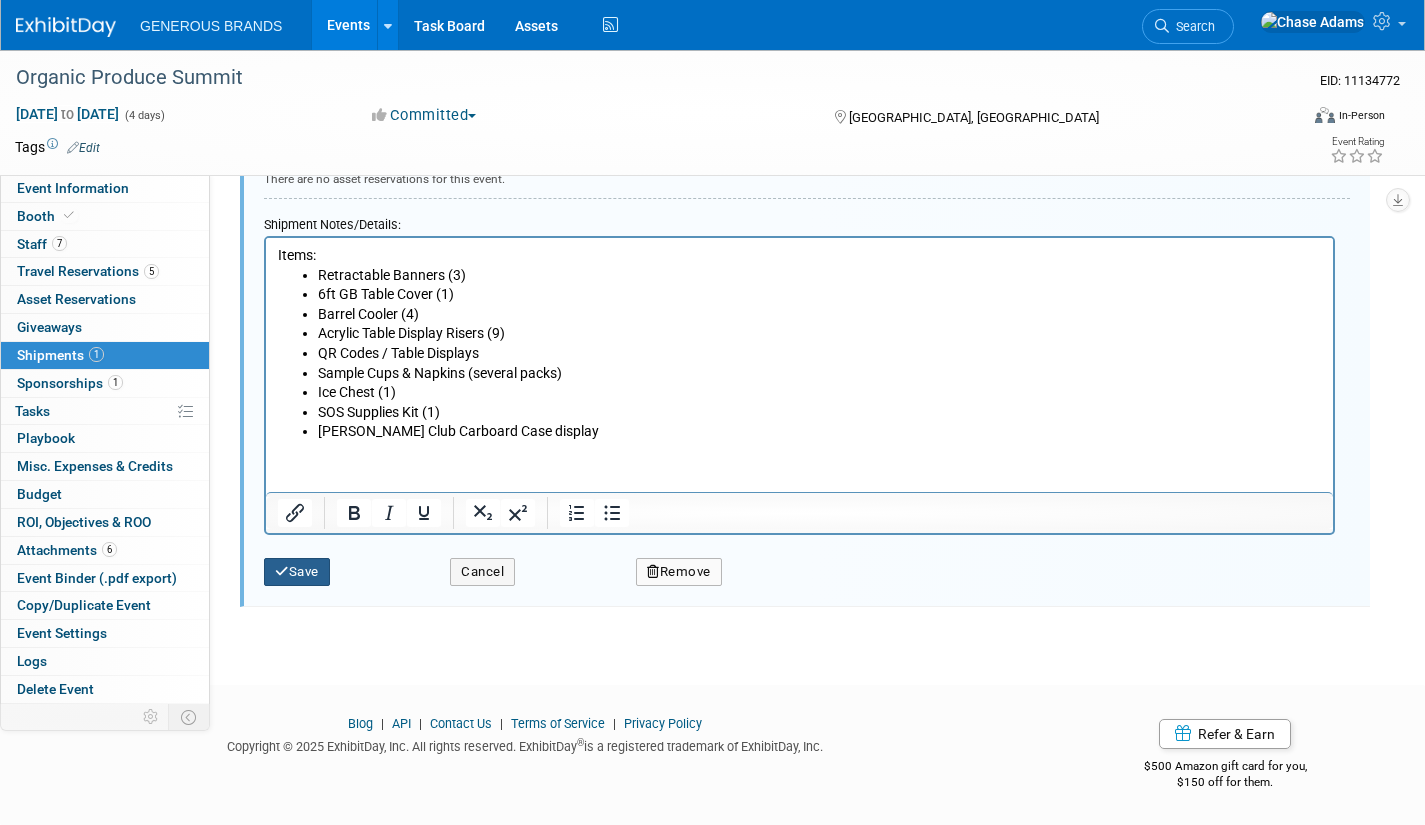 click on "Save" at bounding box center (297, 572) 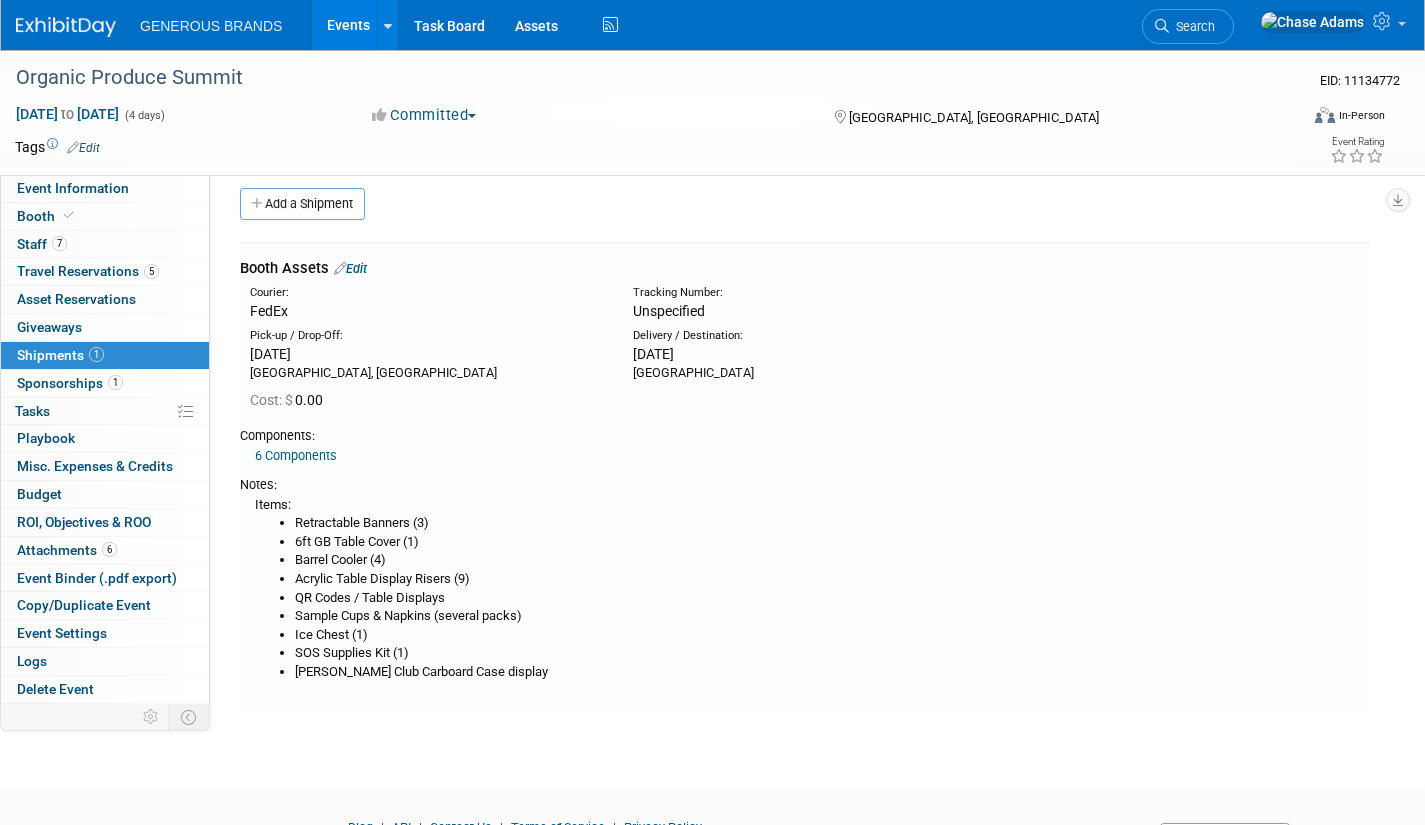 scroll, scrollTop: 0, scrollLeft: 0, axis: both 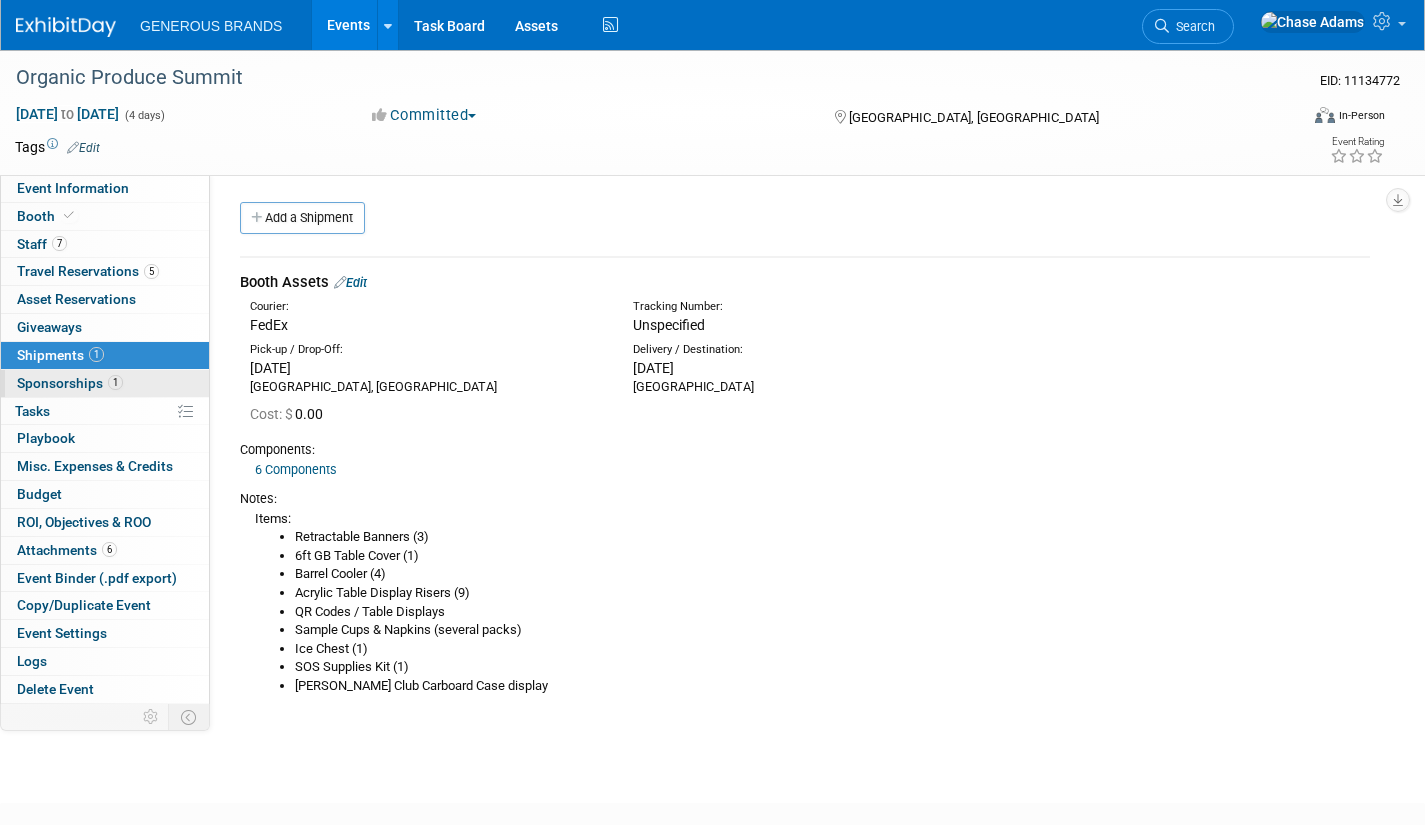 click on "Sponsorships 1" at bounding box center (70, 383) 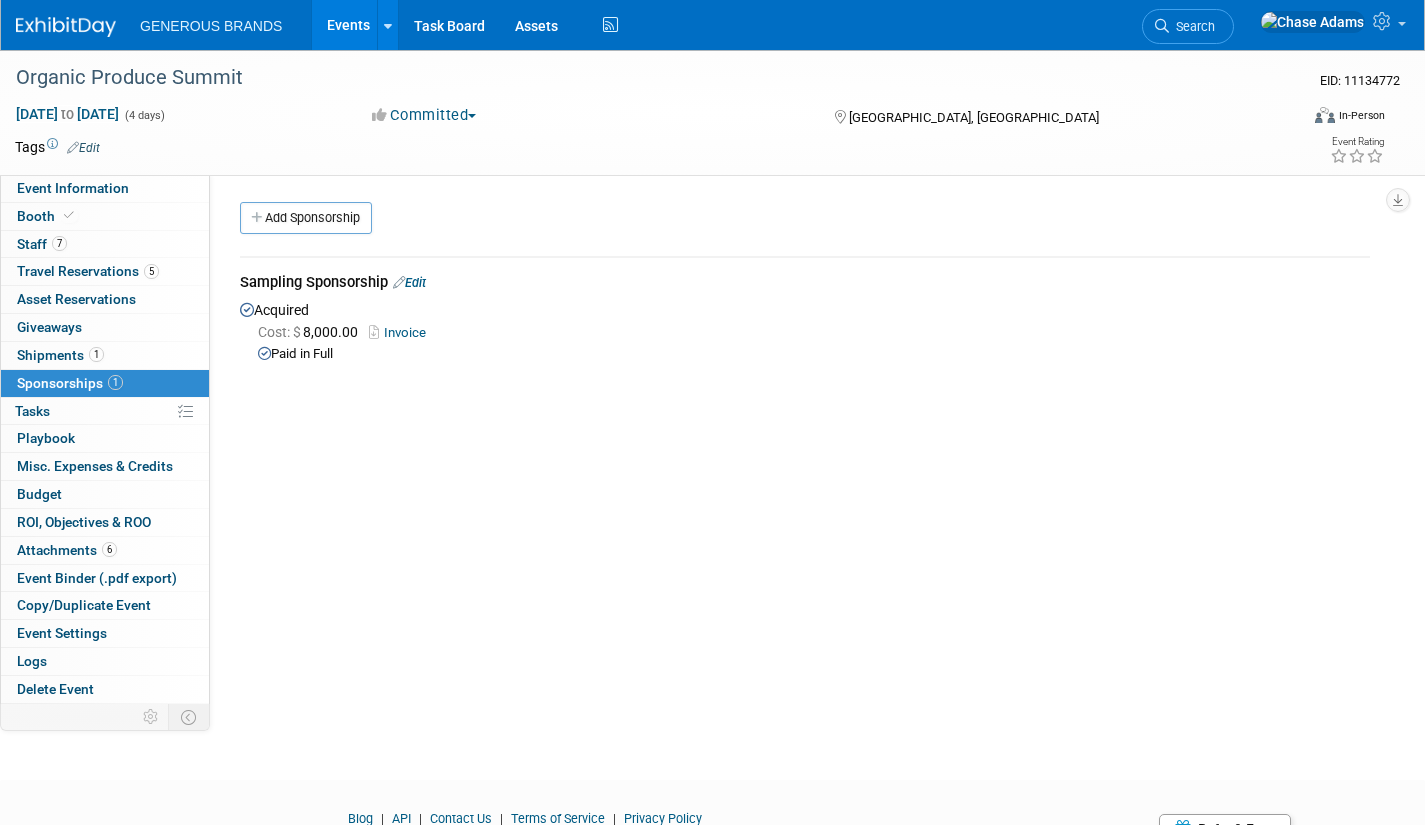 click on "Edit" at bounding box center [409, 282] 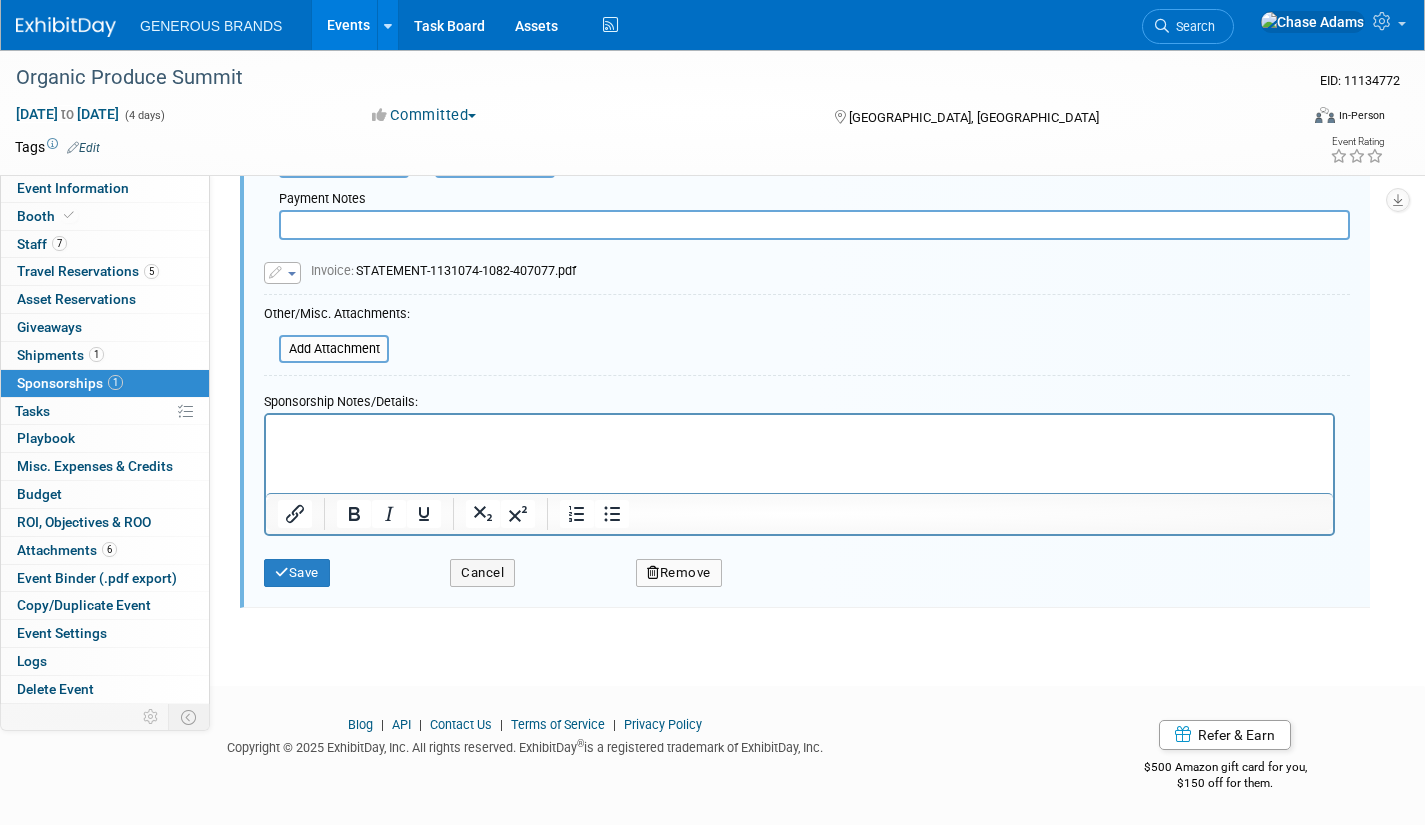 scroll, scrollTop: 384, scrollLeft: 0, axis: vertical 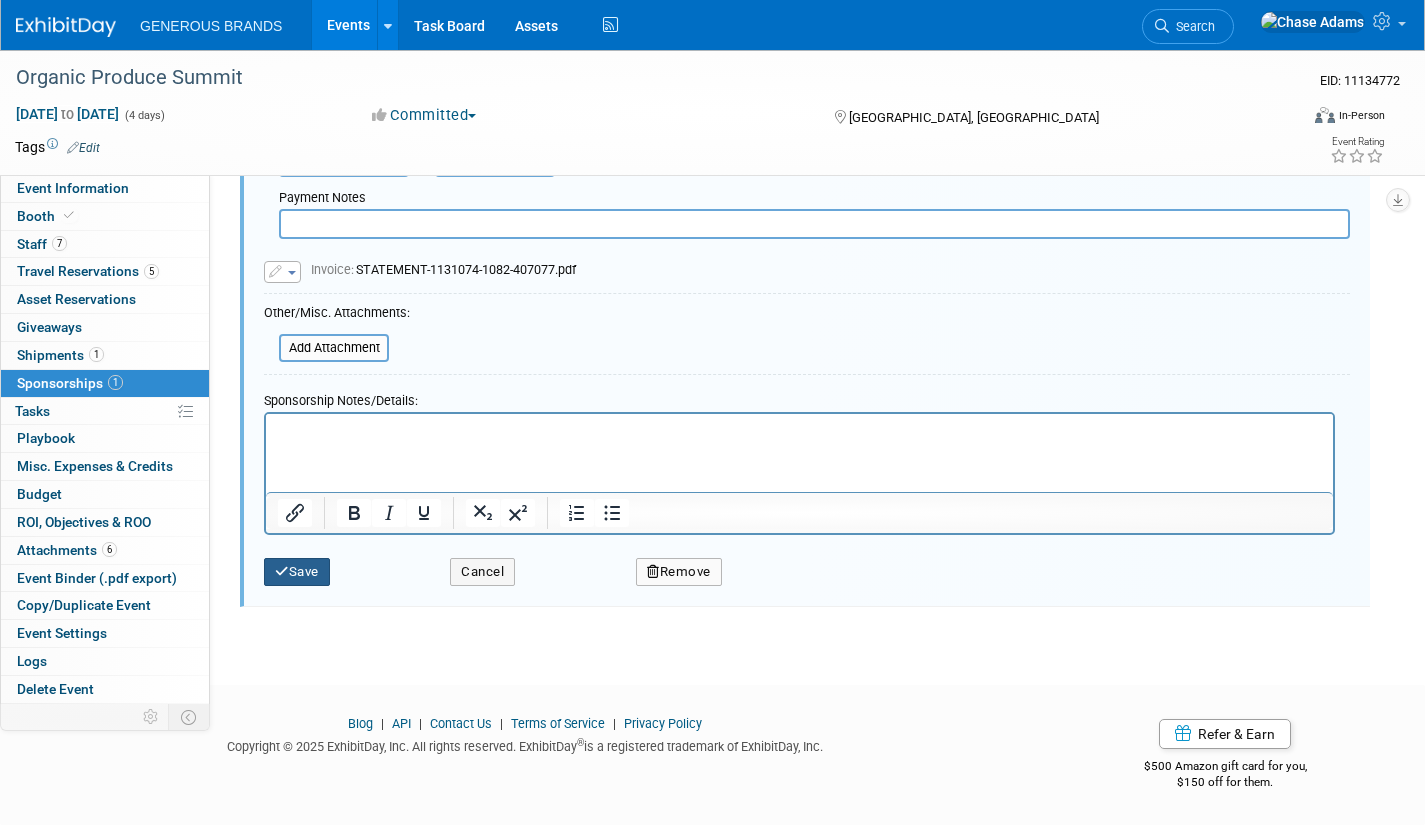 click on "Save" at bounding box center [297, 572] 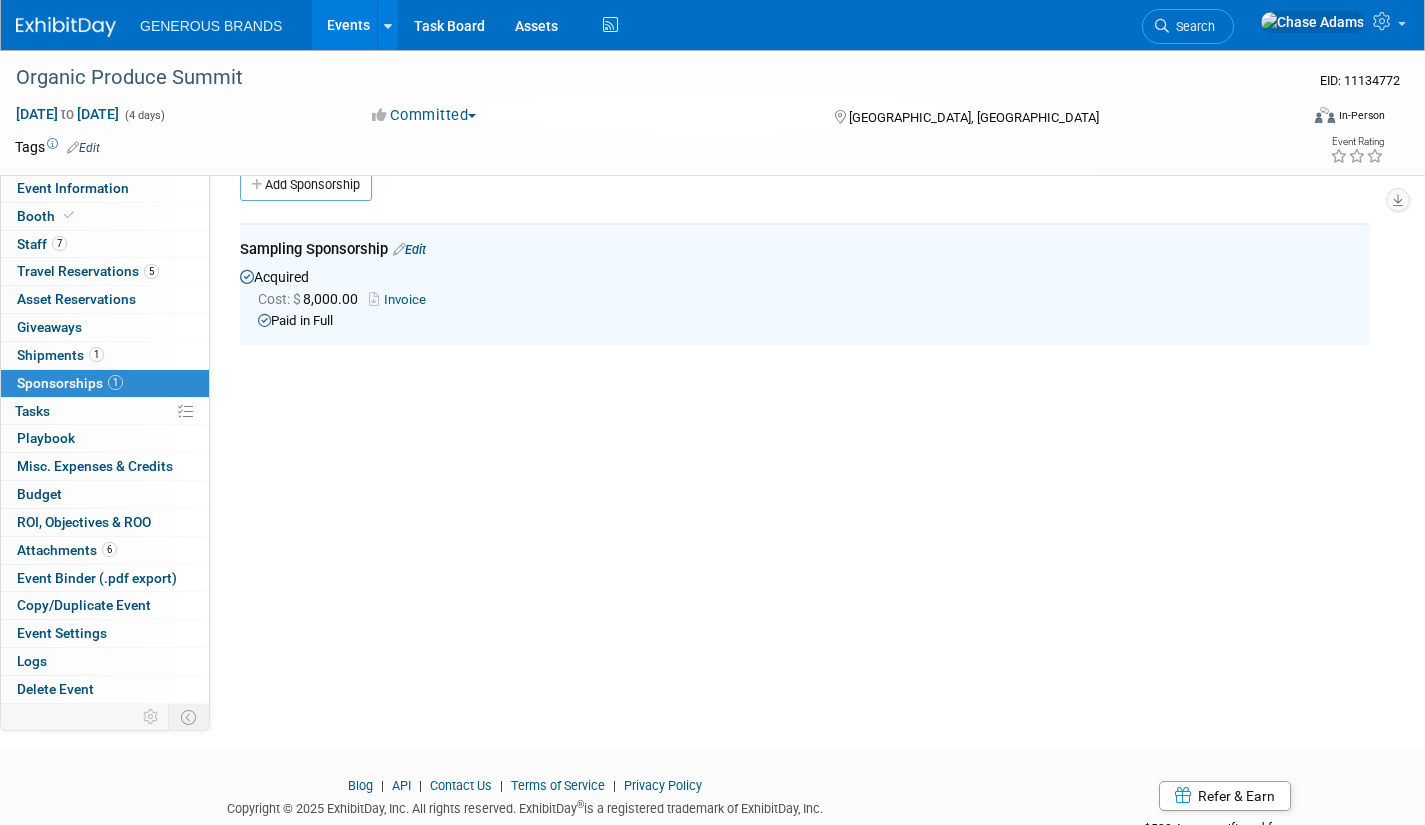 scroll, scrollTop: 30, scrollLeft: 0, axis: vertical 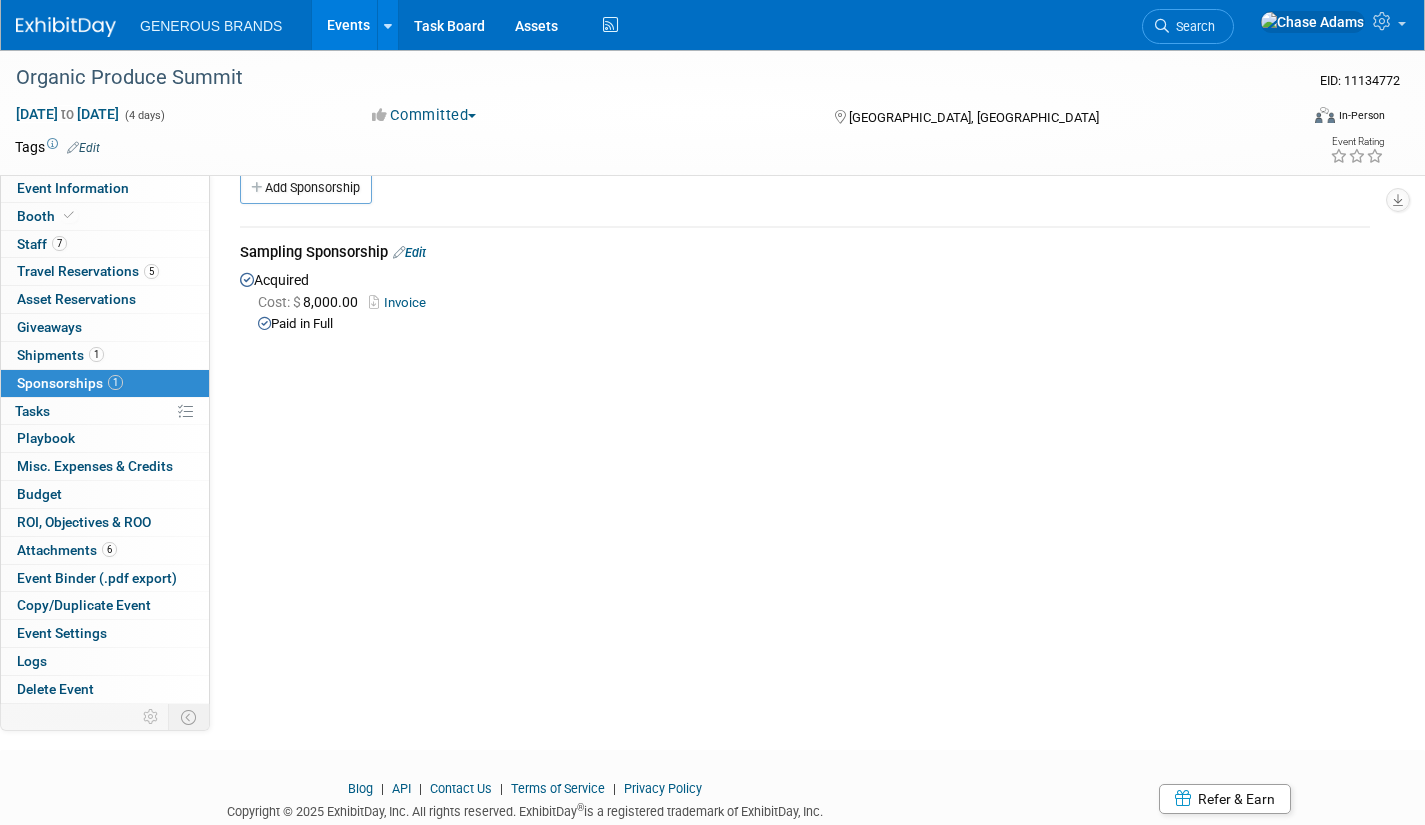 click on "Sampling Sponsorship
Edit" at bounding box center (805, 254) 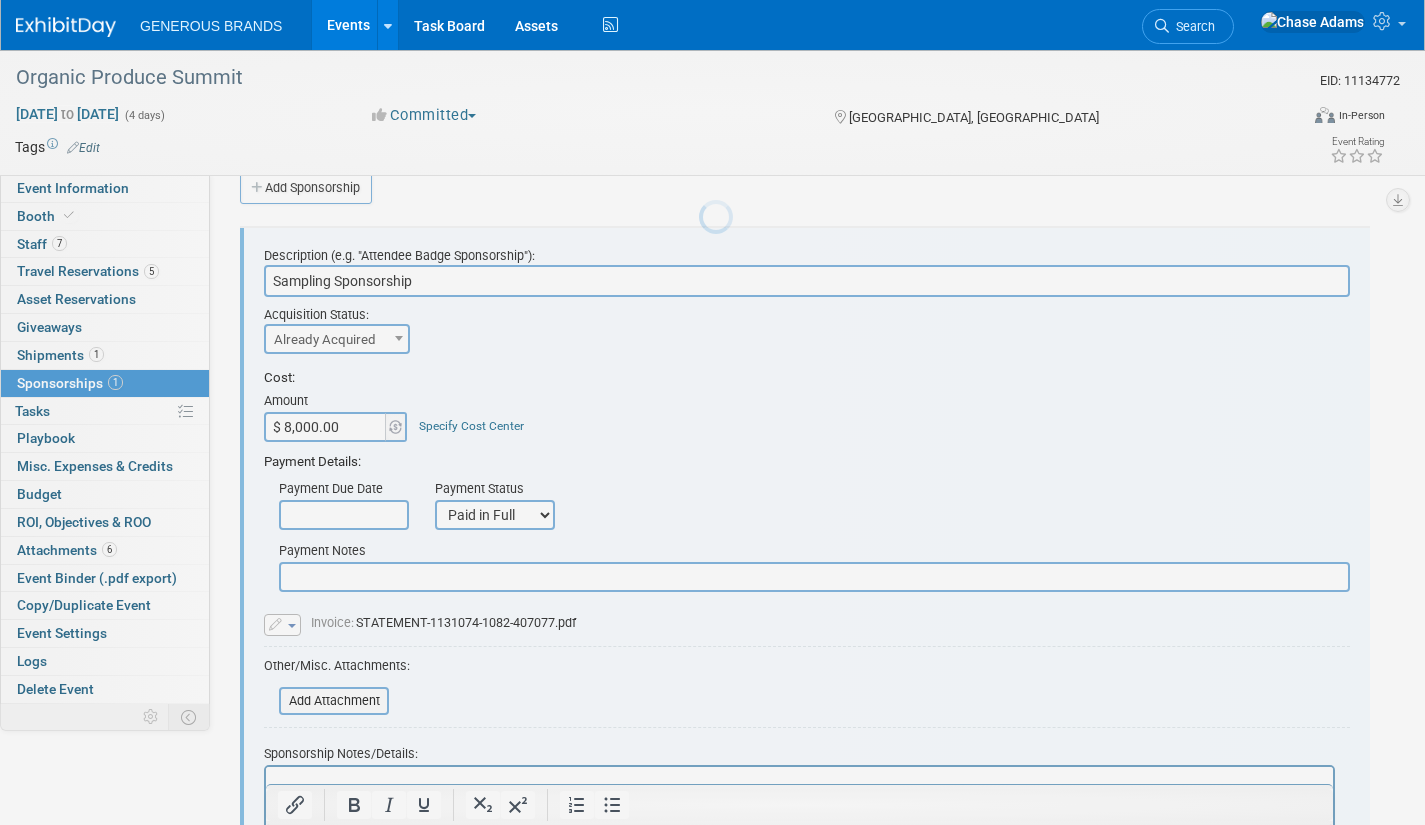 scroll, scrollTop: 0, scrollLeft: 0, axis: both 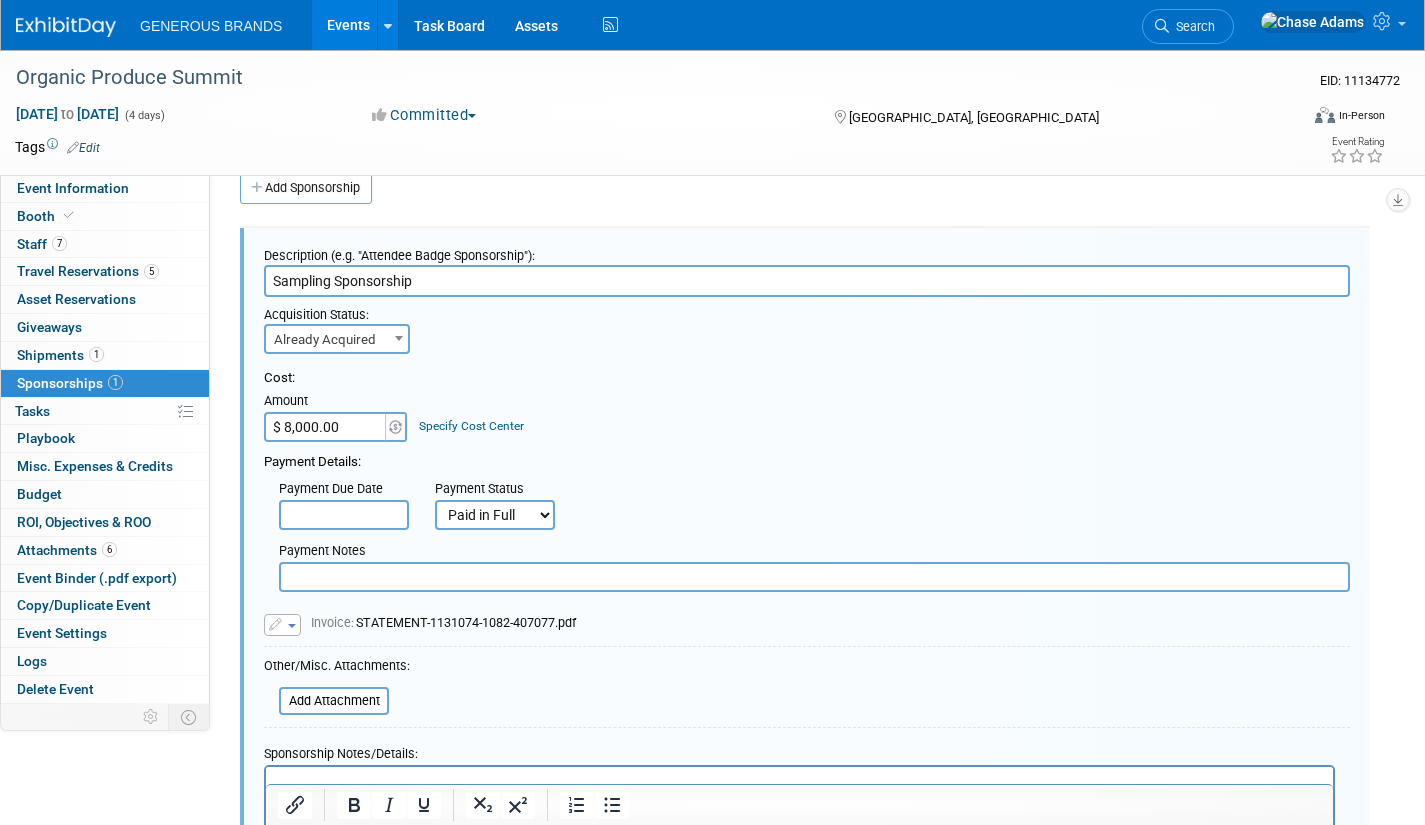 click on "Cost:" at bounding box center [807, 378] 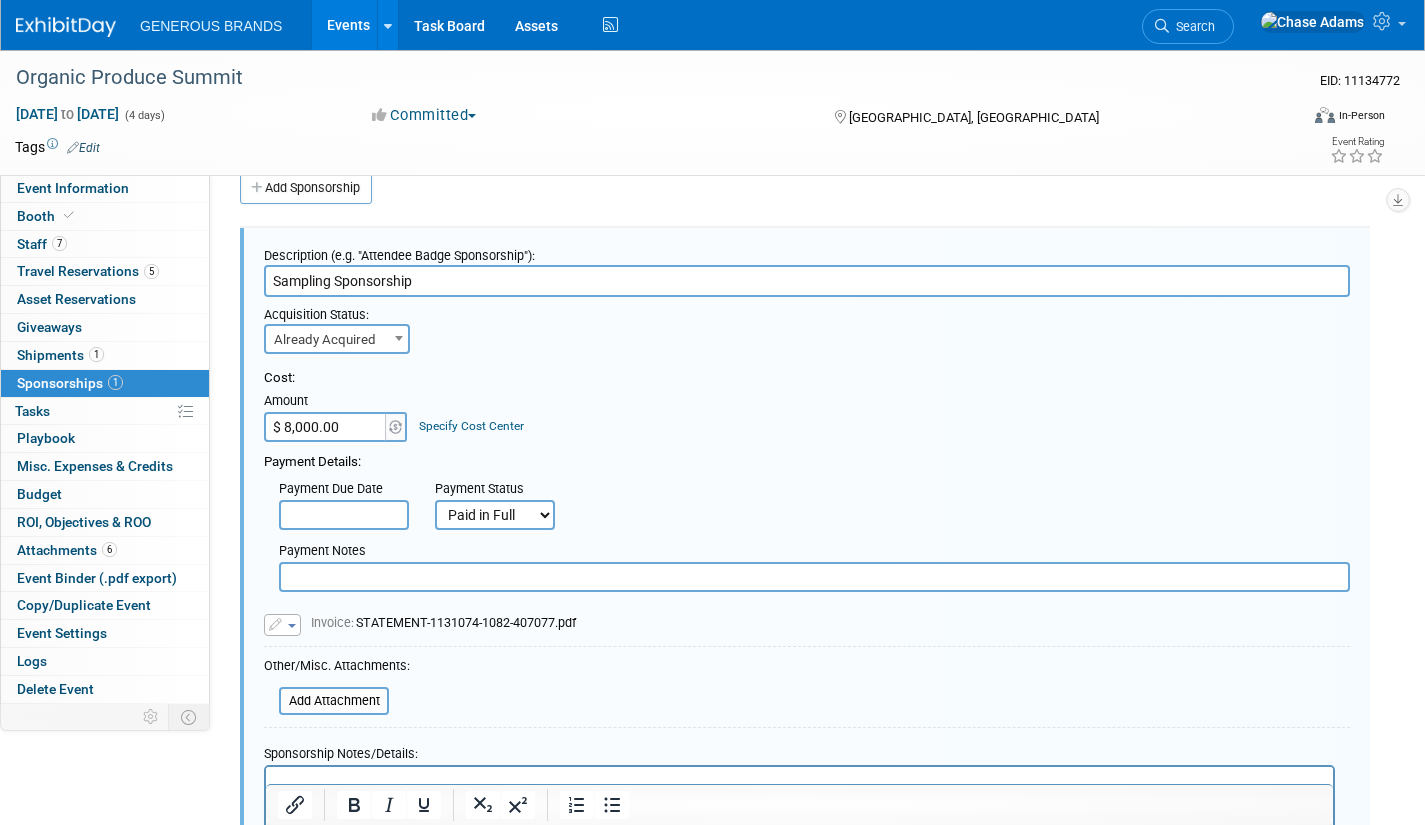 click on "Sampling Sponsorship" at bounding box center (807, 281) 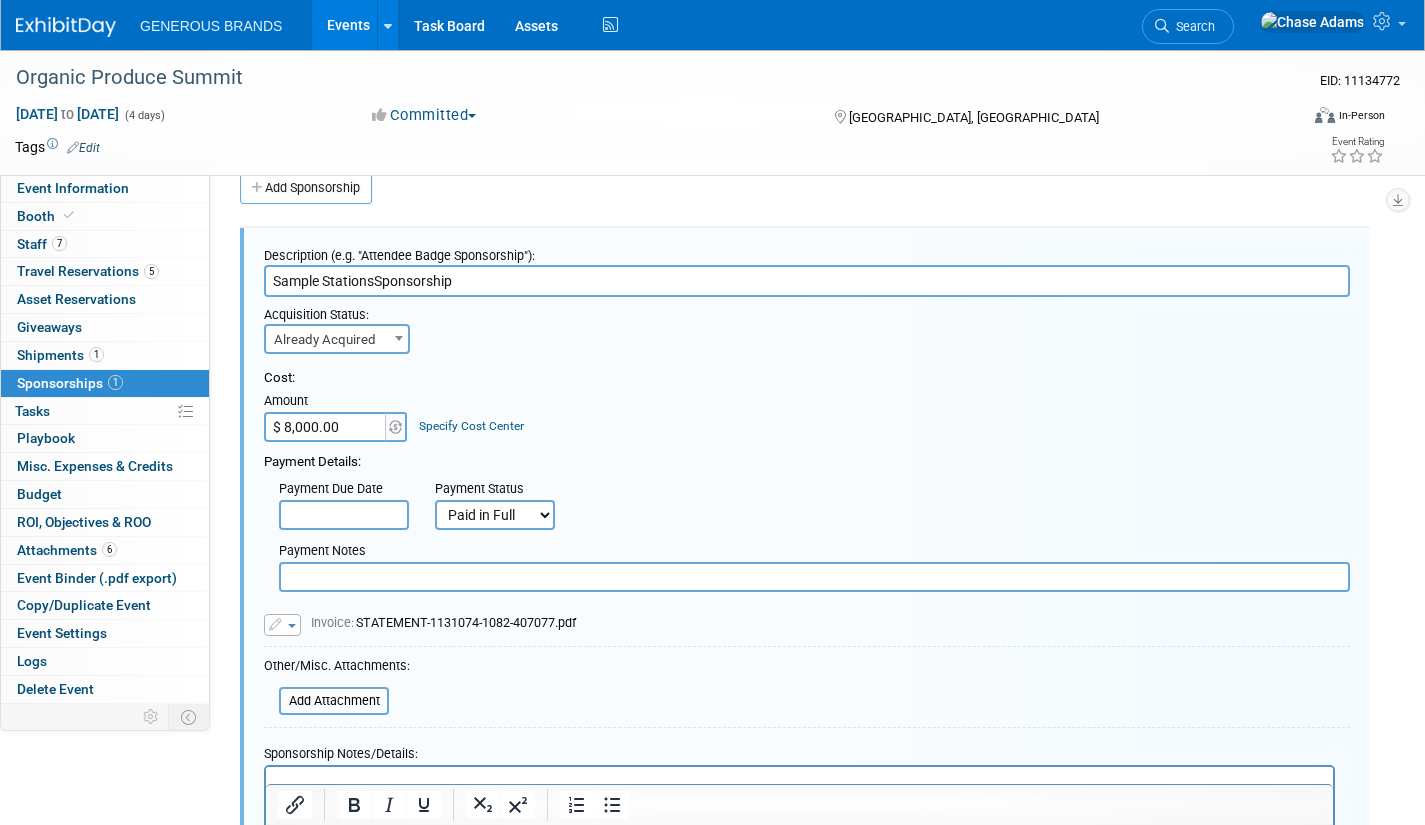 drag, startPoint x: 458, startPoint y: 278, endPoint x: 374, endPoint y: 283, distance: 84.14868 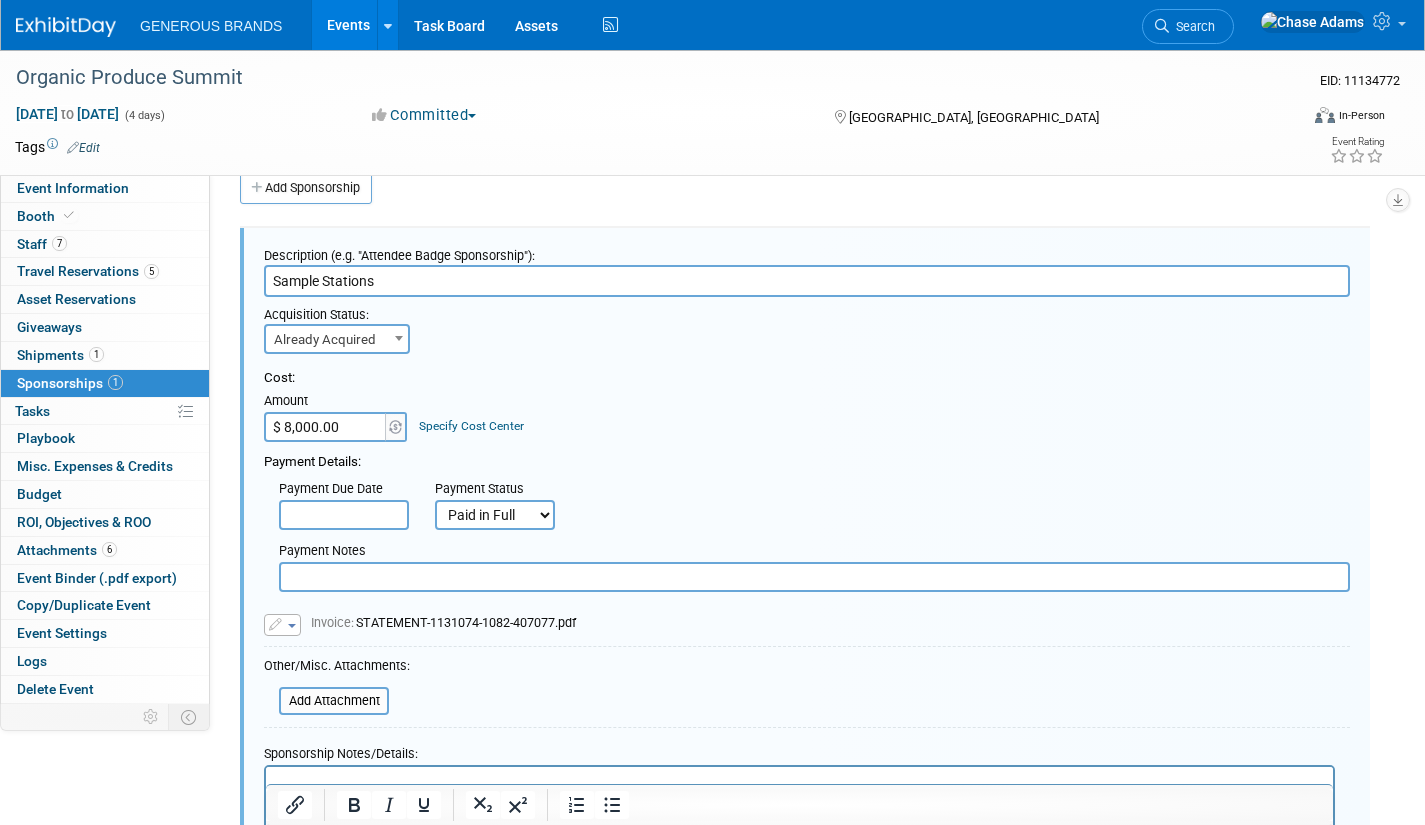 type on "Sample Stations" 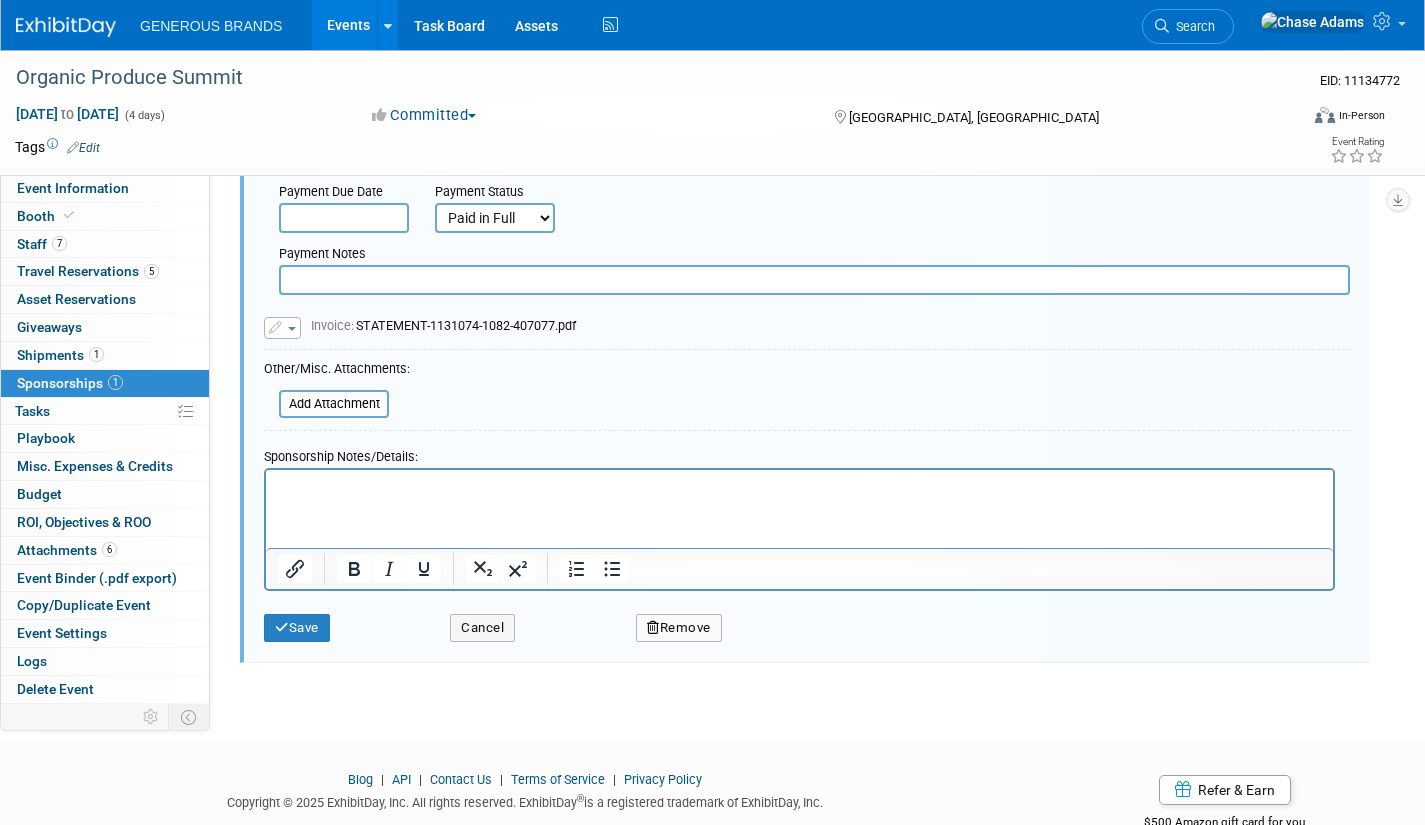 scroll, scrollTop: 330, scrollLeft: 0, axis: vertical 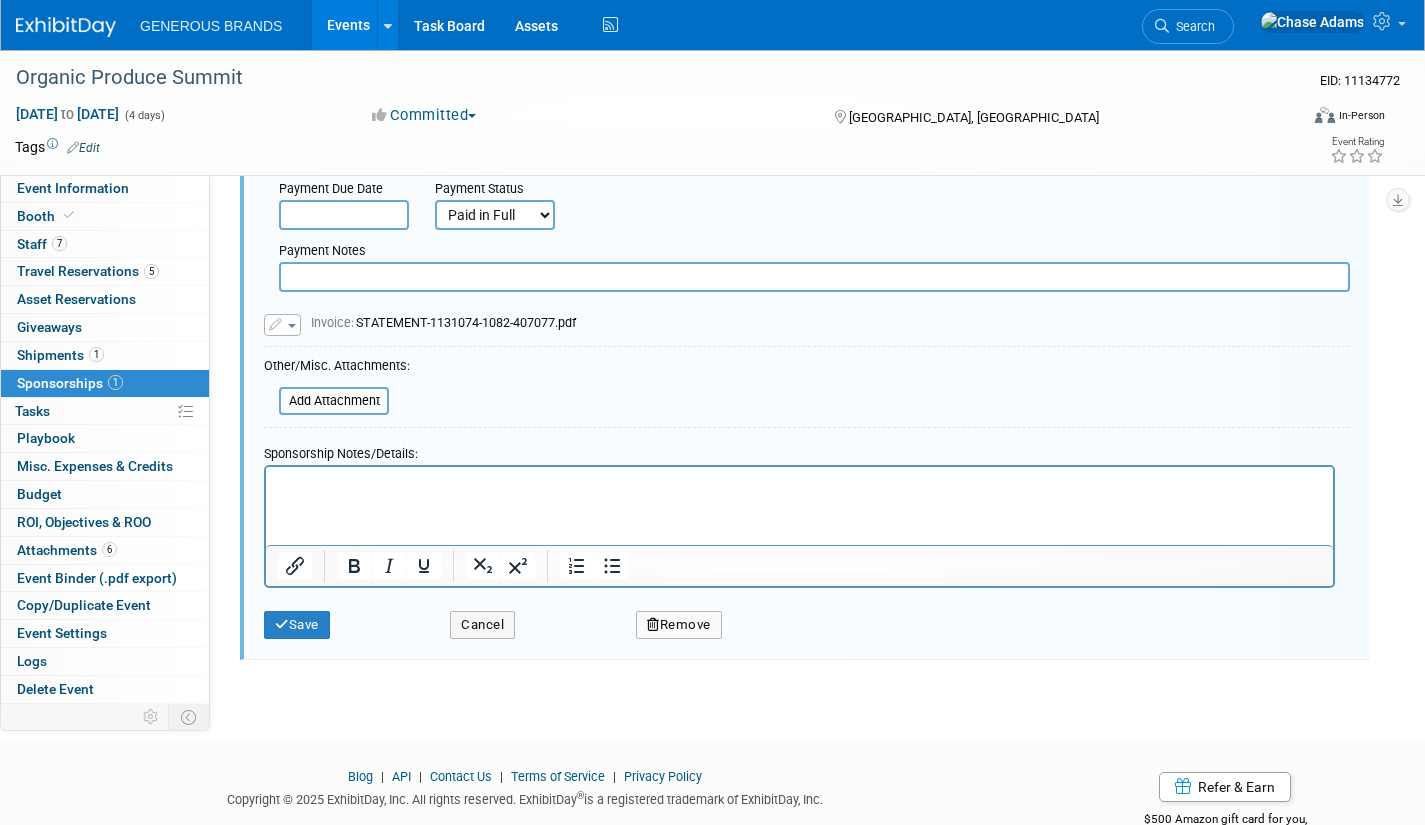 click at bounding box center [800, 485] 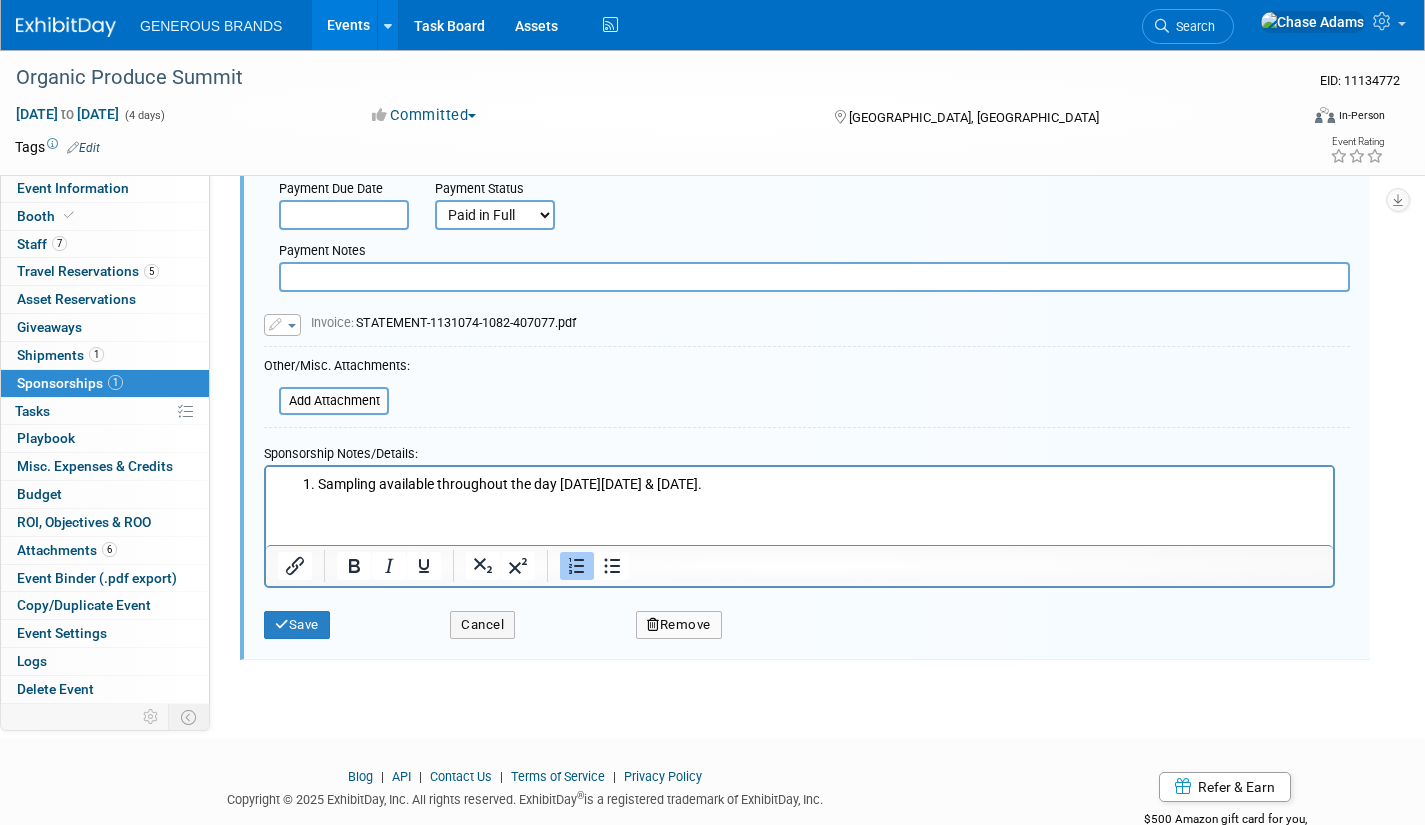 drag, startPoint x: 320, startPoint y: 483, endPoint x: 293, endPoint y: 483, distance: 27 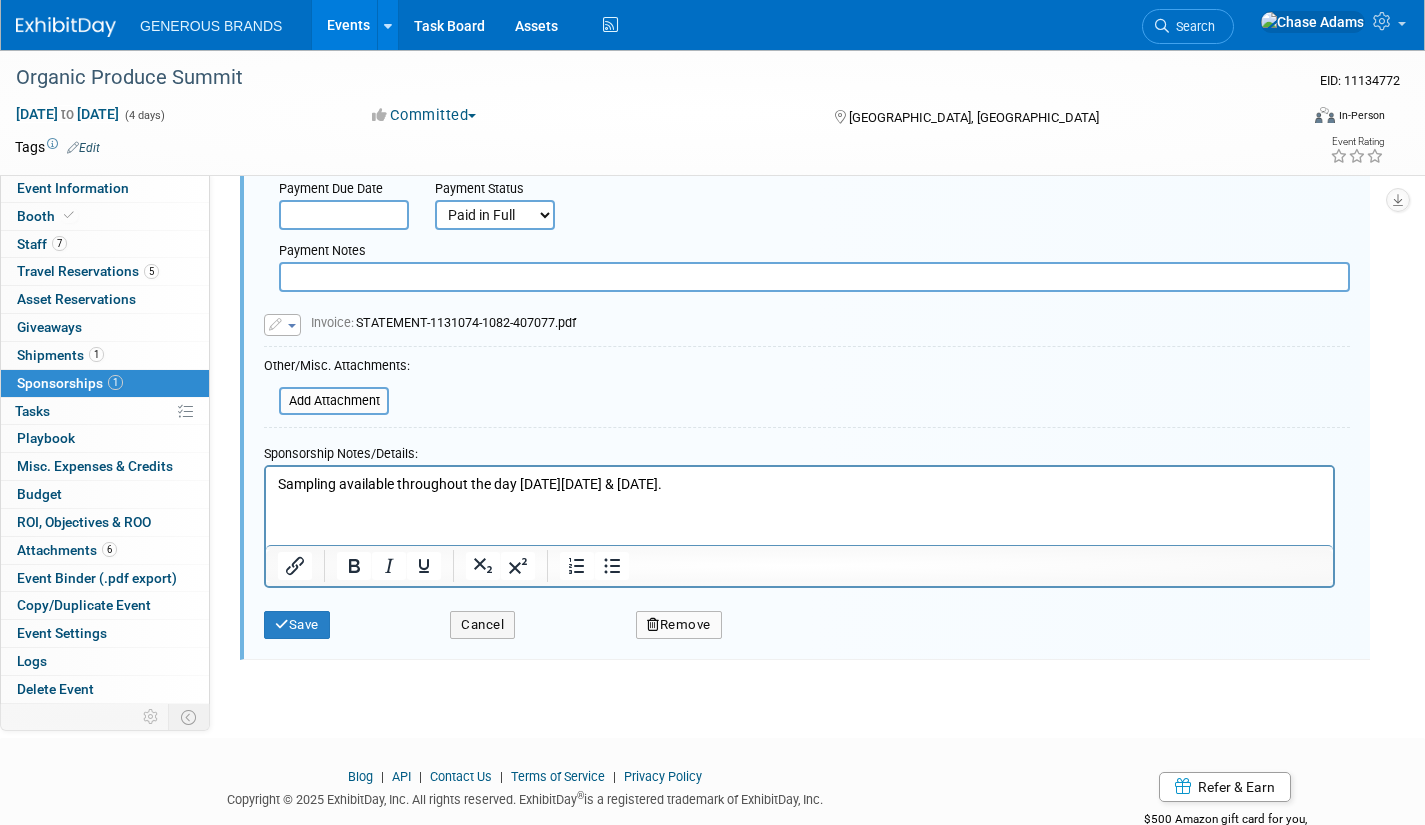 click on "Sampling available throughout the day [DATE][DATE] & [DATE]." at bounding box center [800, 485] 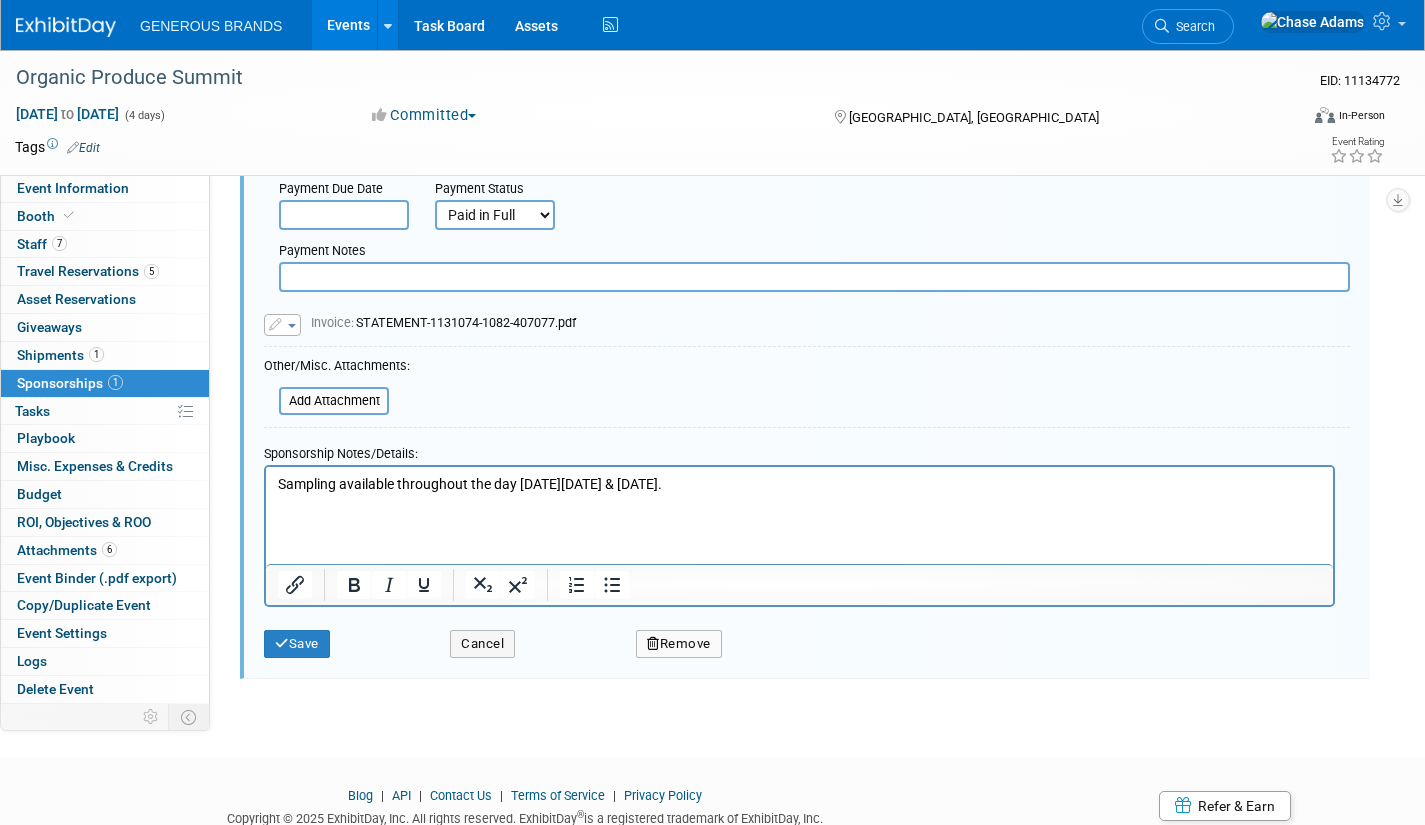 type 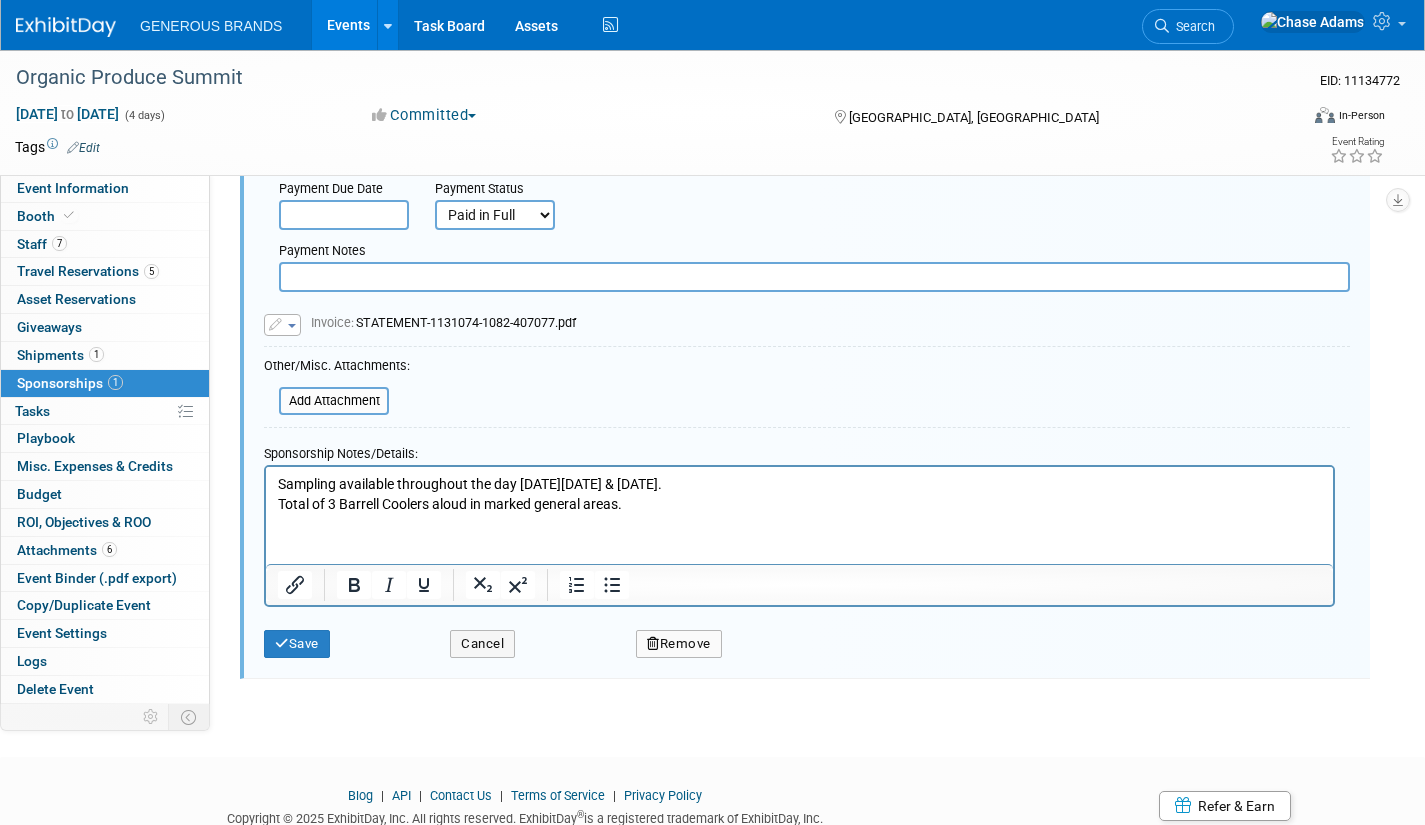 click on "Total of 3 Barrell Coolers aloud in marked general areas." at bounding box center (800, 505) 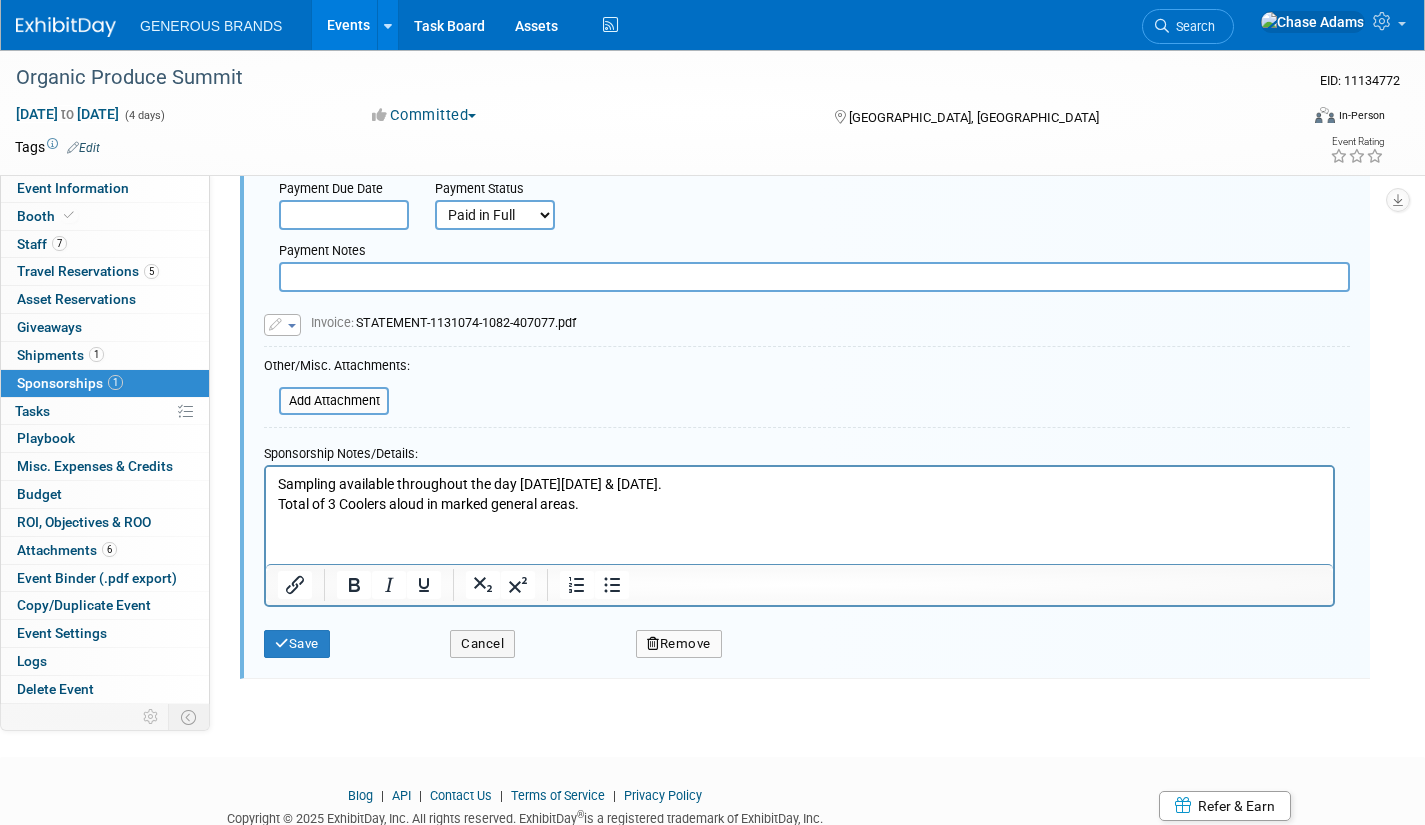 drag, startPoint x: 610, startPoint y: 507, endPoint x: 275, endPoint y: 481, distance: 336.00745 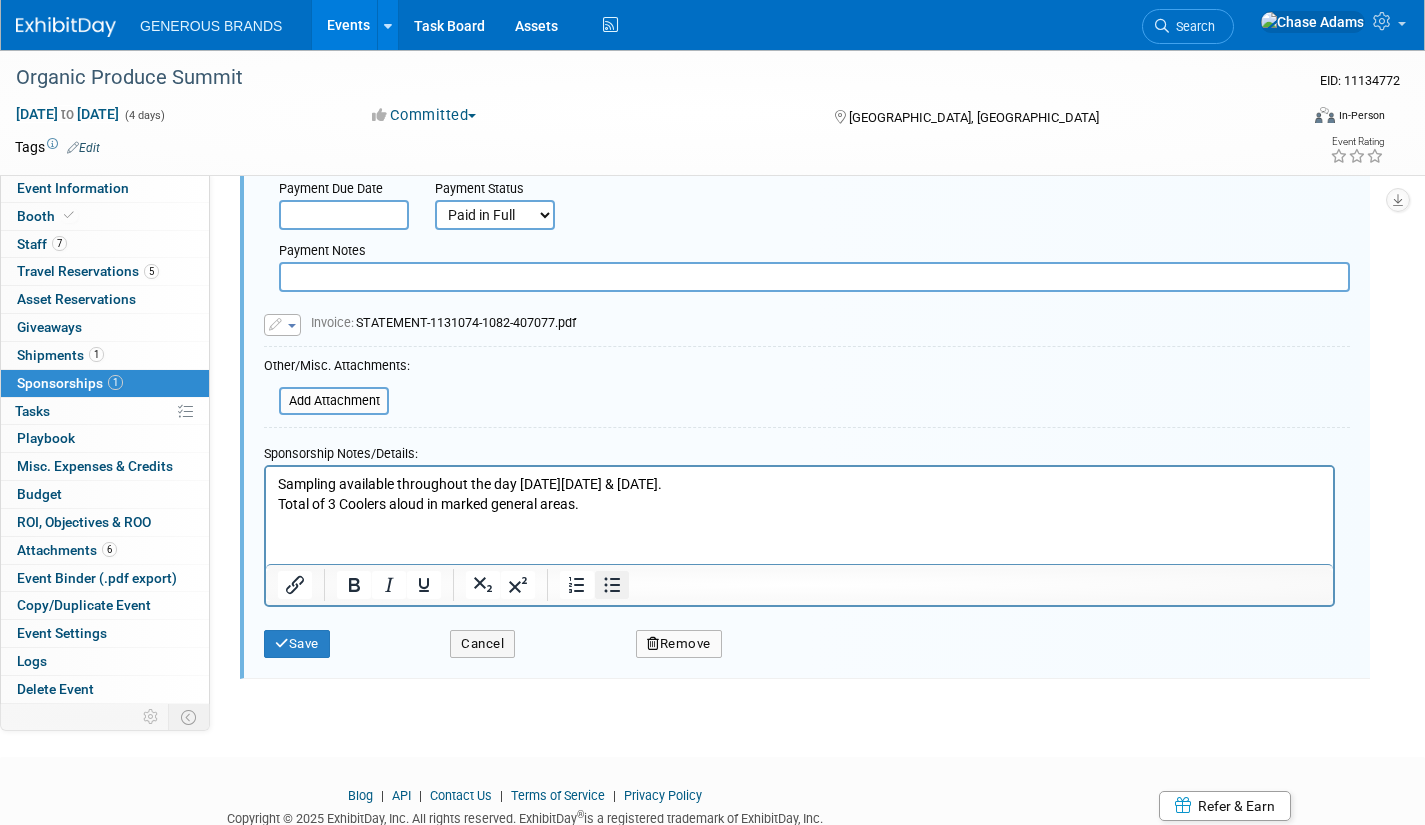 click 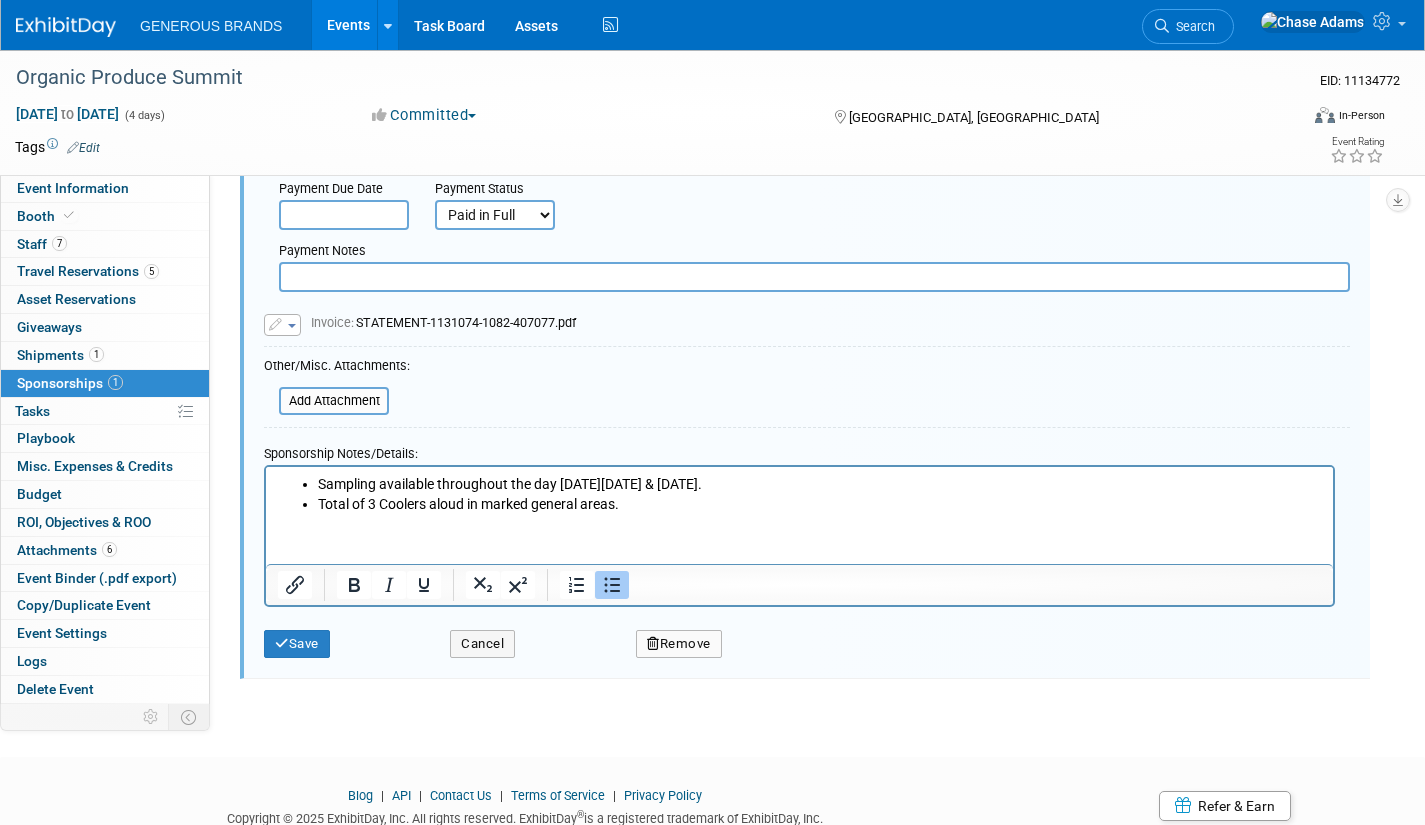 click on "Total of 3 Coolers aloud in marked general areas." at bounding box center (820, 505) 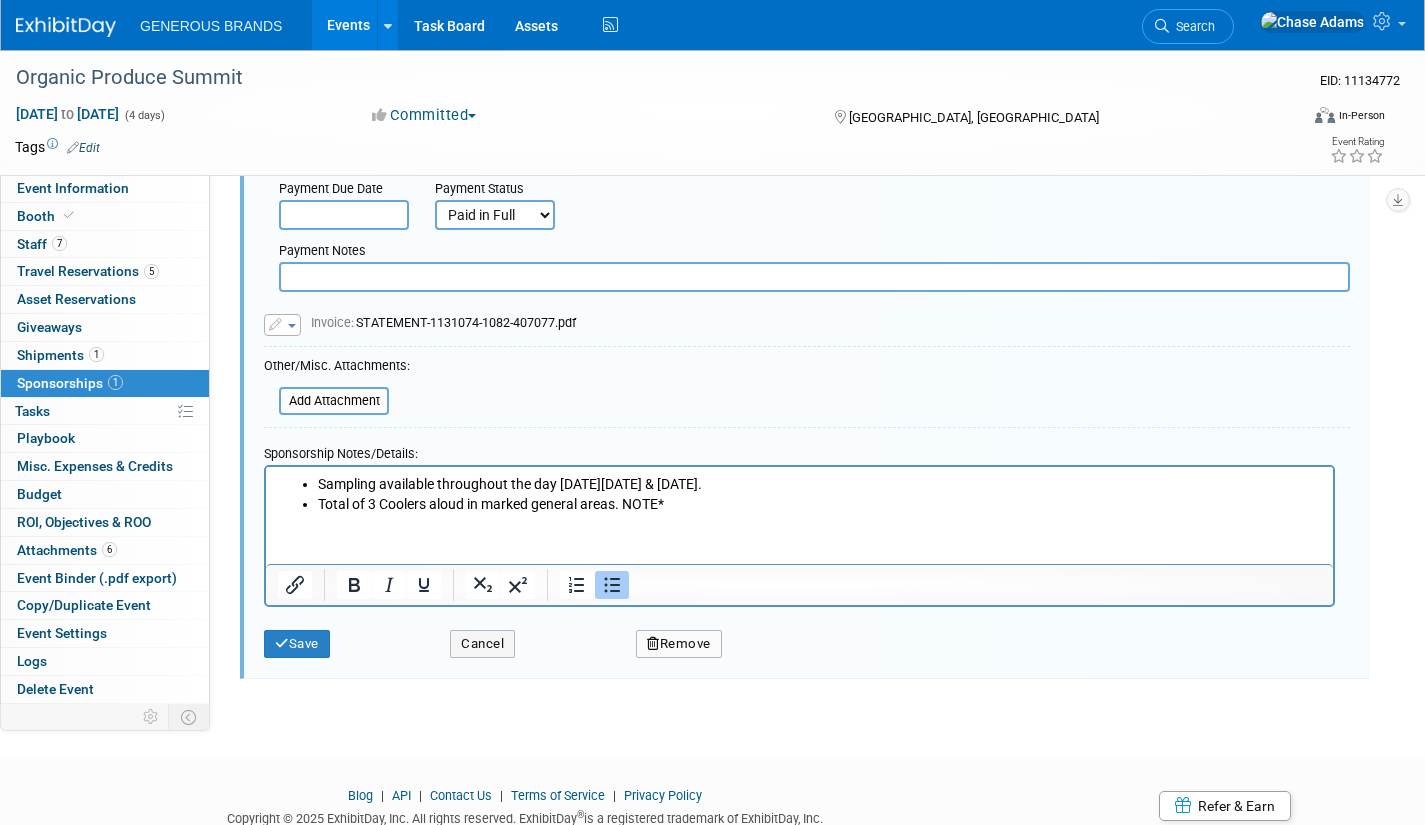 click on "Total of 3 Coolers aloud in marked general areas. NOTE*" at bounding box center [820, 505] 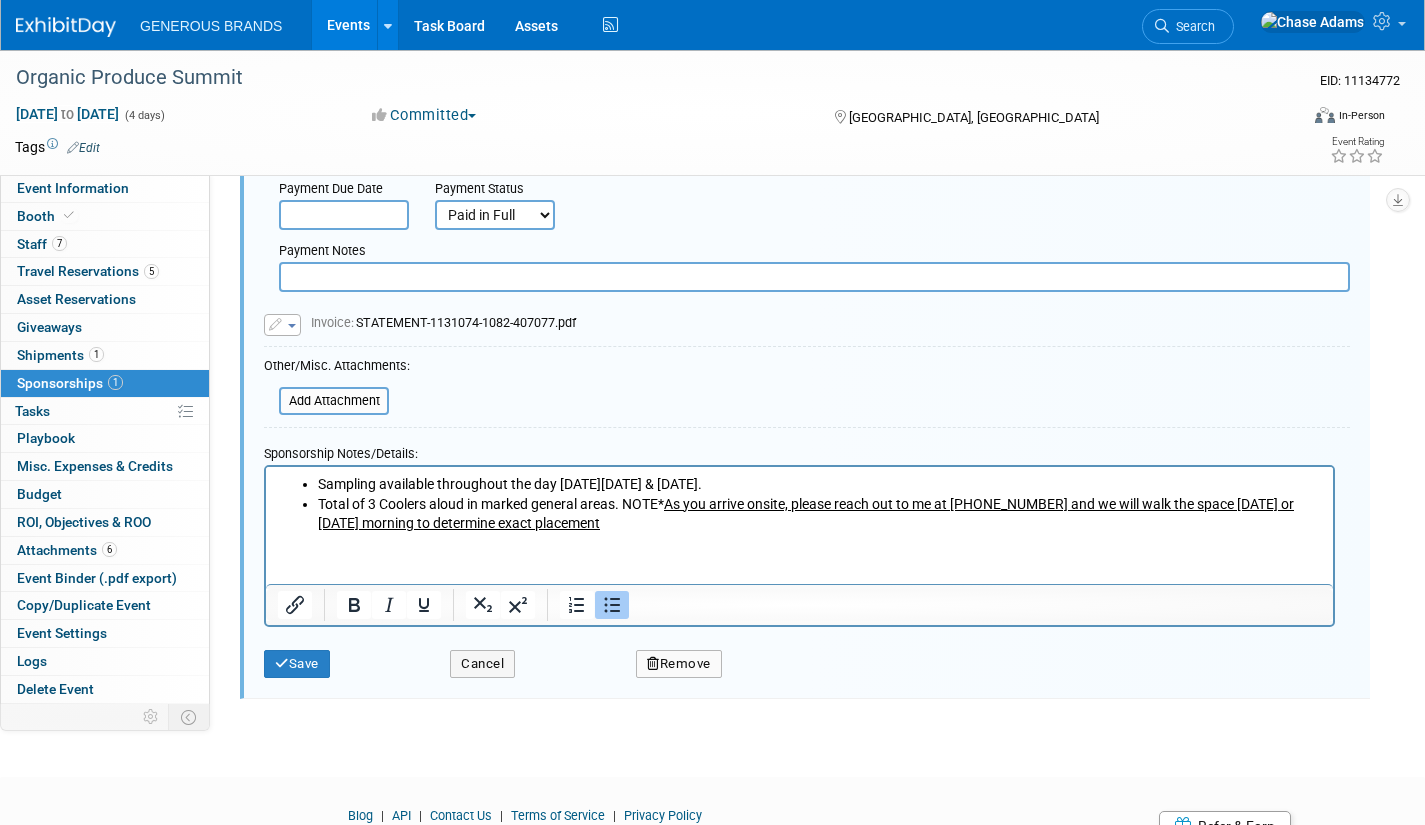 click on "As you arrive onsite, please reach out to me at [PHONE_NUMBER] and we will walk the space [DATE] or [DATE] morning to determine exact placement" at bounding box center (806, 514) 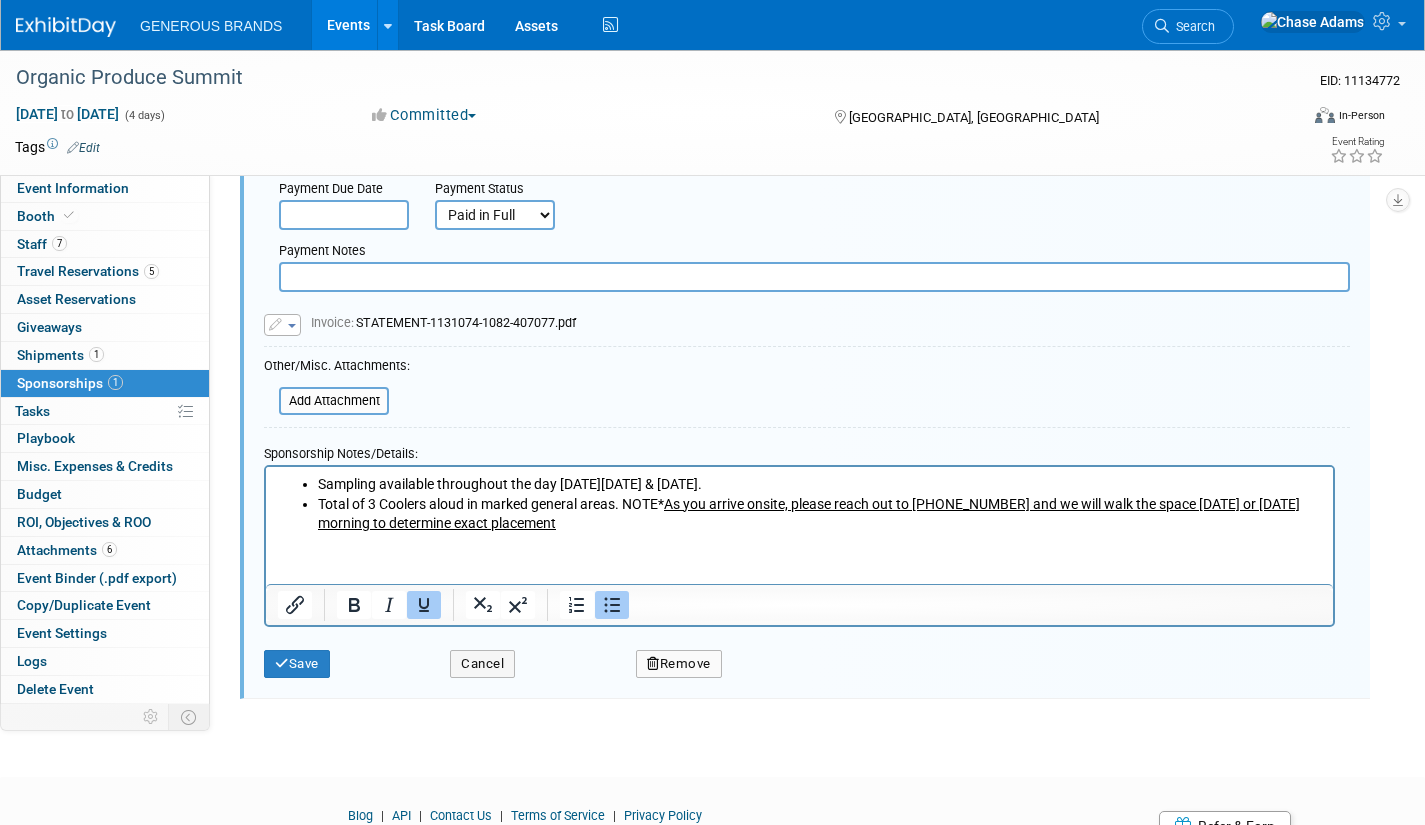 click on "Total of 3 Coolers aloud in marked general areas. NOTE*  As you arrive onsite, please reach out to [PHONE_NUMBER] and we will walk the space [DATE] or [DATE] morning to determine exact placement" at bounding box center [820, 514] 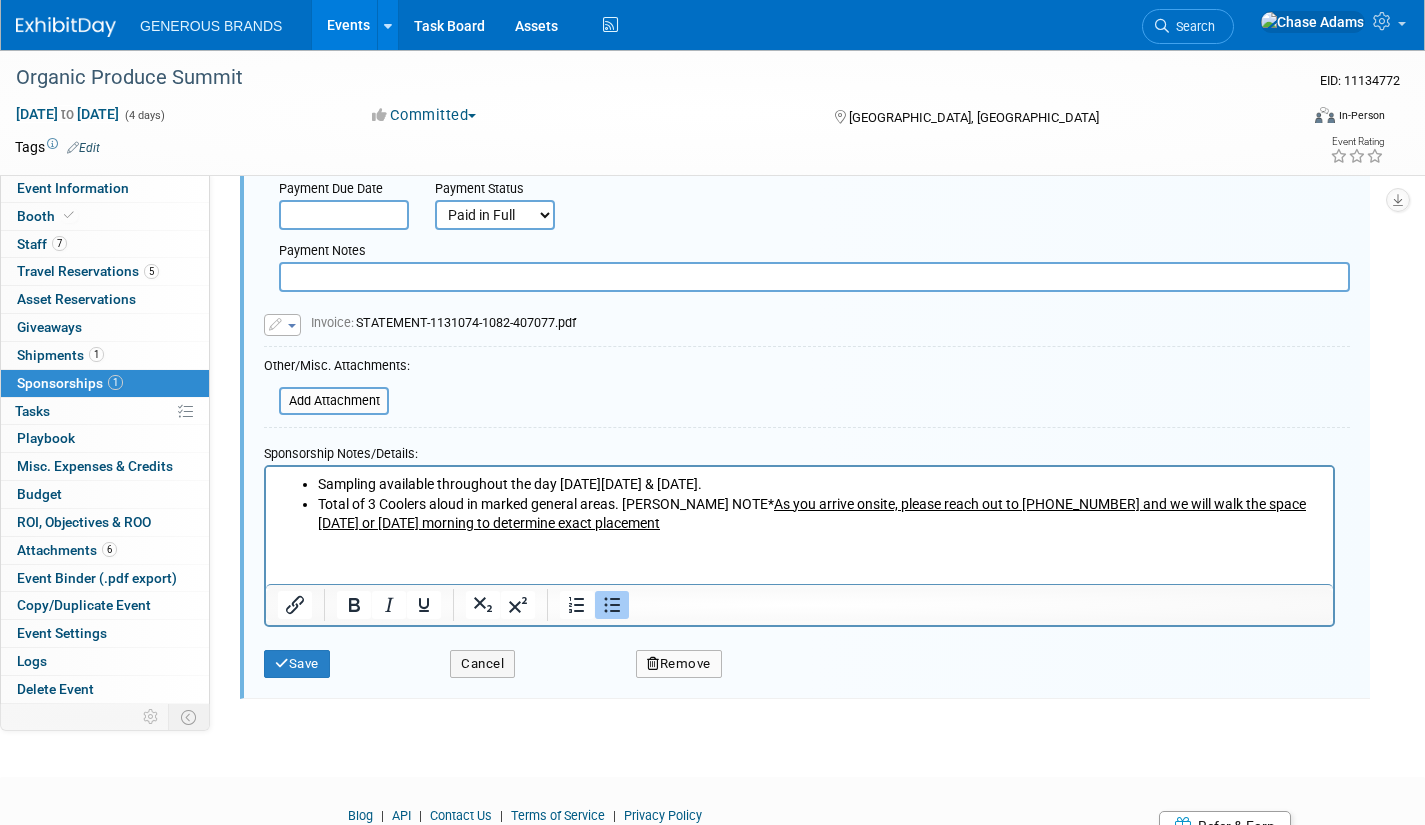 drag, startPoint x: 627, startPoint y: 500, endPoint x: 689, endPoint y: 474, distance: 67.23094 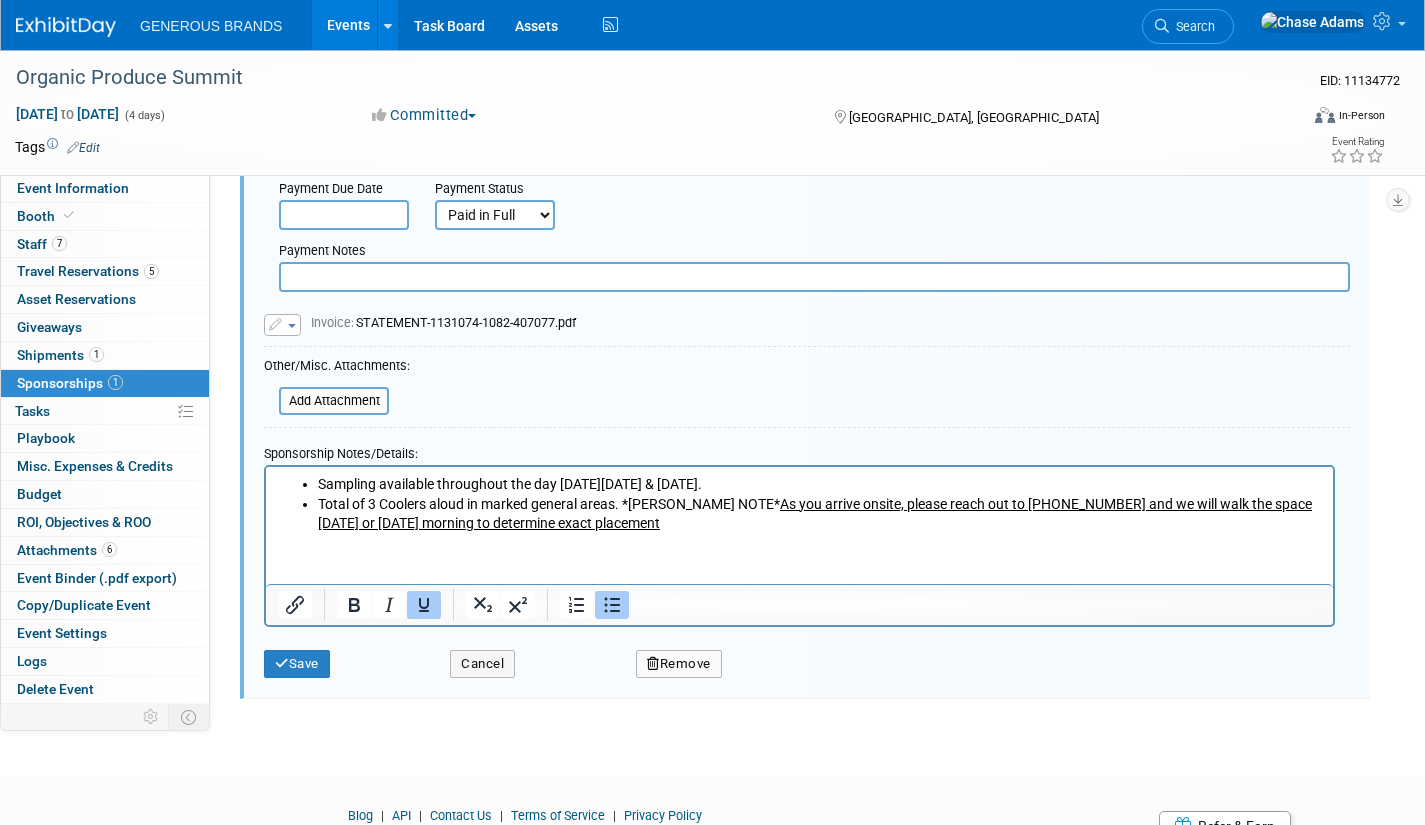 click on "Total of 3 Coolers aloud in marked general areas. *[PERSON_NAME] NOTE*  As you arrive onsite, please reach out to [PHONE_NUMBER] and we will walk the space [DATE] or [DATE] morning to determine exact placement" at bounding box center (820, 514) 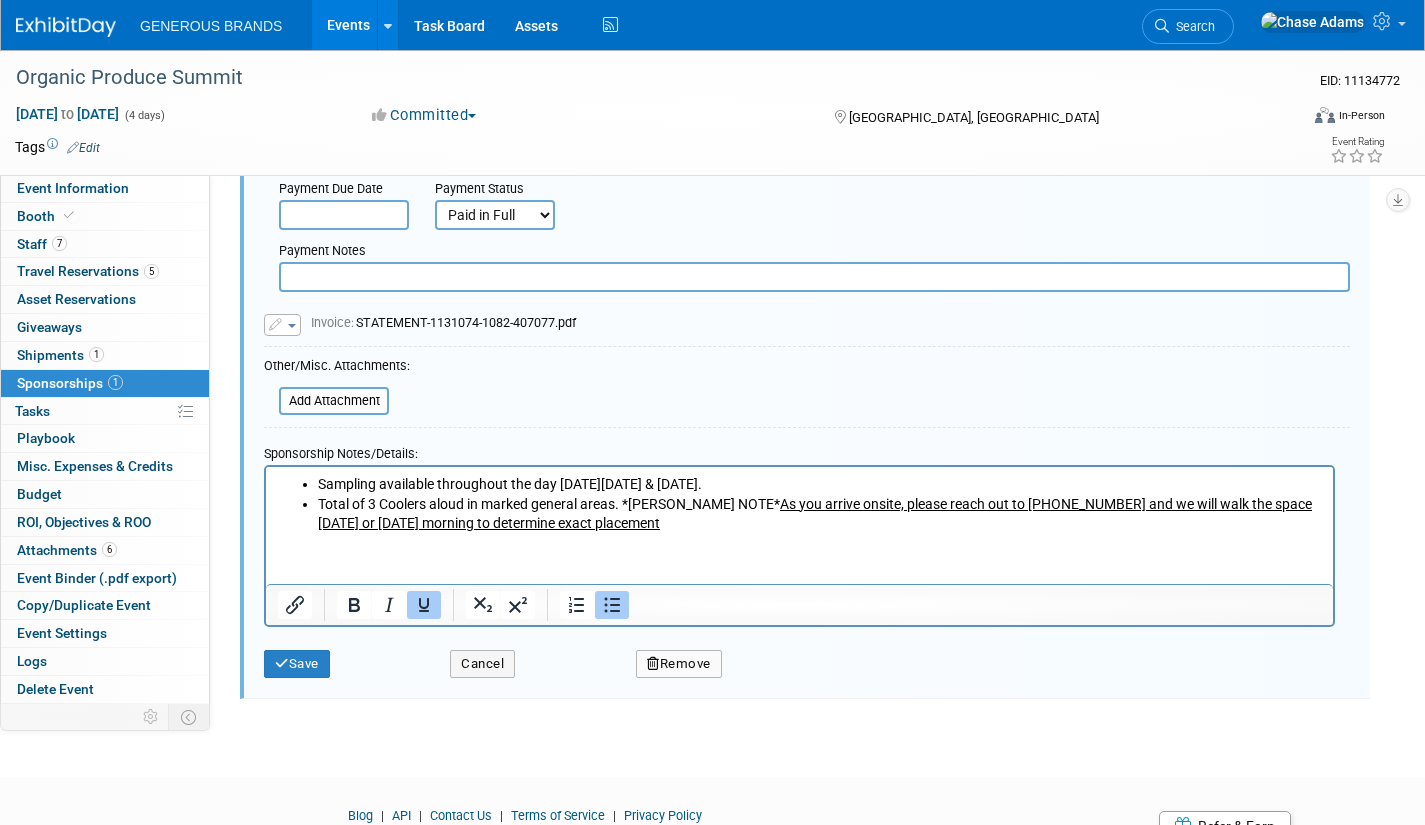 click on "Total of 3 Coolers aloud in marked general areas. *[PERSON_NAME] NOTE*  As you arrive onsite, please reach out to [PHONE_NUMBER] and we will walk the space [DATE] or [DATE] morning to determine exact placement" at bounding box center (820, 514) 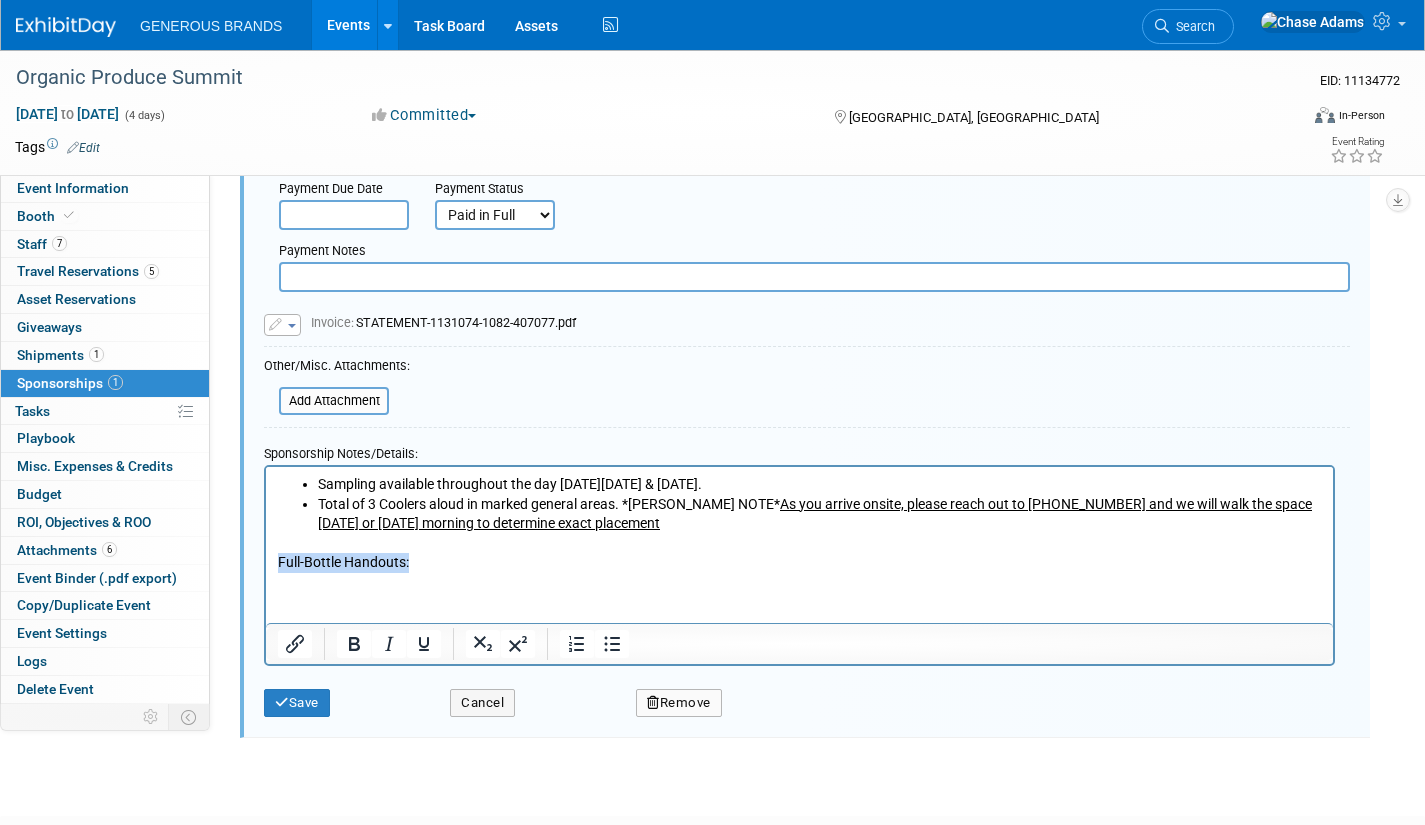 drag, startPoint x: 436, startPoint y: 566, endPoint x: 277, endPoint y: 578, distance: 159.4522 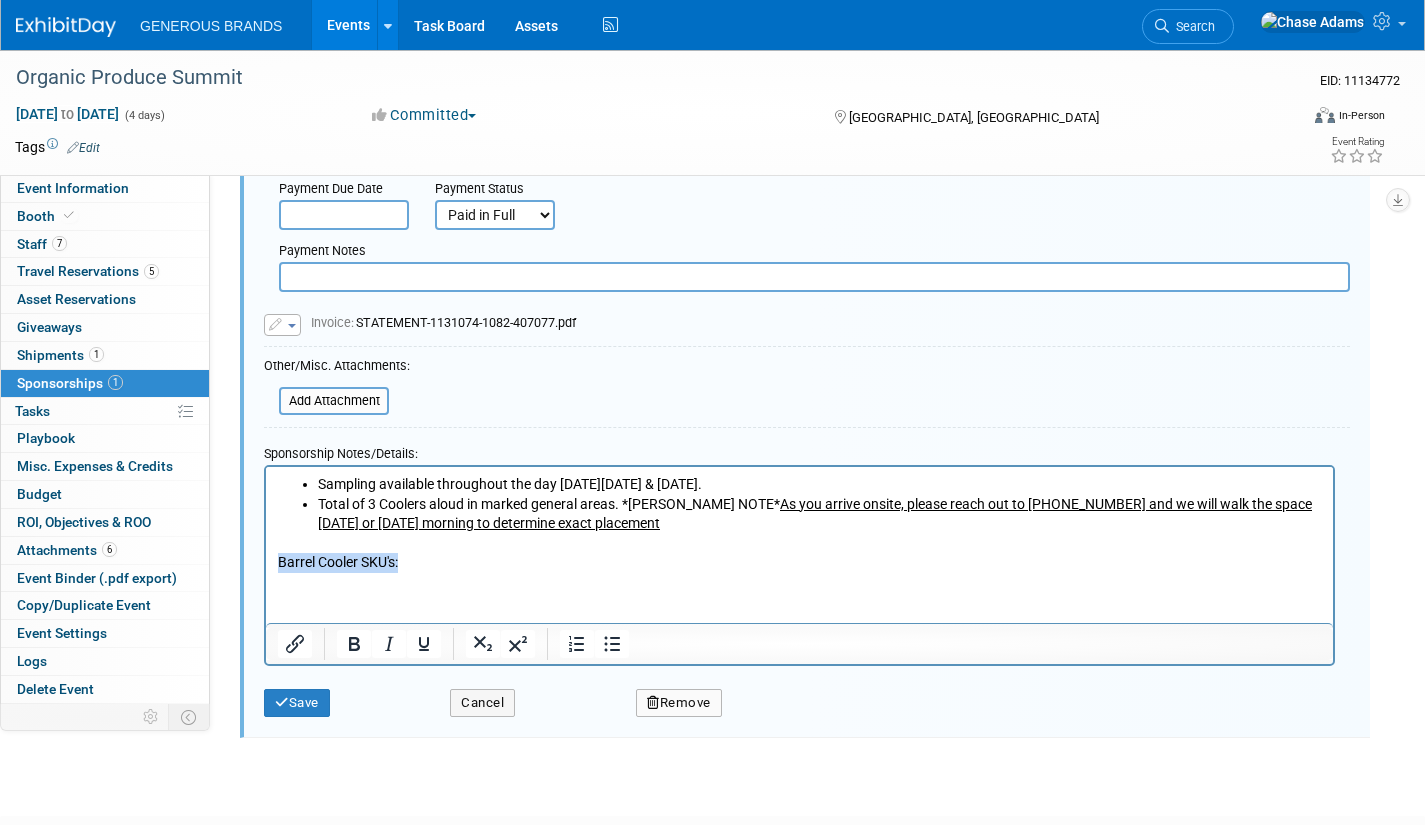 drag, startPoint x: 461, startPoint y: 557, endPoint x: 516, endPoint y: 1037, distance: 483.14078 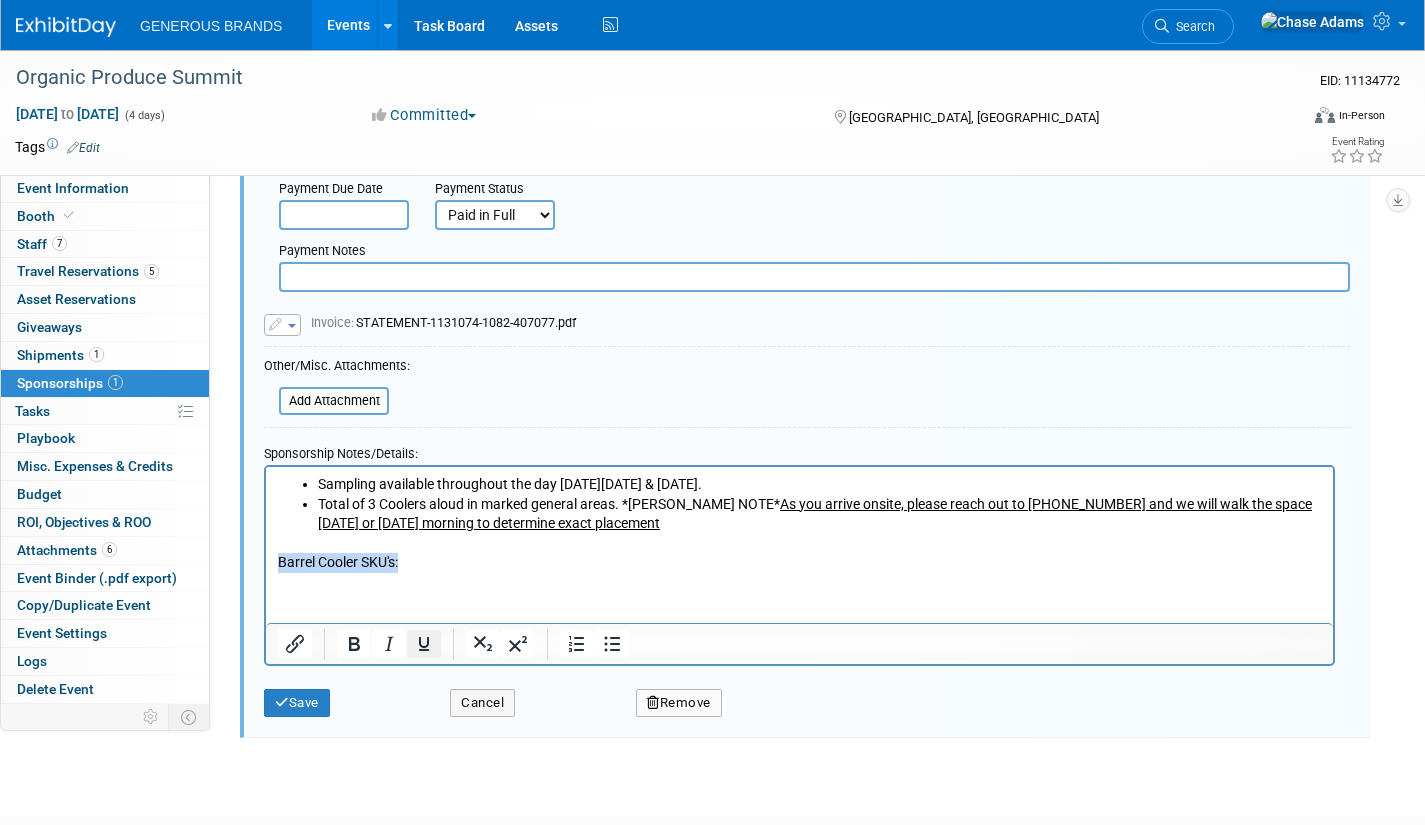 drag, startPoint x: 351, startPoint y: 647, endPoint x: 429, endPoint y: 651, distance: 78.10249 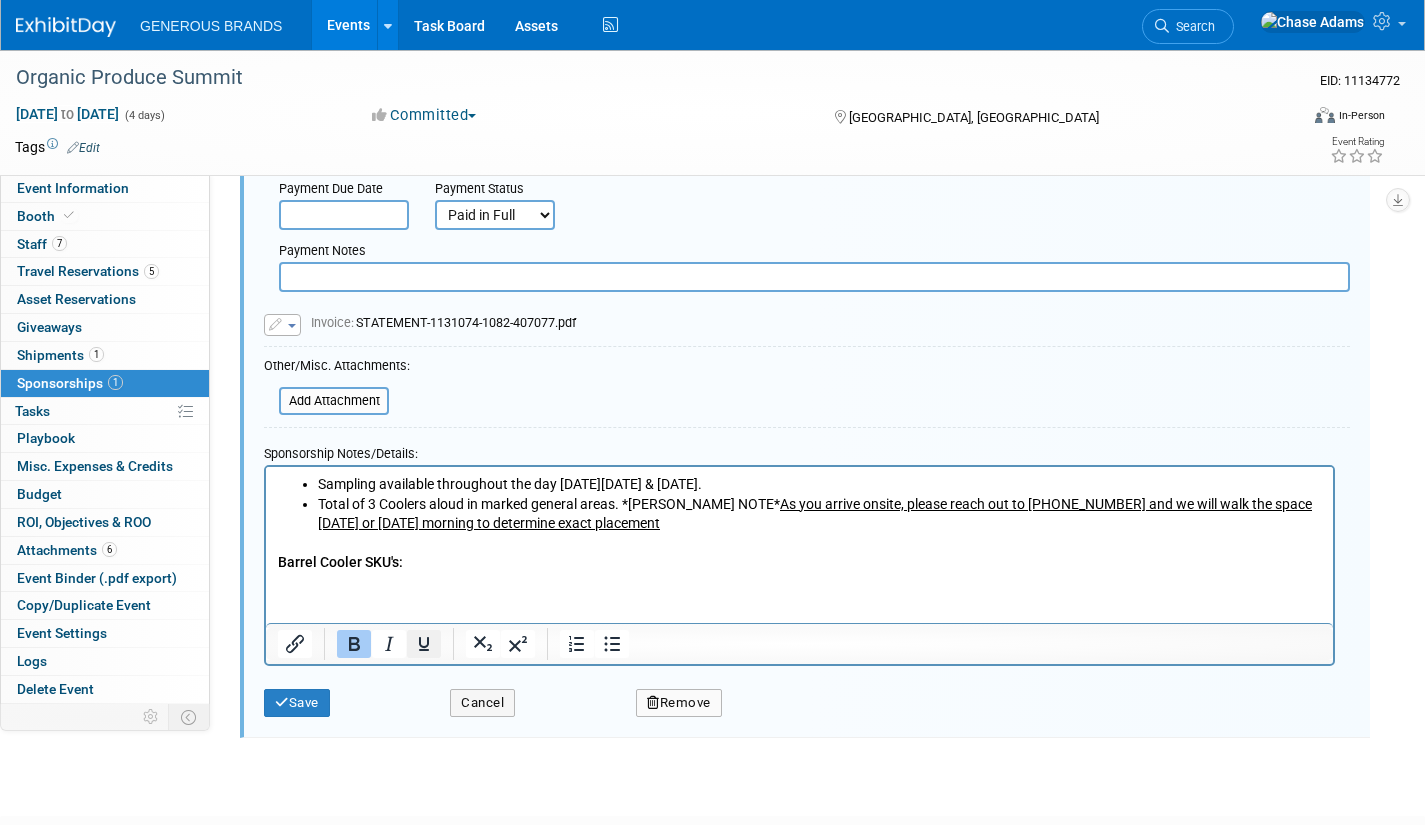 click 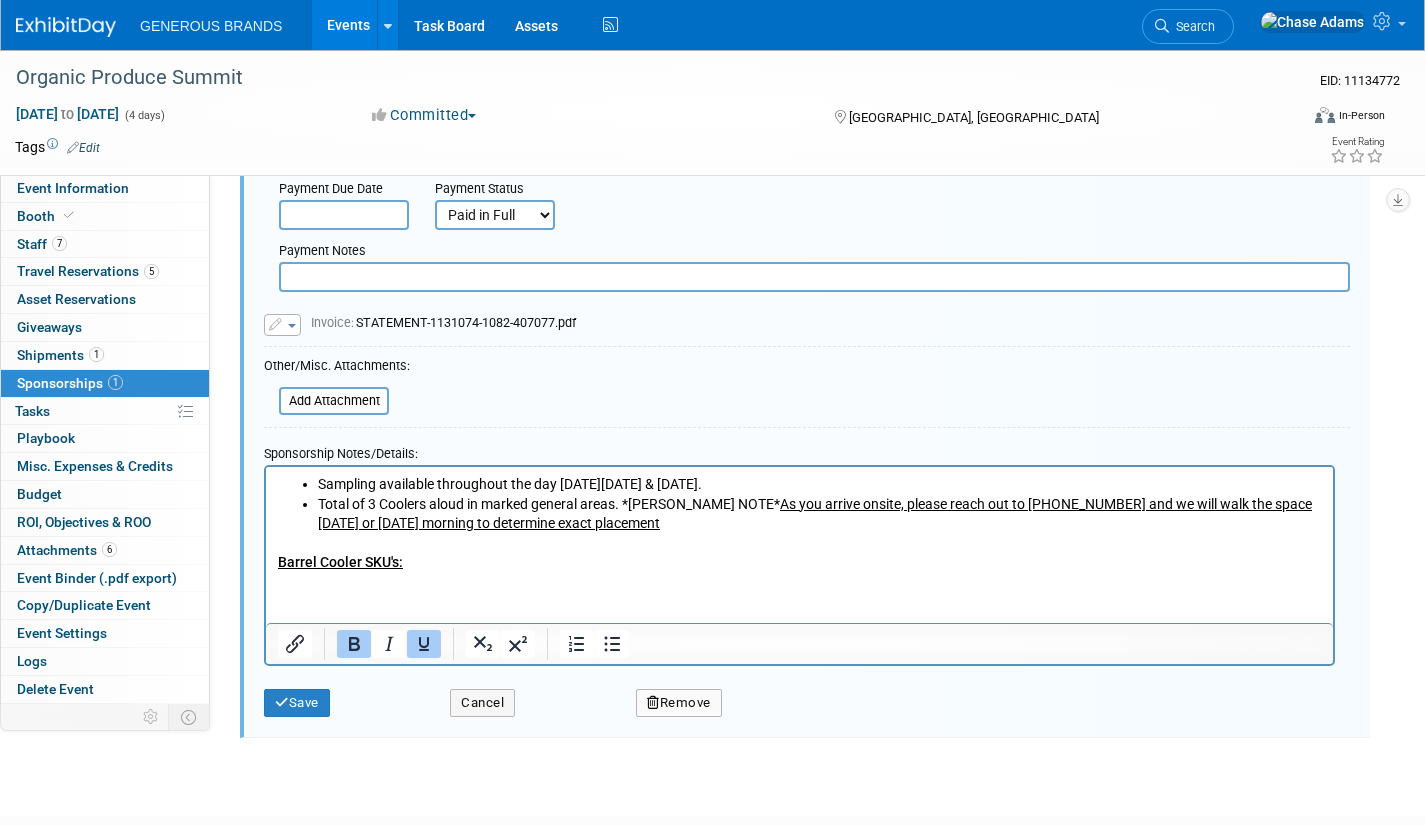 click on "Sampling available throughout the day [DATE][DATE] & [DATE]. Total of 3 Coolers aloud in marked general areas. *[PERSON_NAME] NOTE*  As you arrive onsite, please reach out to [PHONE_NUMBER] and we will walk the space [DATE] or [DATE] morning to determine exact placement Barrel Cooler SKU's:" at bounding box center [799, 520] 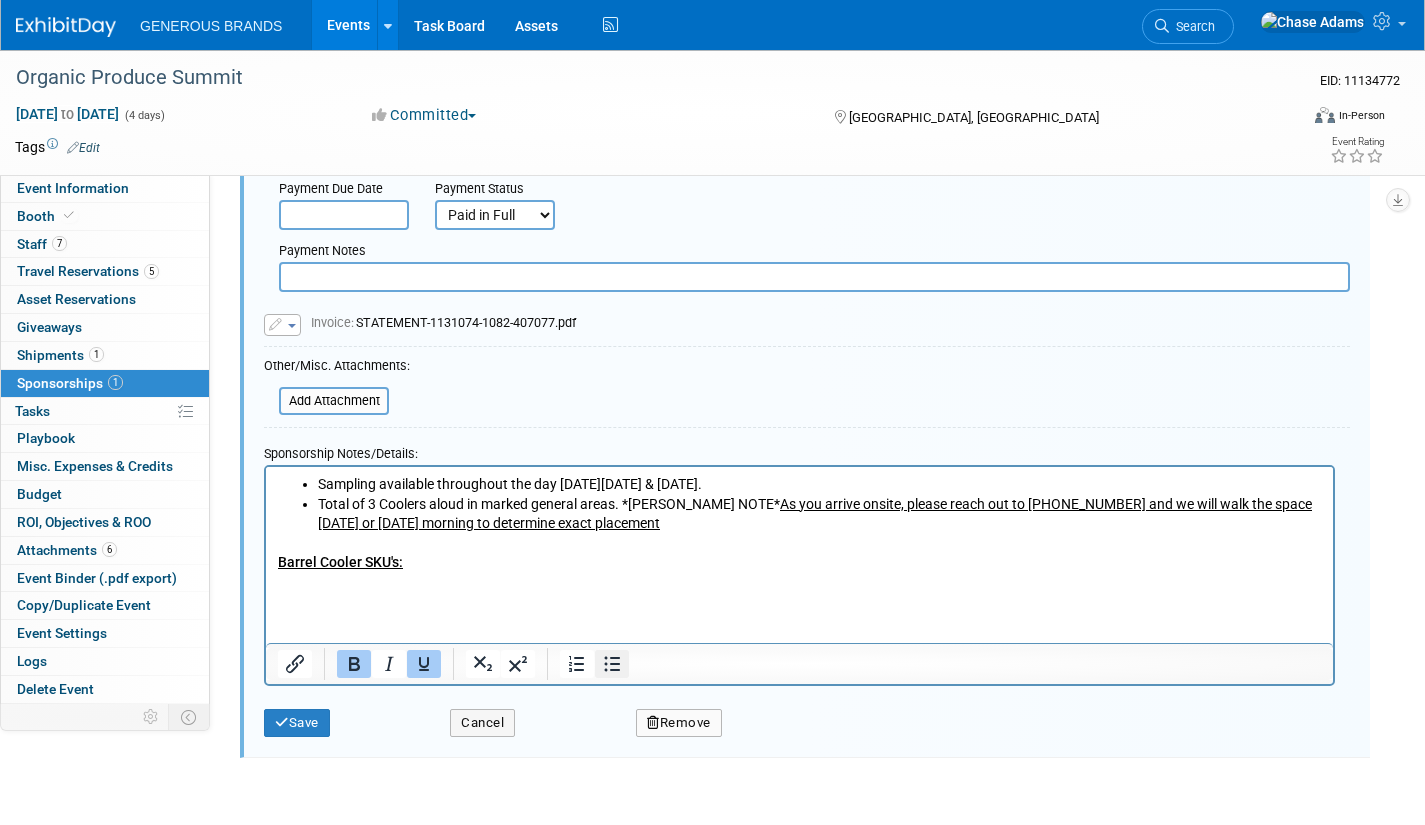 click 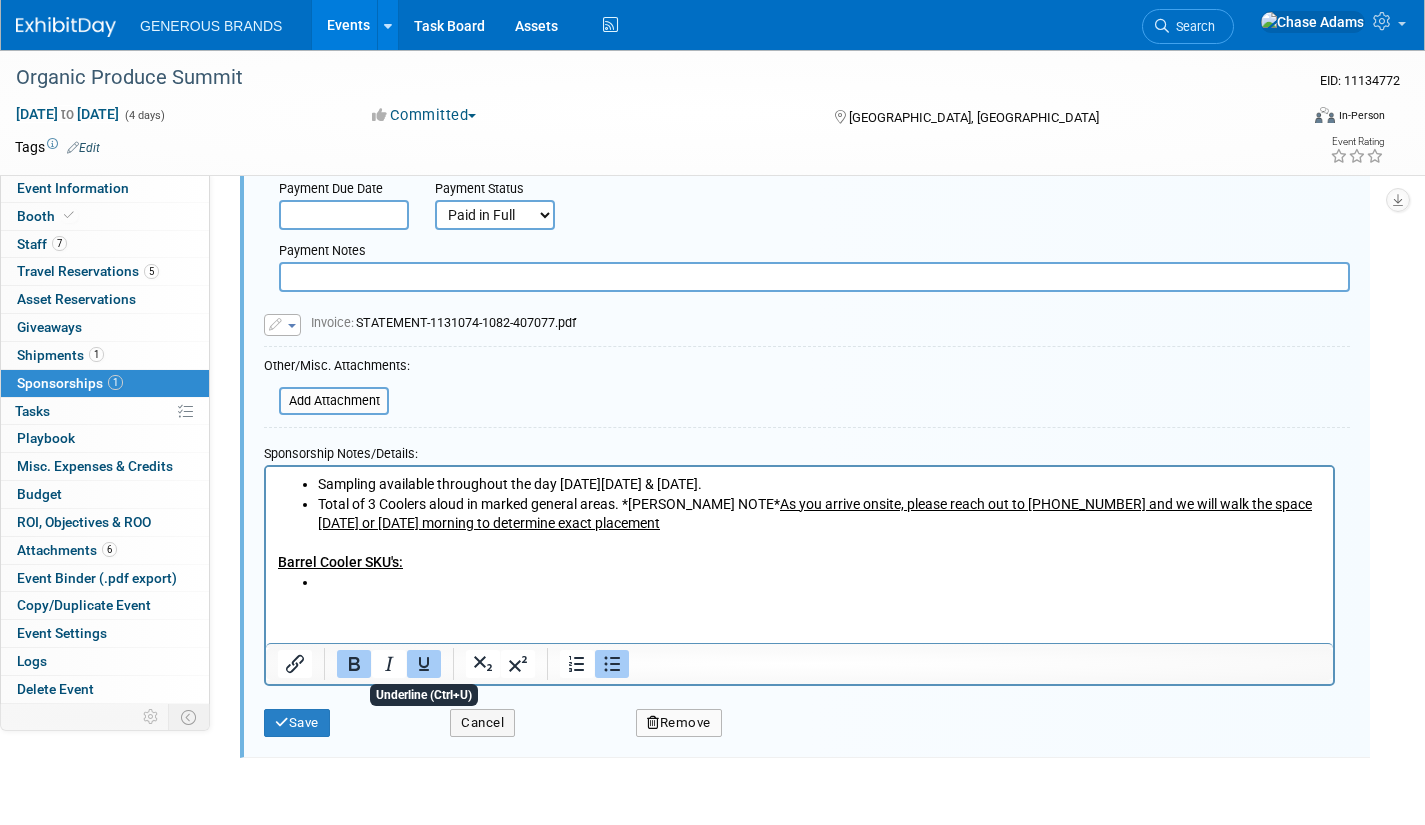 click 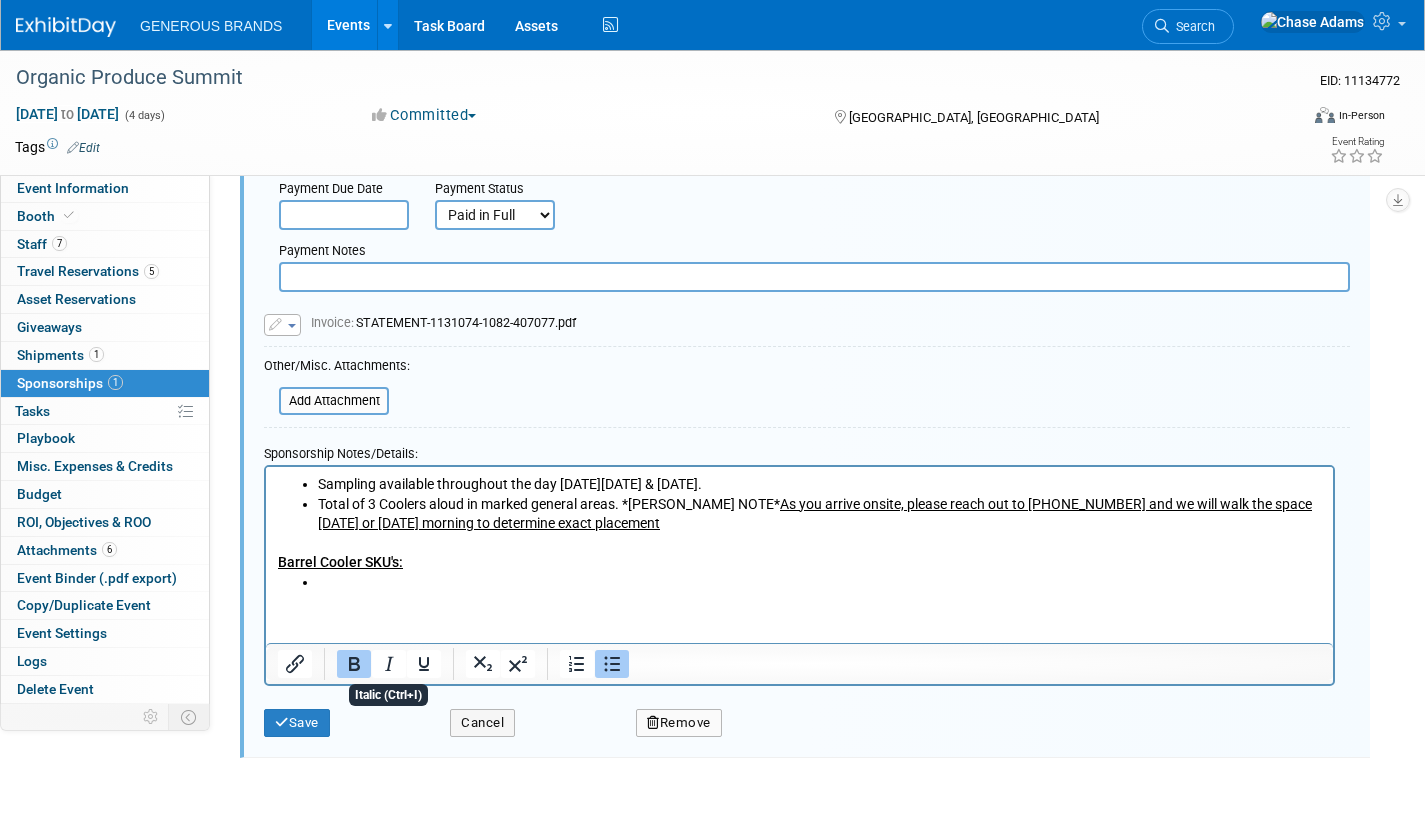click 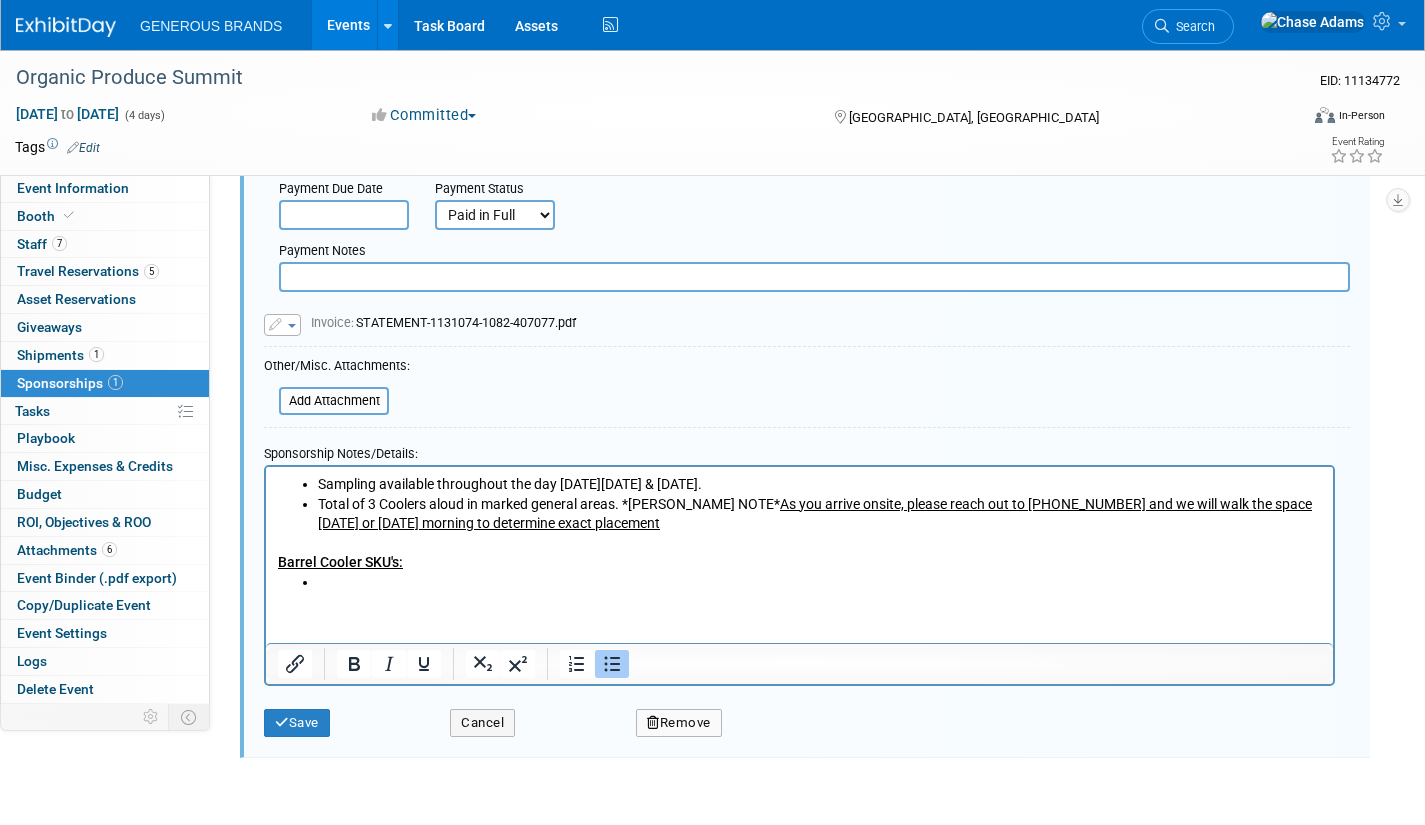 click on "﻿" at bounding box center (820, 583) 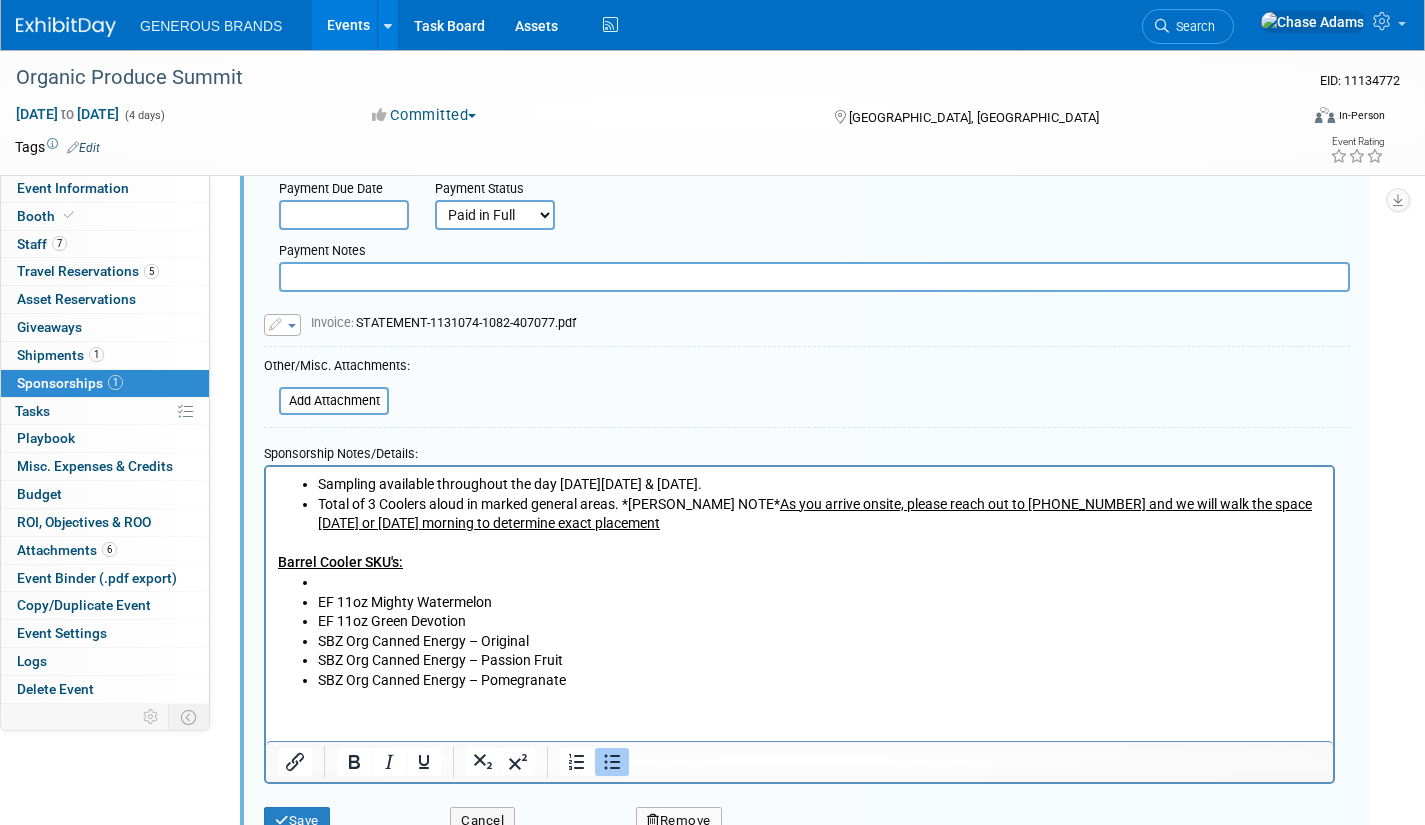 click at bounding box center (820, 583) 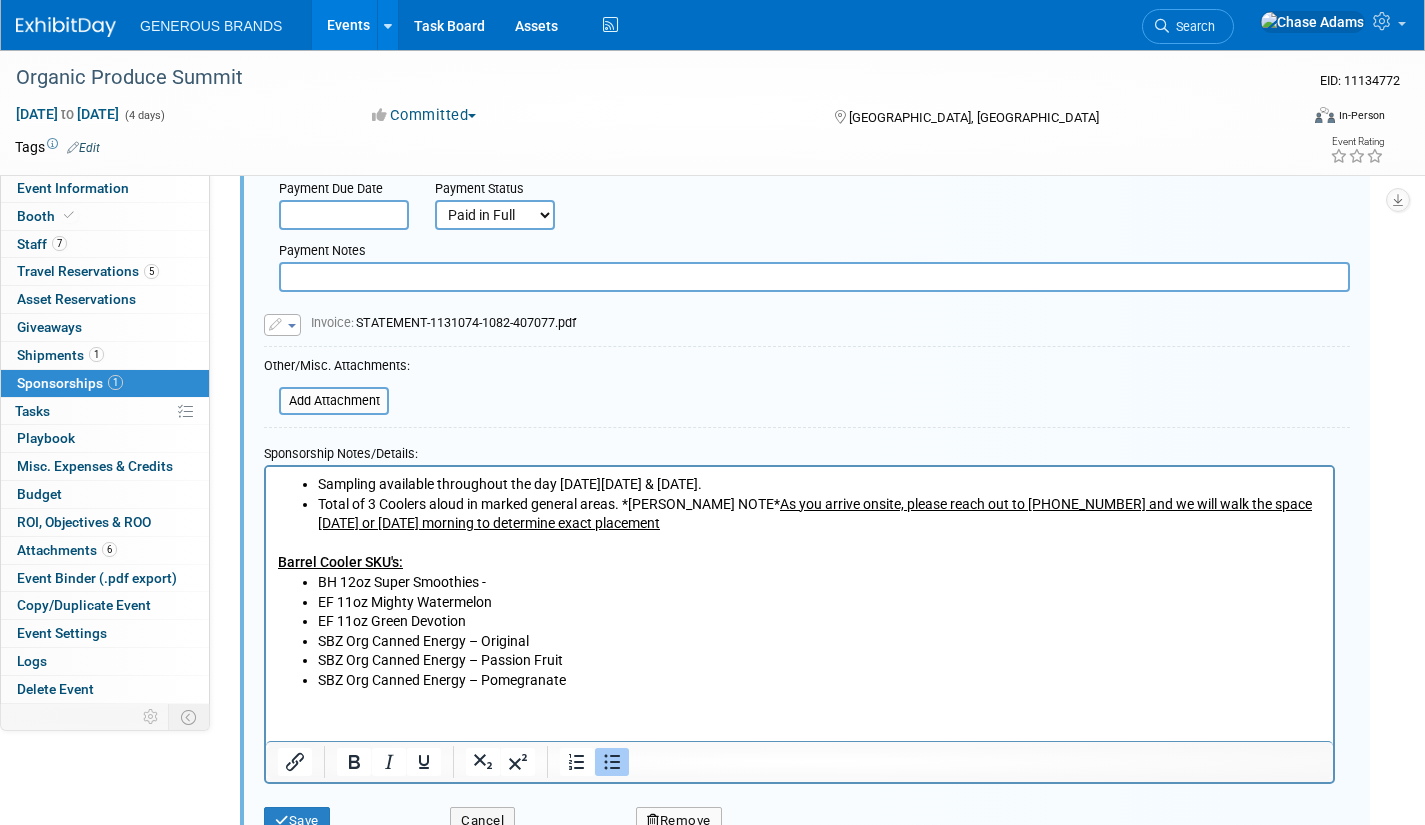 click on "BH 12oz Super Smoothies -" at bounding box center [820, 583] 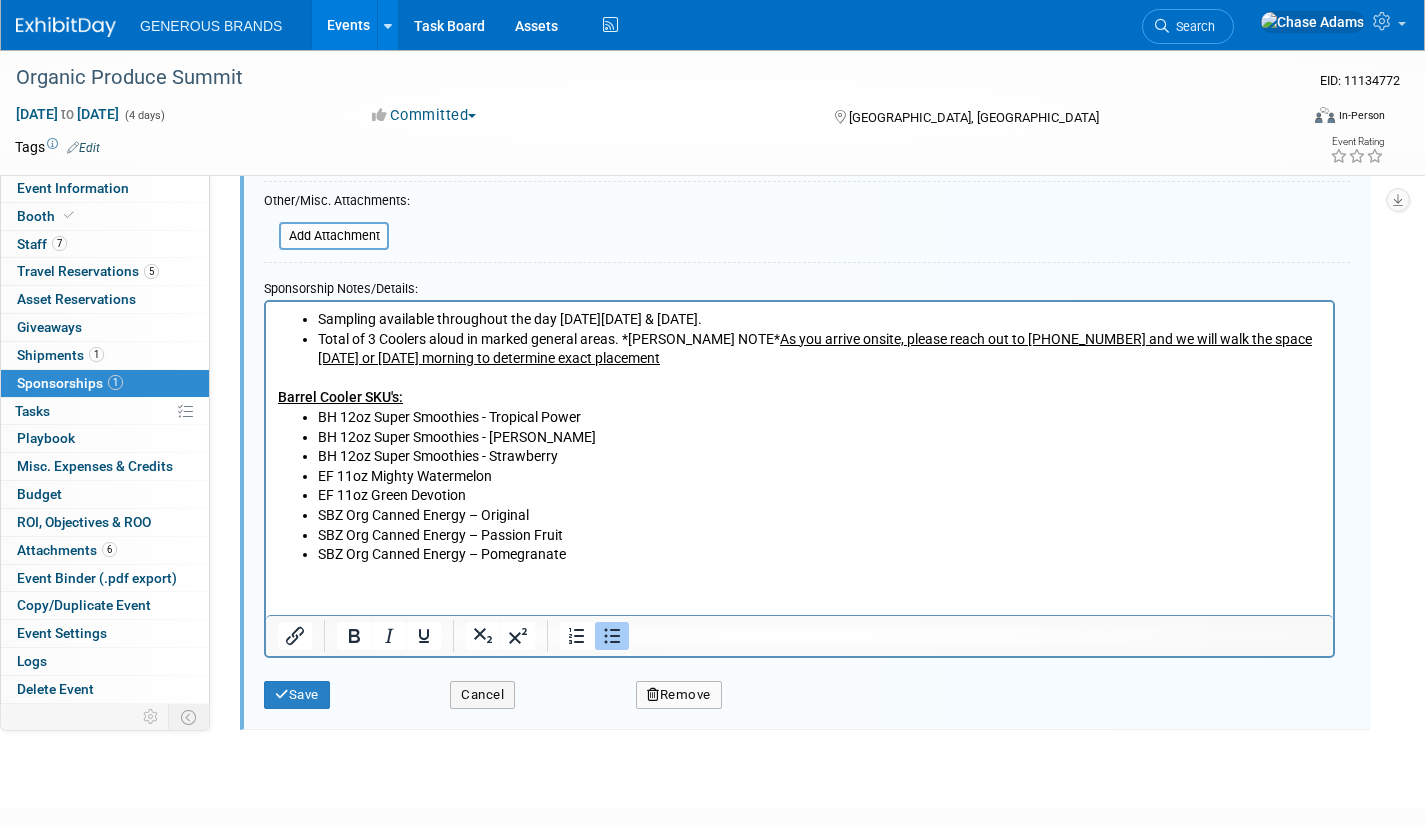 scroll, scrollTop: 530, scrollLeft: 0, axis: vertical 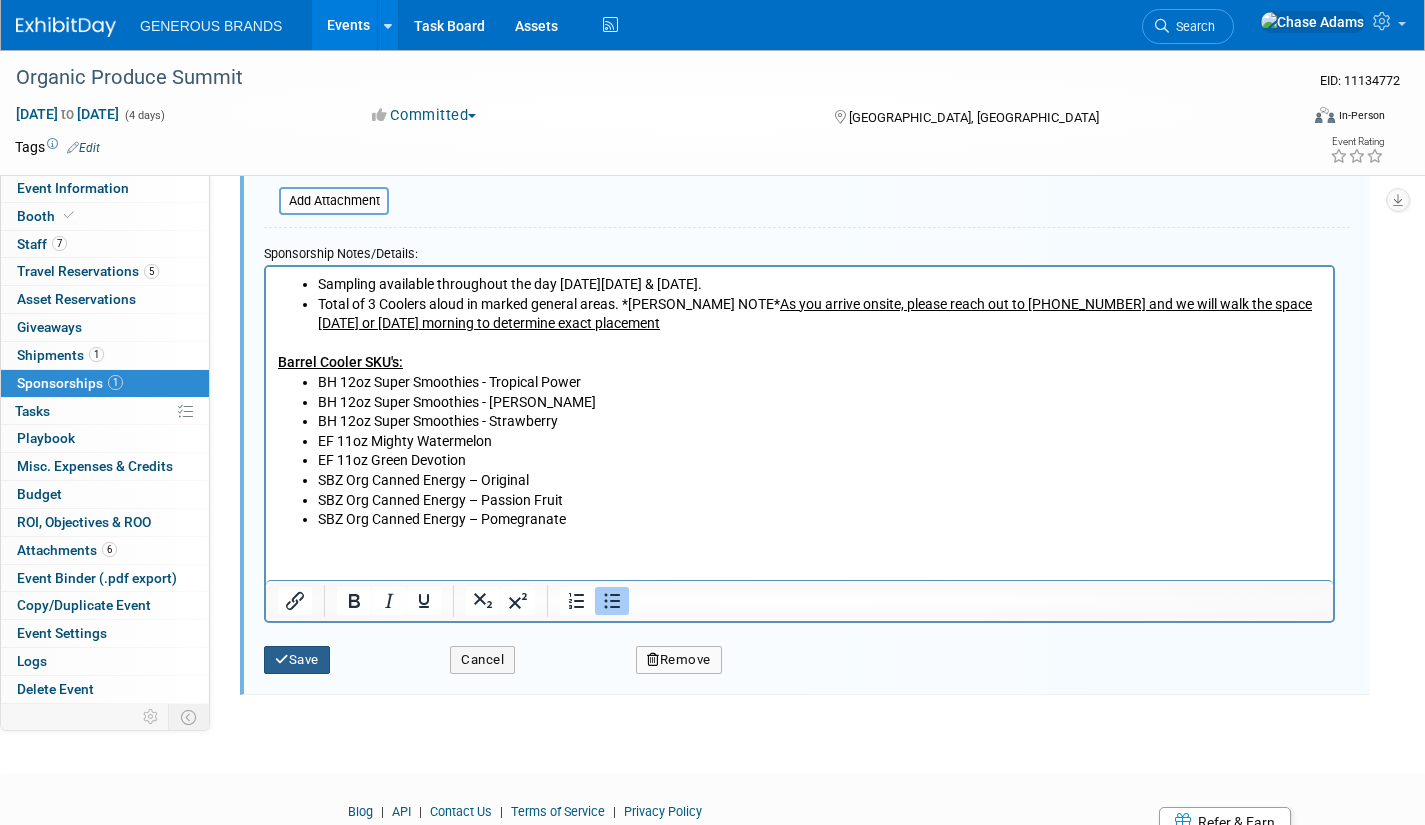 click on "Save" at bounding box center (297, 660) 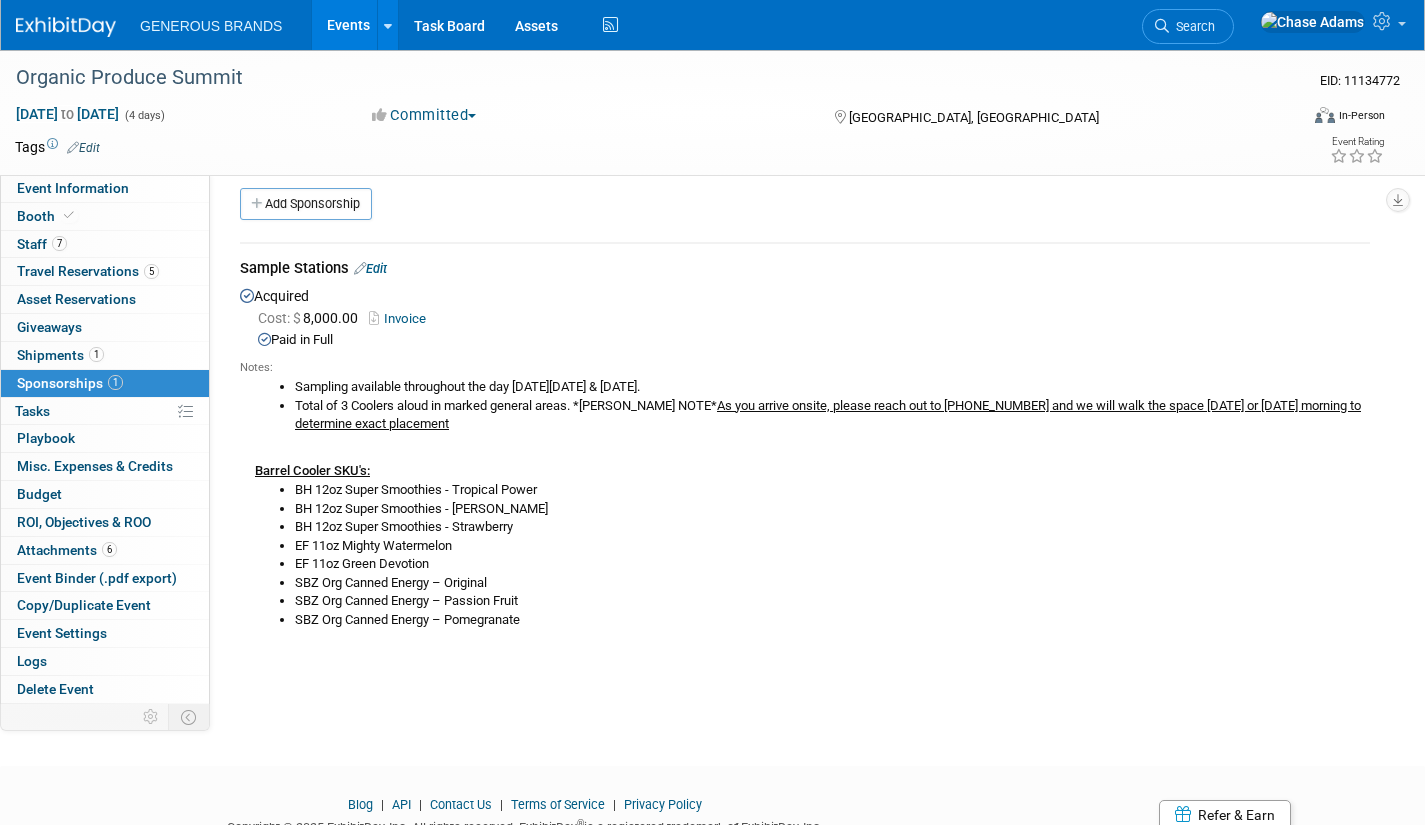 scroll, scrollTop: 0, scrollLeft: 0, axis: both 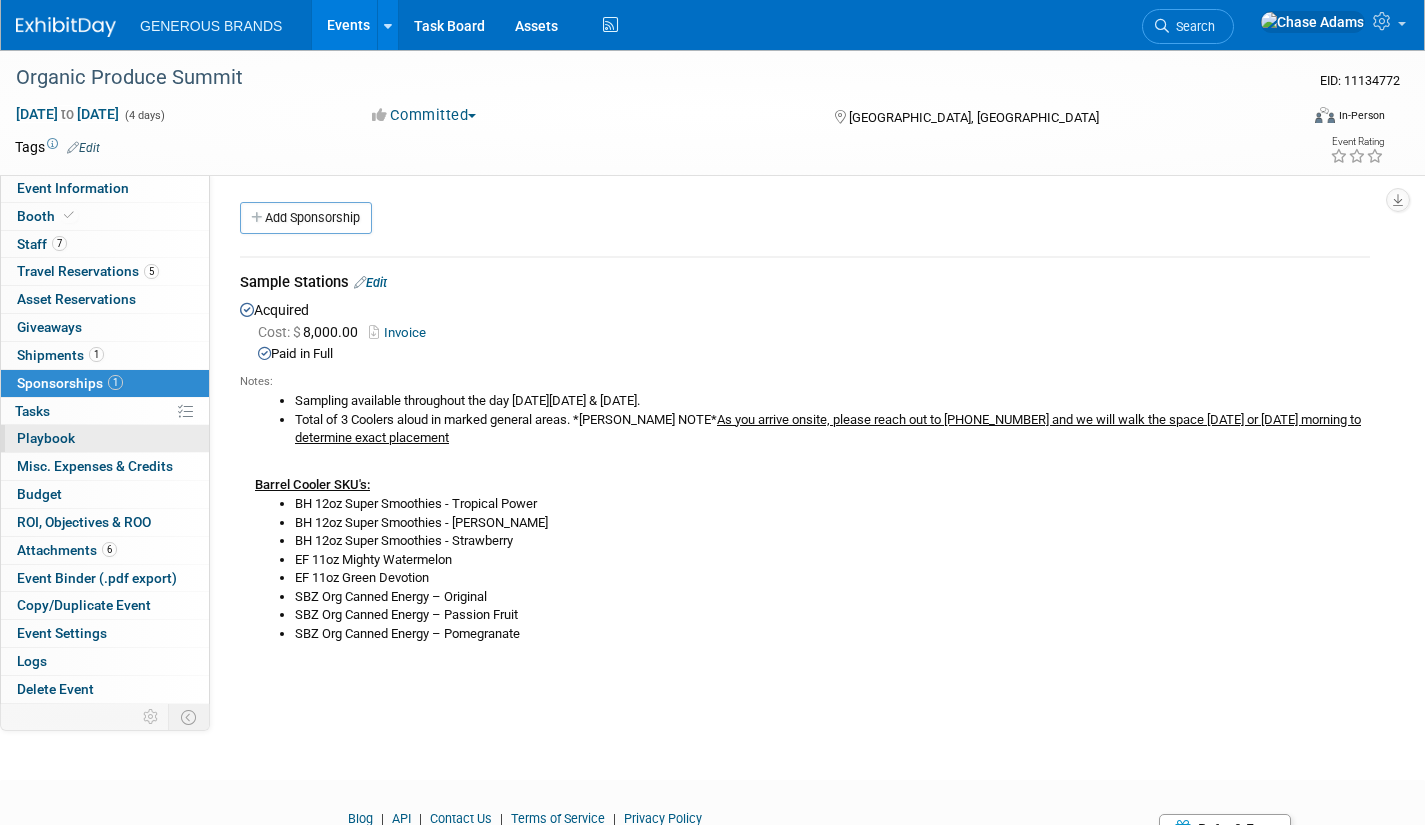 click on "0
Playbook 0" at bounding box center (105, 438) 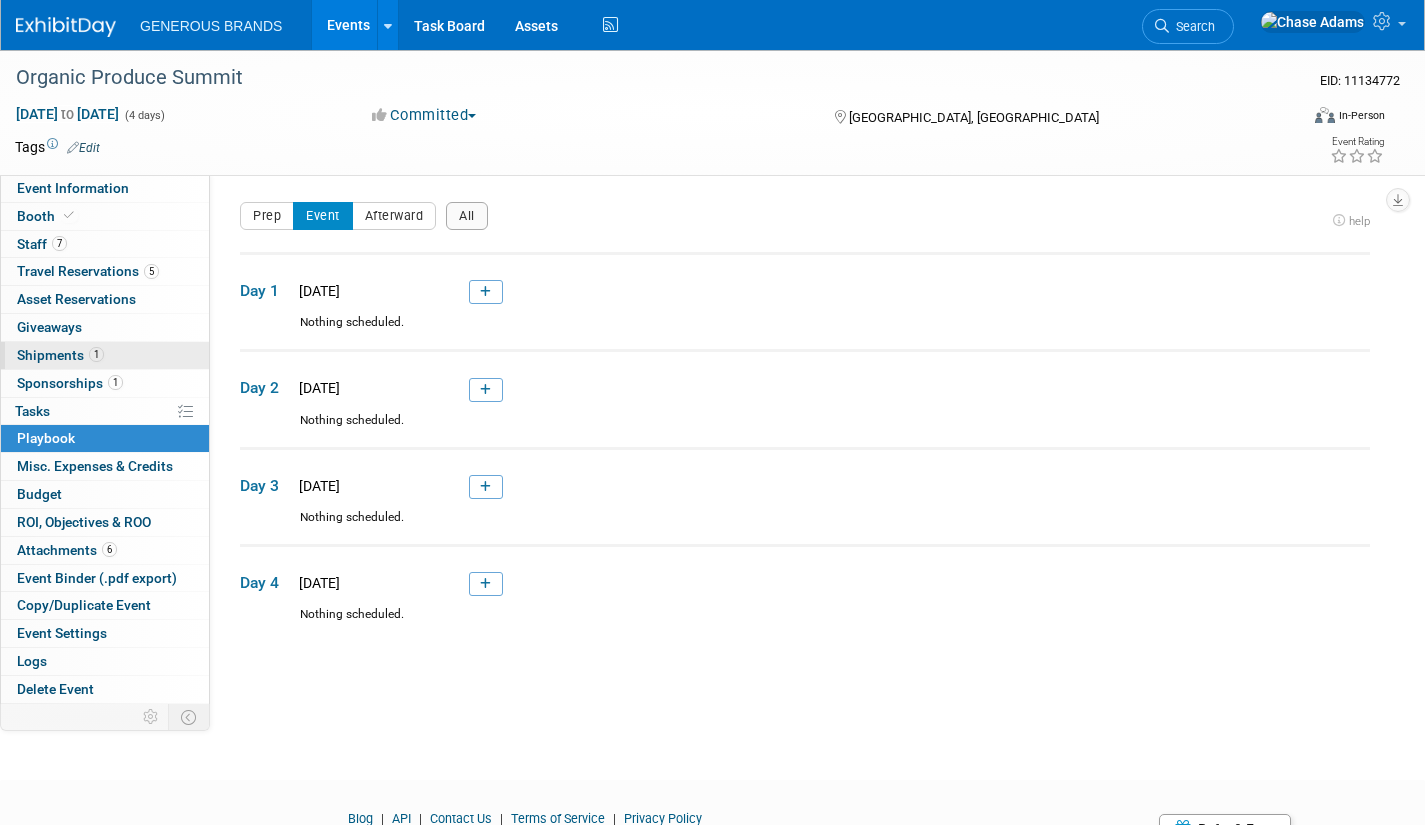click on "1
Shipments 1" at bounding box center [105, 355] 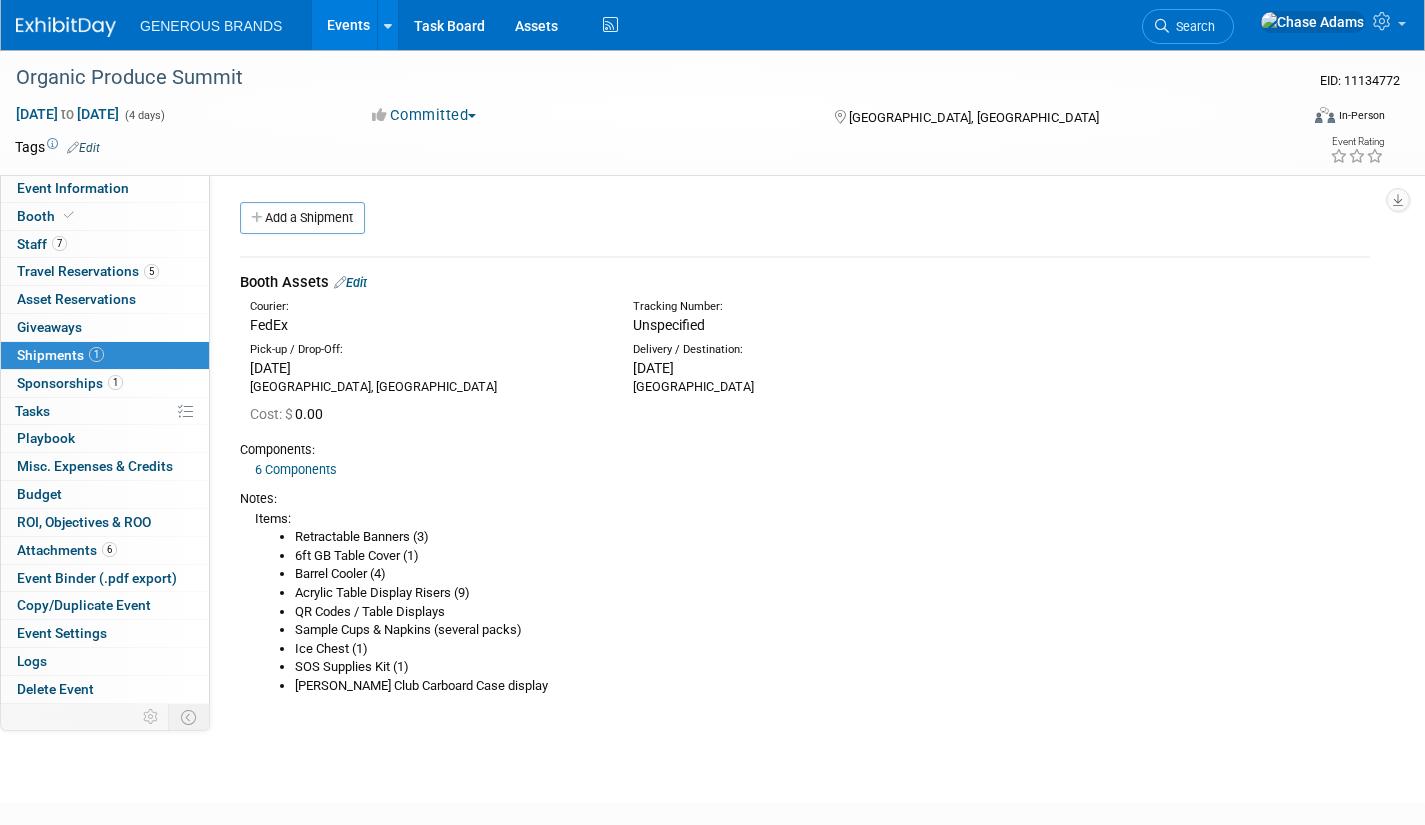 click on "Add a Shipment" at bounding box center [302, 218] 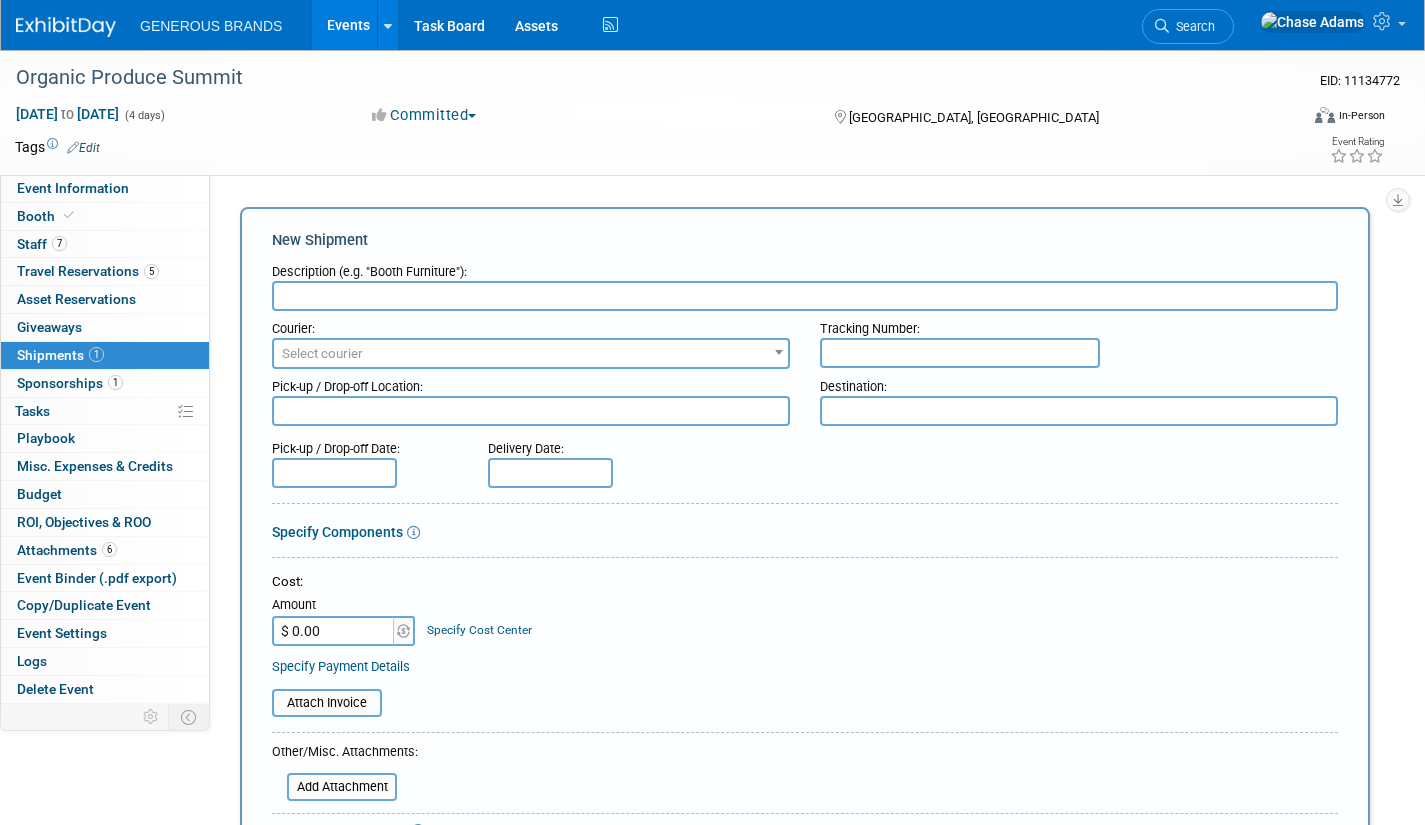 scroll, scrollTop: 0, scrollLeft: 0, axis: both 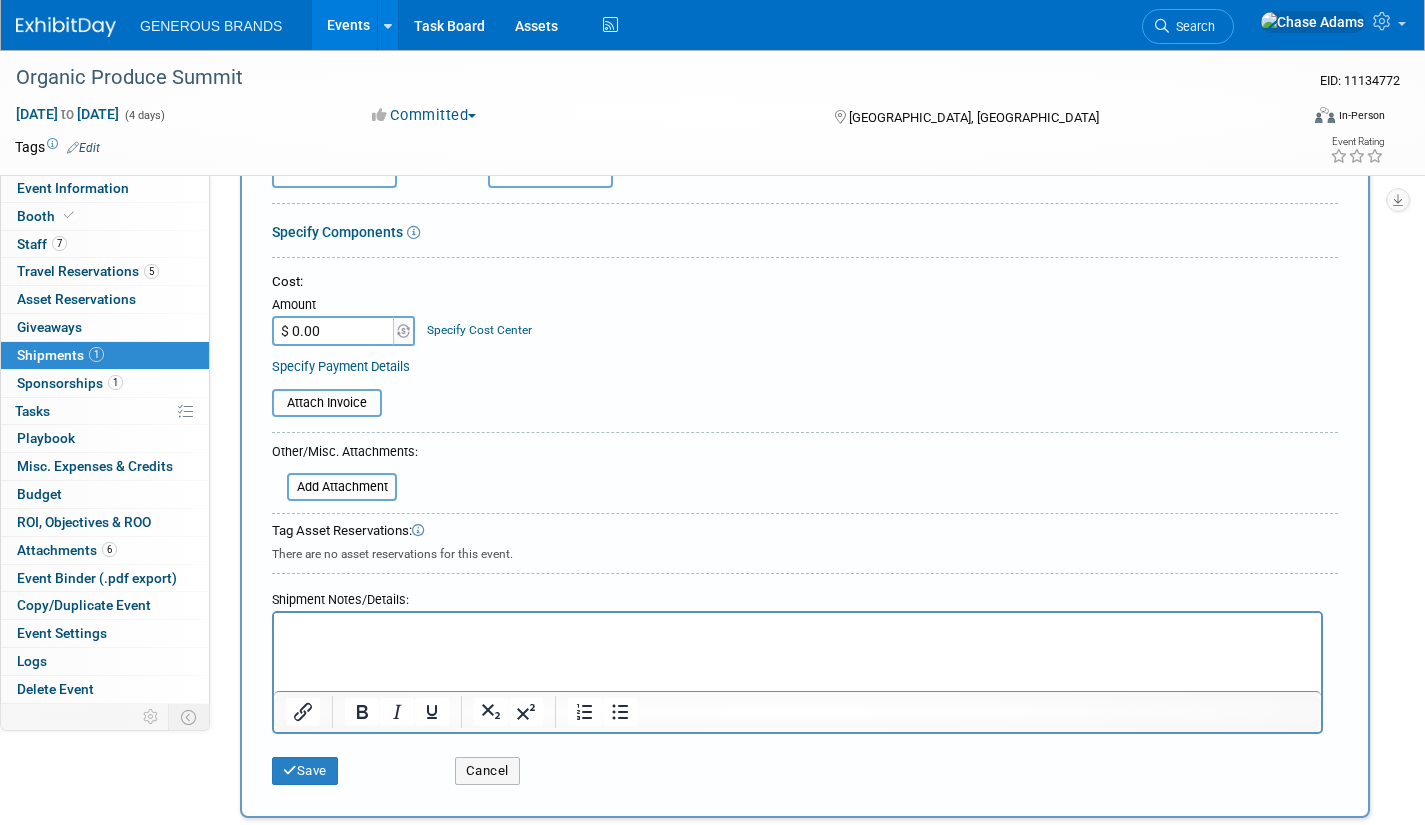 type on "Innovation Requests" 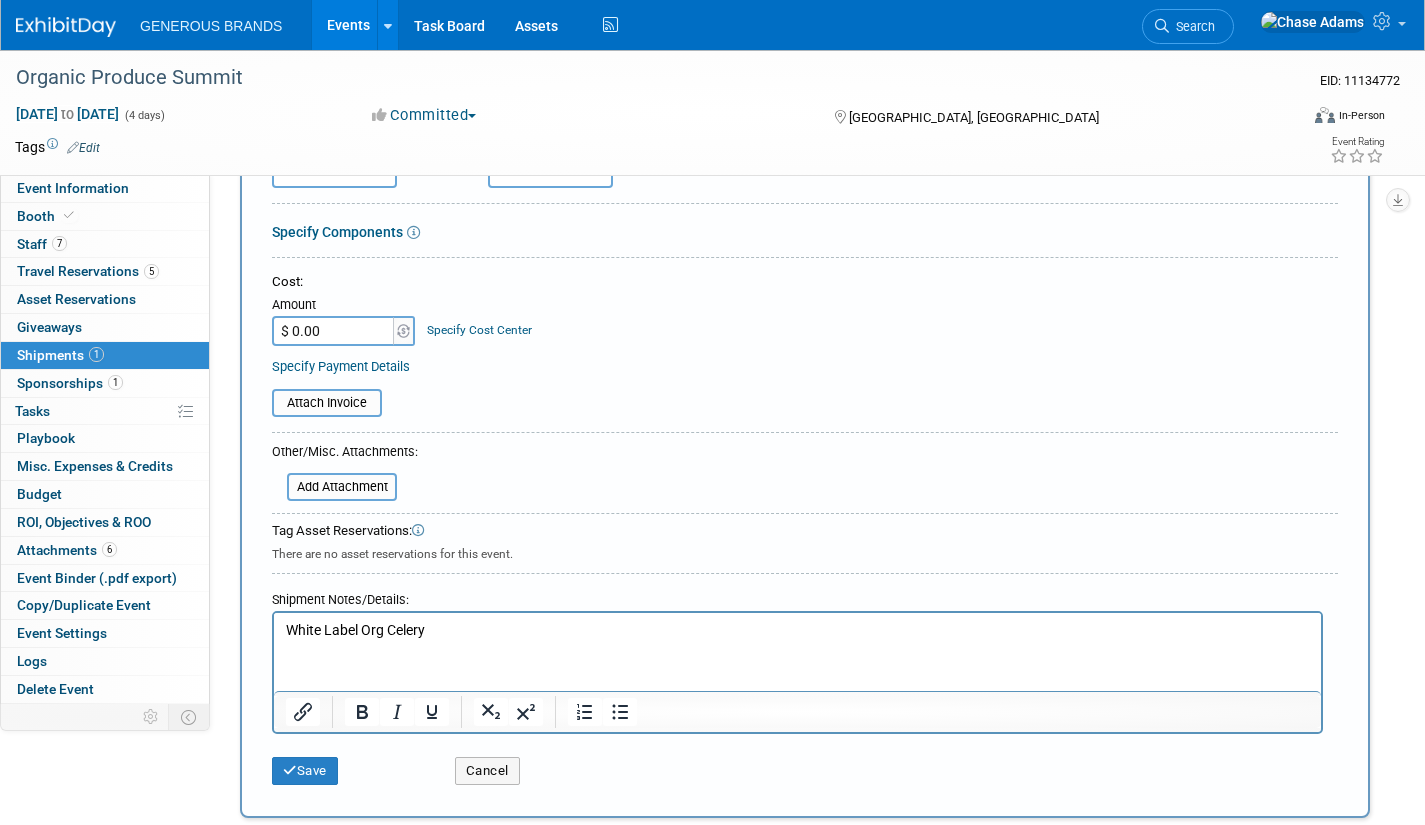 click on "White Label Org Celery" at bounding box center (798, 631) 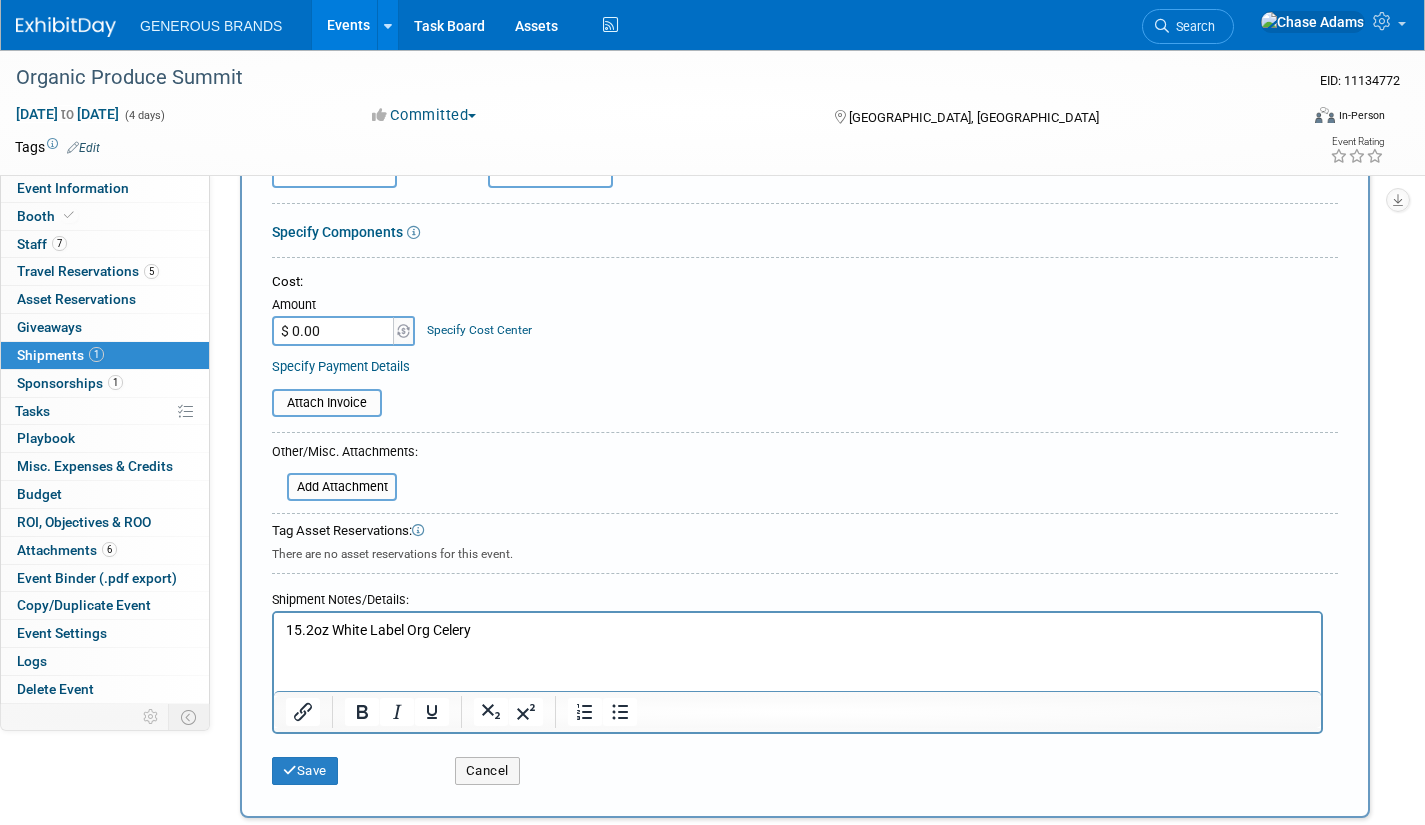 click on "15.2oz White Label Org Celery" at bounding box center [798, 631] 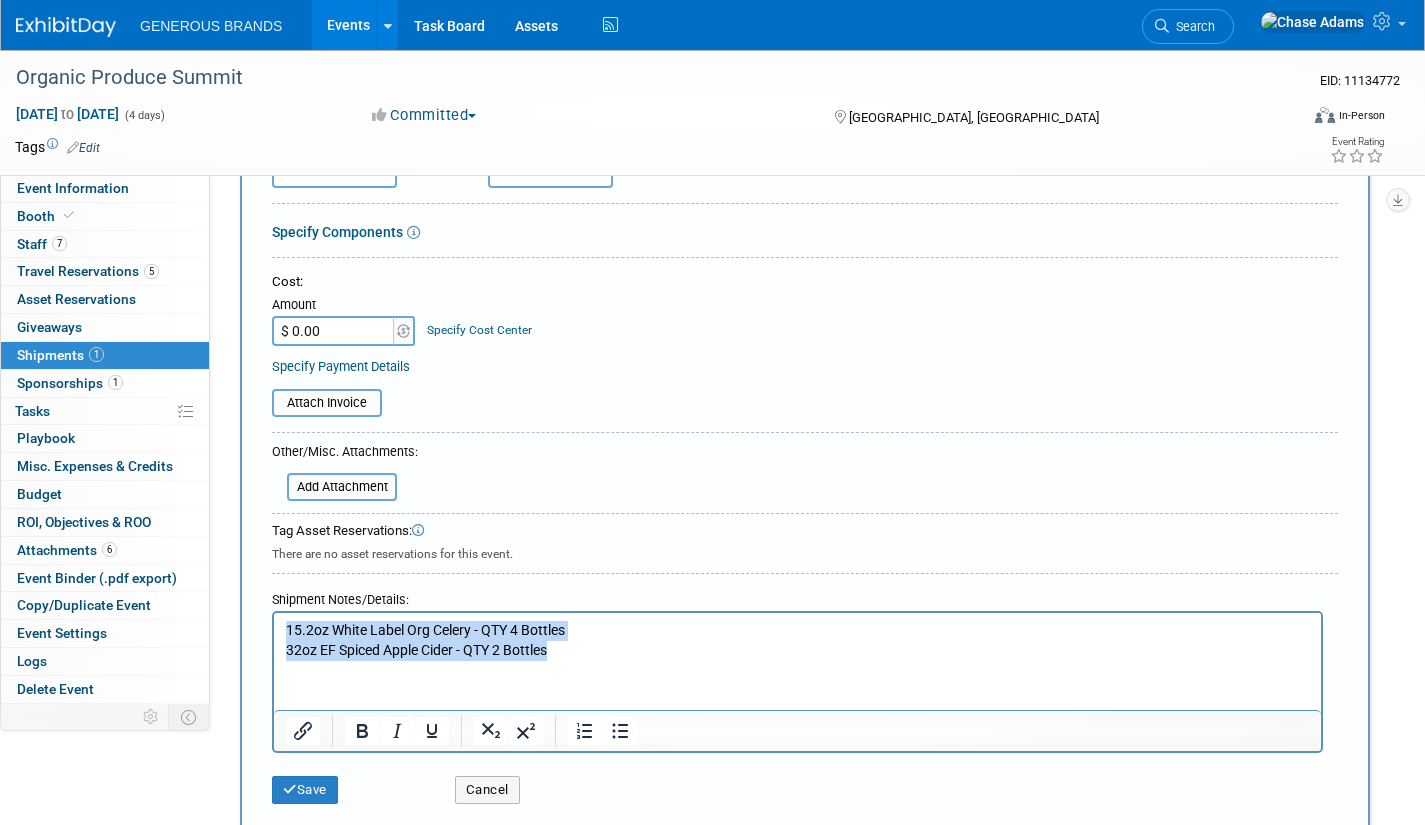 drag, startPoint x: 575, startPoint y: 649, endPoint x: 536, endPoint y: 1243, distance: 595.27893 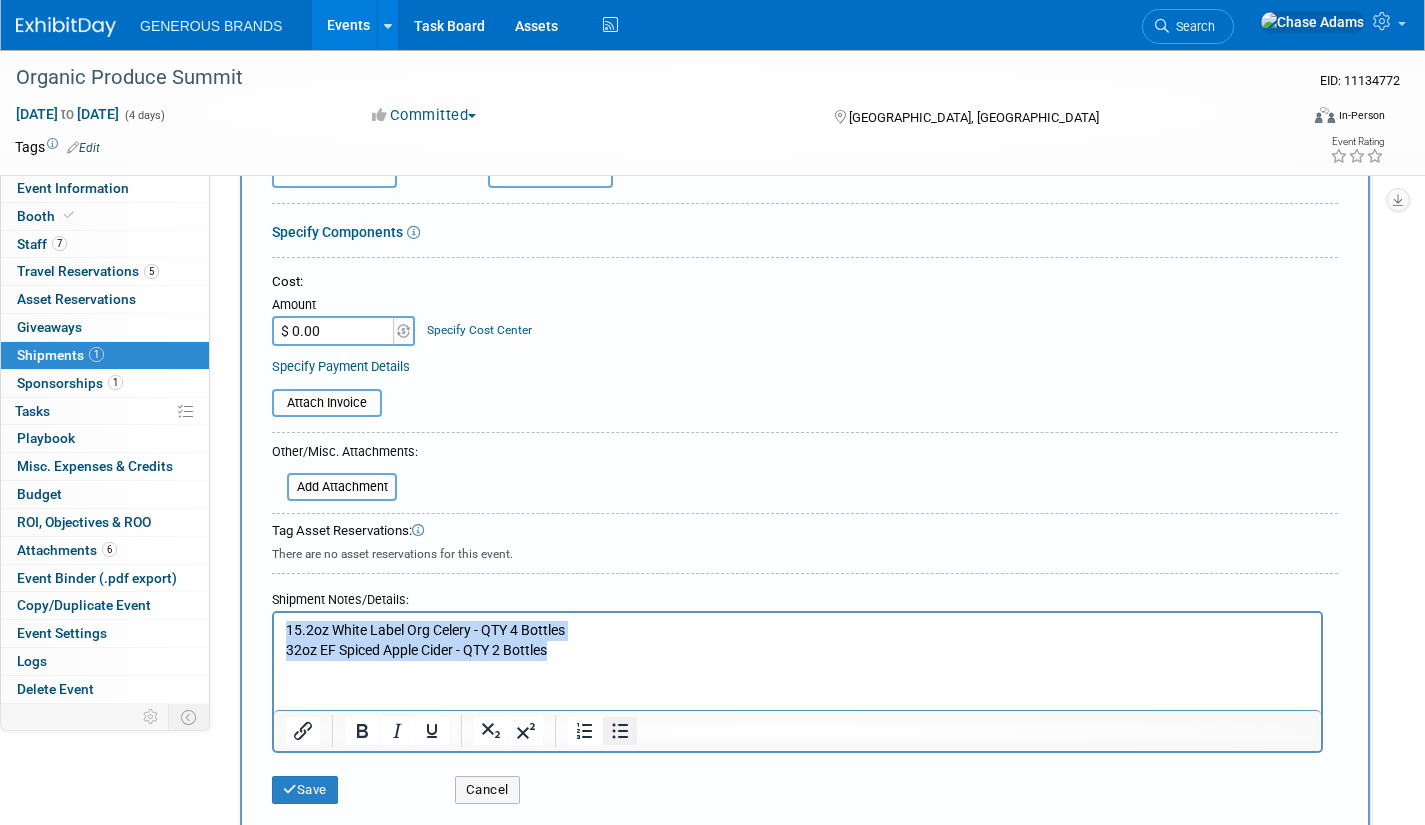 click 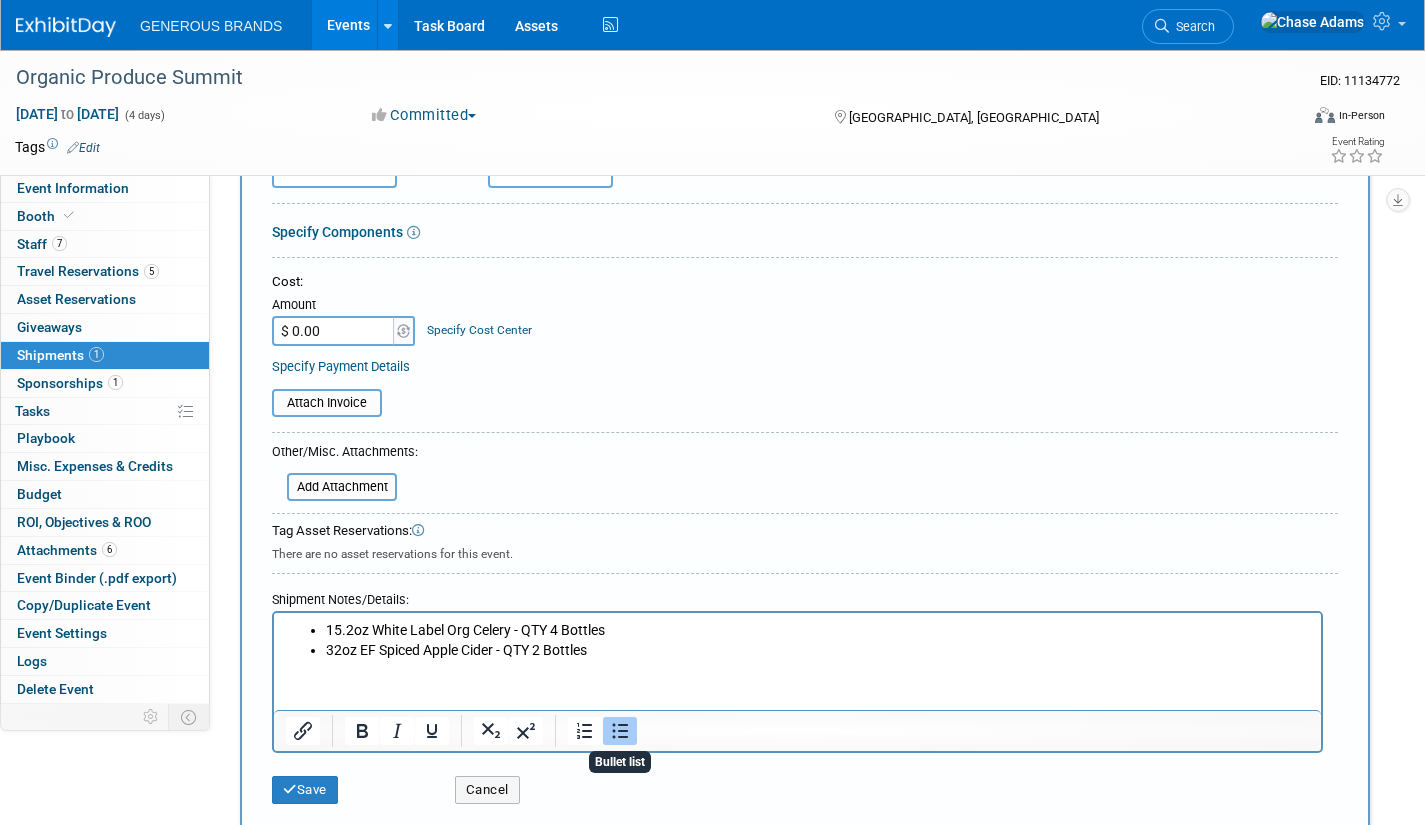 click on "32oz EF Spiced Apple Cider - QTY 2 Bottles" at bounding box center [818, 651] 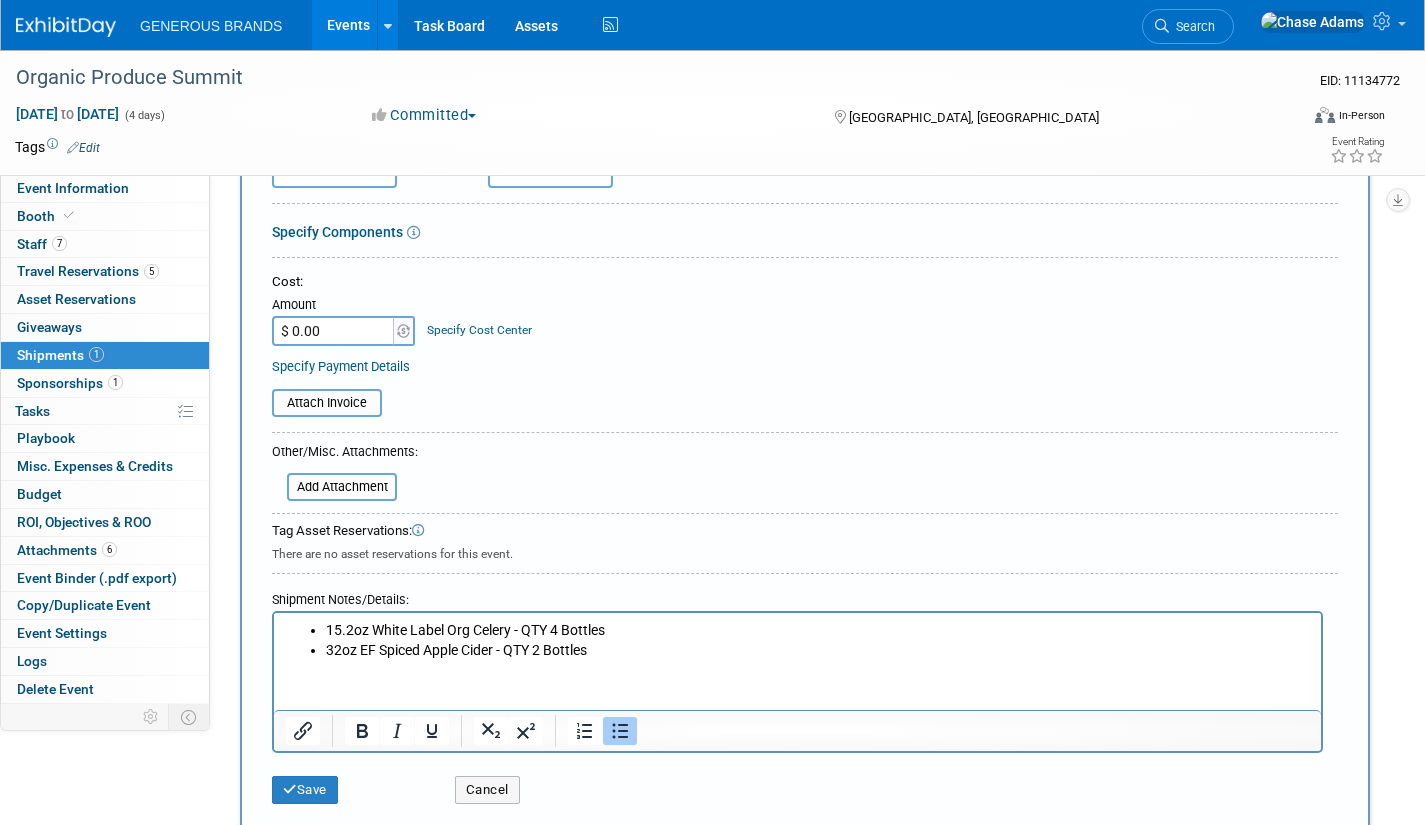 click on "32oz EF Spiced Apple Cider - QTY 2 Bottles" at bounding box center (818, 651) 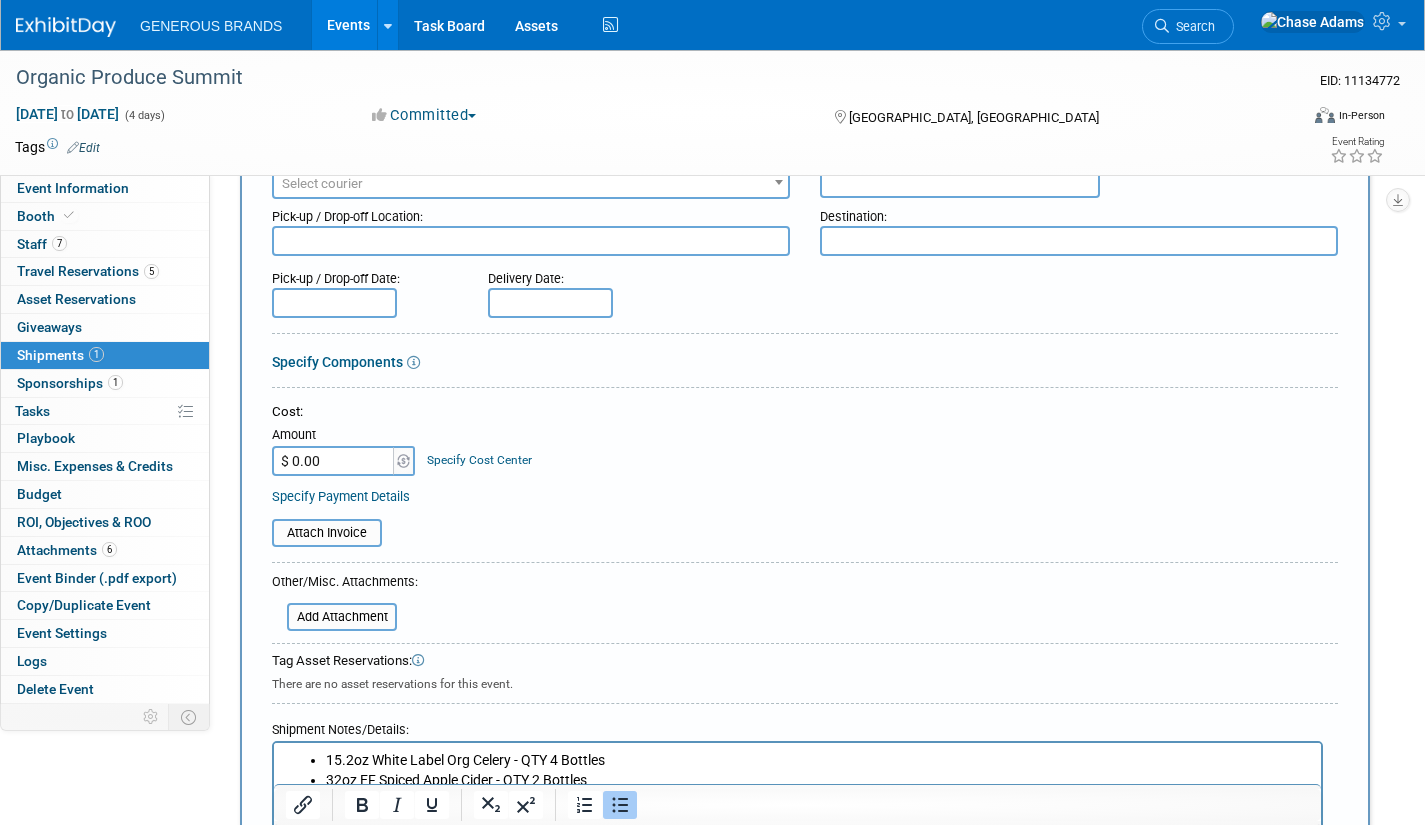 scroll, scrollTop: 100, scrollLeft: 0, axis: vertical 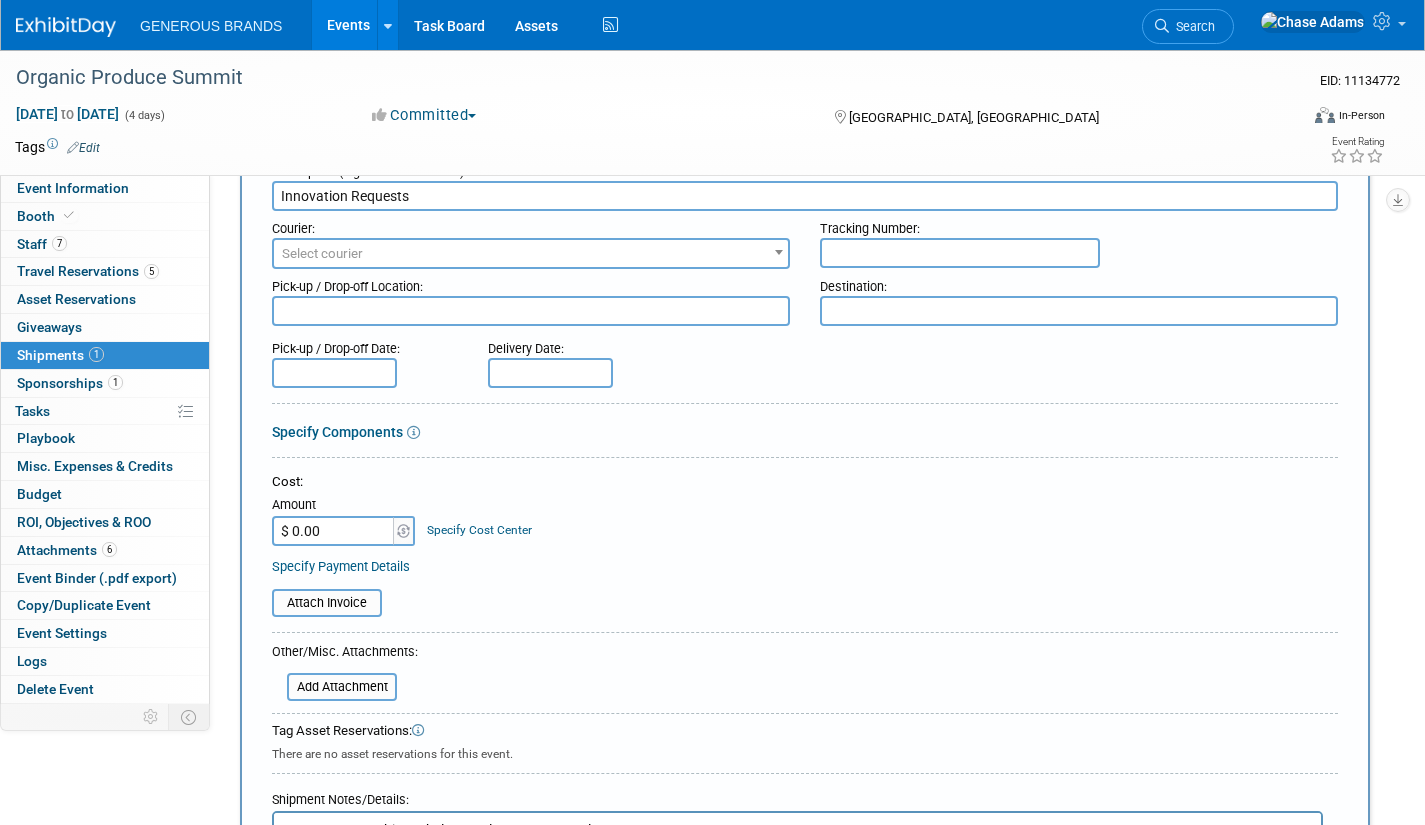 click on "Specify Components" at bounding box center (337, 432) 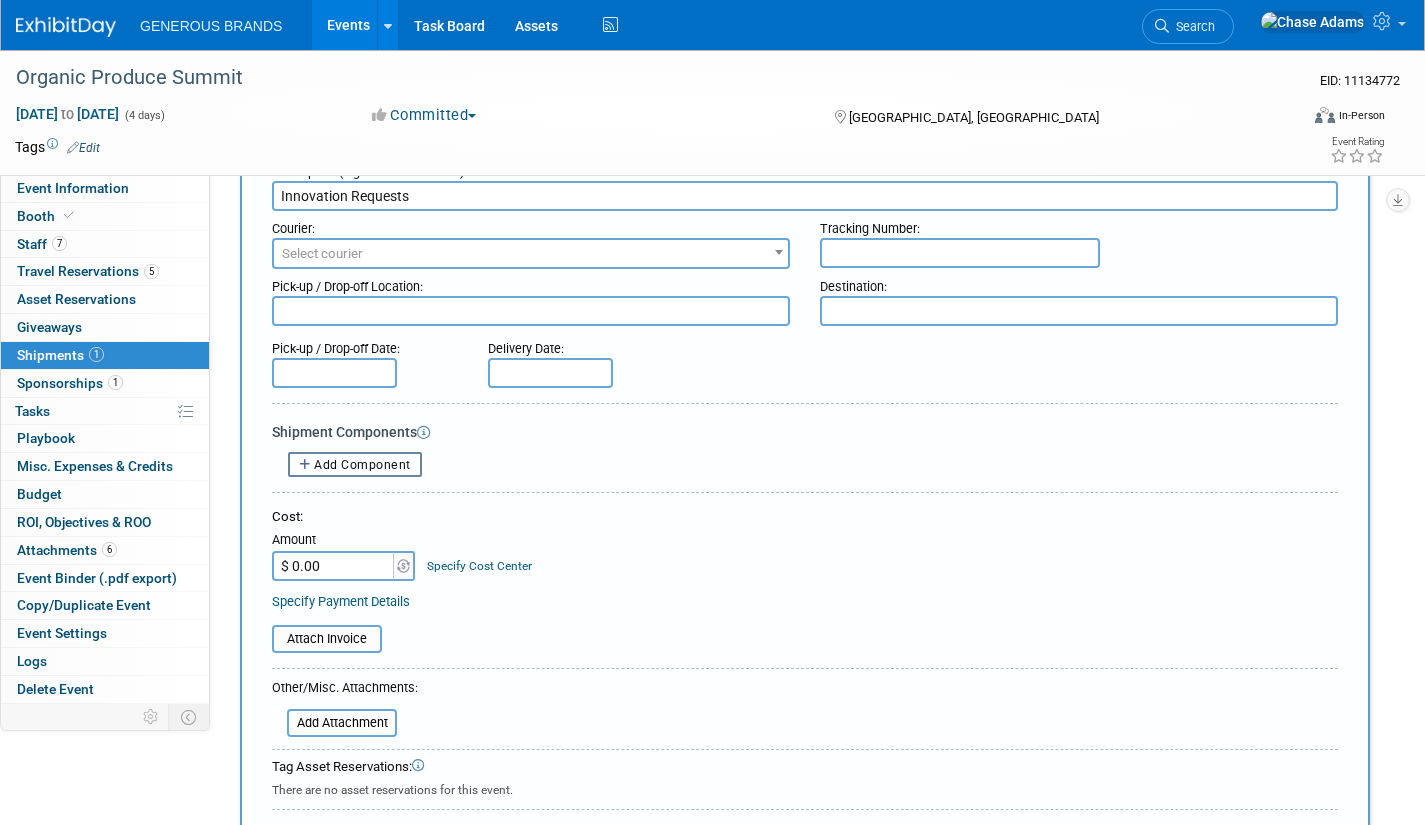 click on "Add Component" at bounding box center (362, 465) 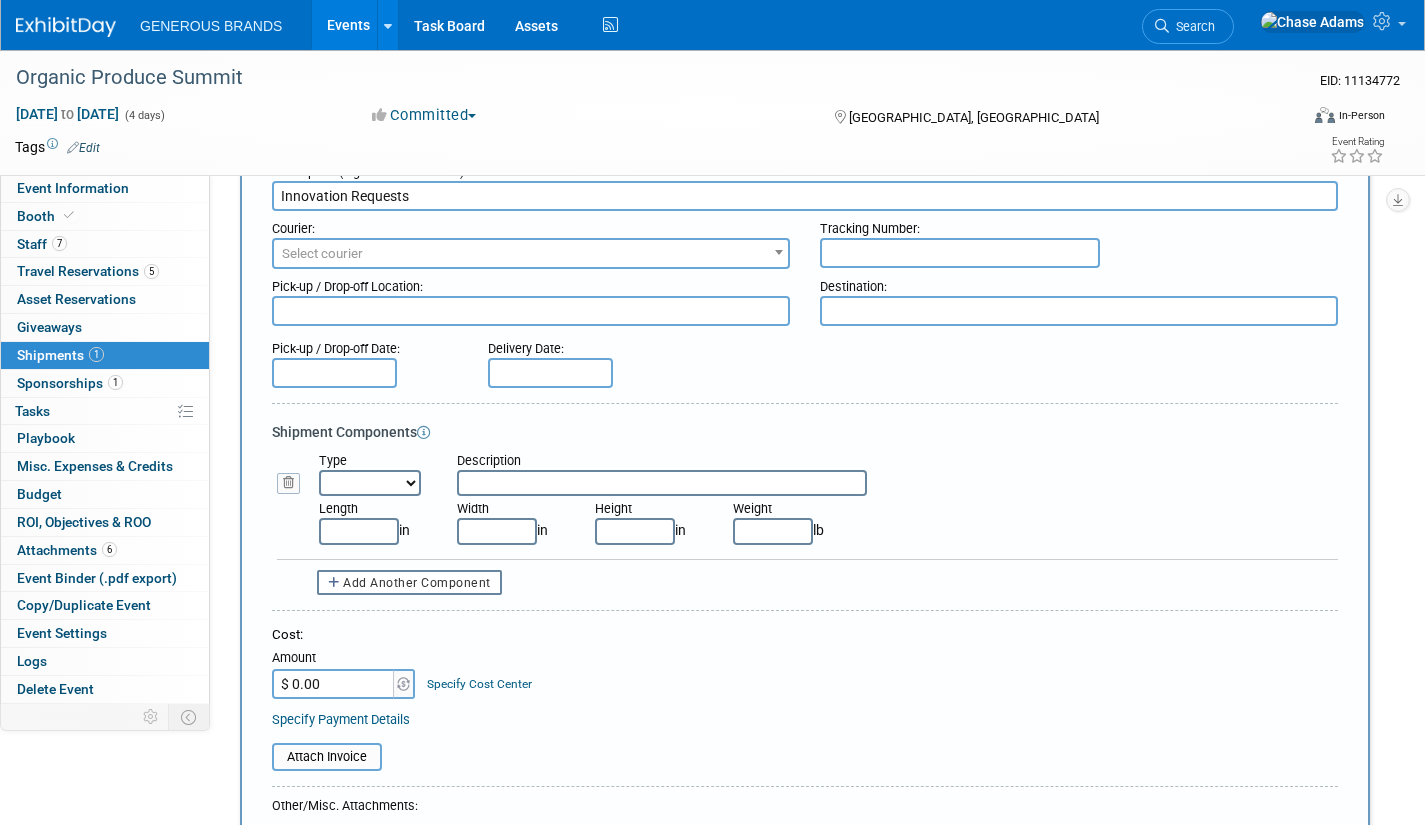 click on "Bag
Bin
Box
Bundle
Cage
Case
Container
Cooler
Crate
Drum/Barrel
Envelope
Machinery
Pallet
Reel
Tray
Tube
Other" at bounding box center (370, 483) 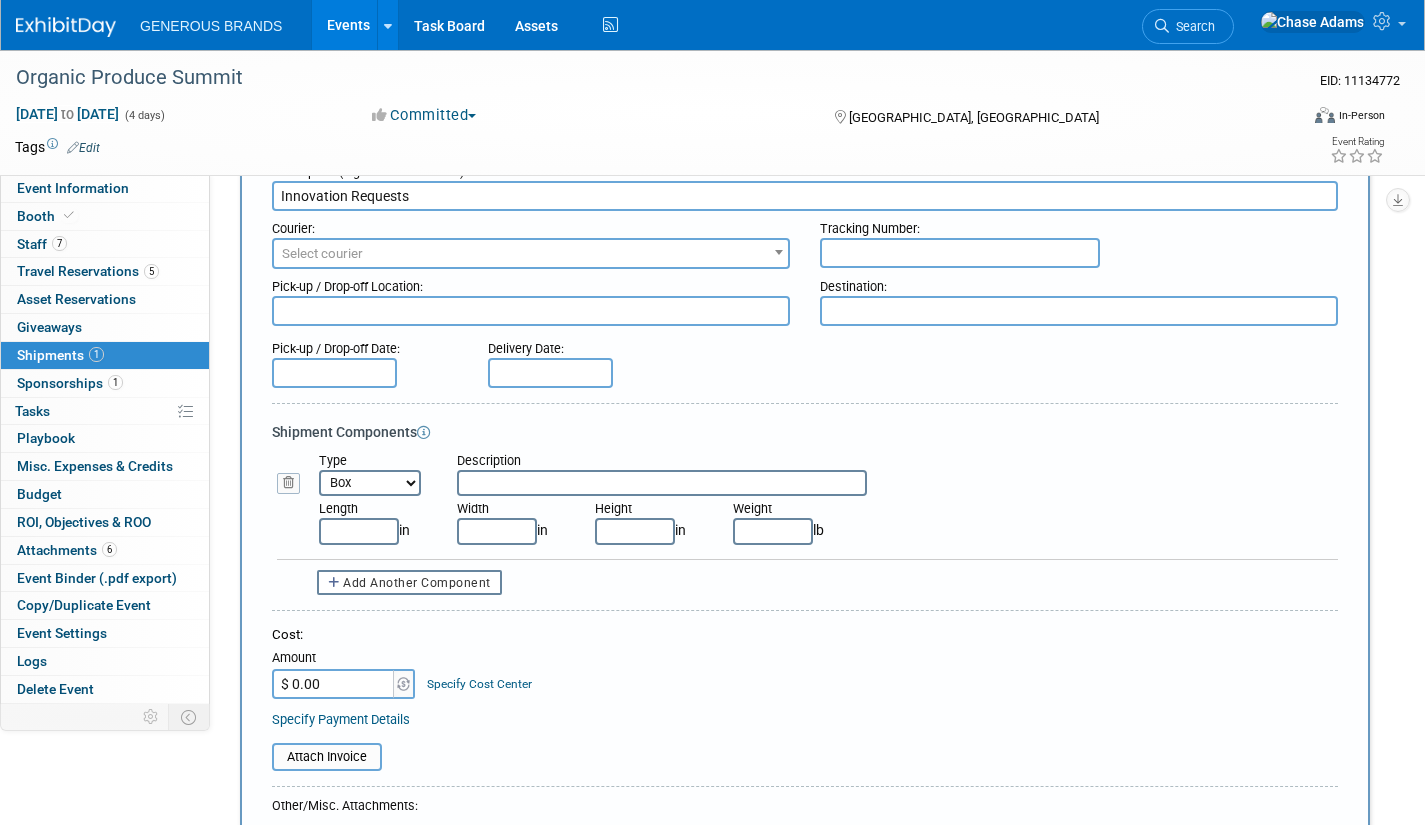 click on "Bag
Bin
Box
Bundle
Cage
Case
Container
Cooler
Crate
Drum/Barrel
Envelope
Machinery
Pallet
Reel
Tray
Tube
Other" at bounding box center (370, 483) 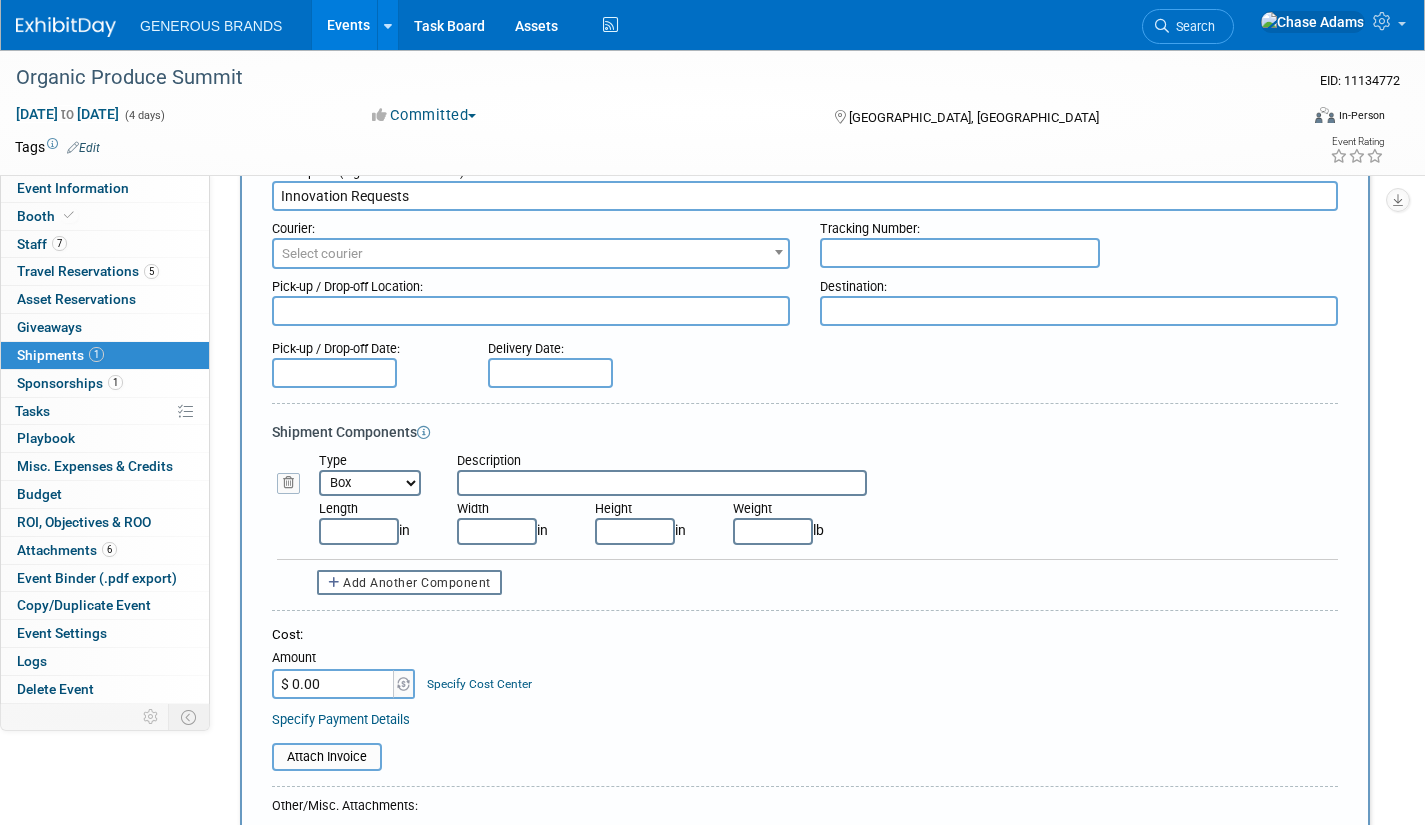 click at bounding box center (662, 483) 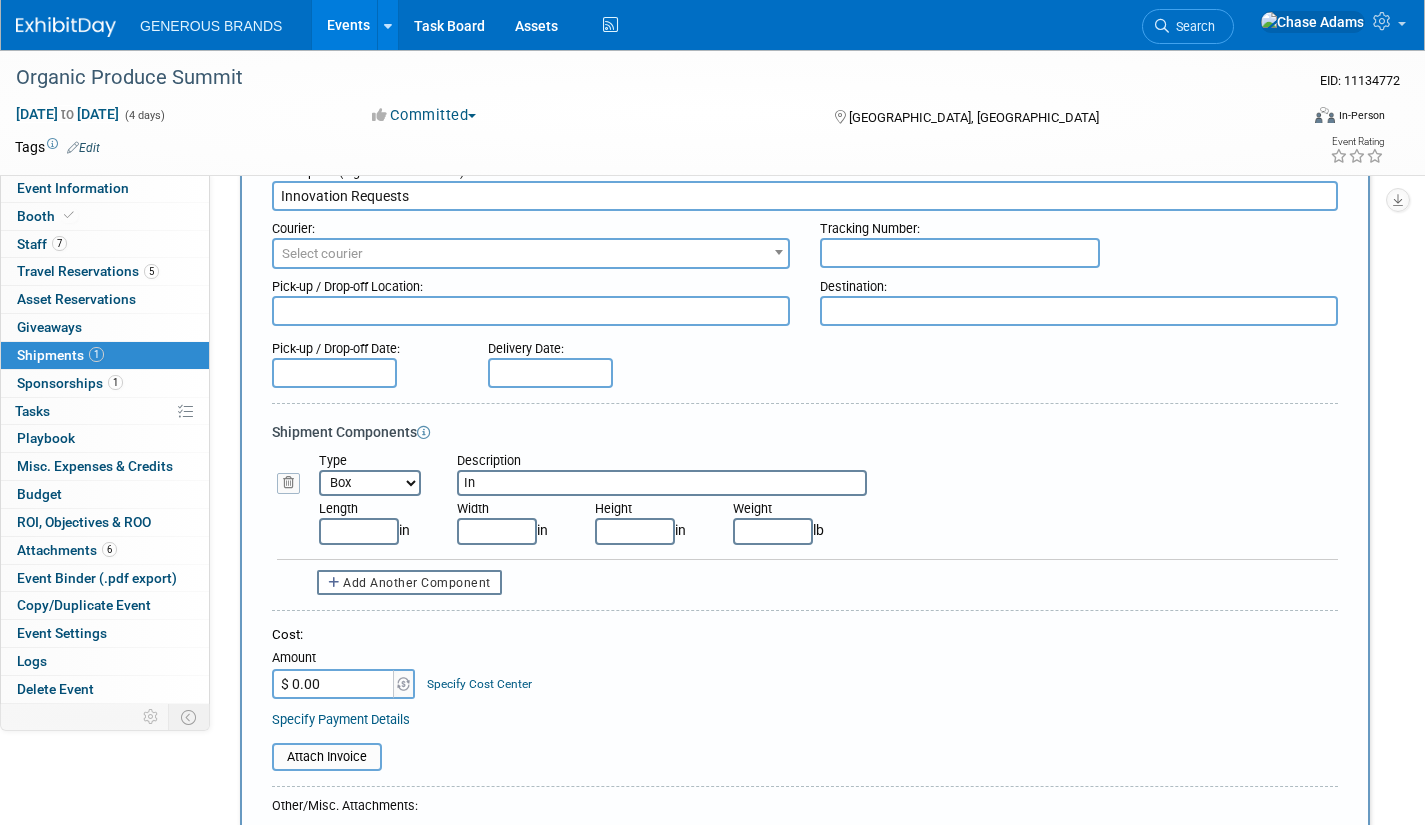 type on "I" 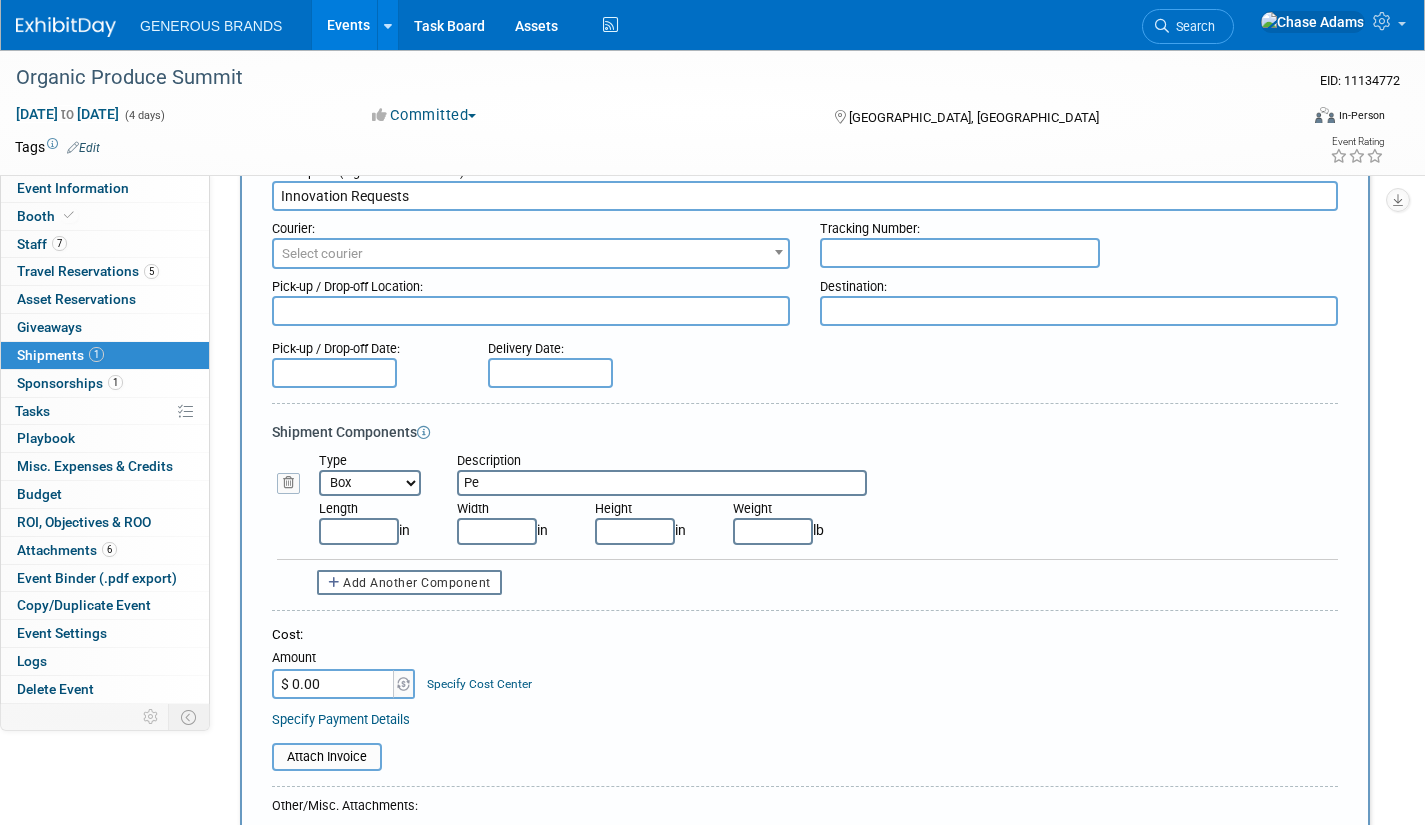 type on "P" 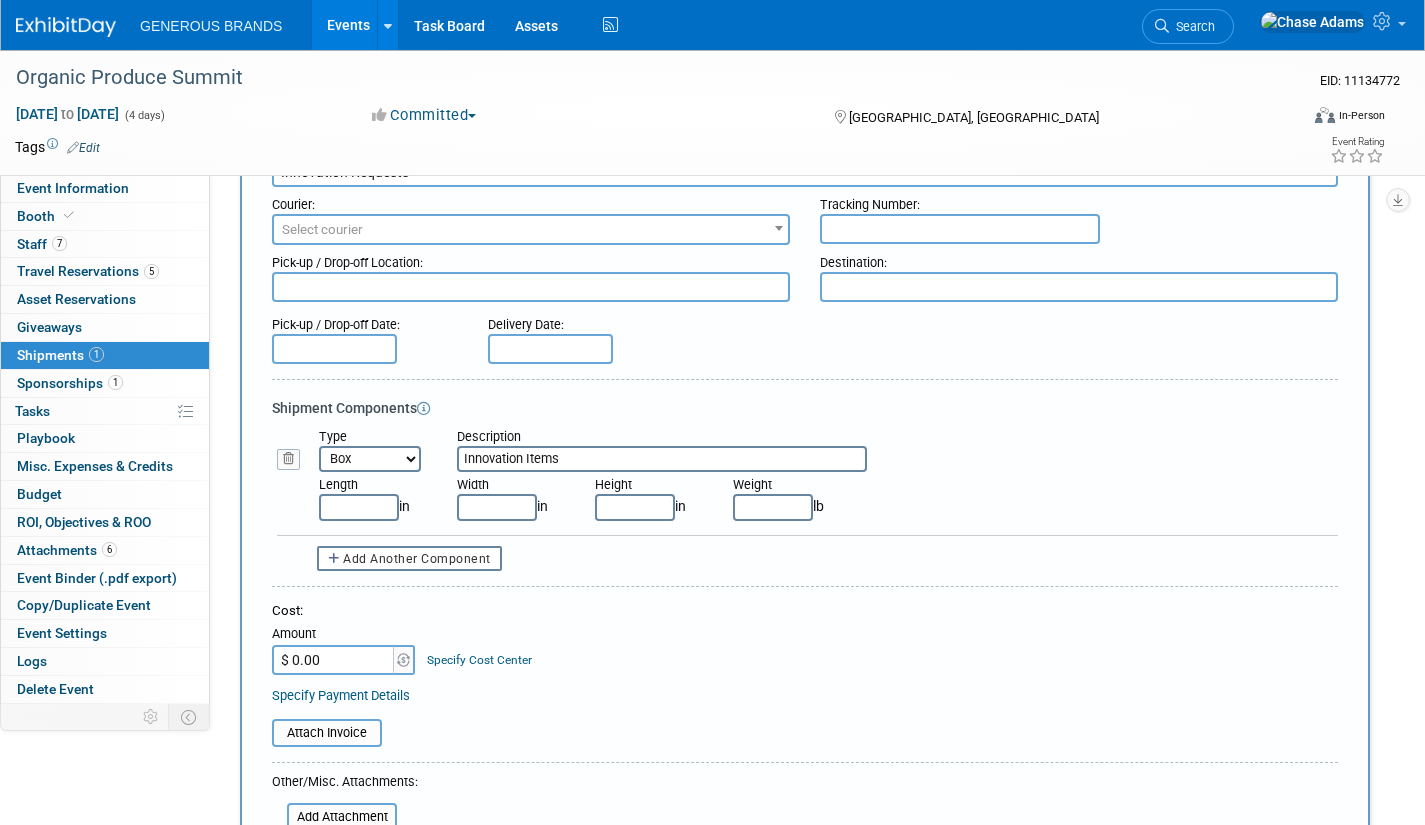 scroll, scrollTop: 100, scrollLeft: 0, axis: vertical 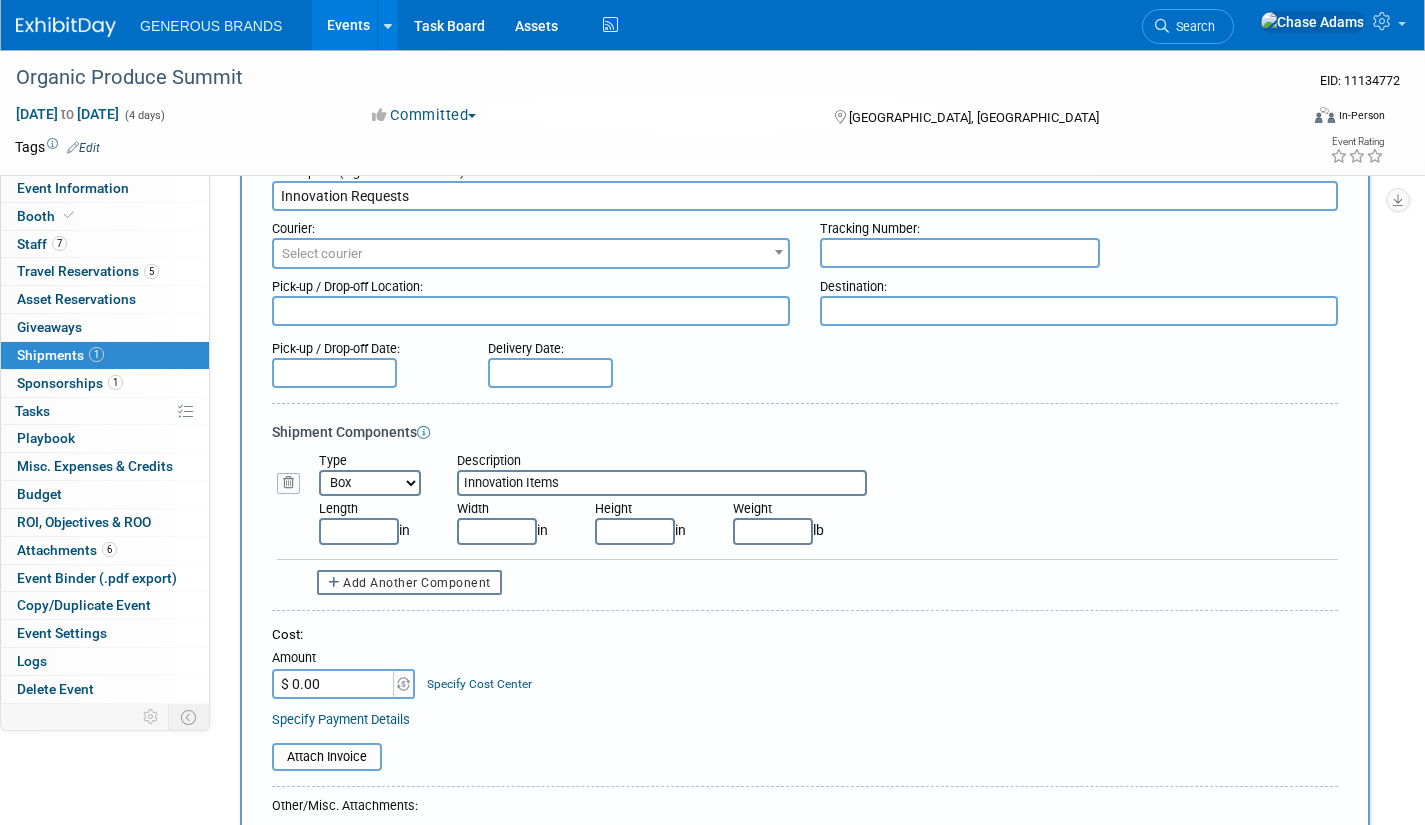 type on "Innovation Items" 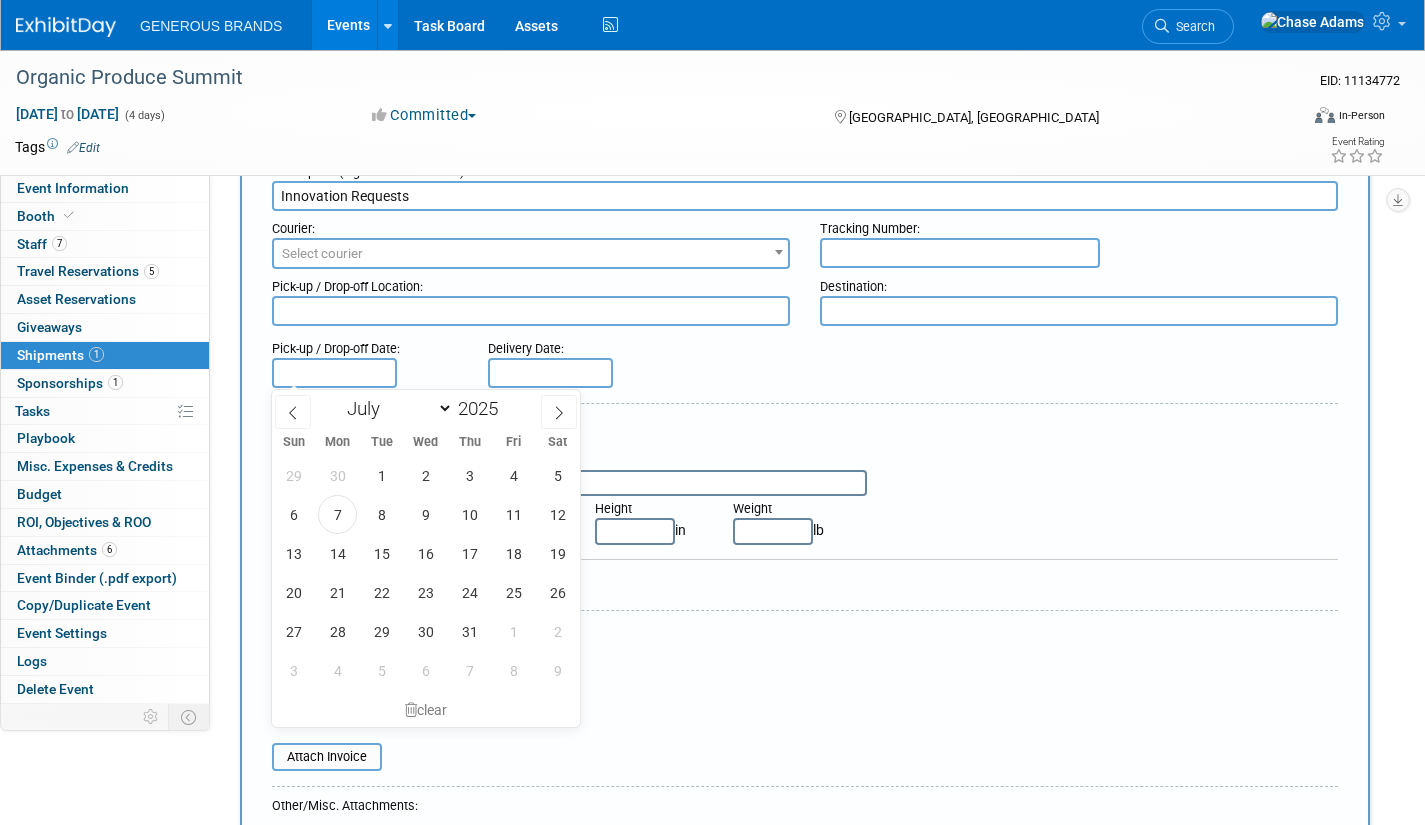 click at bounding box center [334, 373] 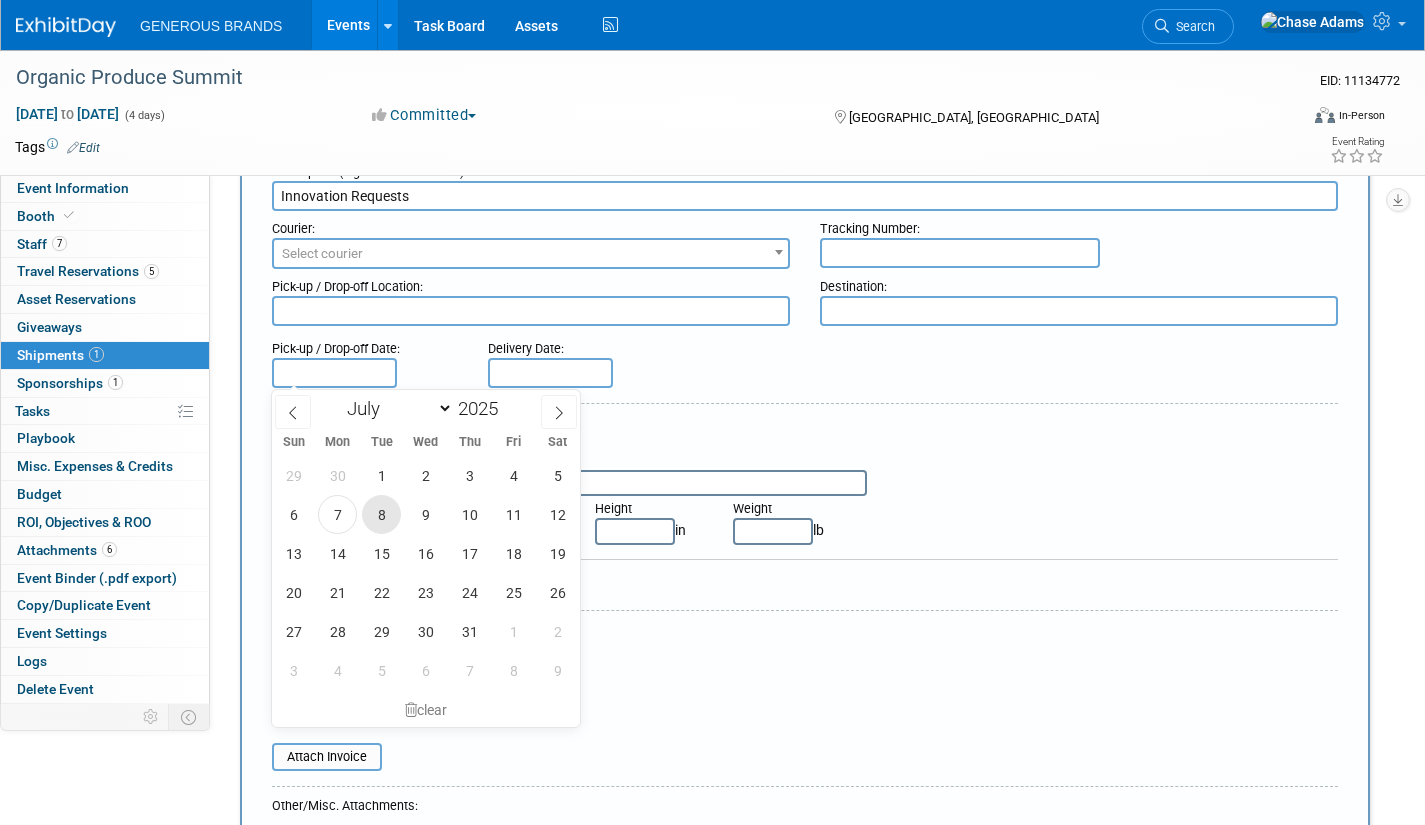 click on "8" at bounding box center (381, 514) 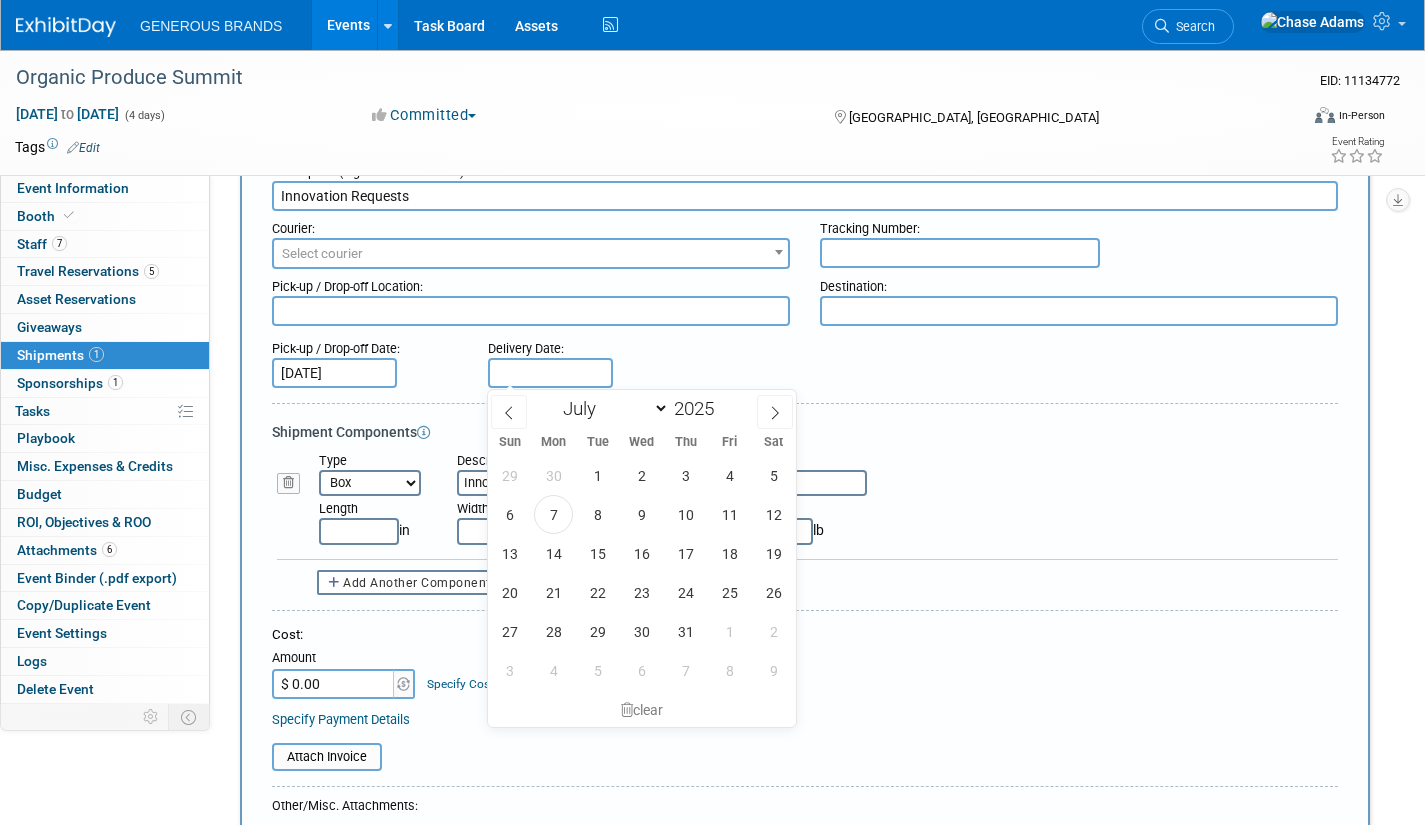 click at bounding box center (550, 373) 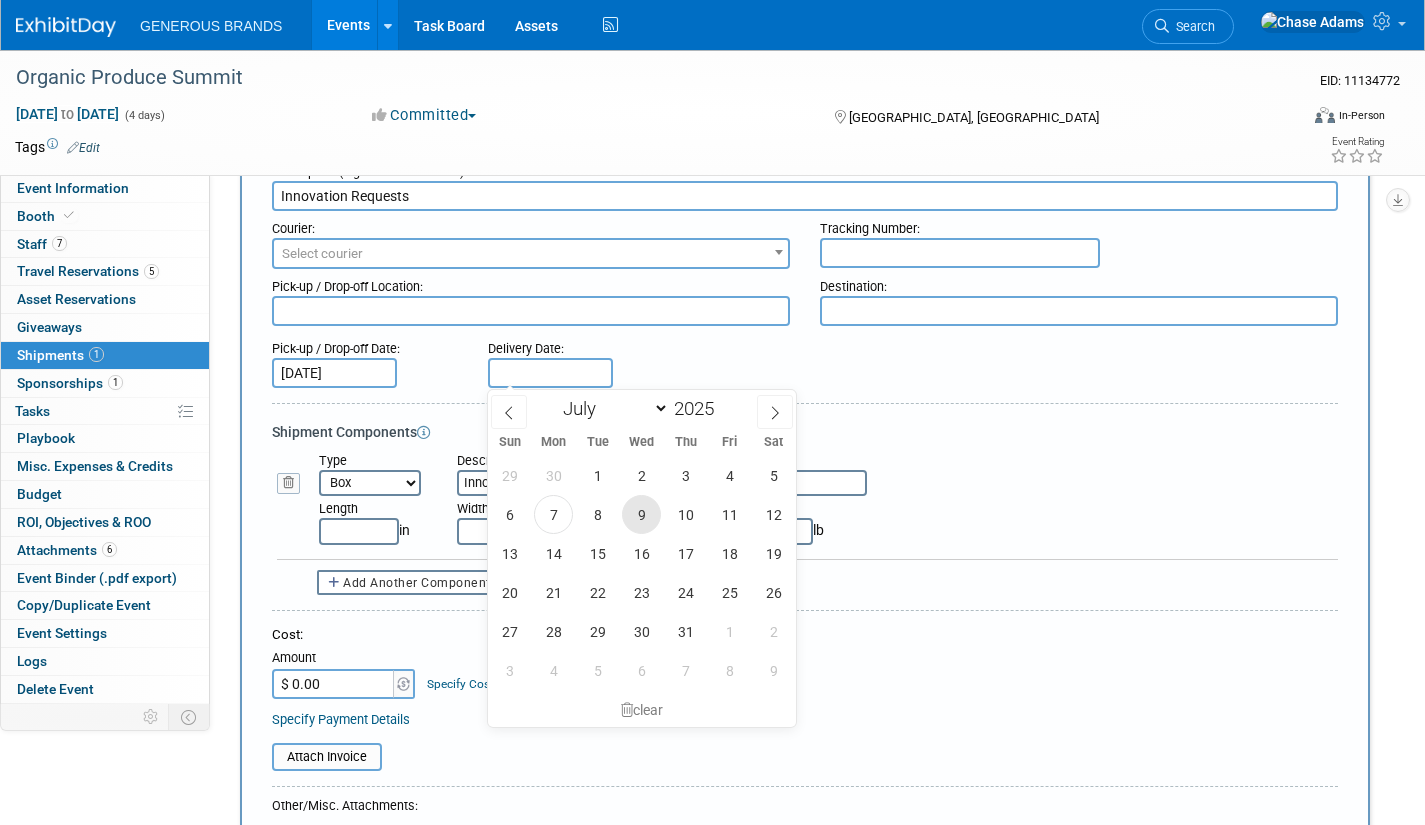 click on "9" at bounding box center [641, 514] 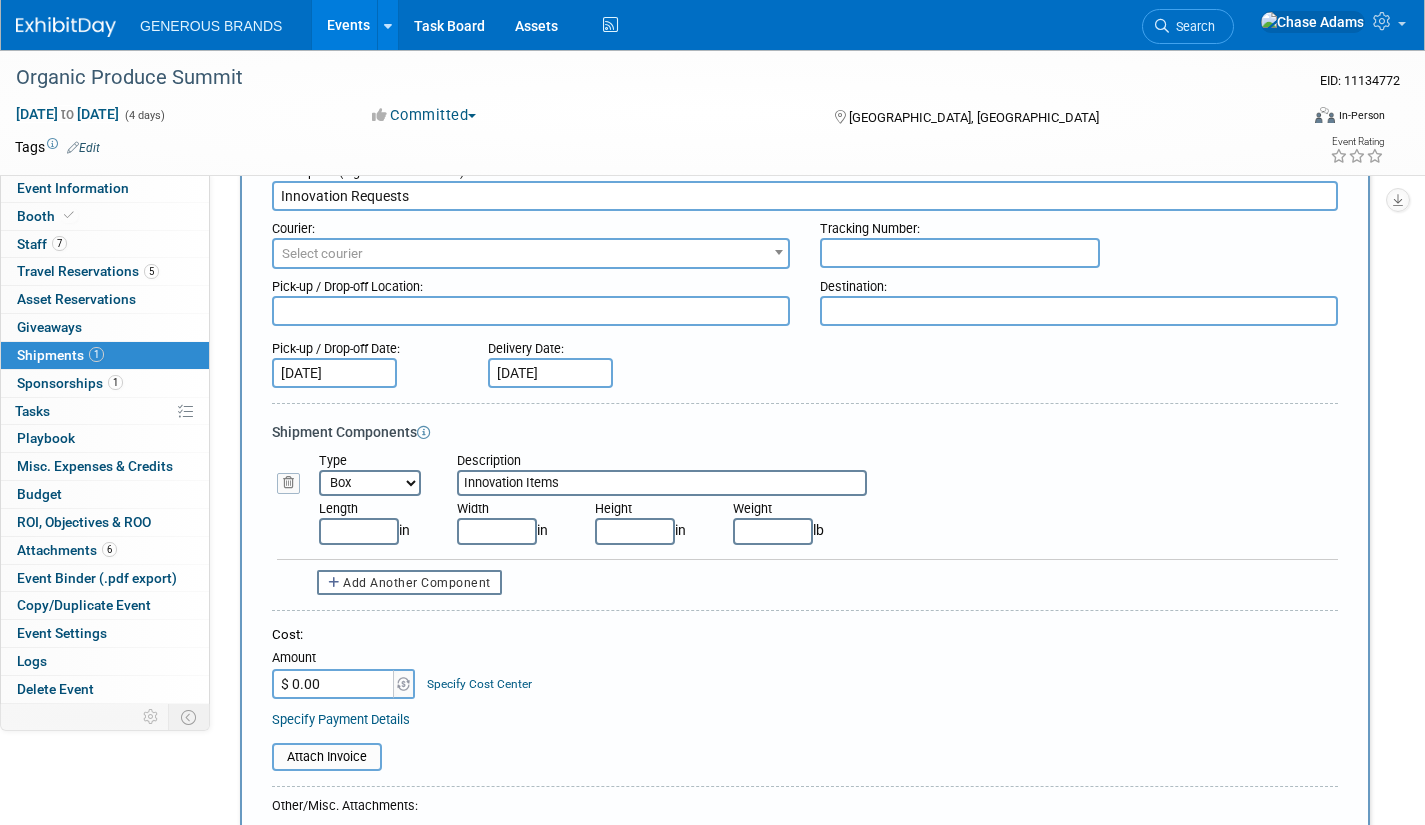 click at bounding box center (1079, 311) 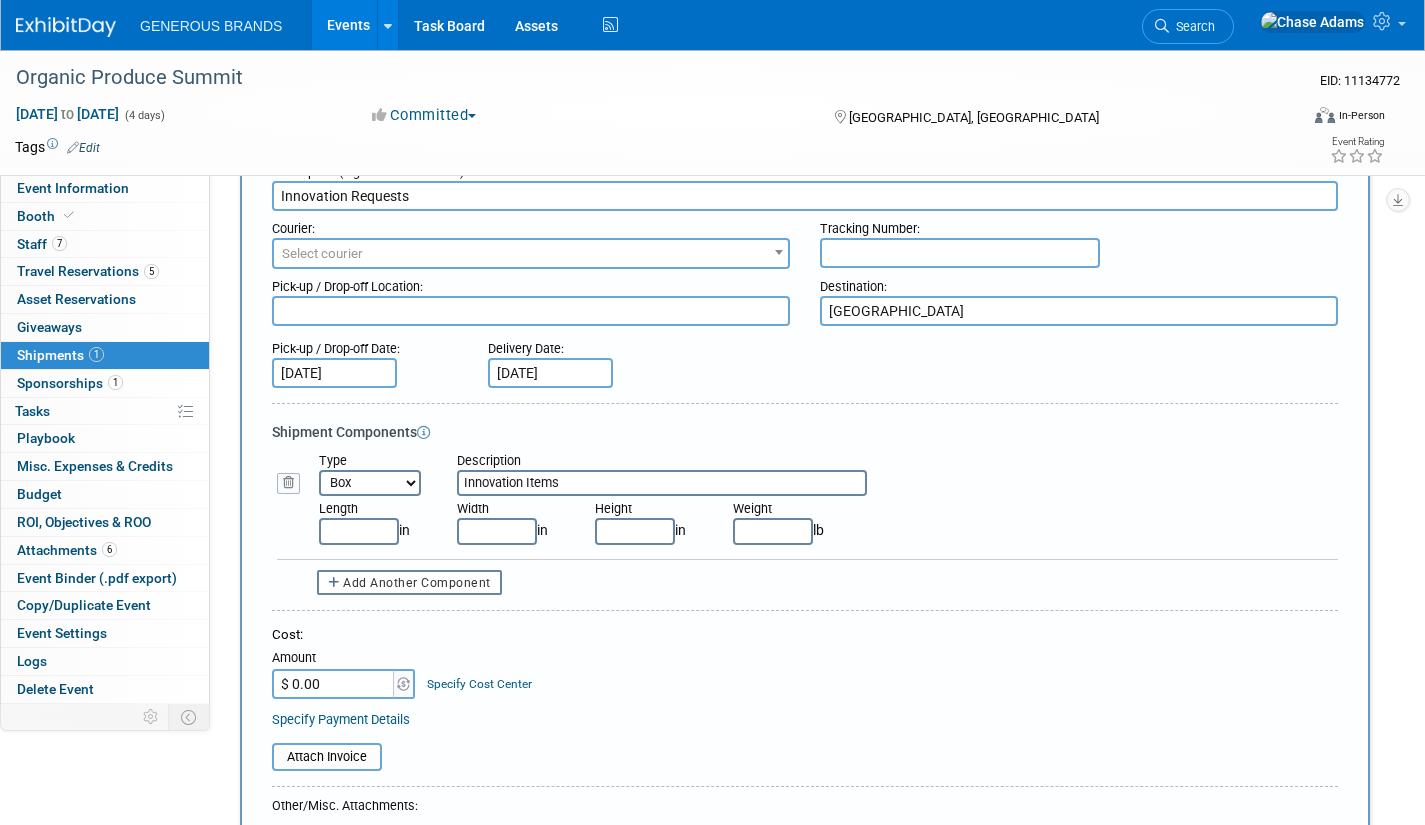 type on "[GEOGRAPHIC_DATA]" 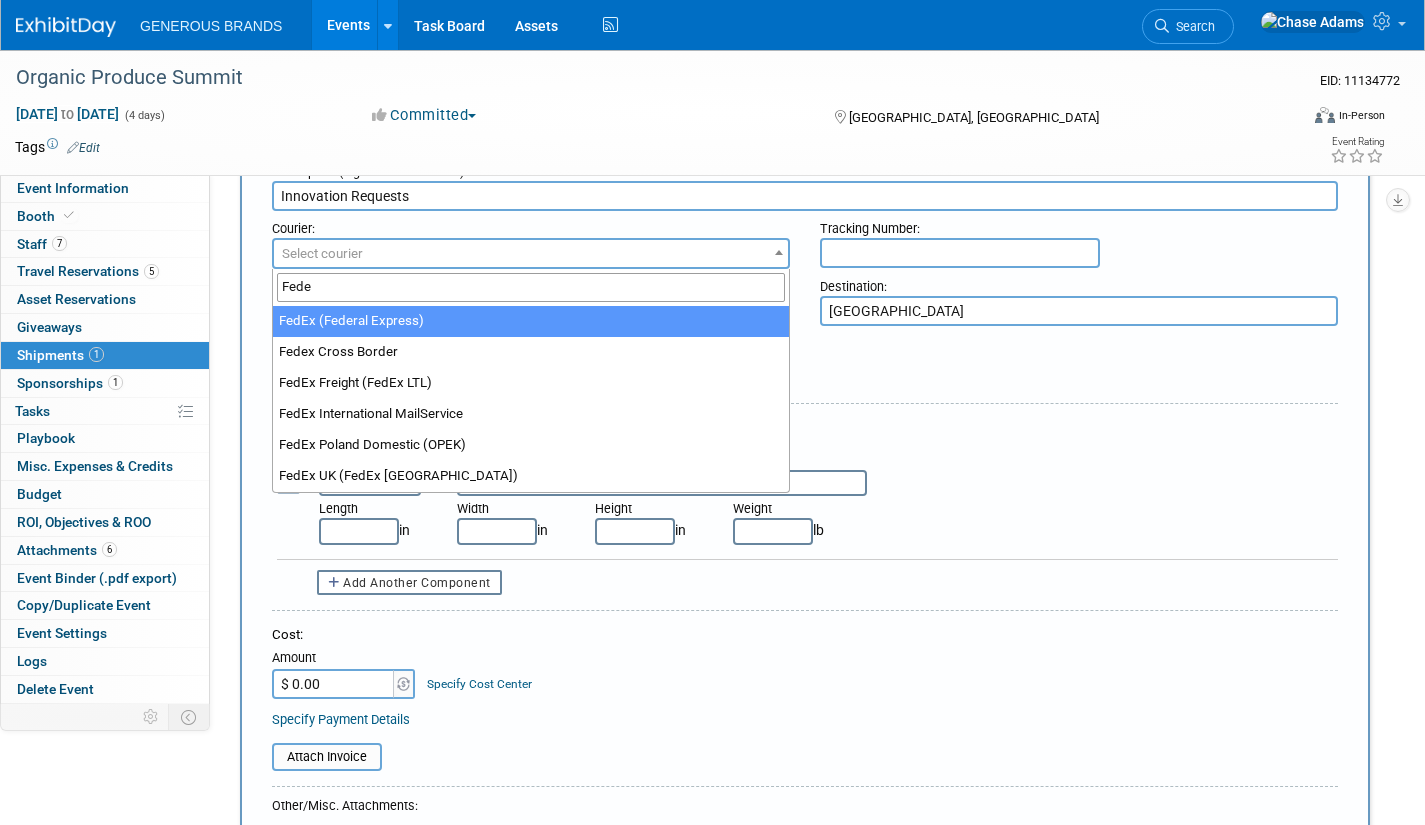 type on "Fede" 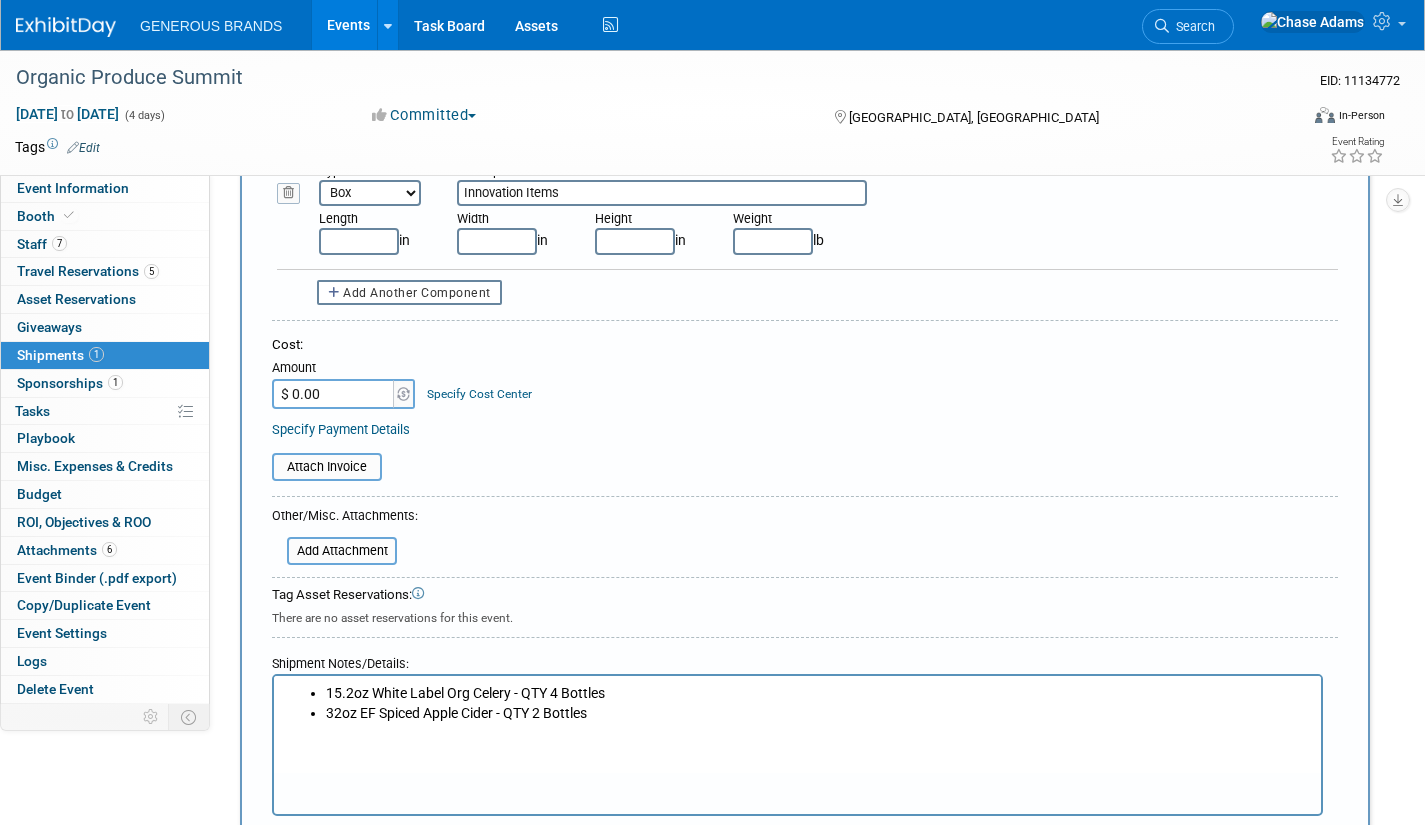 scroll, scrollTop: 400, scrollLeft: 0, axis: vertical 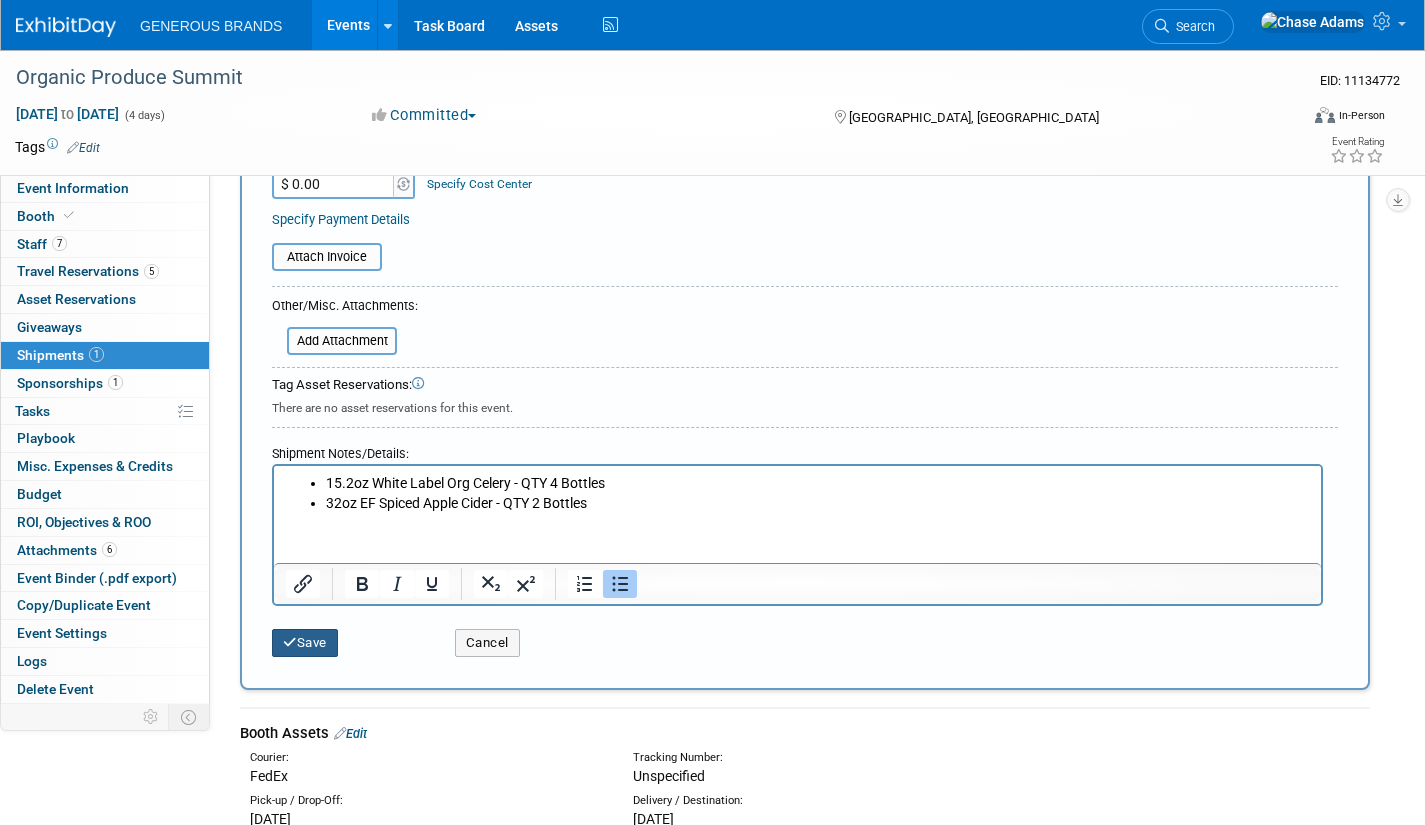 click on "Save" at bounding box center [305, 643] 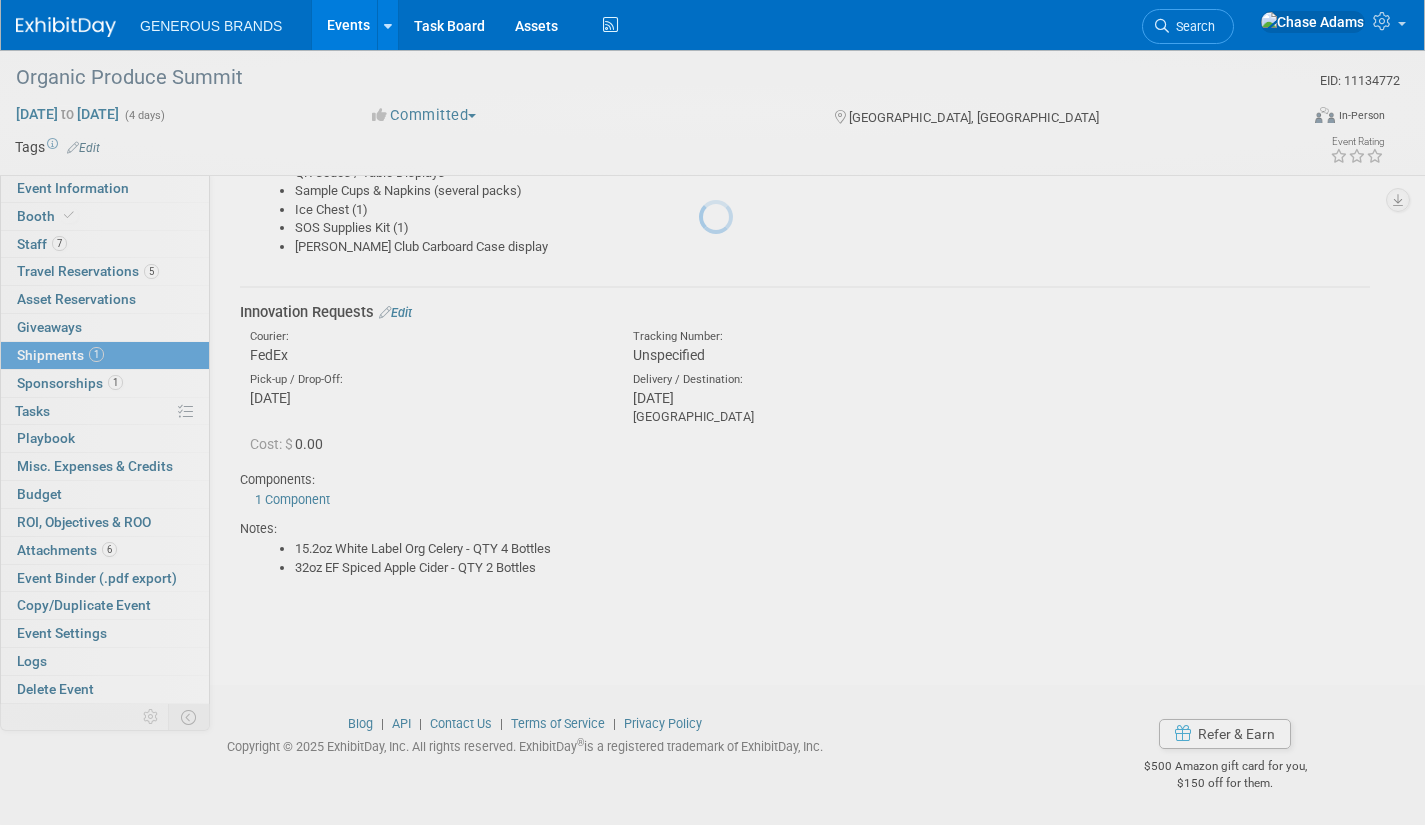 scroll, scrollTop: 439, scrollLeft: 0, axis: vertical 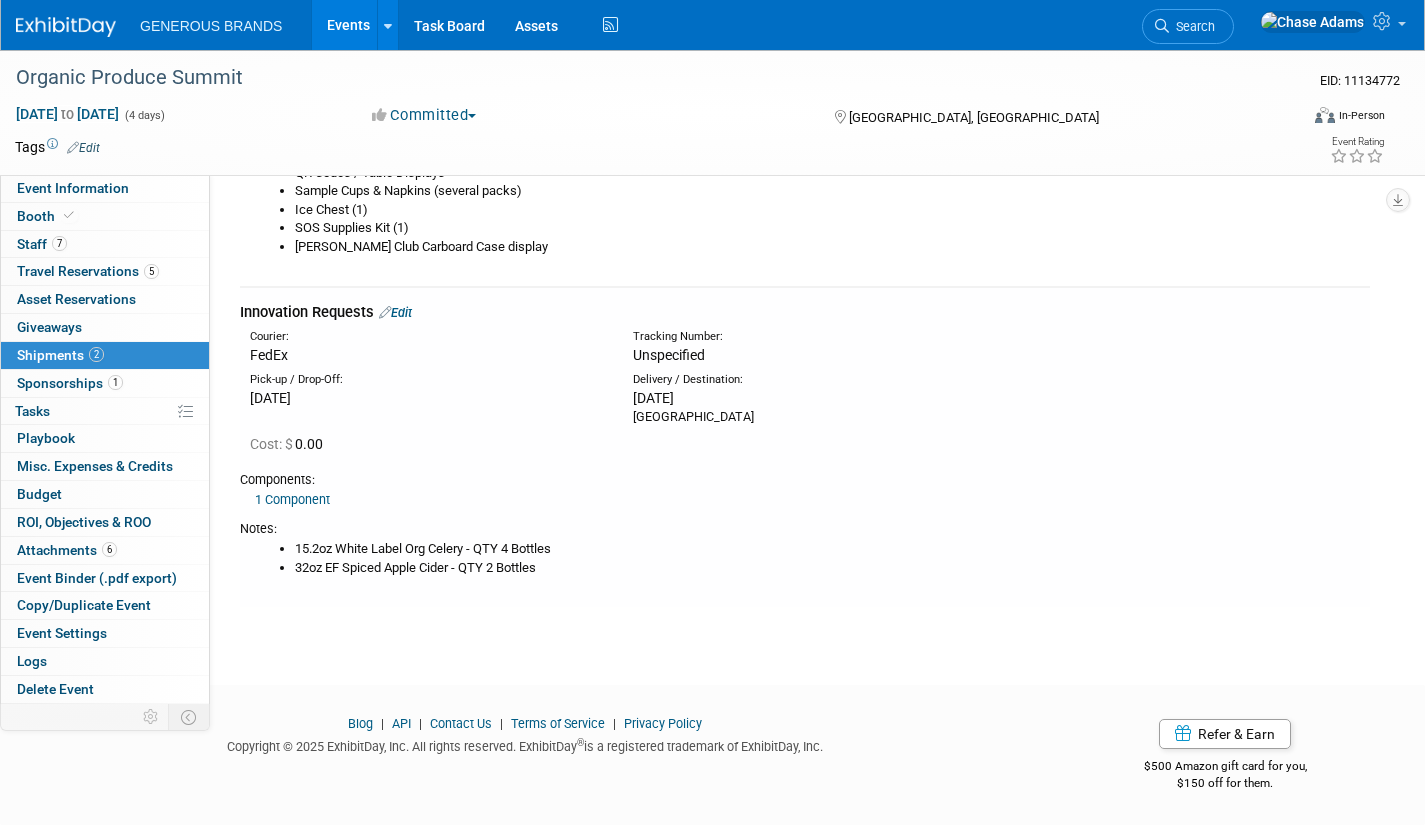 click on "Edit" at bounding box center [395, 312] 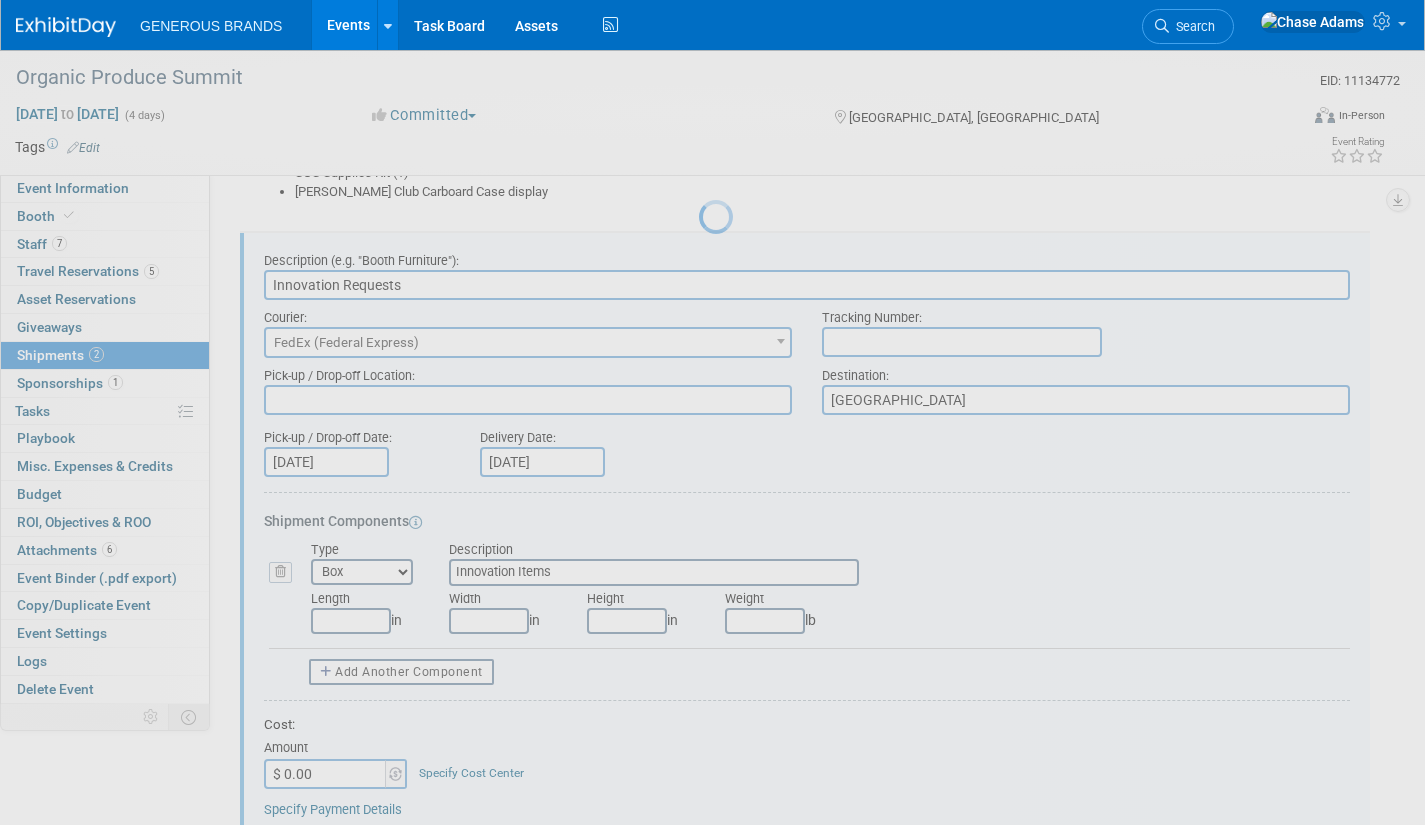 scroll, scrollTop: 499, scrollLeft: 0, axis: vertical 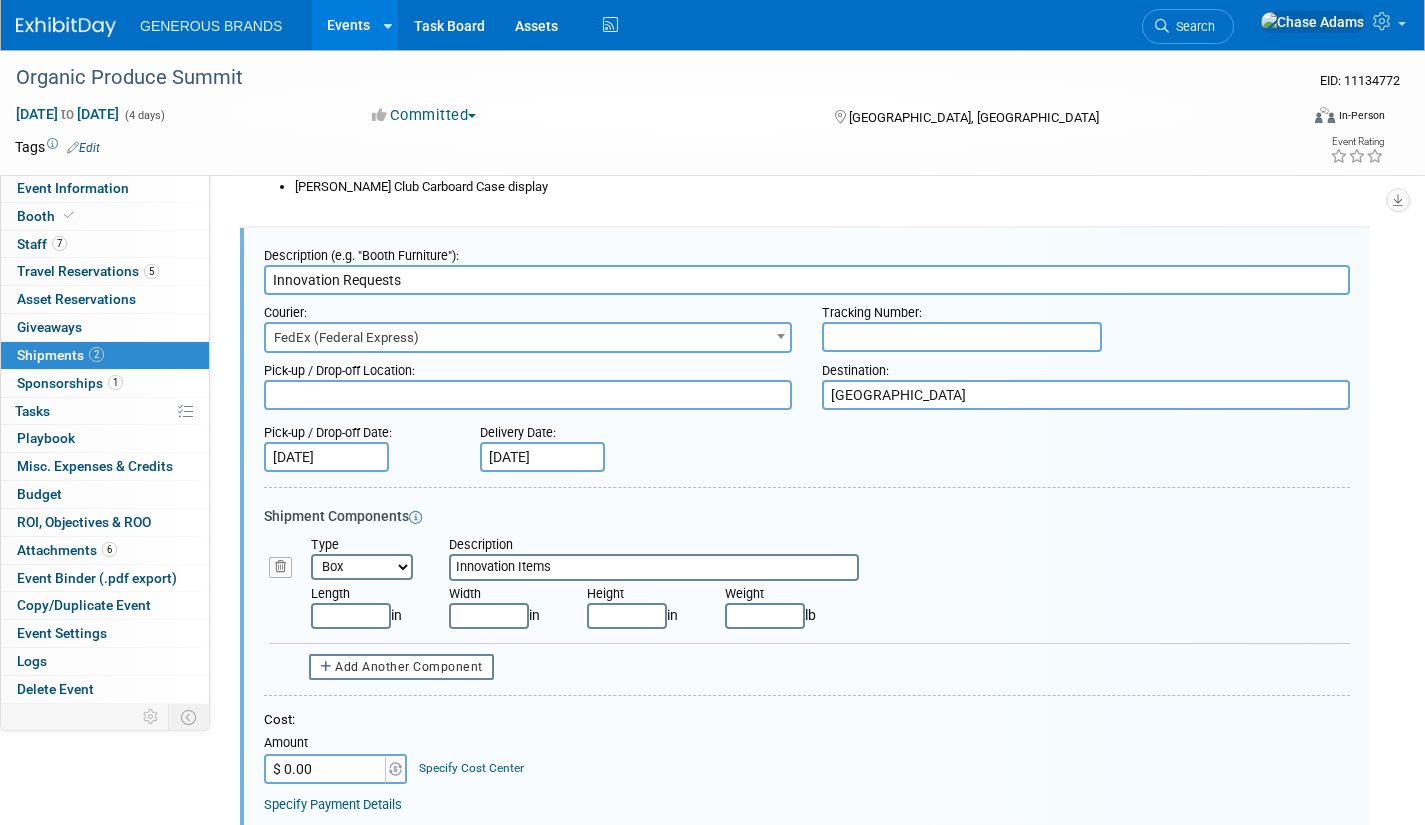 drag, startPoint x: 444, startPoint y: 290, endPoint x: 343, endPoint y: 279, distance: 101.597244 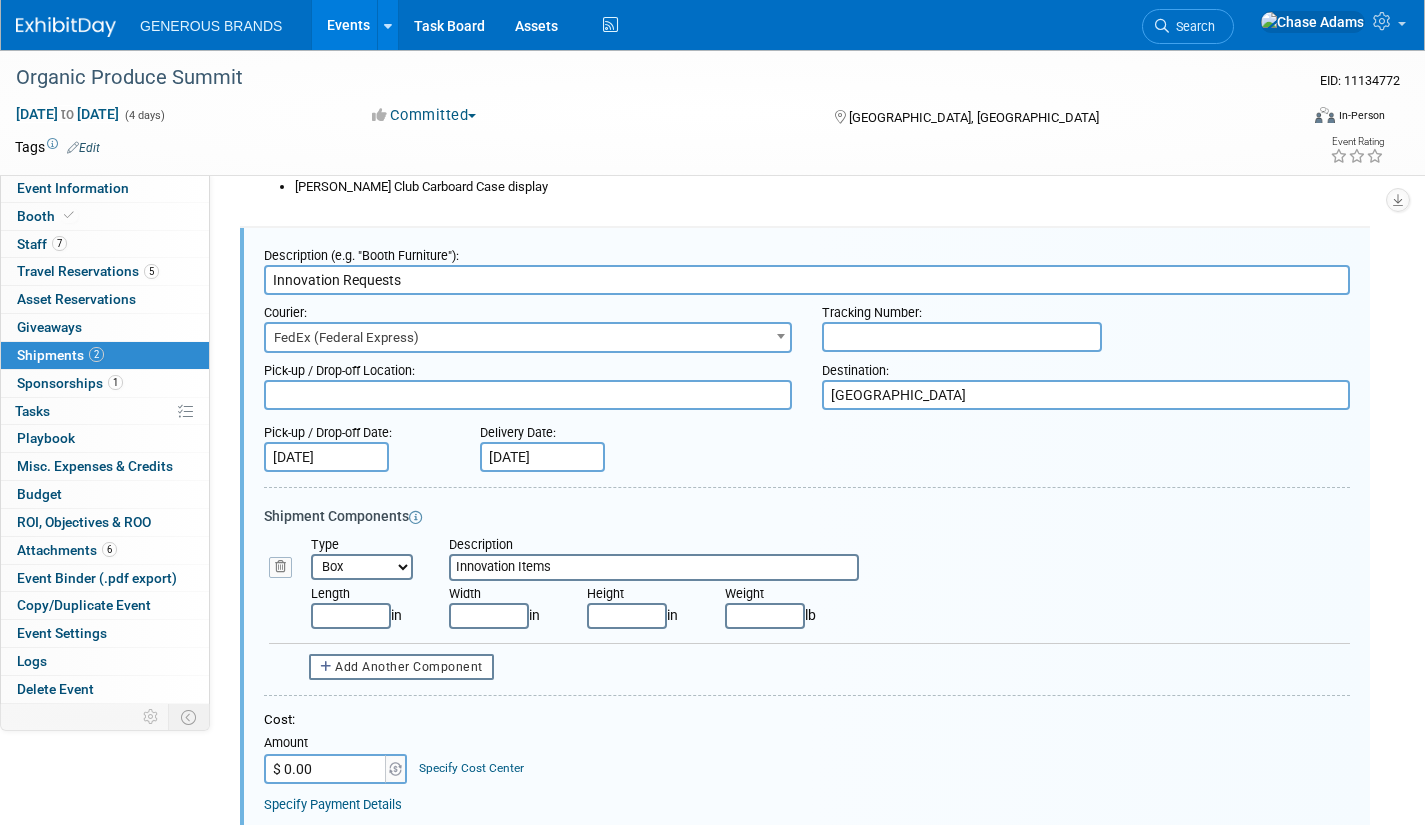 click on "Innovation Requests" at bounding box center [807, 280] 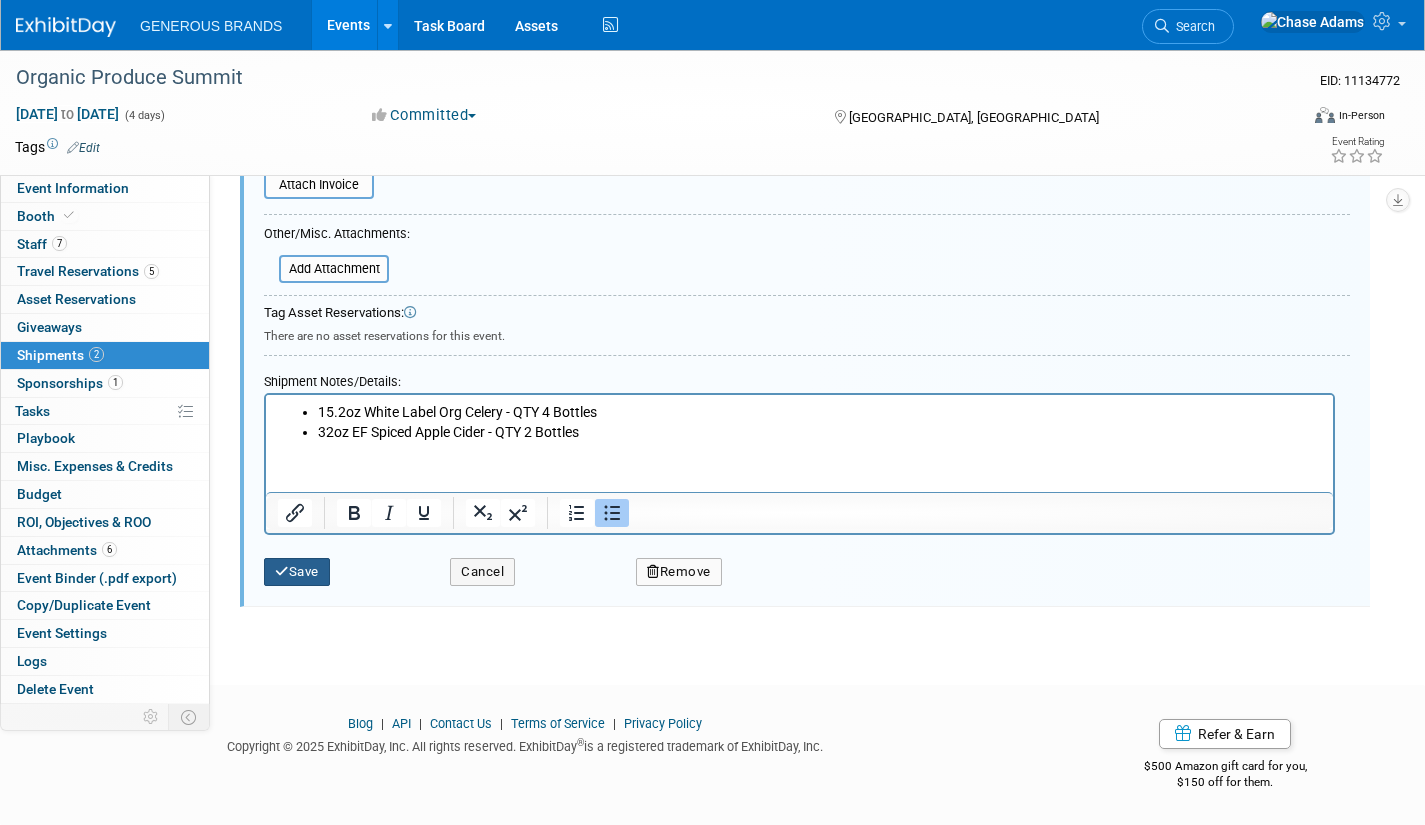 type on "Innovation Samples" 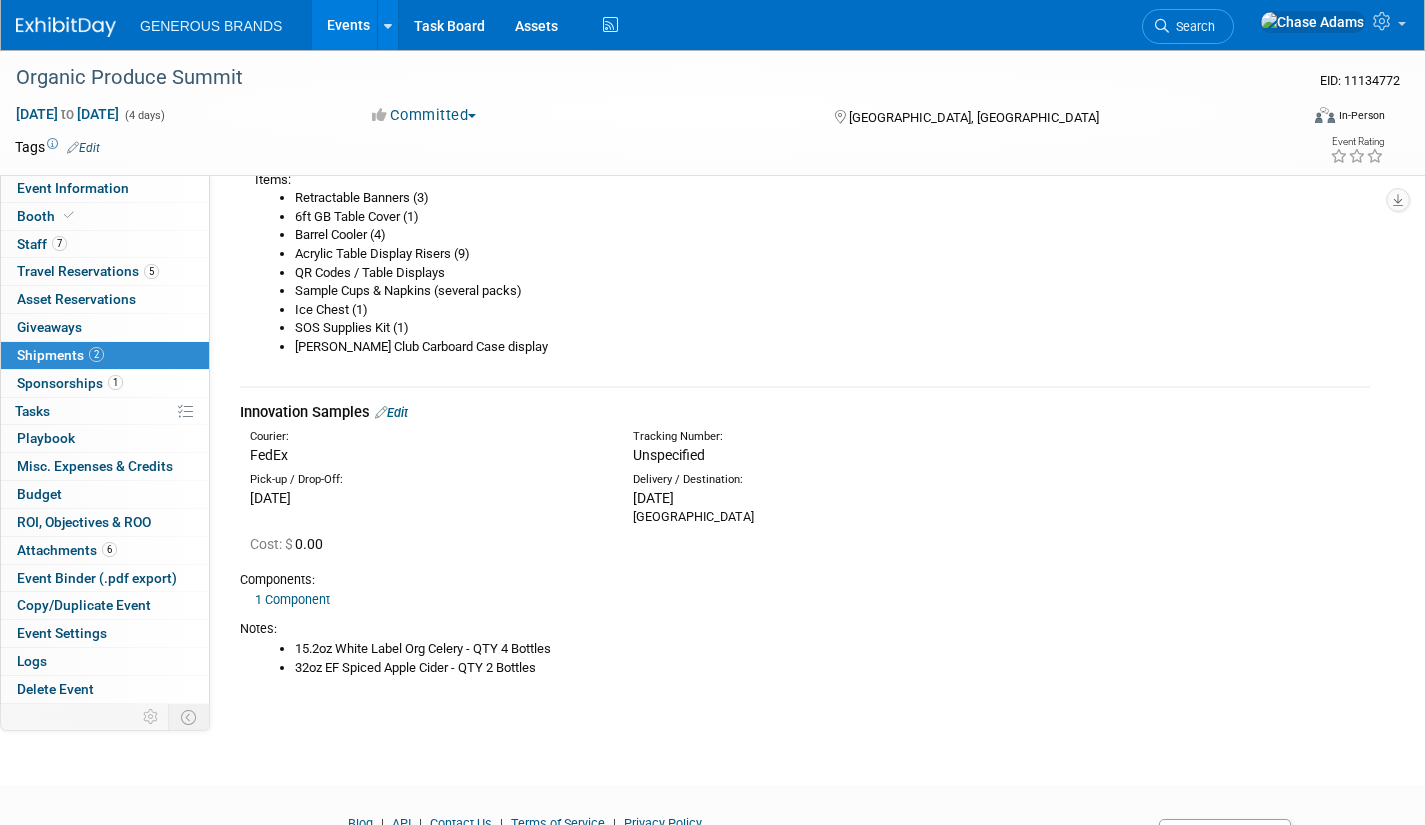 scroll, scrollTop: 239, scrollLeft: 0, axis: vertical 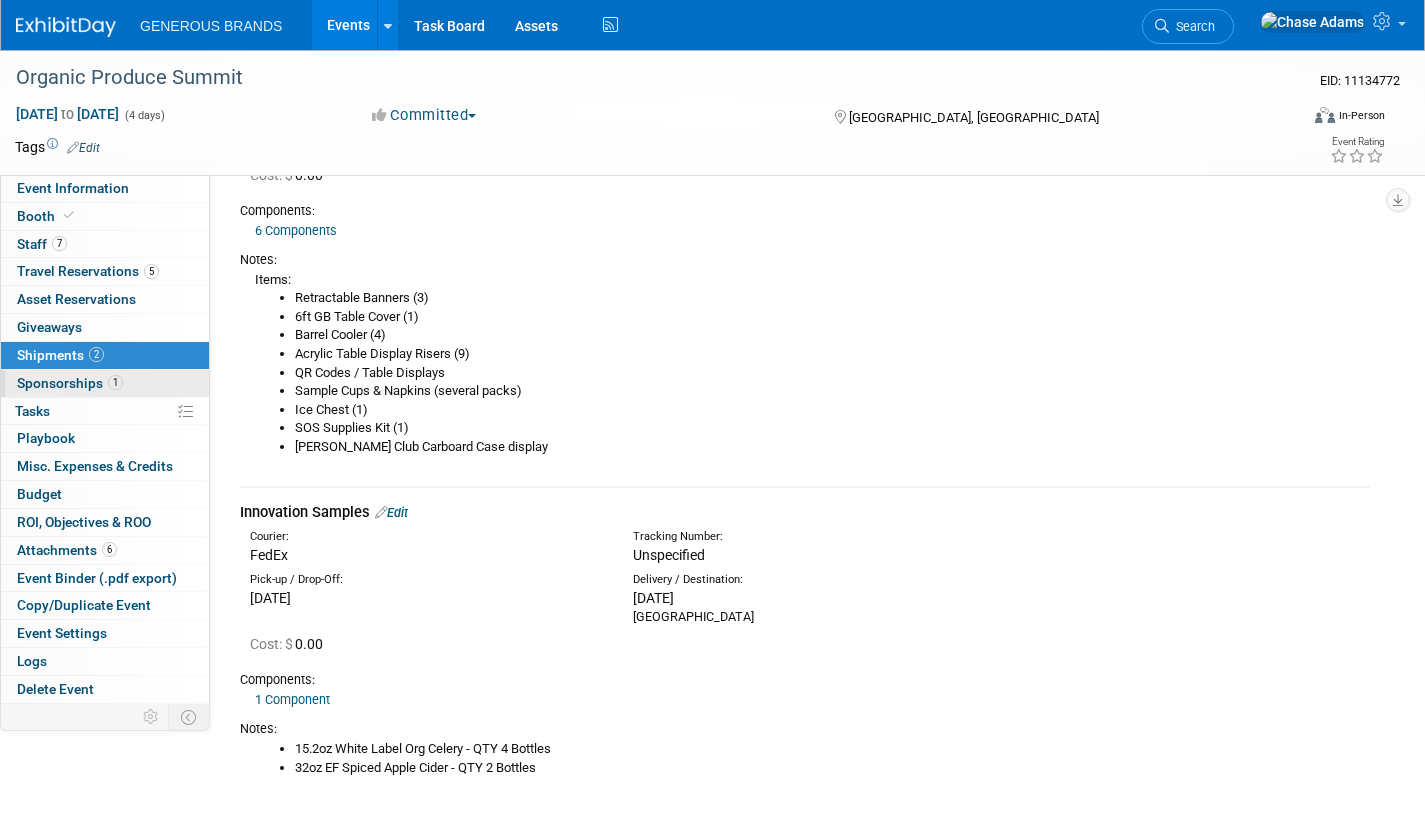 click on "1
Sponsorships 1" at bounding box center [105, 383] 